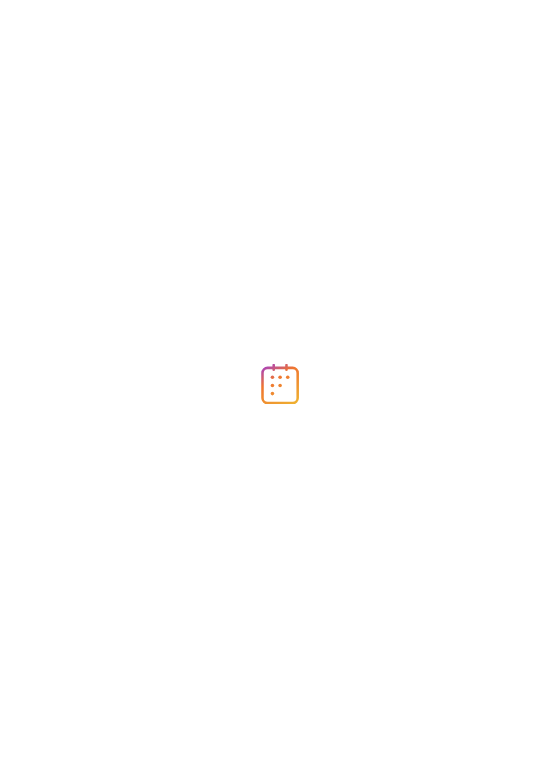 scroll, scrollTop: 0, scrollLeft: 0, axis: both 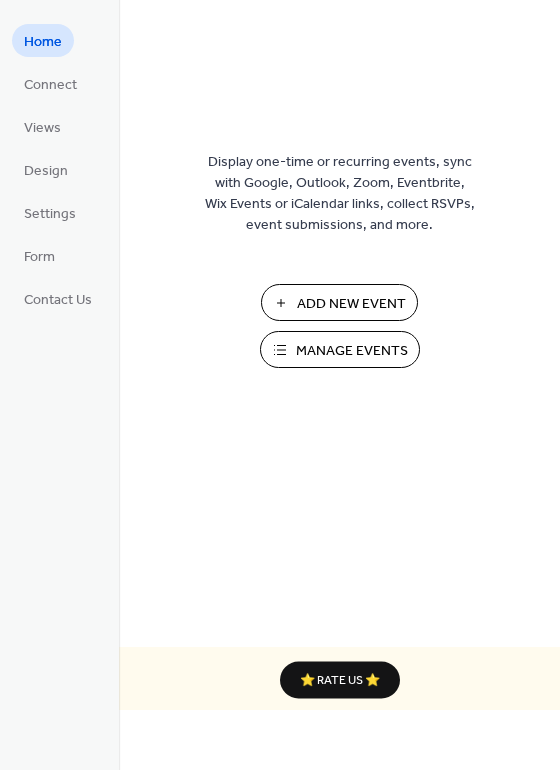 click on "Manage Events" at bounding box center (352, 351) 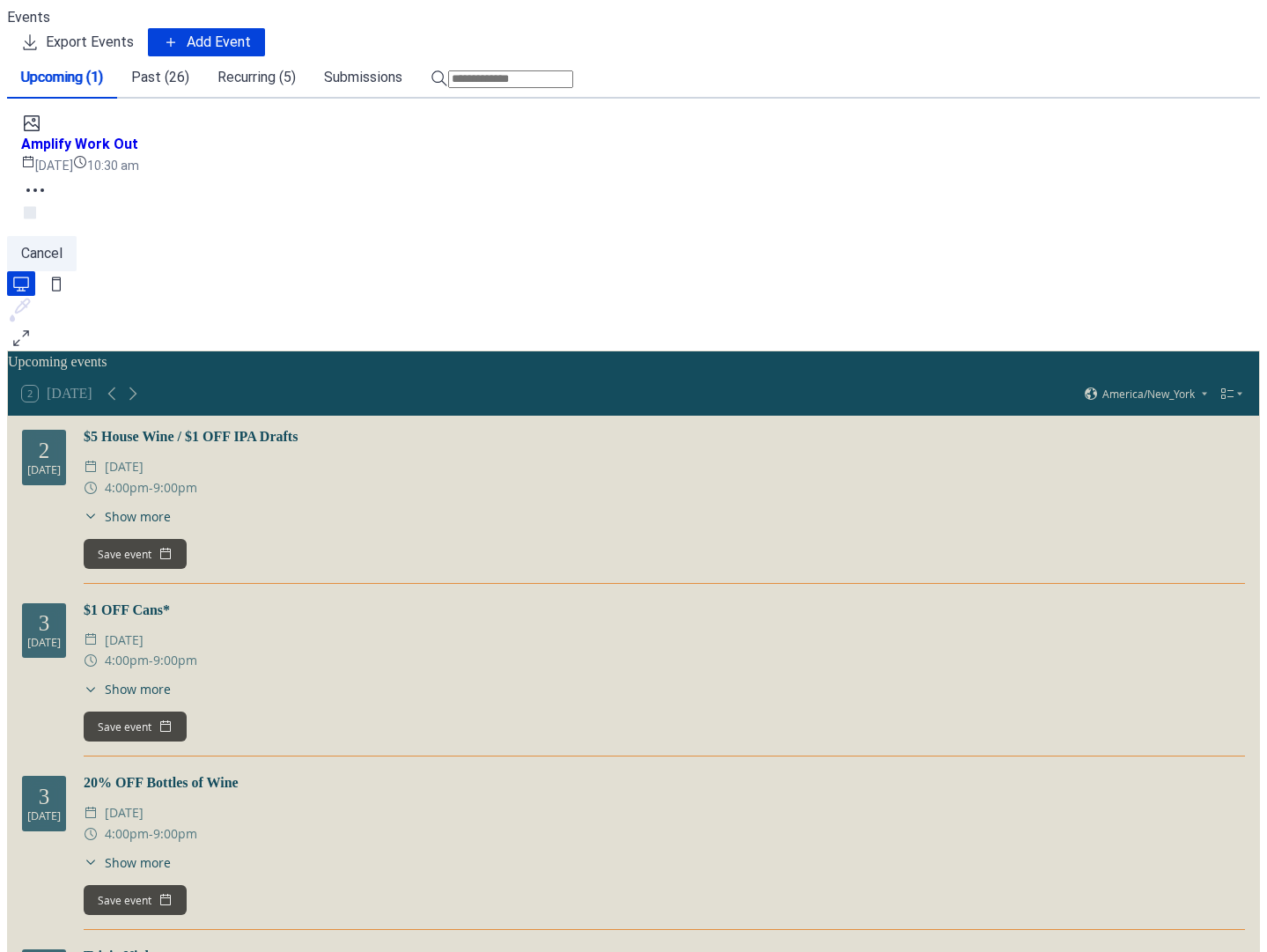scroll, scrollTop: 0, scrollLeft: 0, axis: both 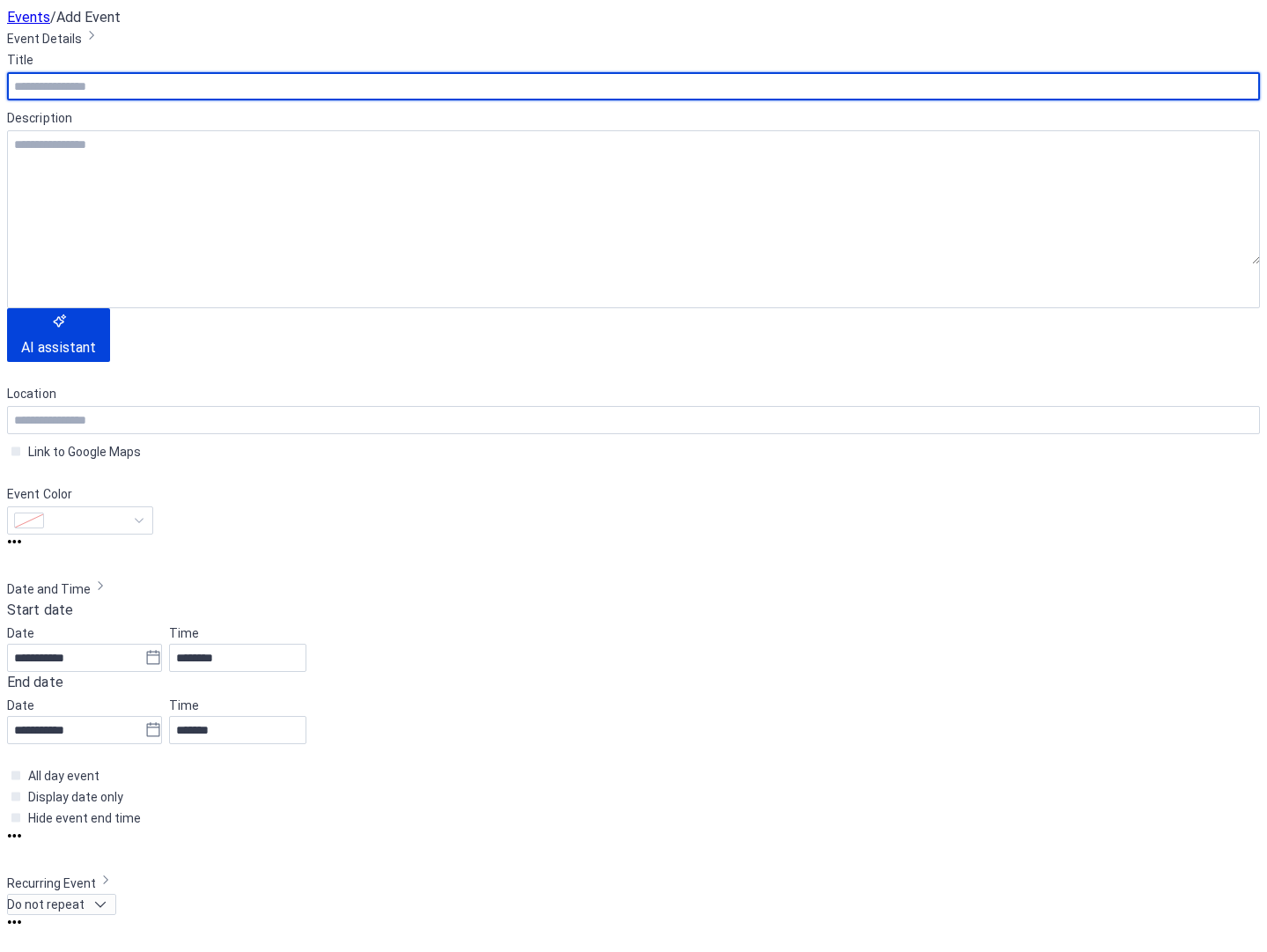 click on "Cancel" at bounding box center [41, 1540] 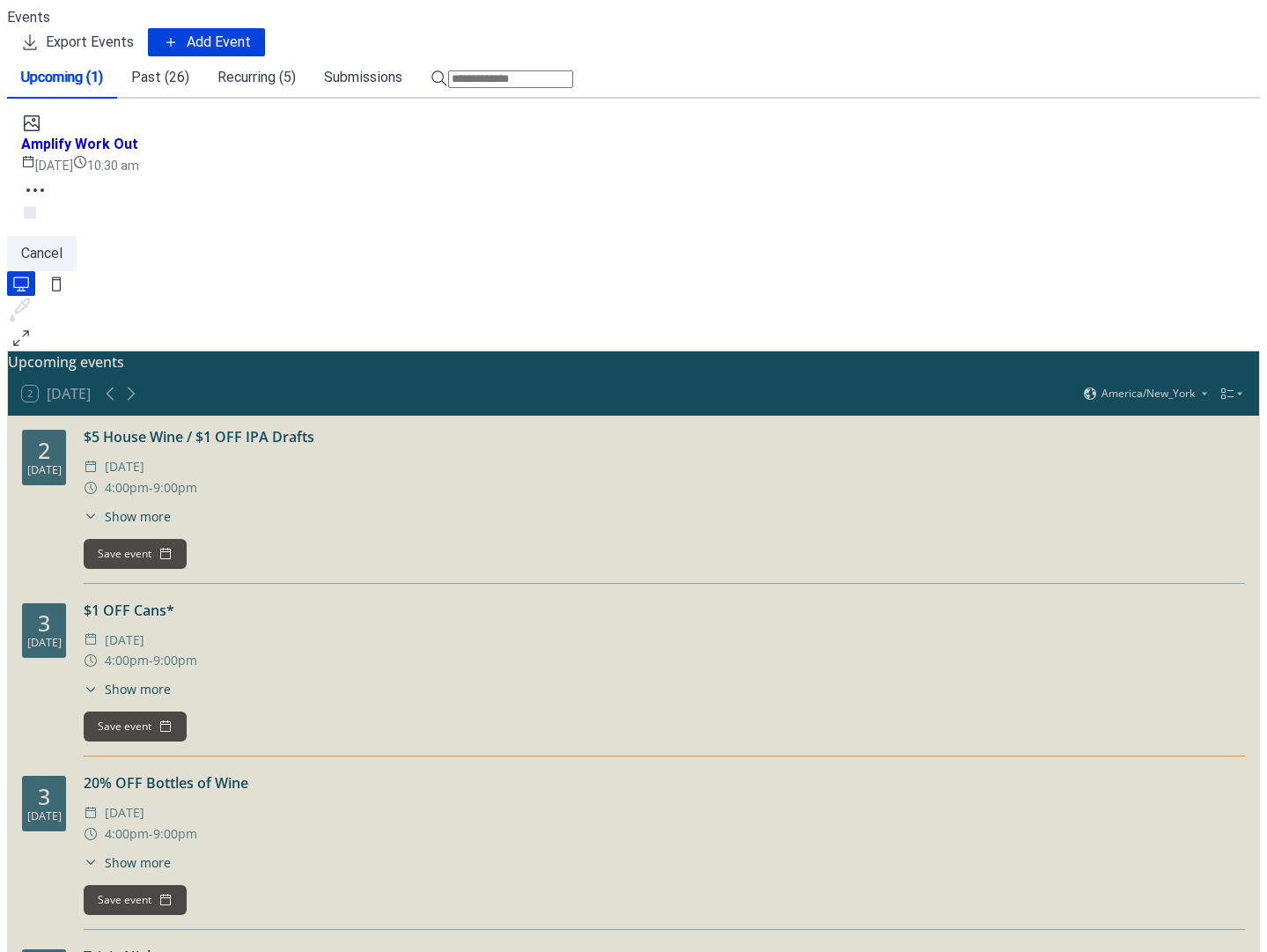 click on "Past  (26)" at bounding box center (151, 101) 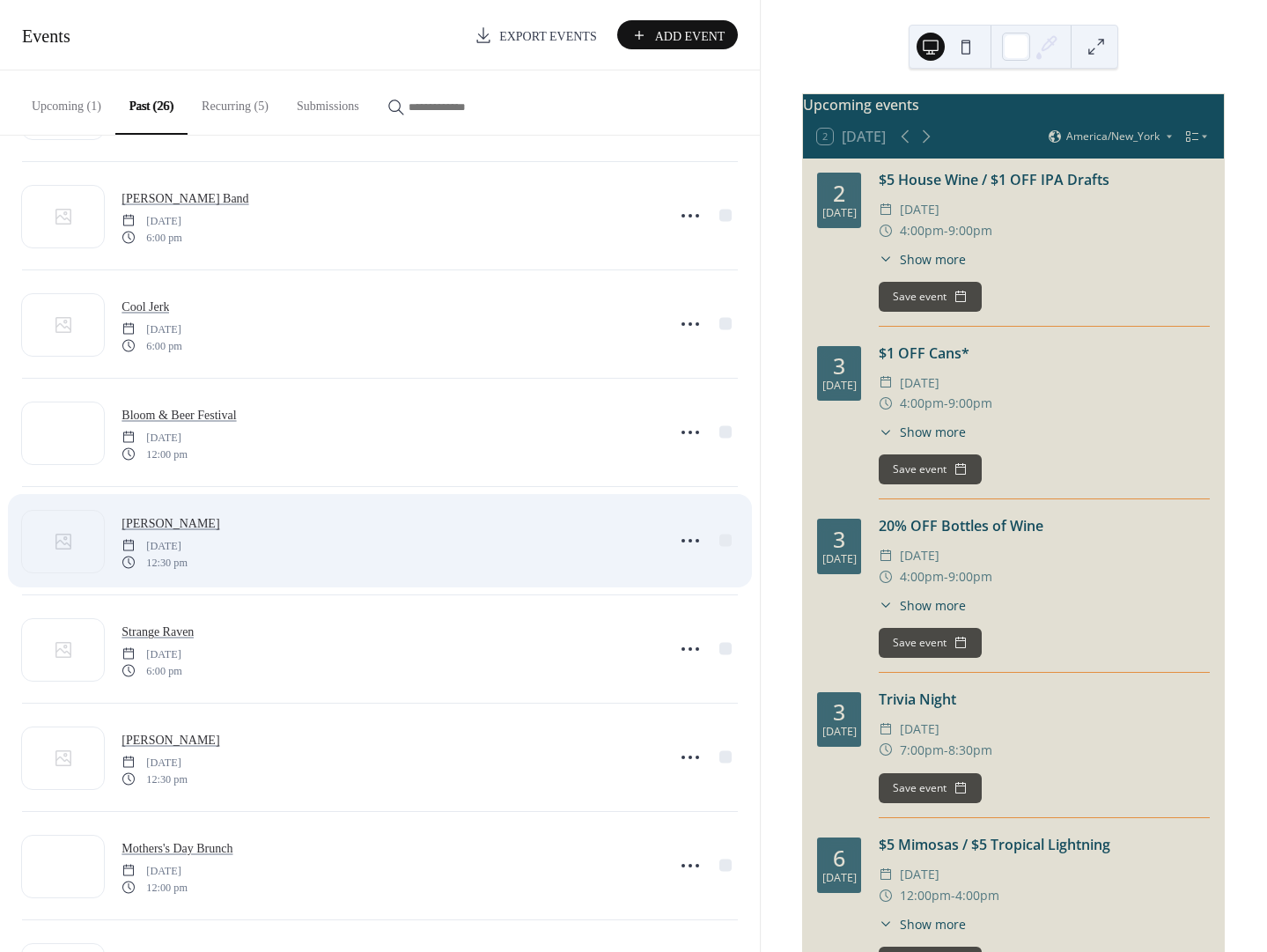 scroll, scrollTop: 1192, scrollLeft: 0, axis: vertical 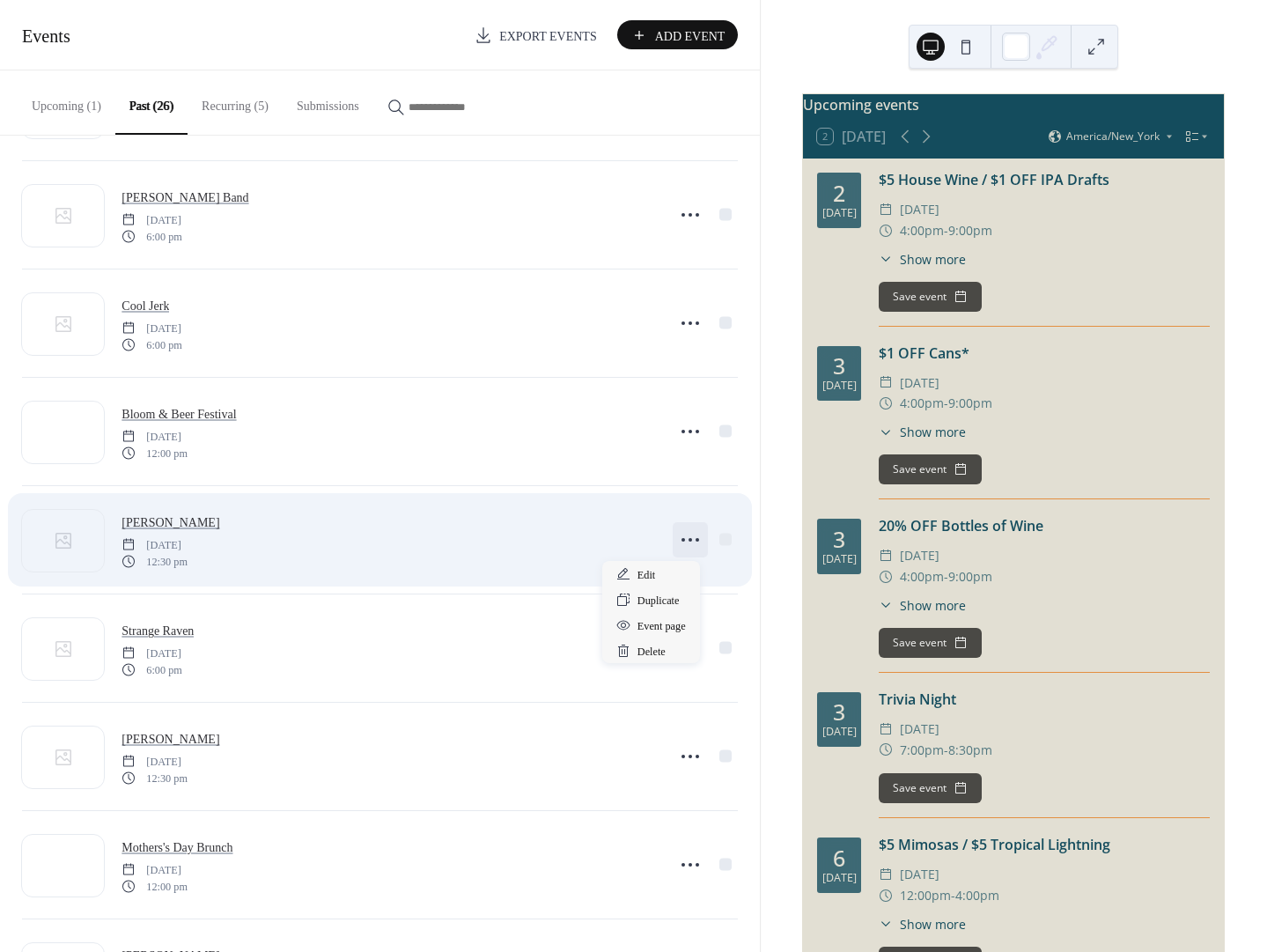 click 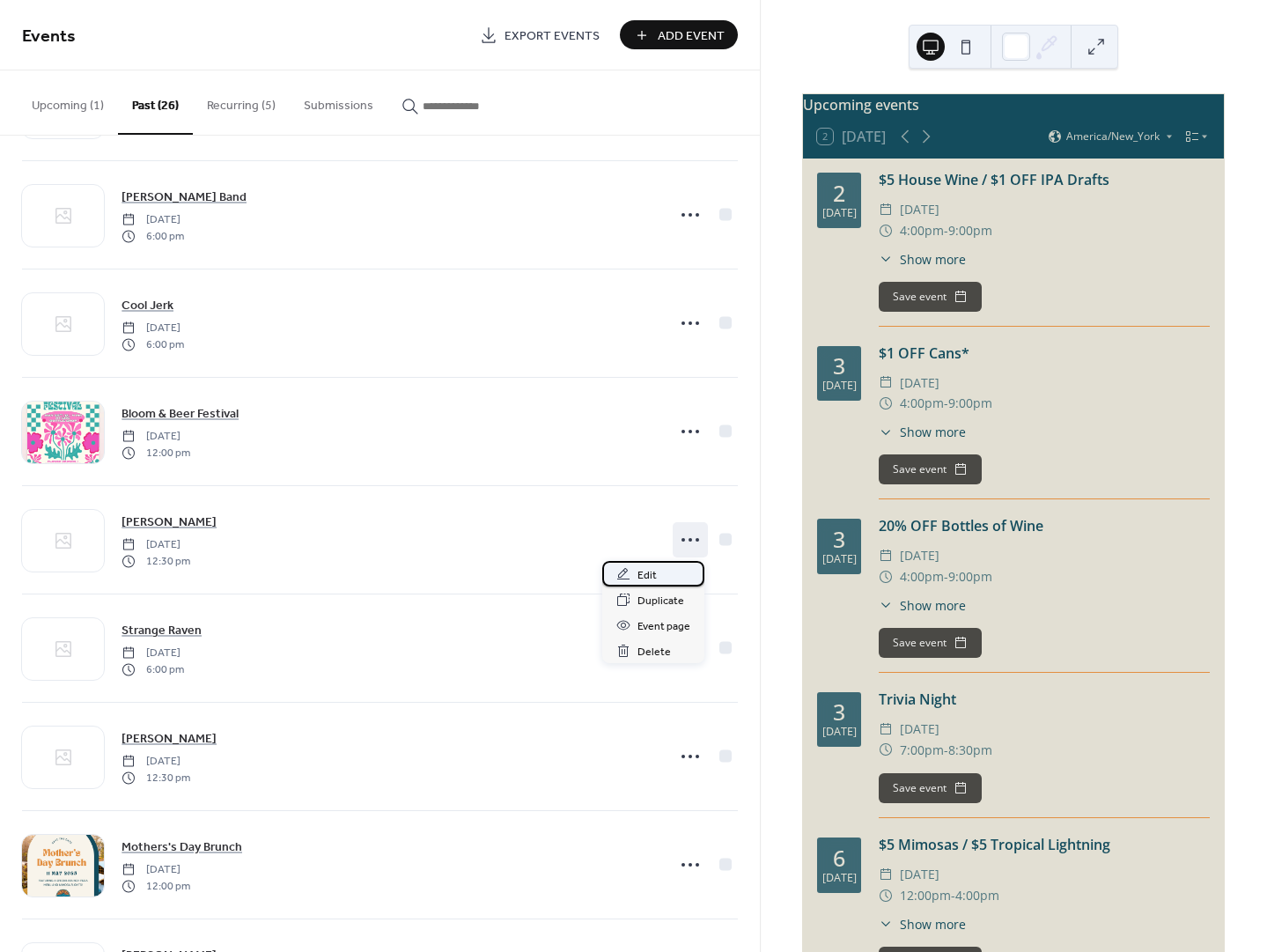 click on "Edit" at bounding box center [653, 573] 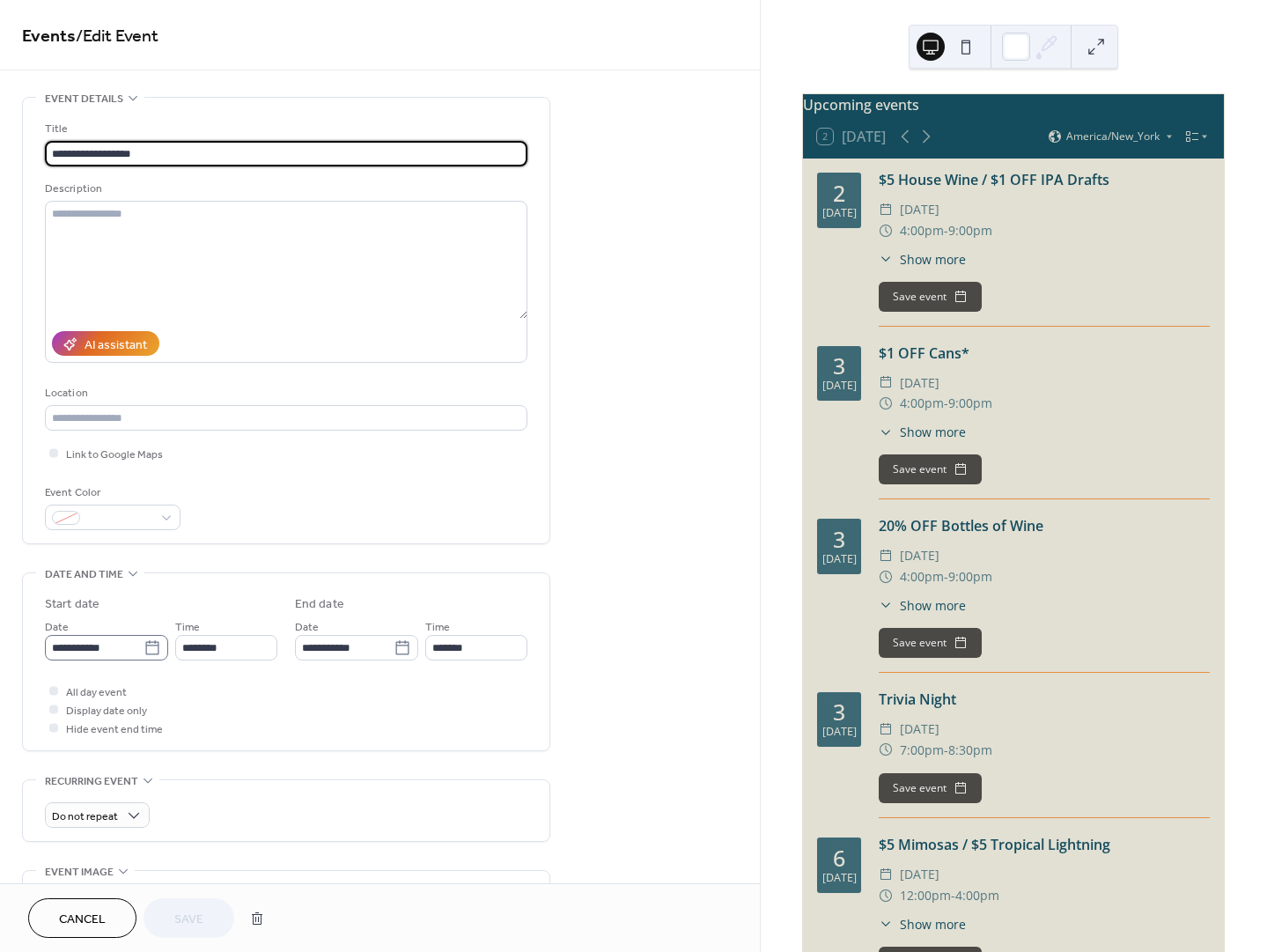 click 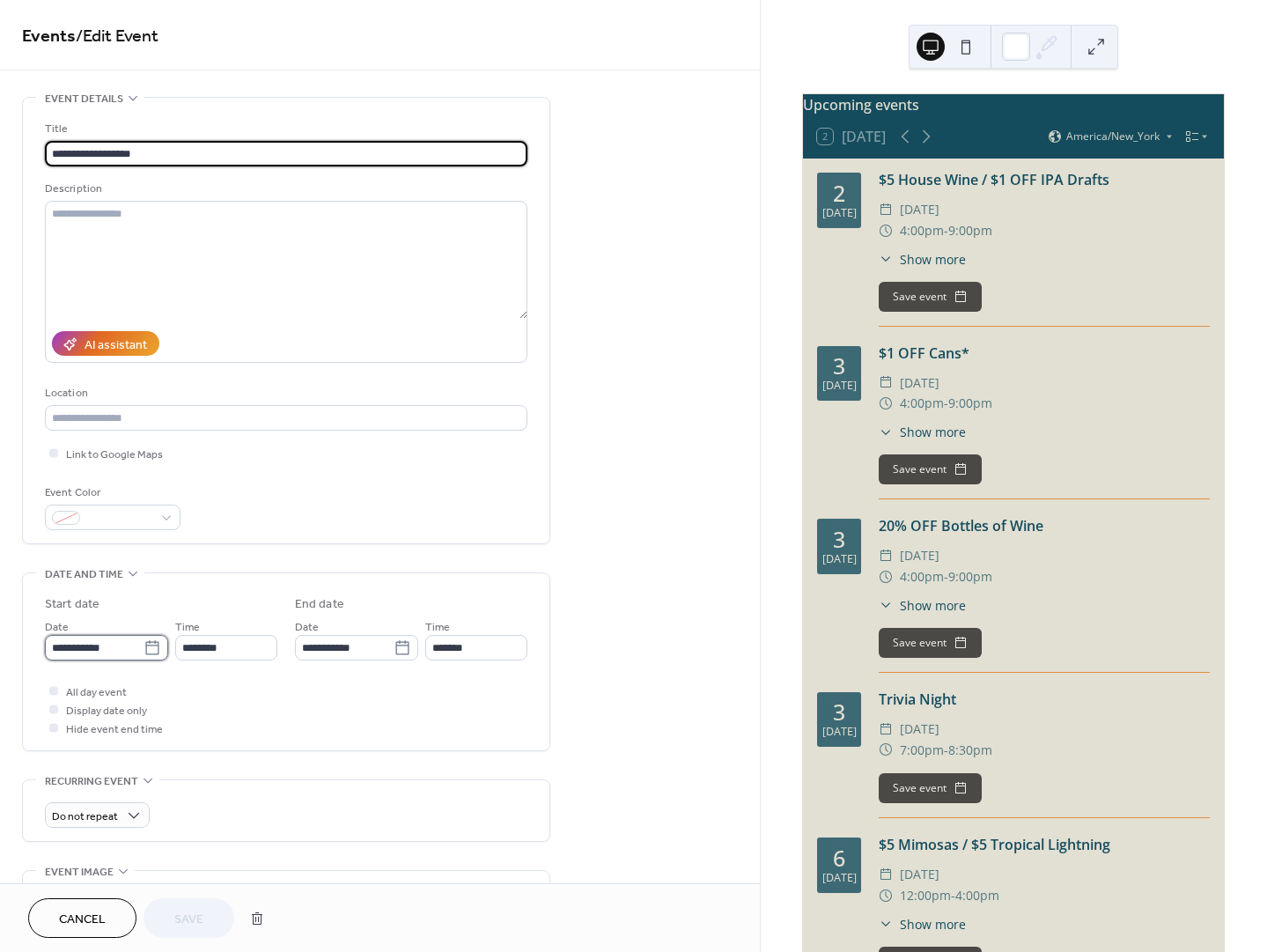 click on "**********" at bounding box center [94, 647] 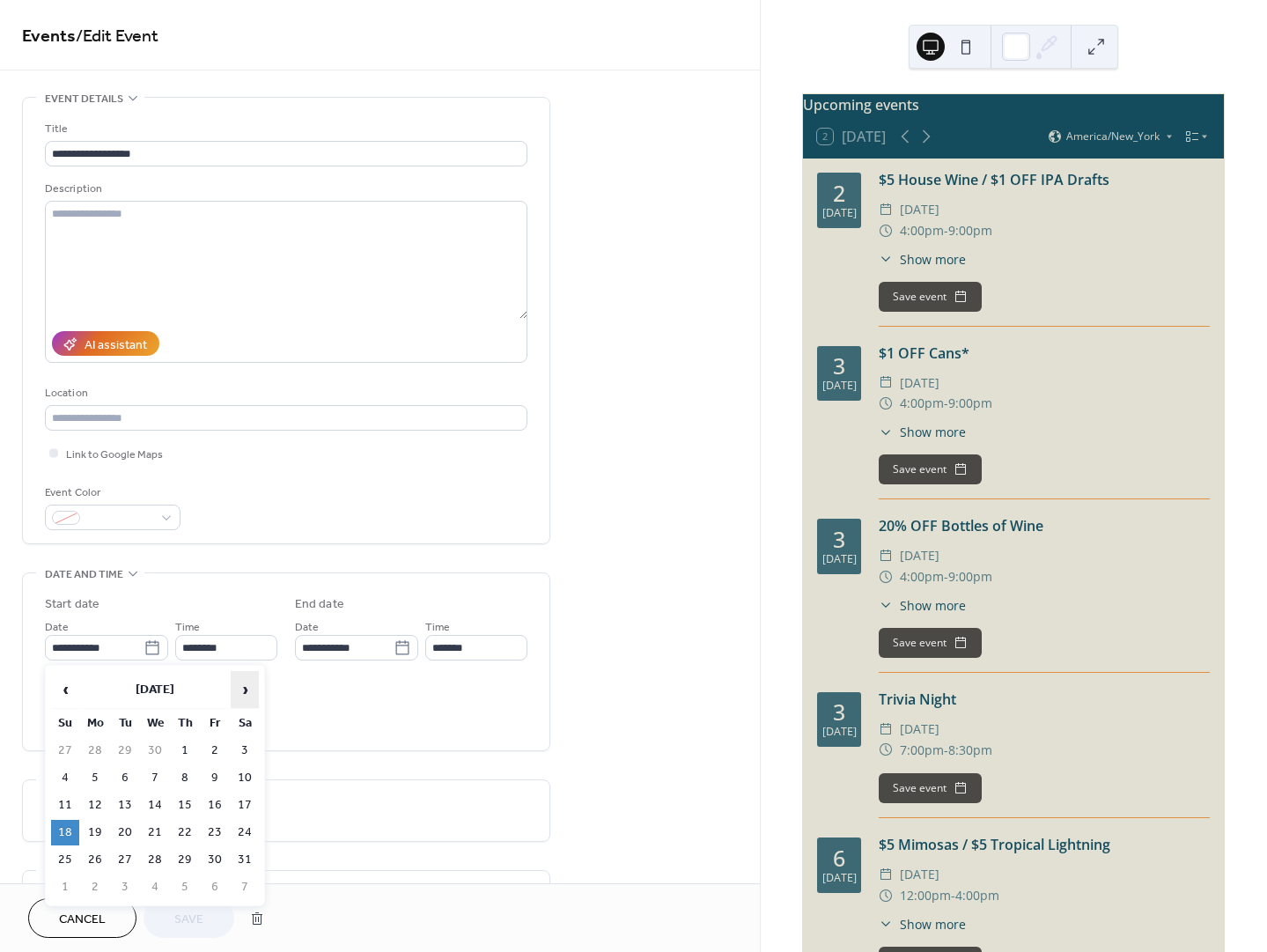 click on "›" at bounding box center (245, 690) 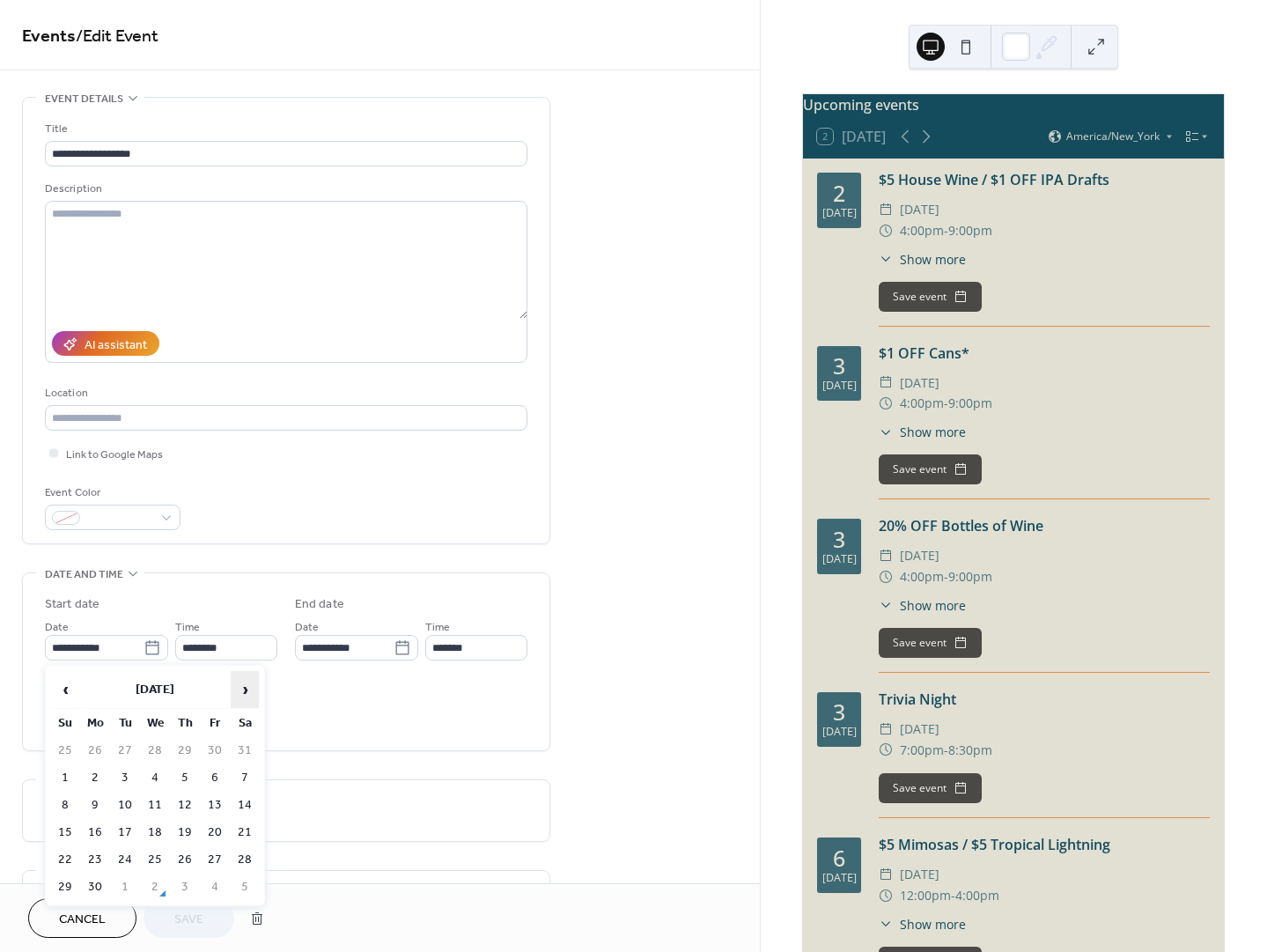 click on "›" at bounding box center (245, 690) 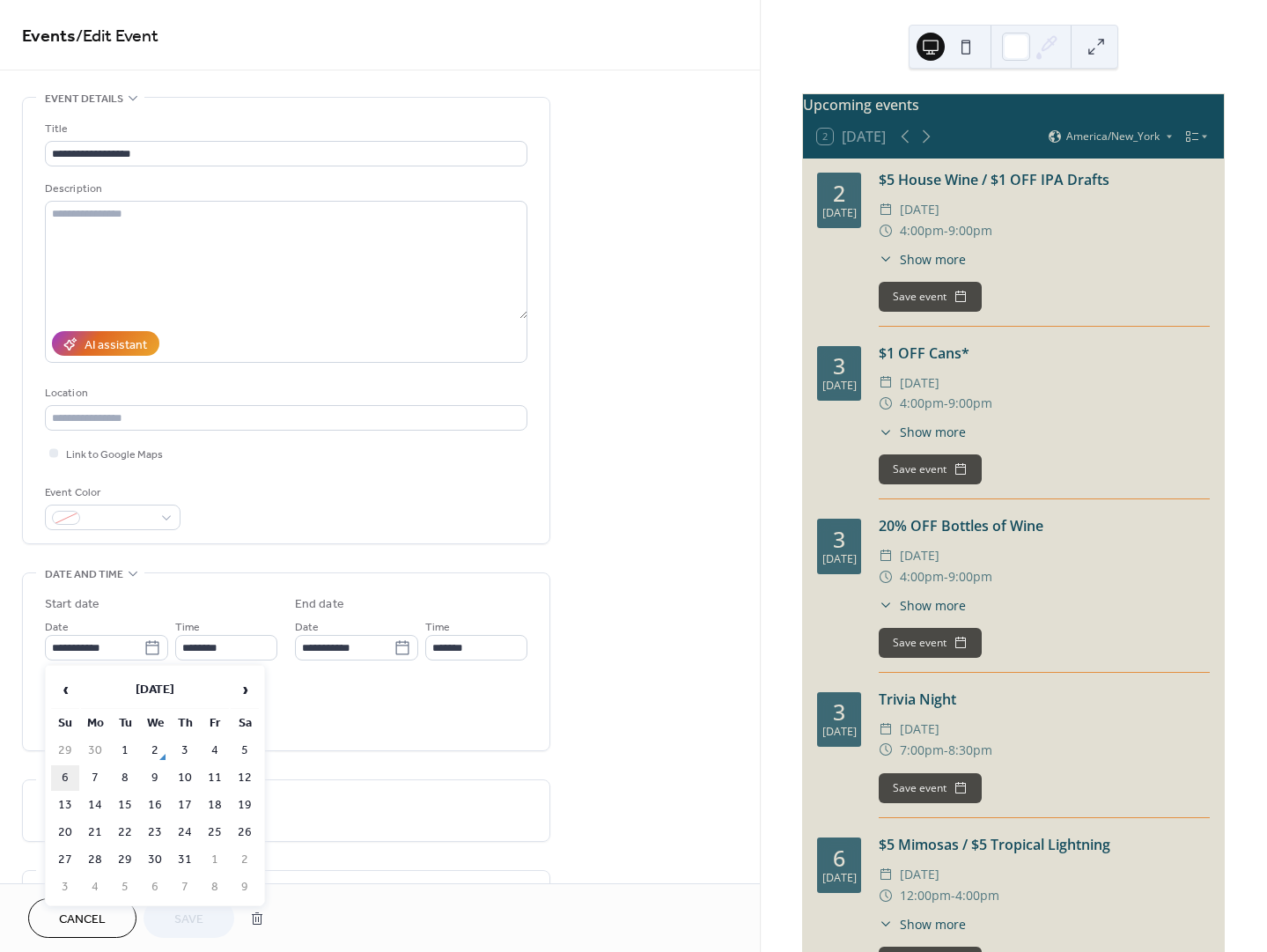 click on "6" at bounding box center [65, 778] 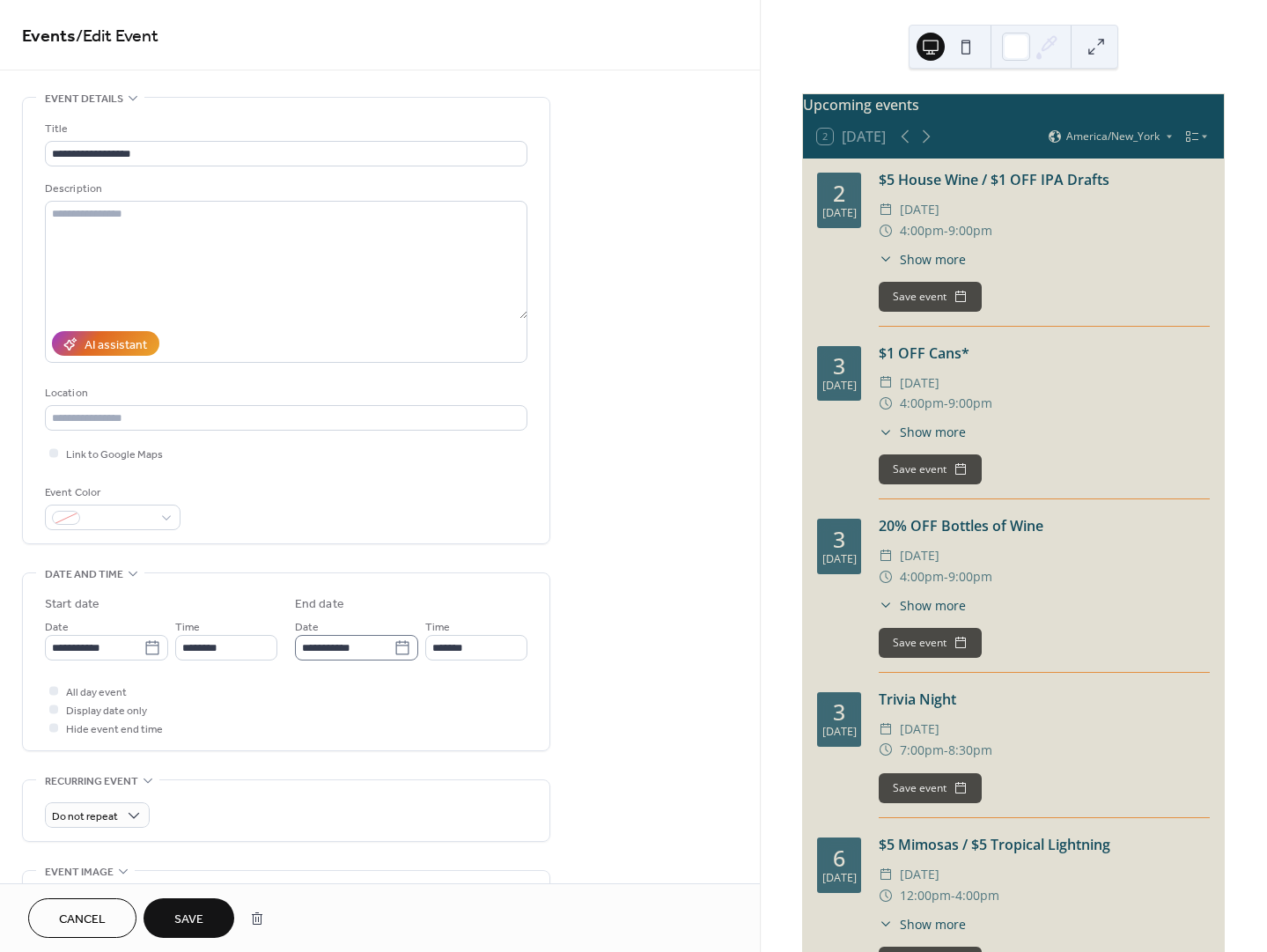 click 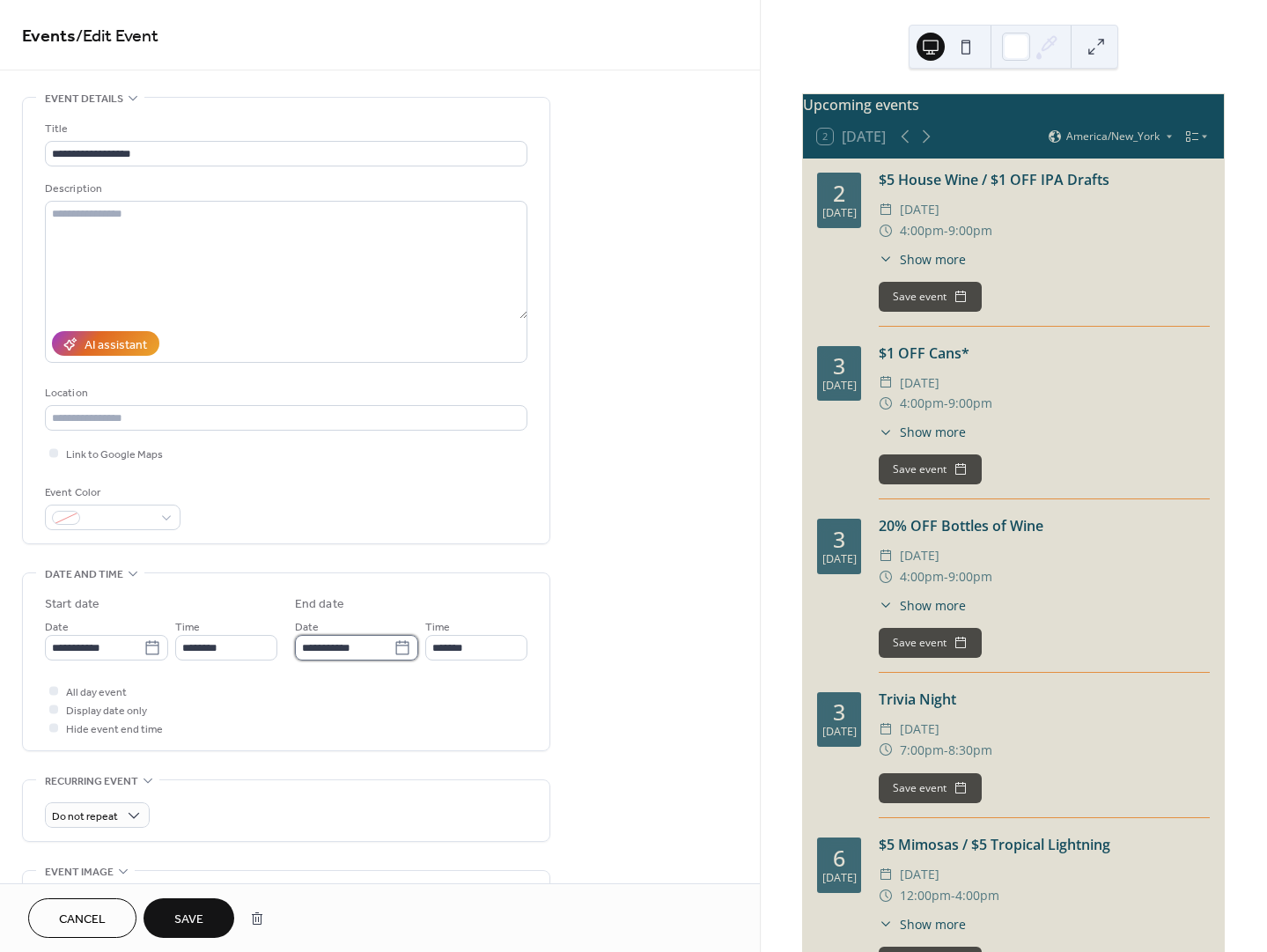 click on "**********" at bounding box center (344, 647) 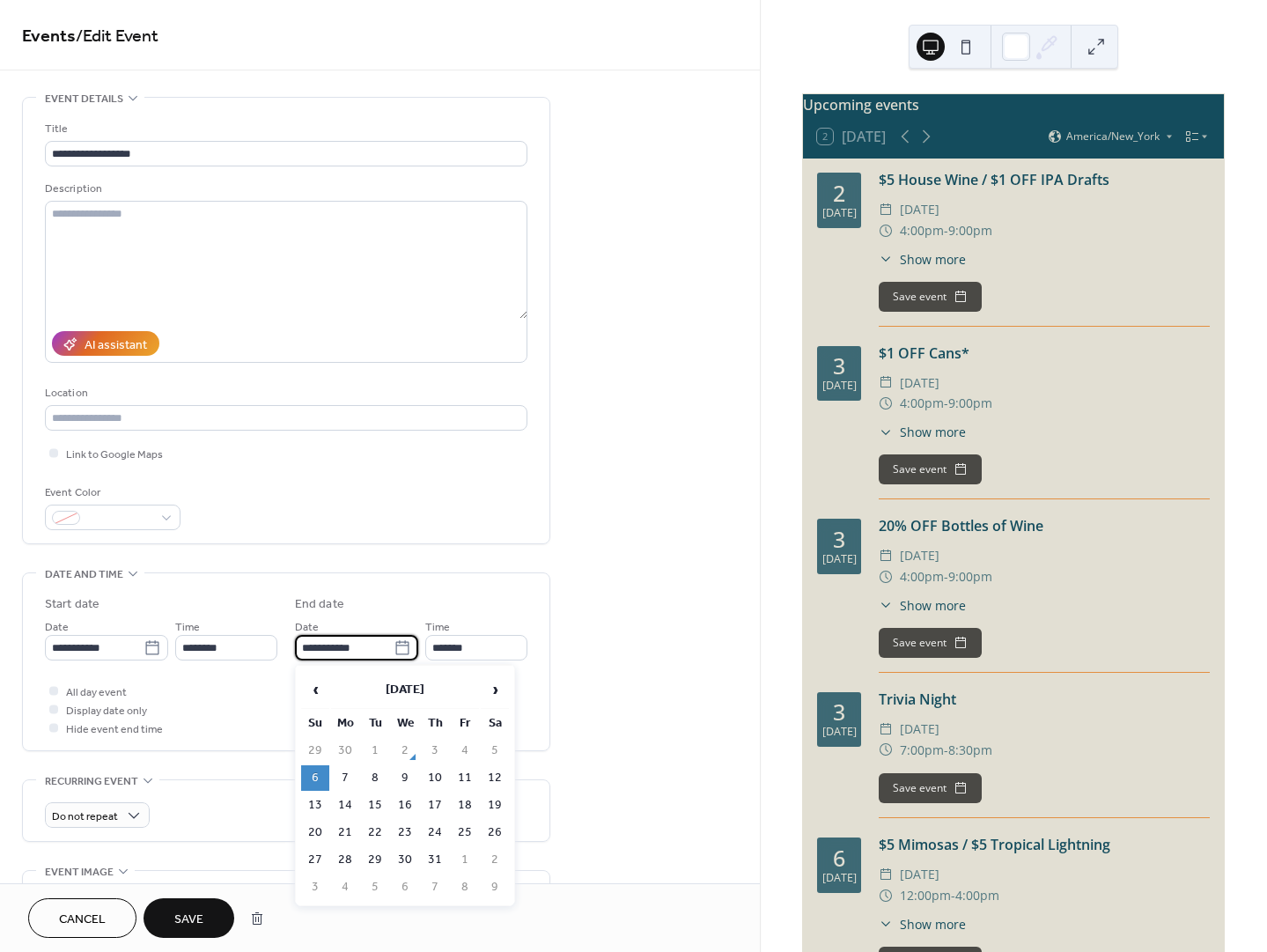 click on "Save" at bounding box center (188, 918) 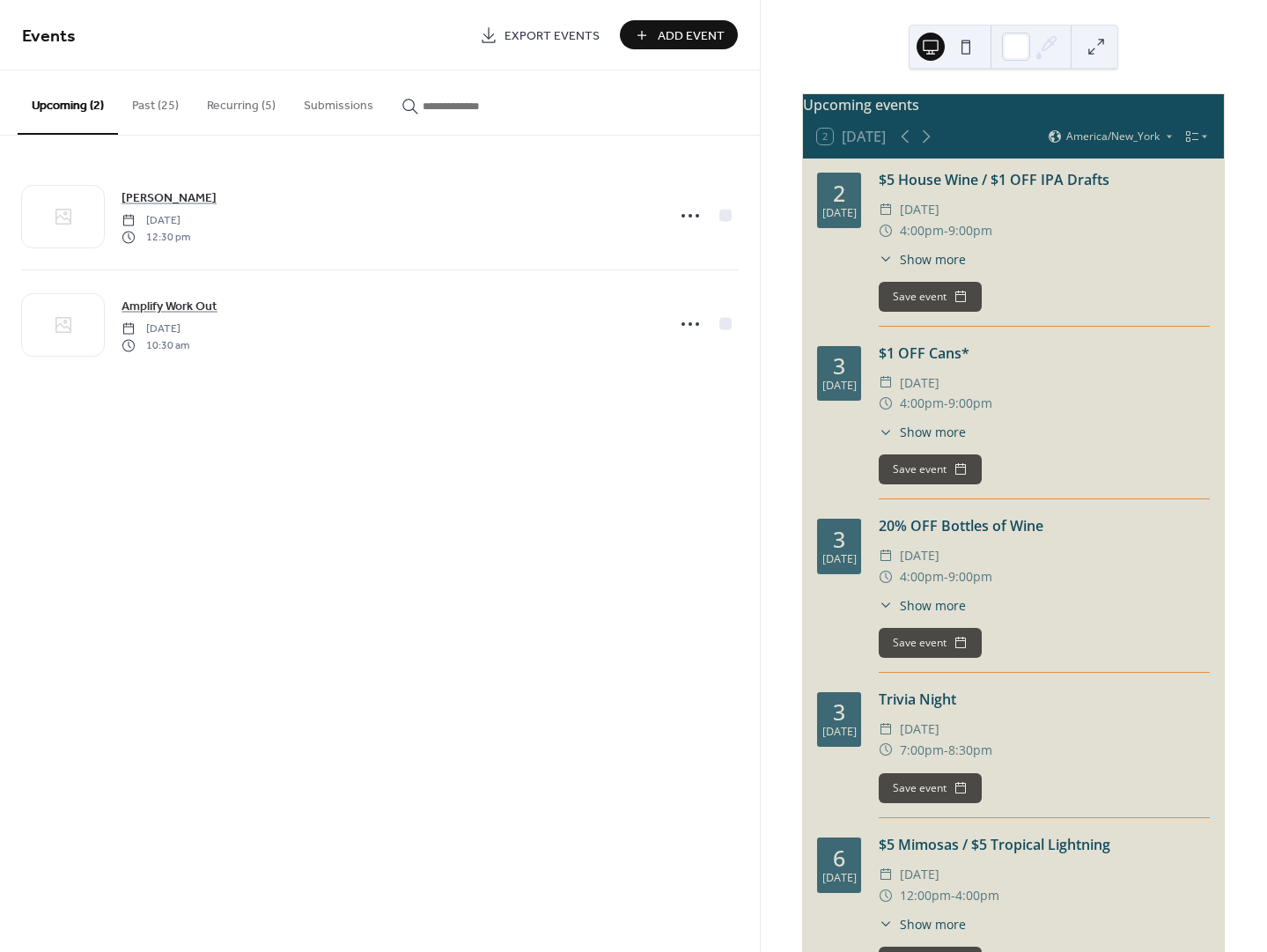 click on "Past  (25)" at bounding box center [155, 101] 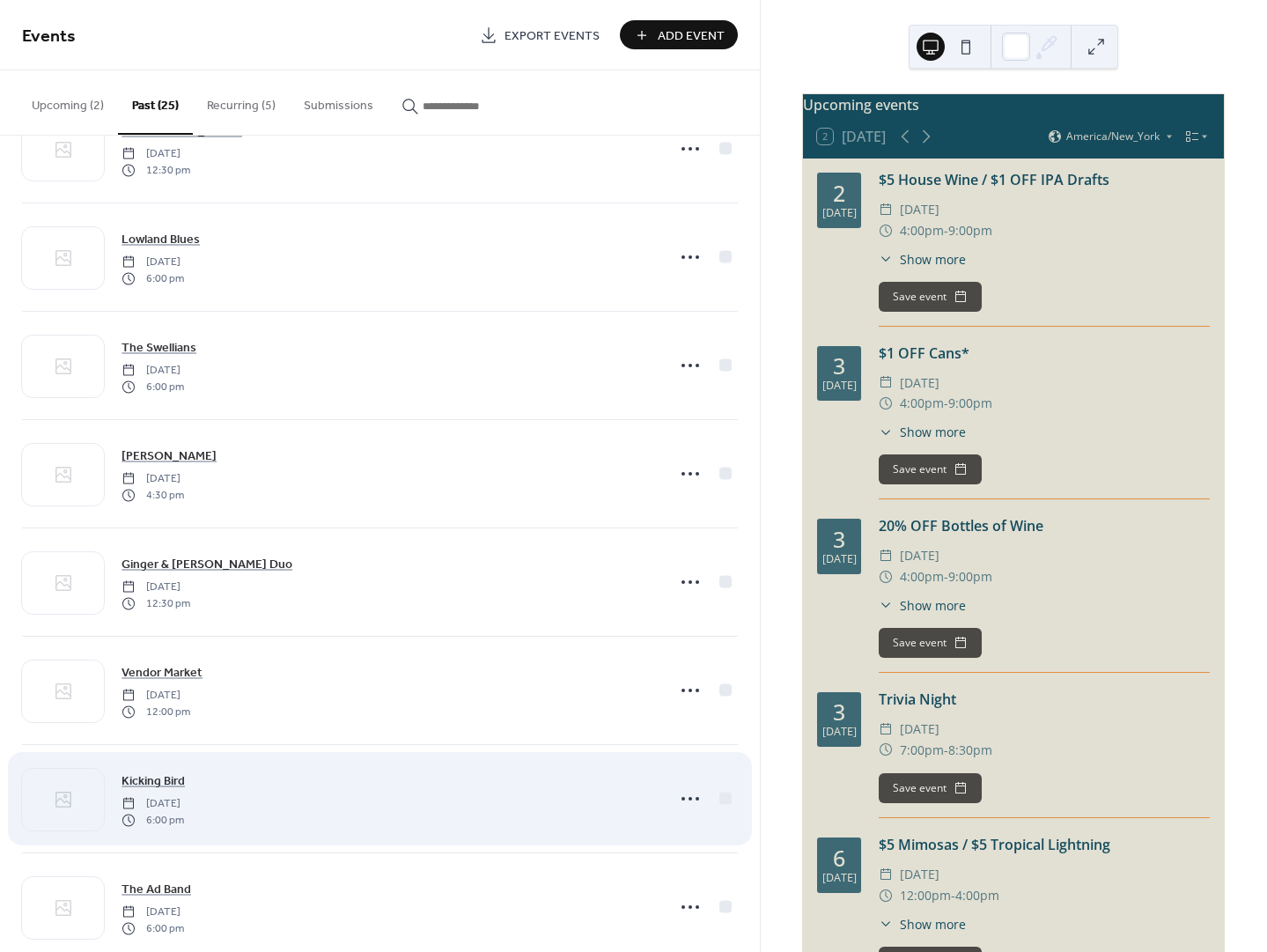 scroll, scrollTop: 0, scrollLeft: 0, axis: both 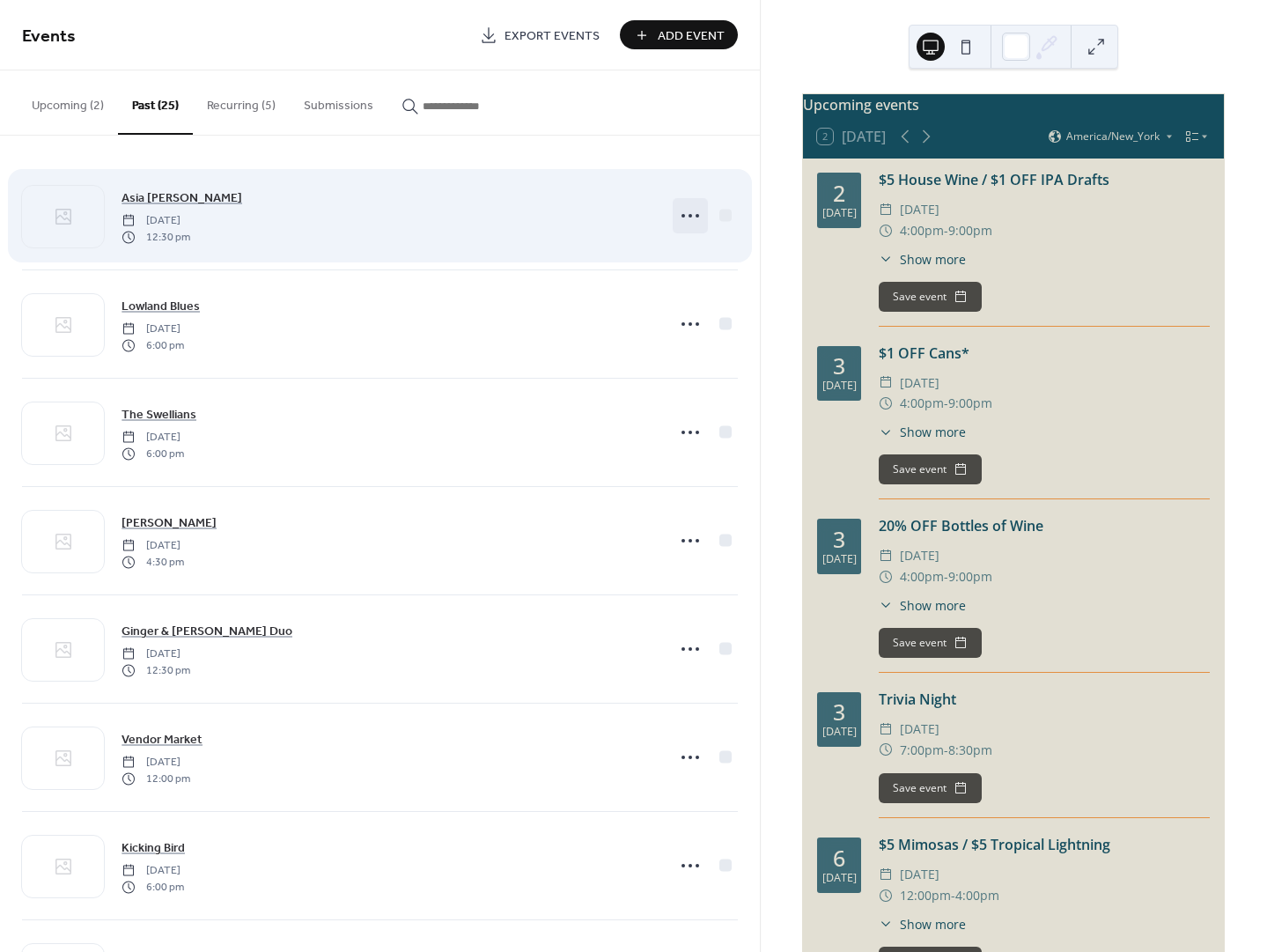 click 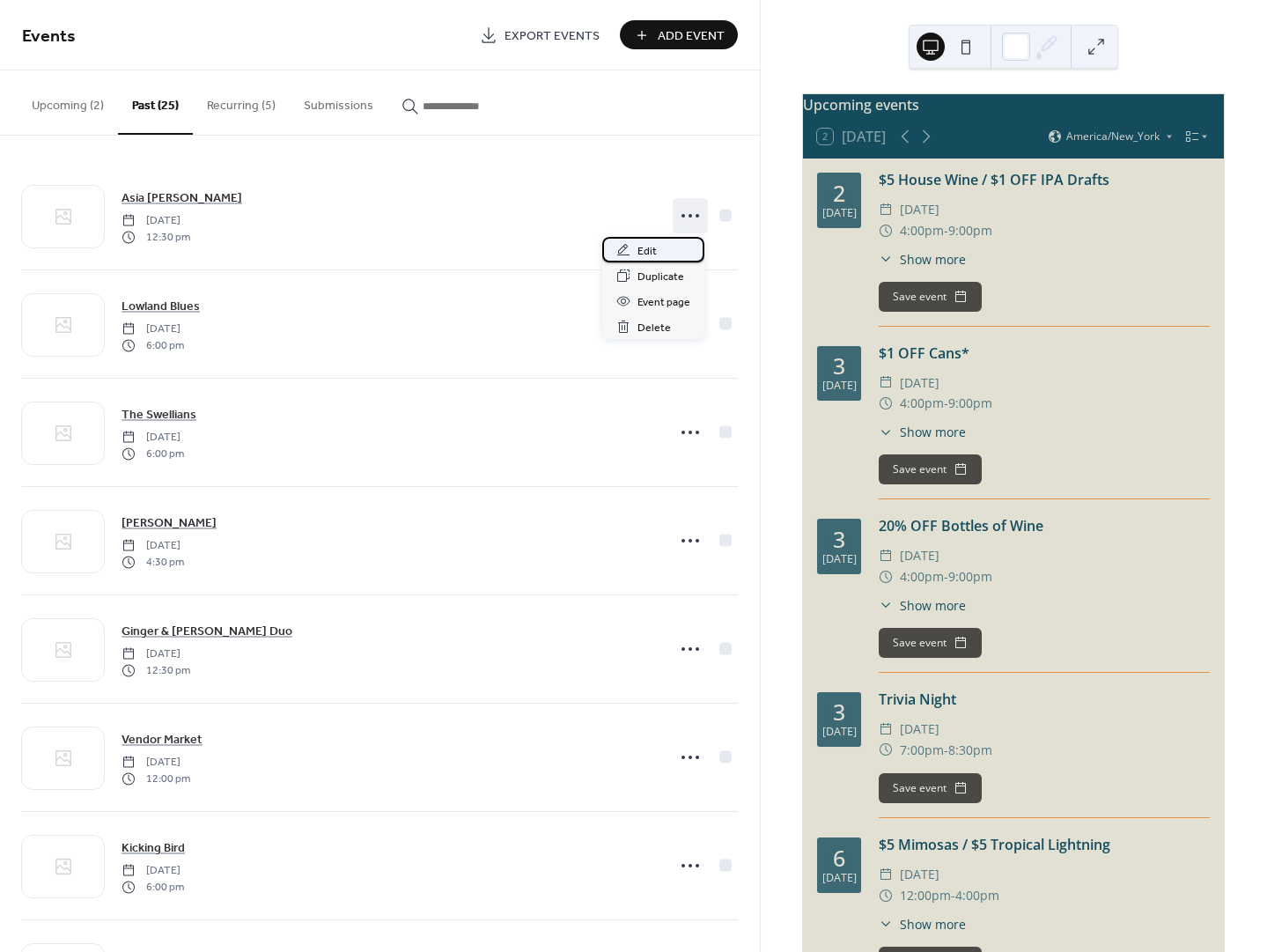 click on "Edit" at bounding box center [647, 251] 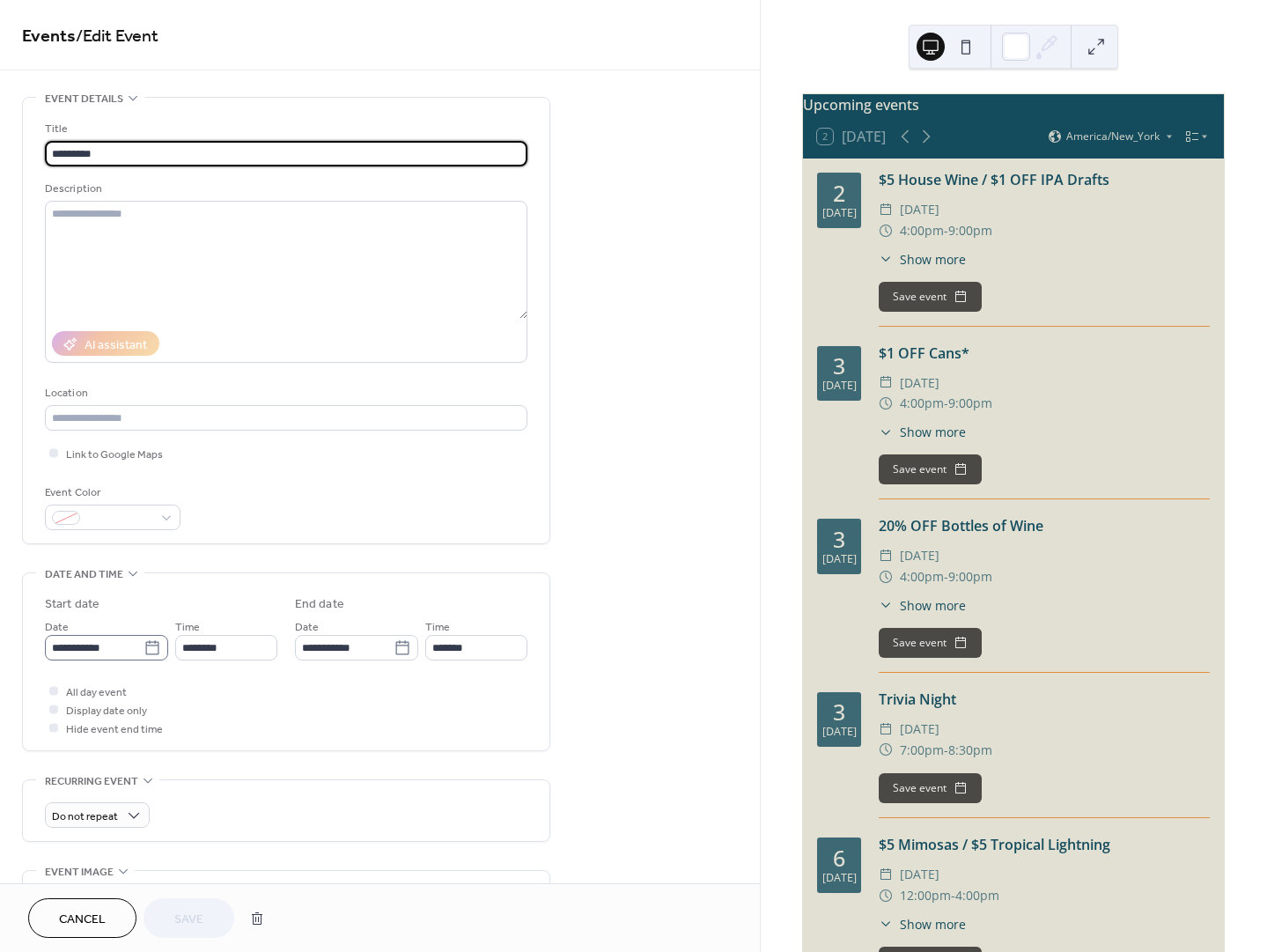 click 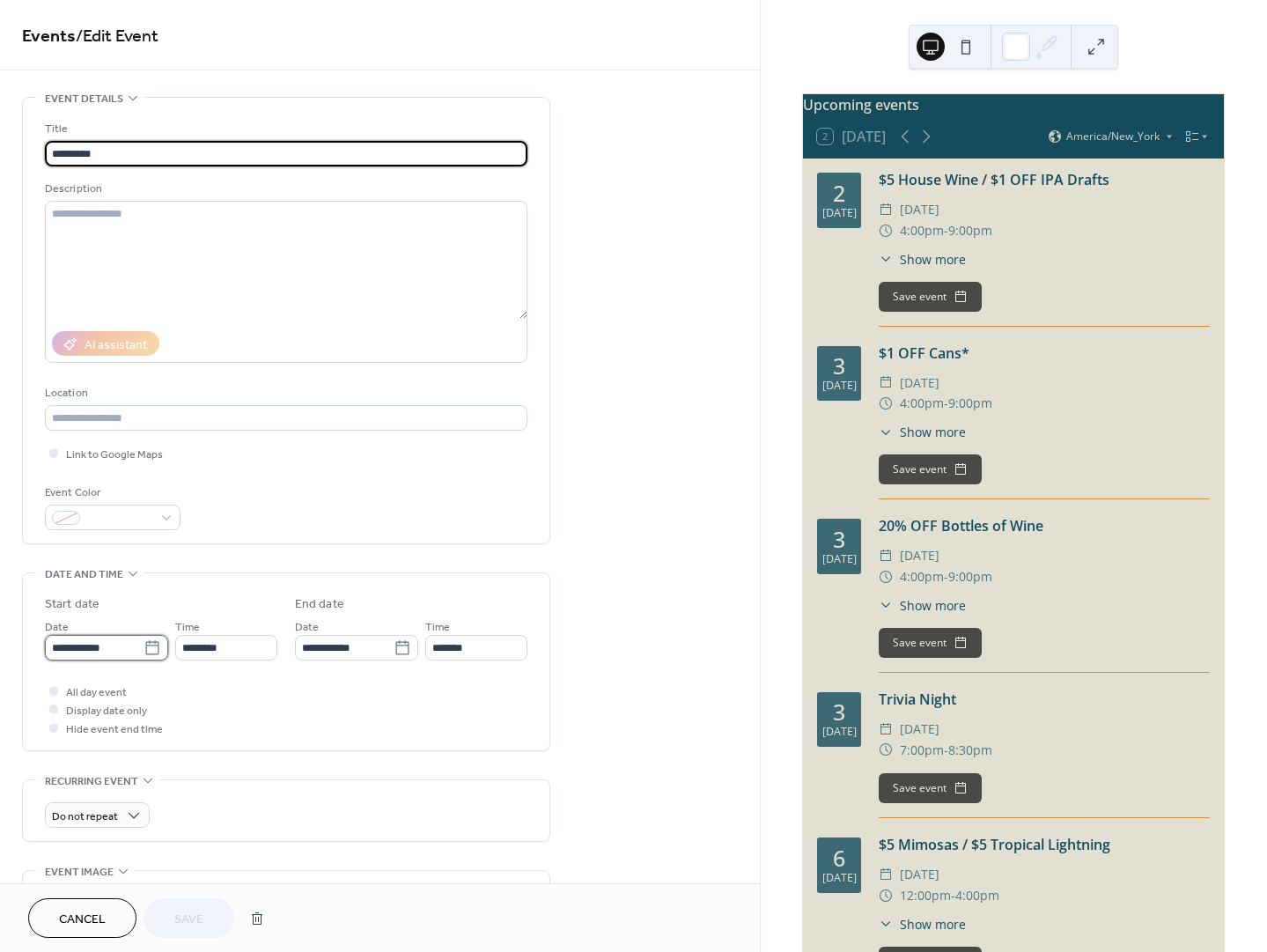 click on "**********" at bounding box center [94, 647] 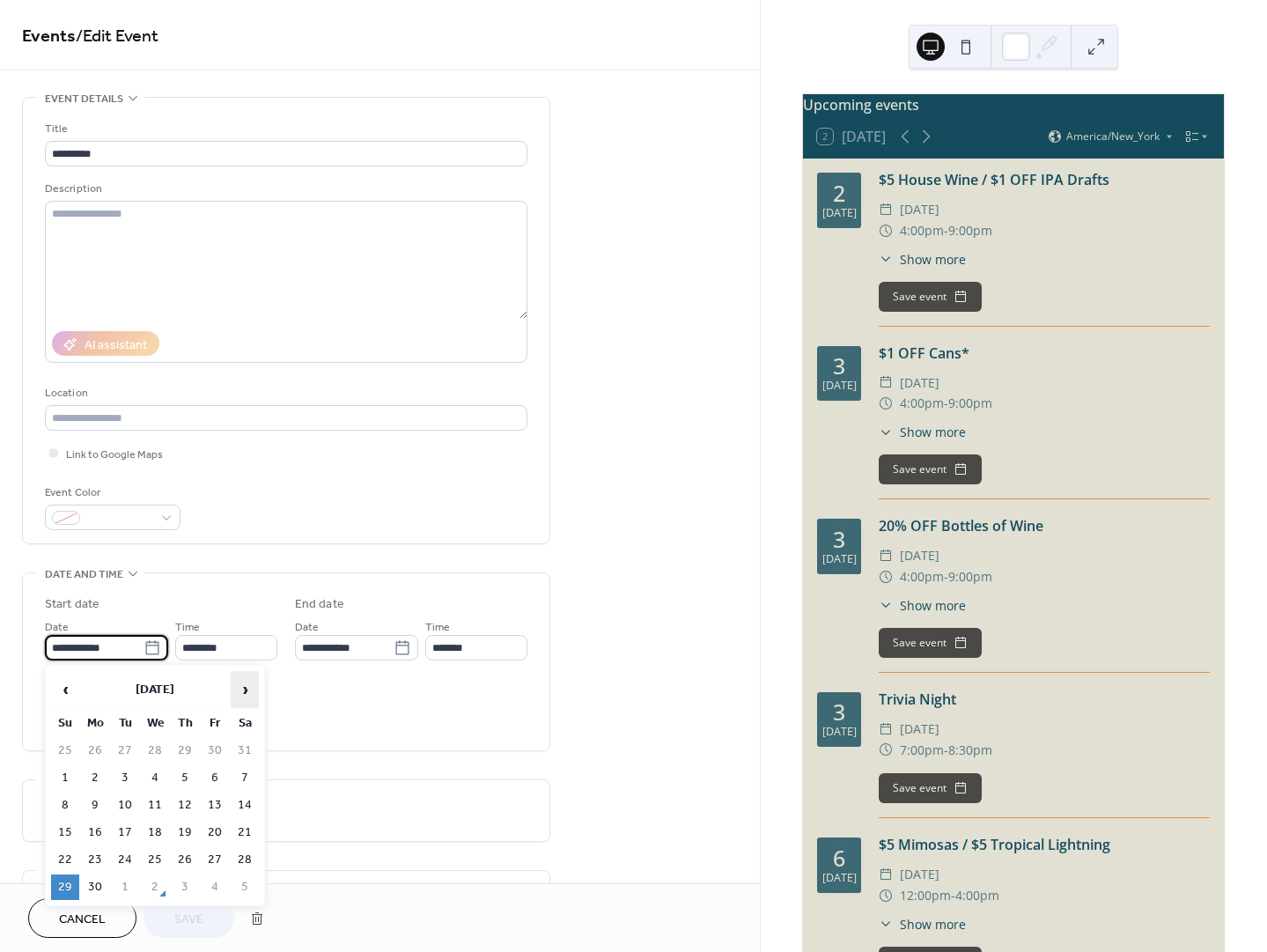 click on "›" at bounding box center [245, 690] 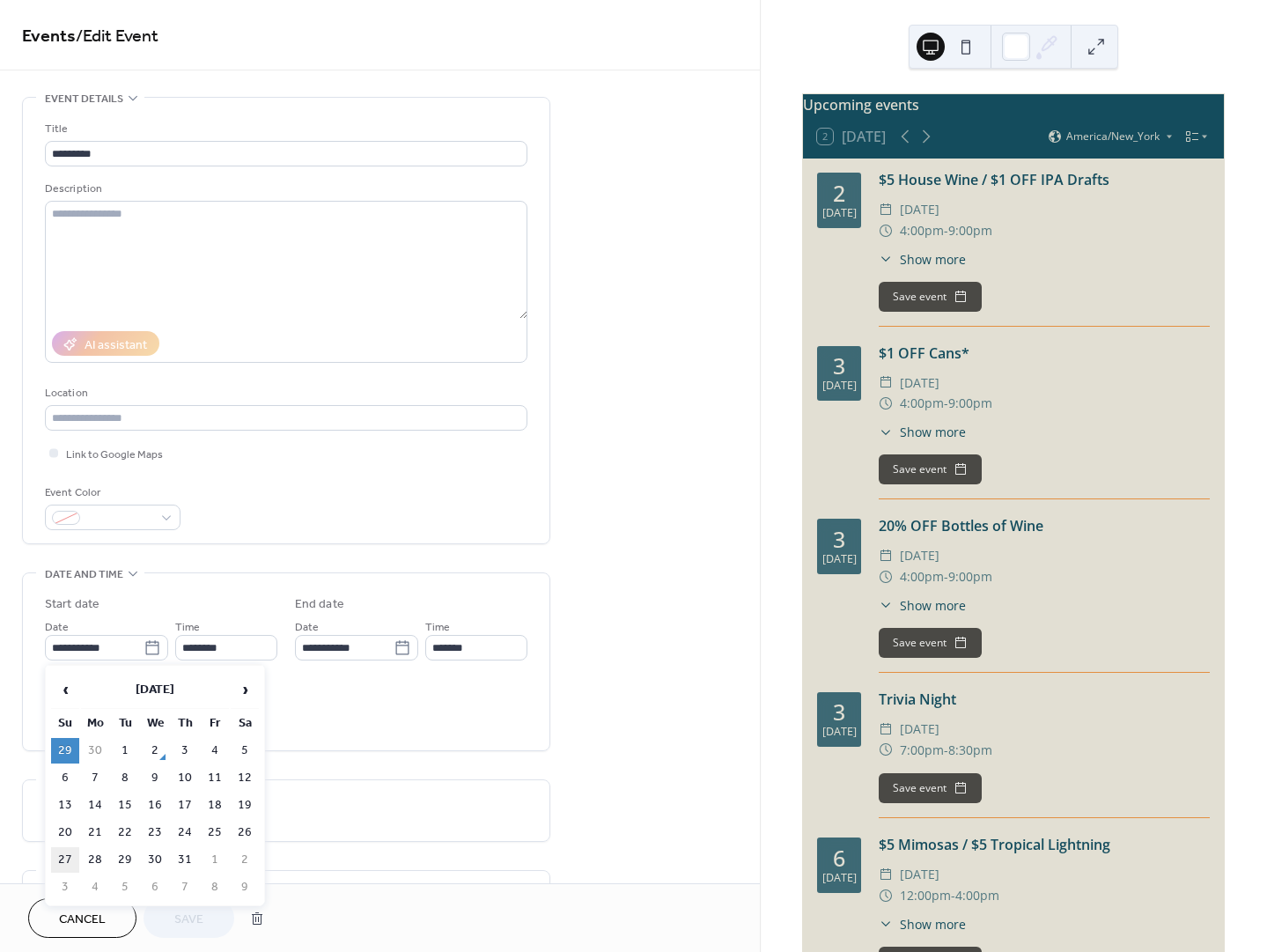 click on "27" at bounding box center (65, 860) 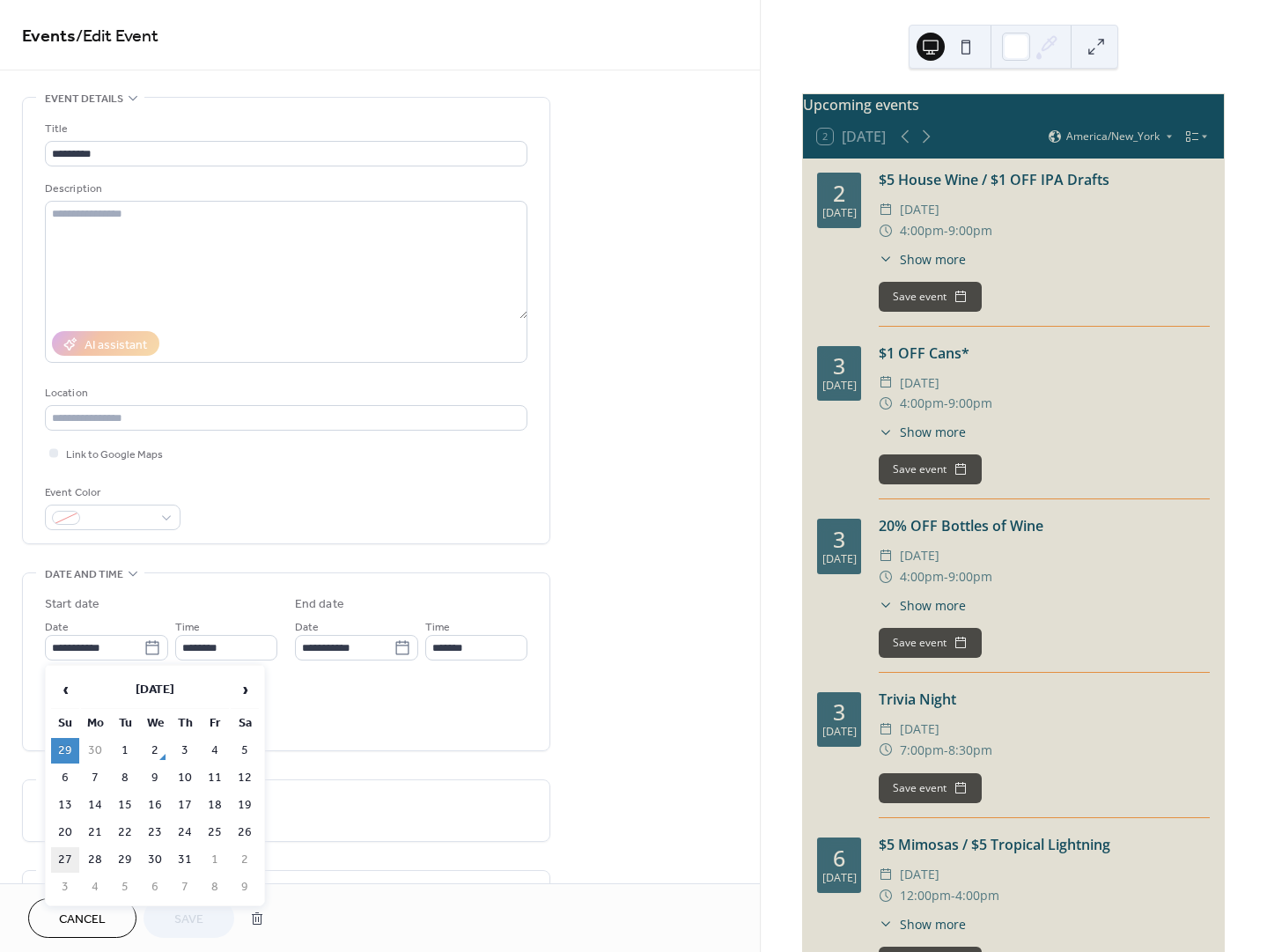 type on "**********" 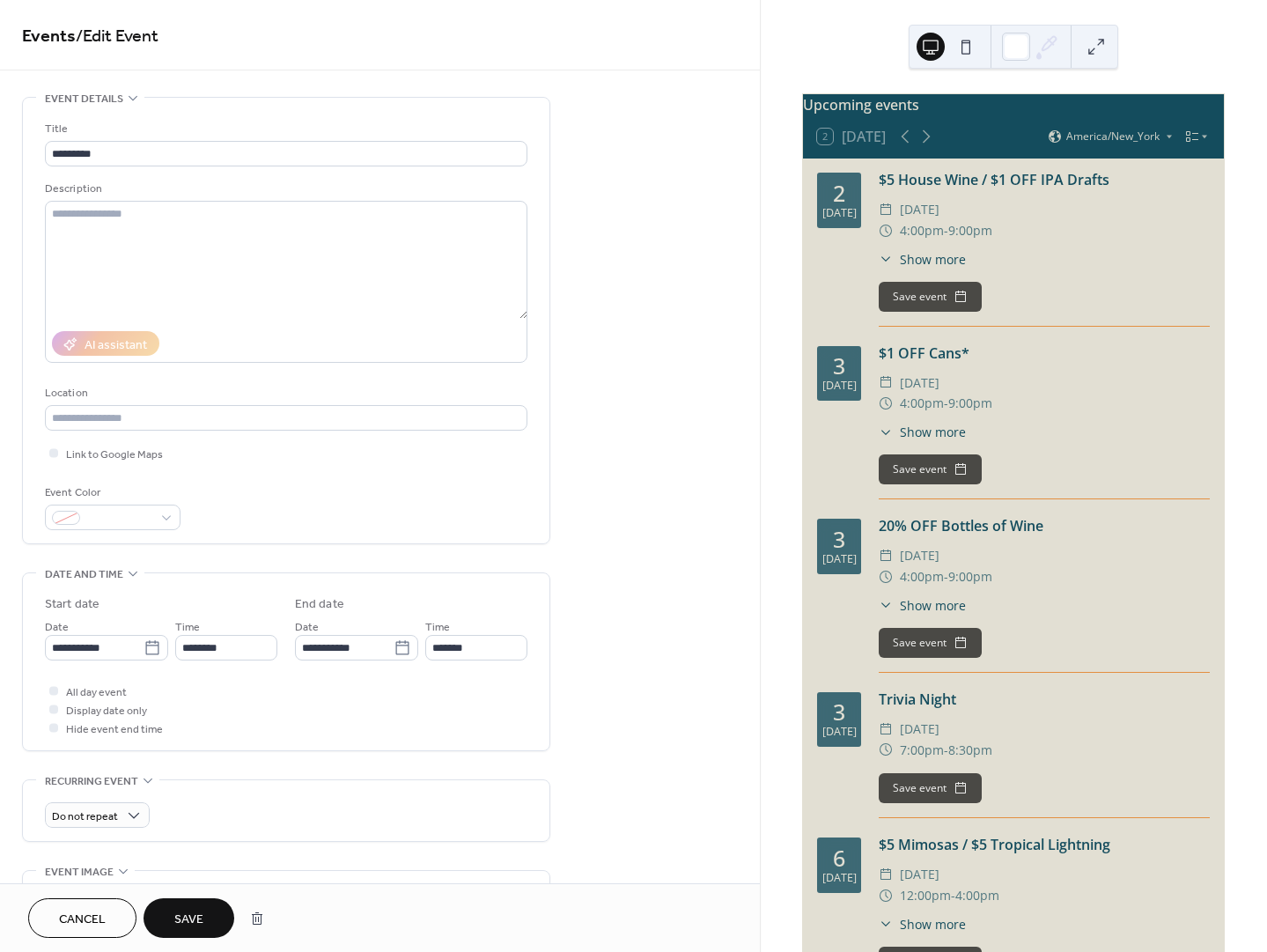 click on "Save" at bounding box center [188, 919] 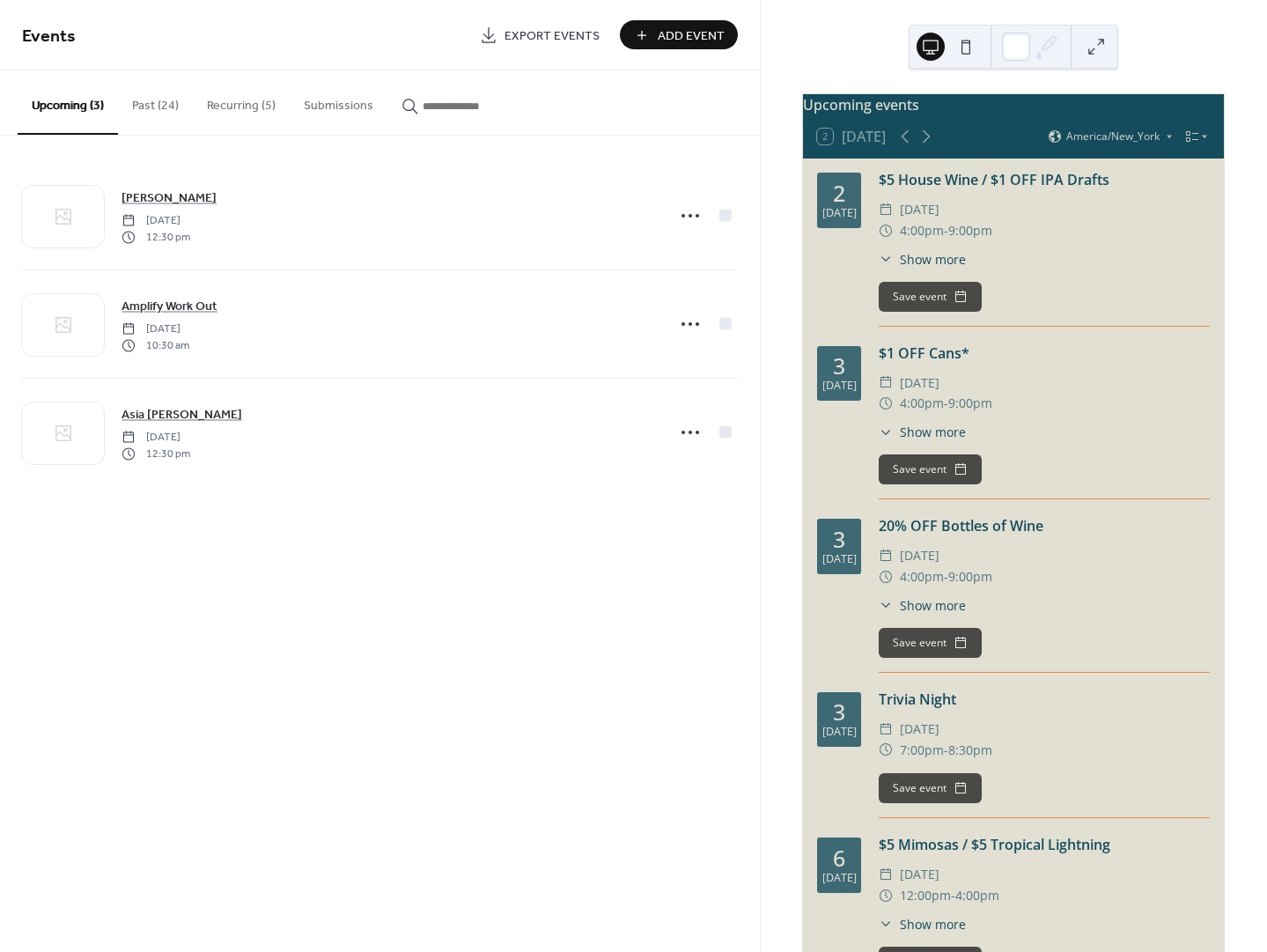 click on "Past  (24)" at bounding box center [155, 101] 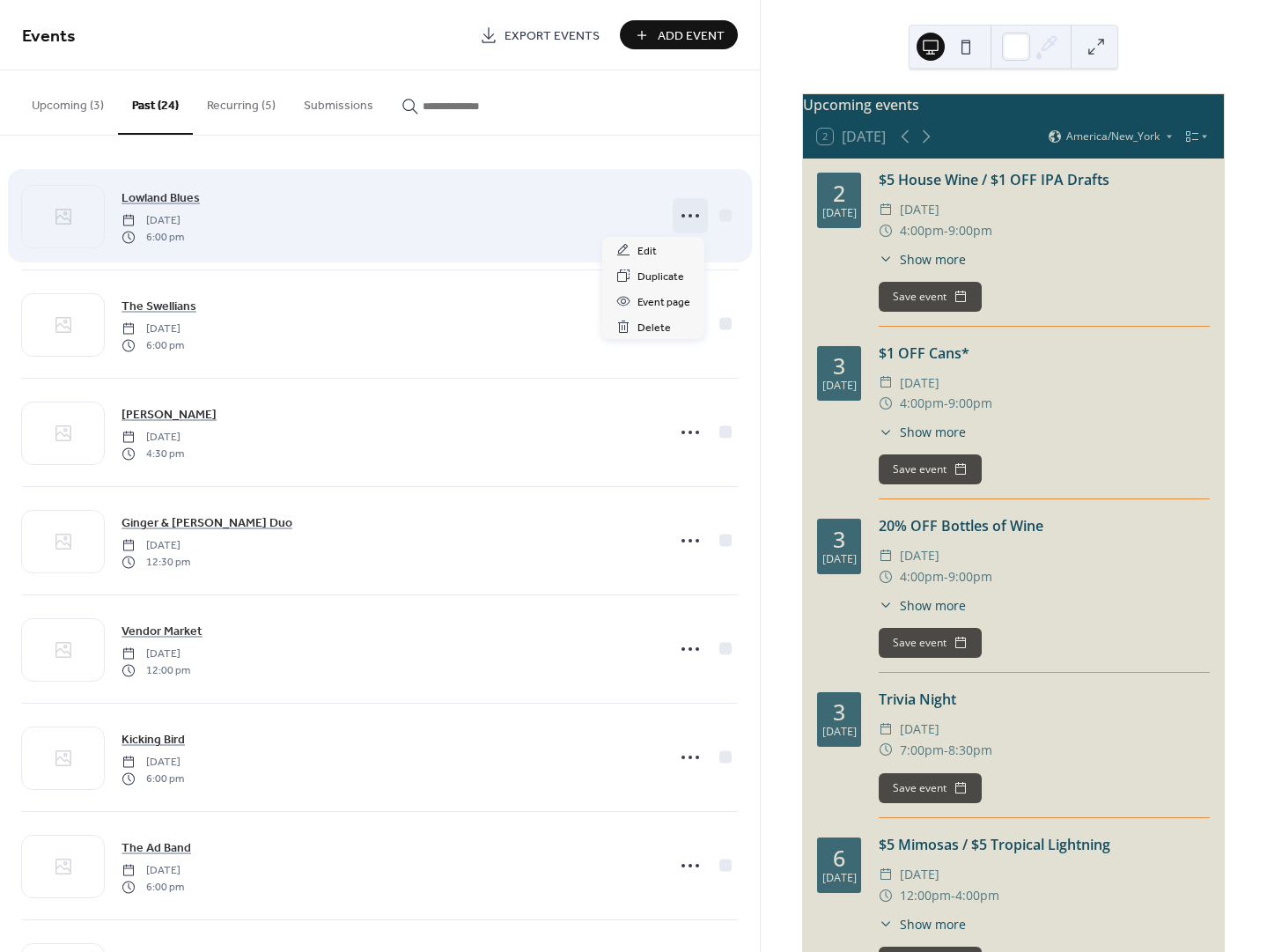 click 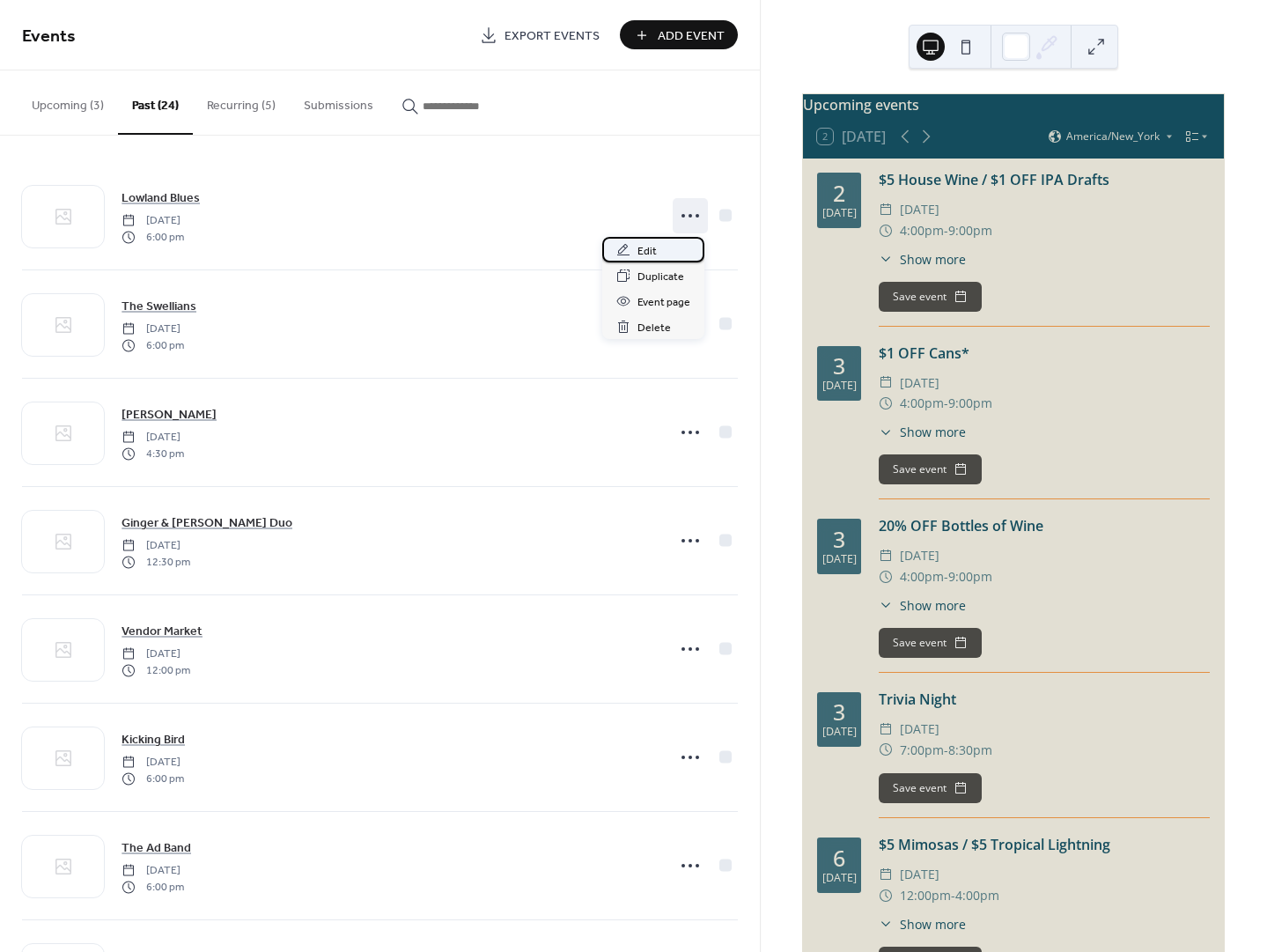 click on "Edit" at bounding box center (647, 251) 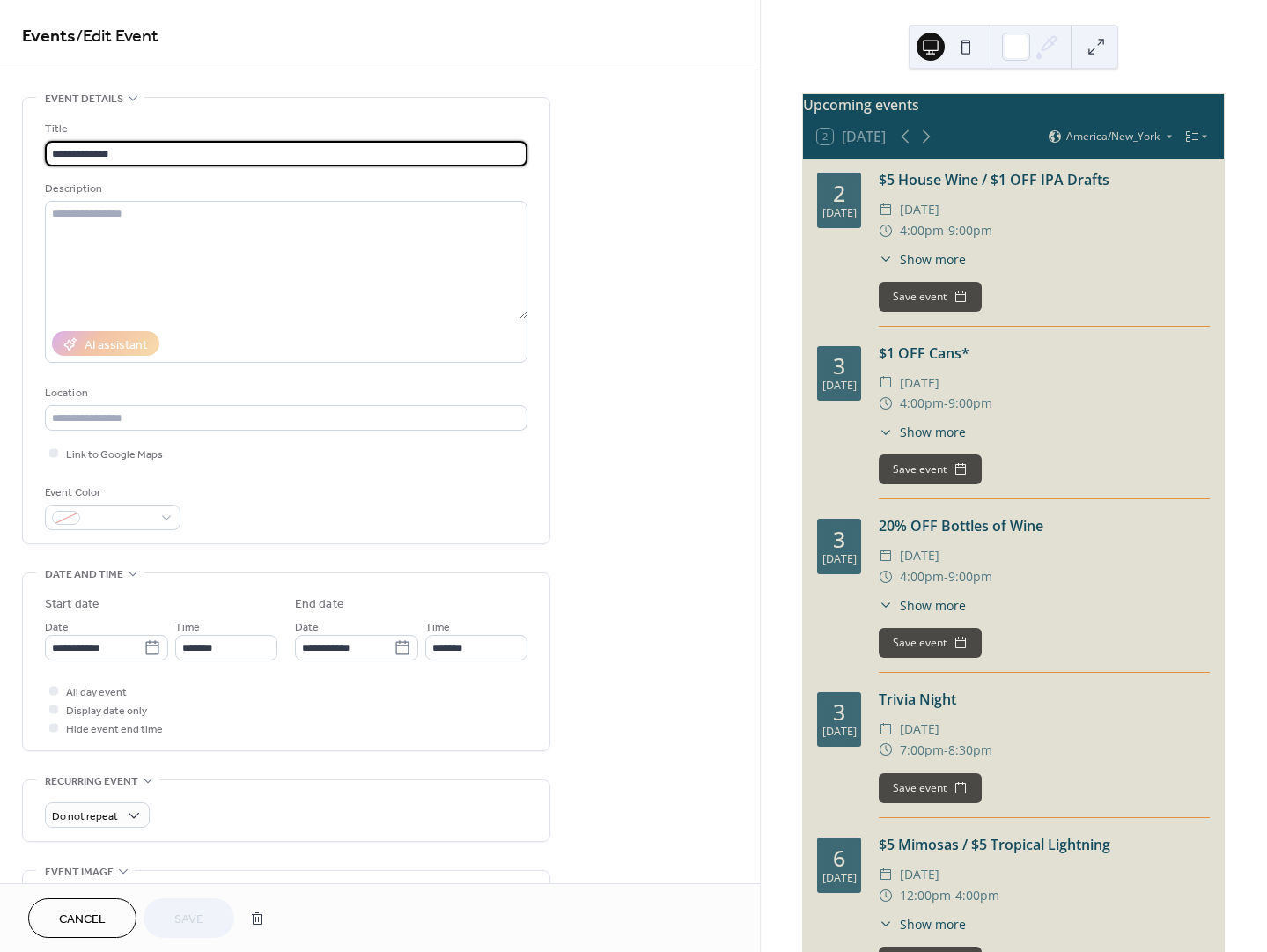 click on "**********" at bounding box center [286, 153] 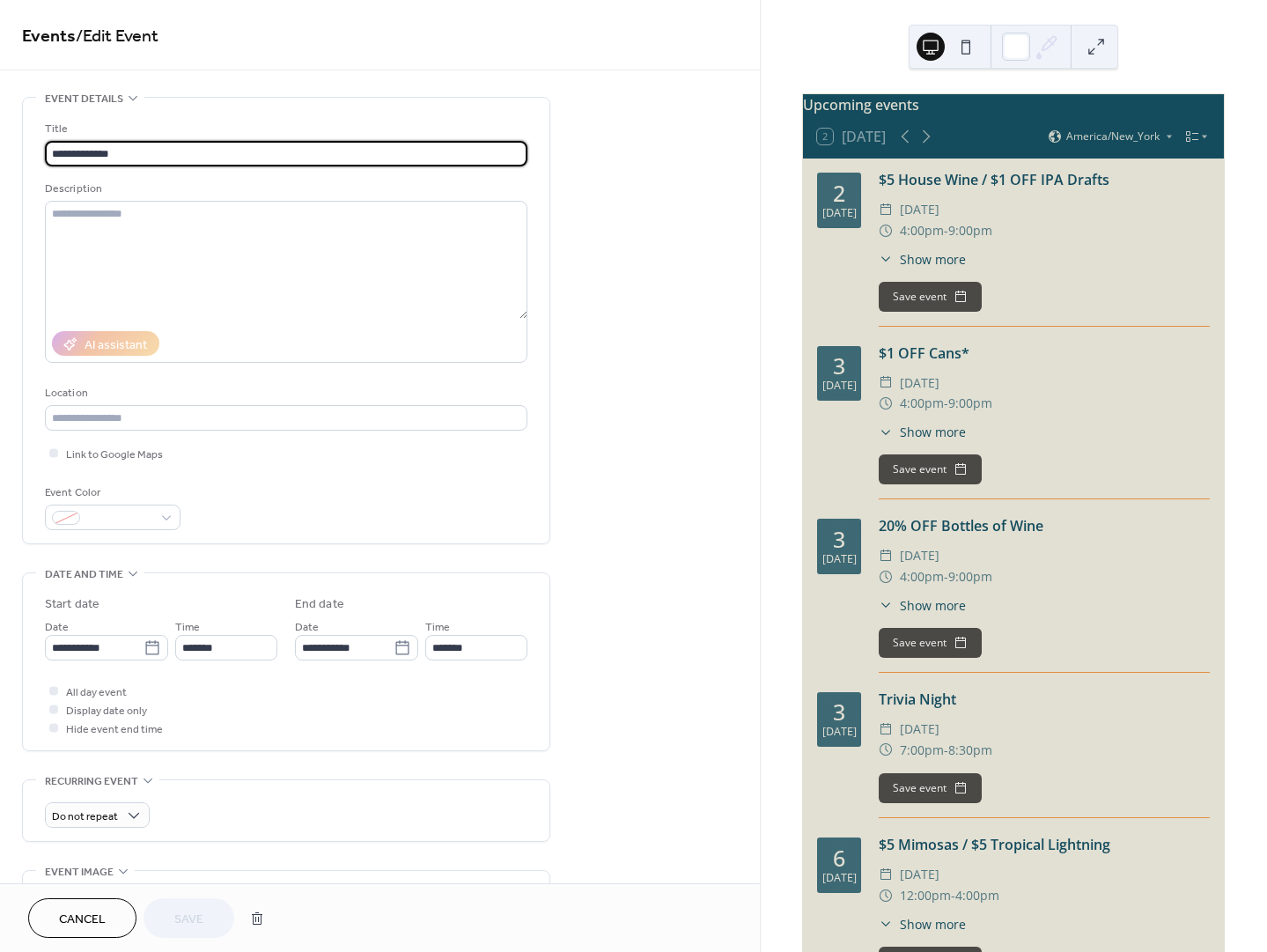 click on "**********" at bounding box center [286, 153] 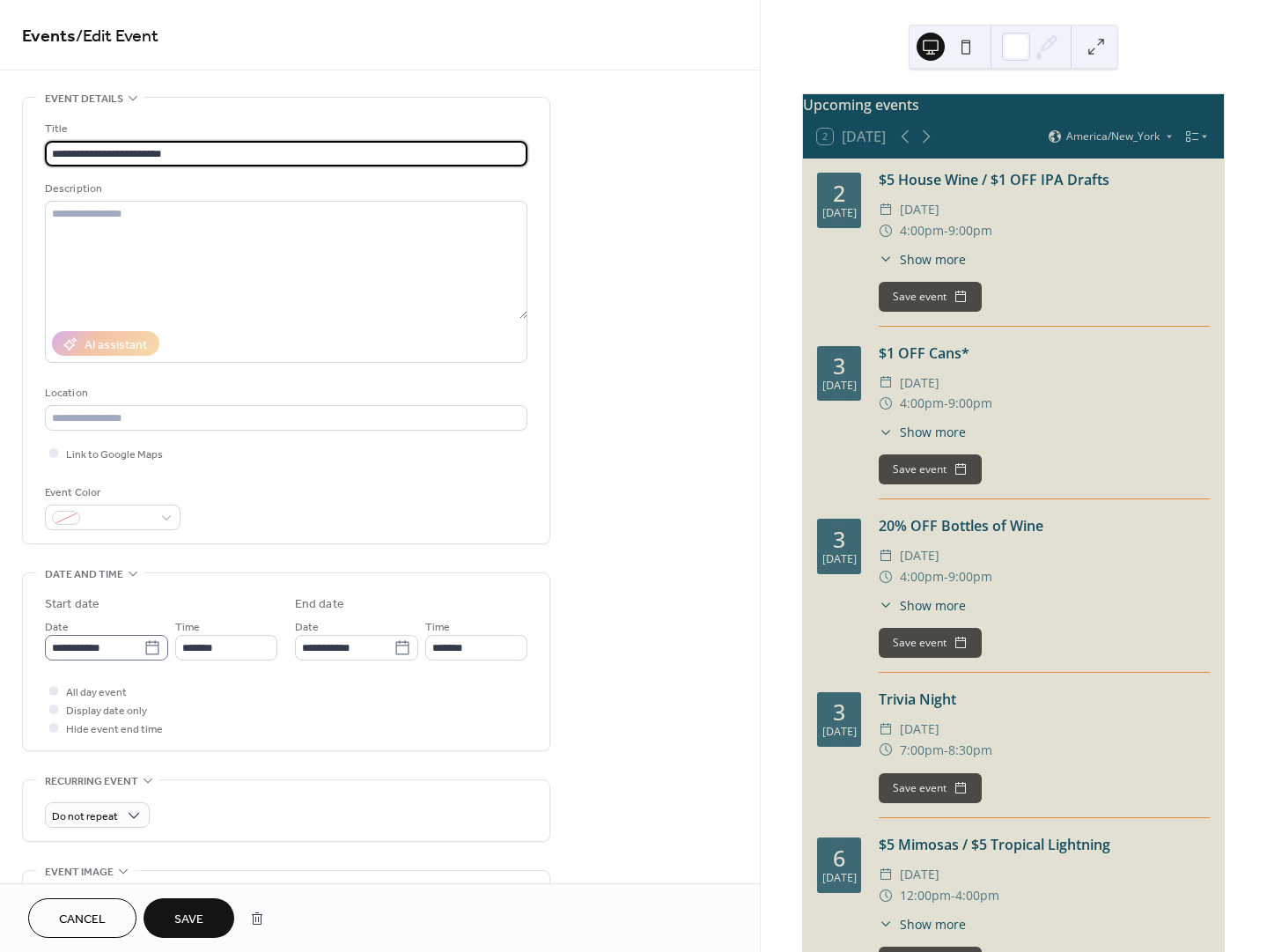 type on "**********" 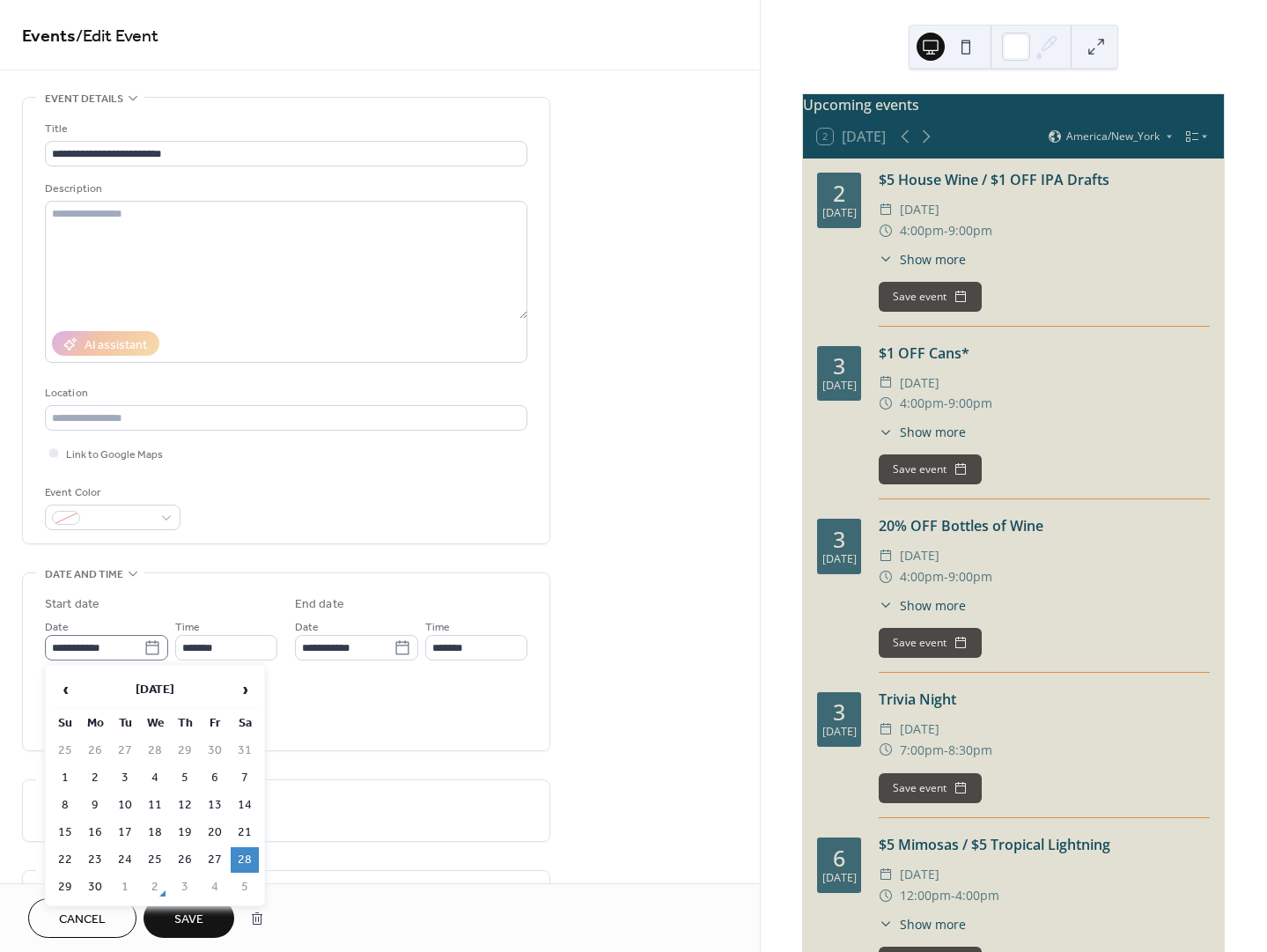 click 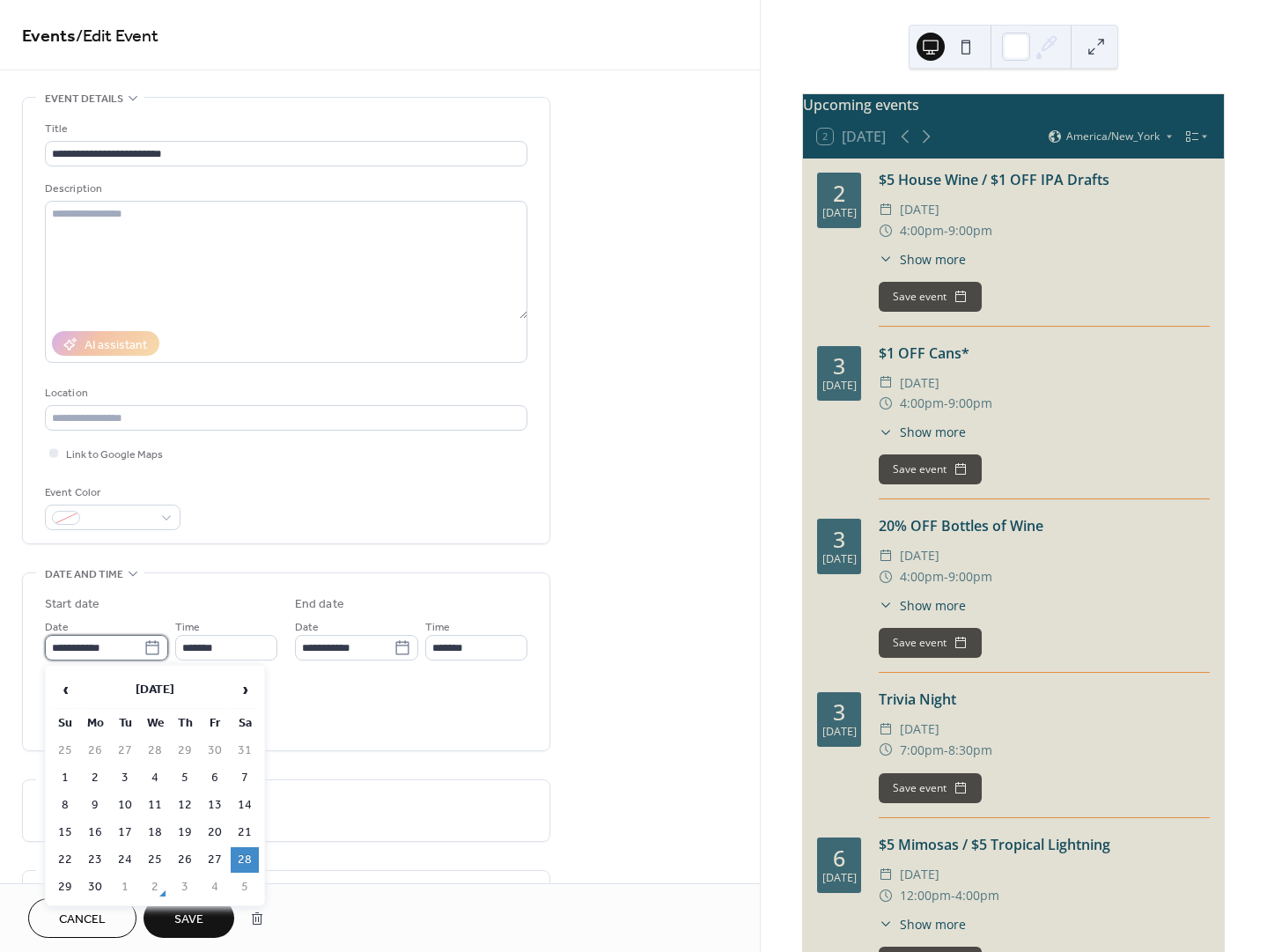 click on "**********" at bounding box center (94, 647) 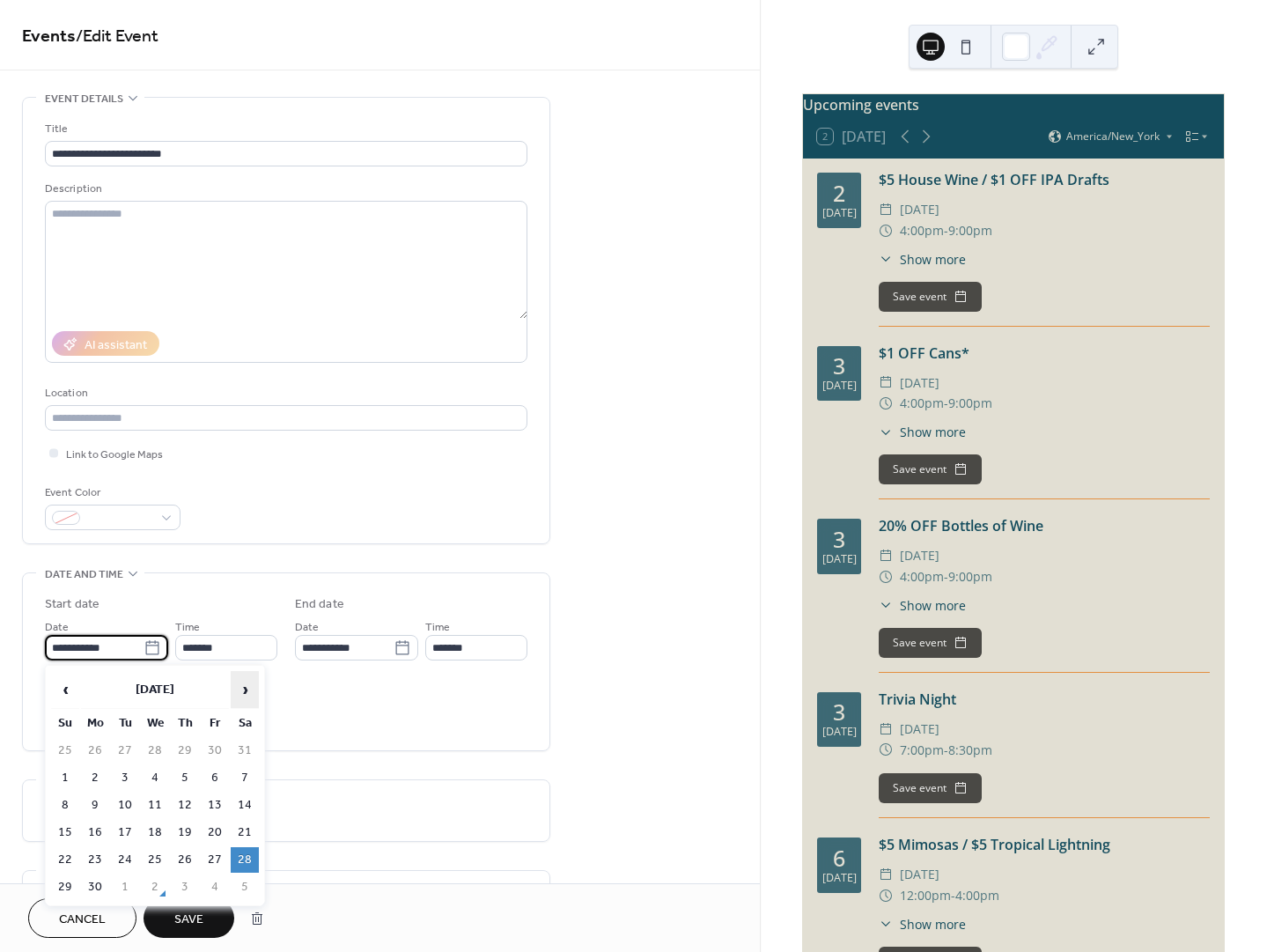 click on "›" at bounding box center (245, 690) 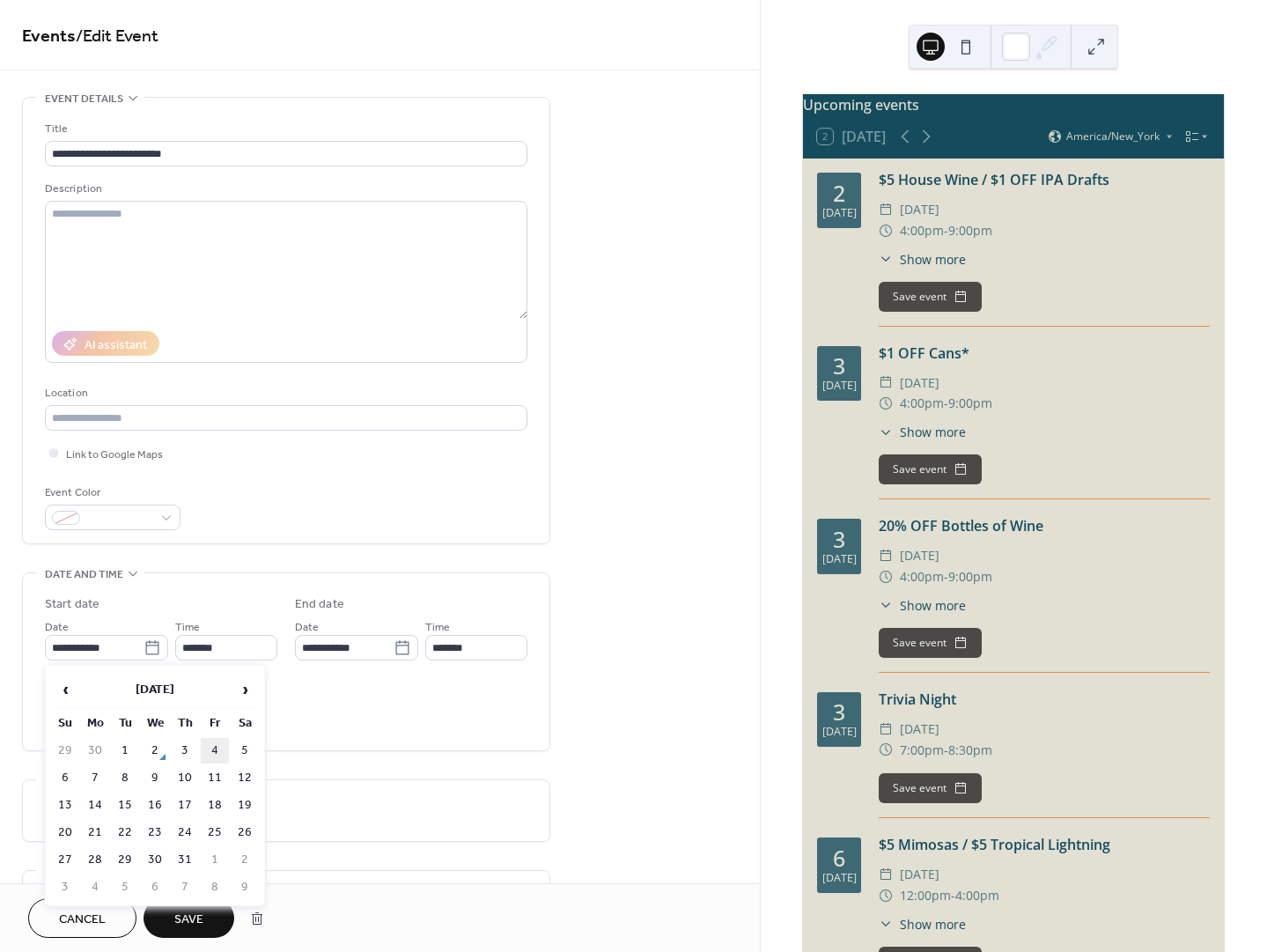 click on "4" at bounding box center (215, 750) 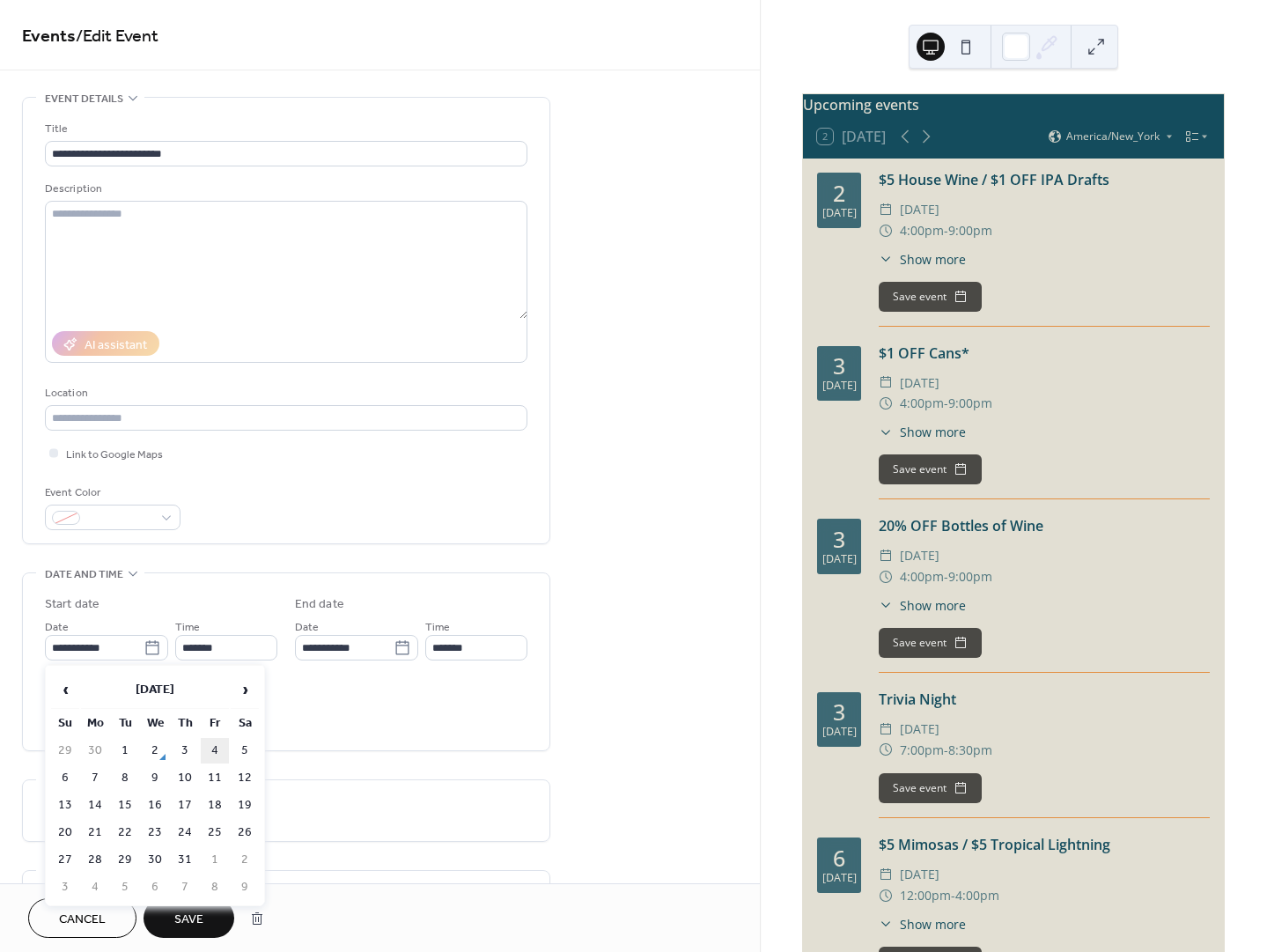 type on "**********" 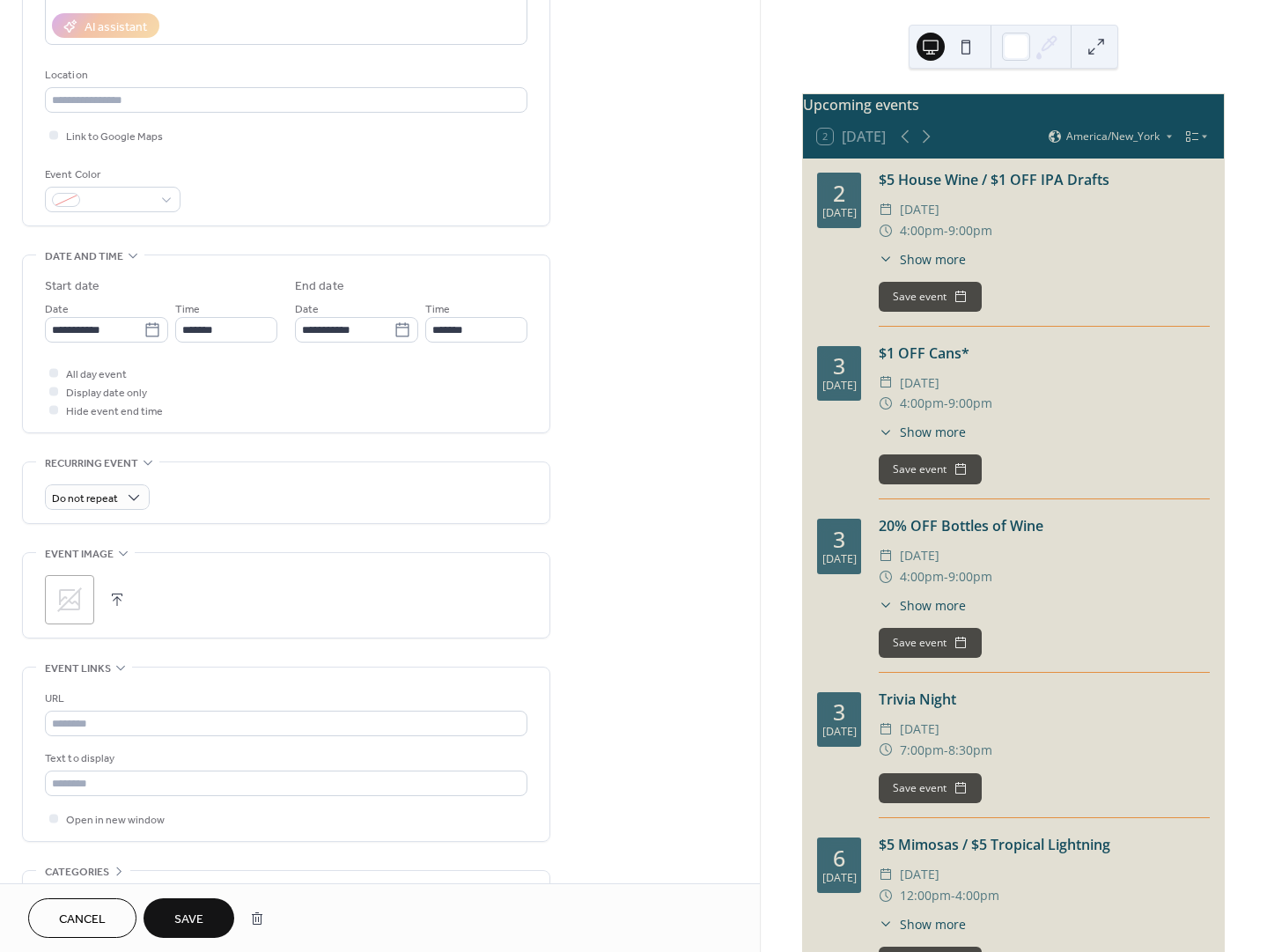 scroll, scrollTop: 322, scrollLeft: 0, axis: vertical 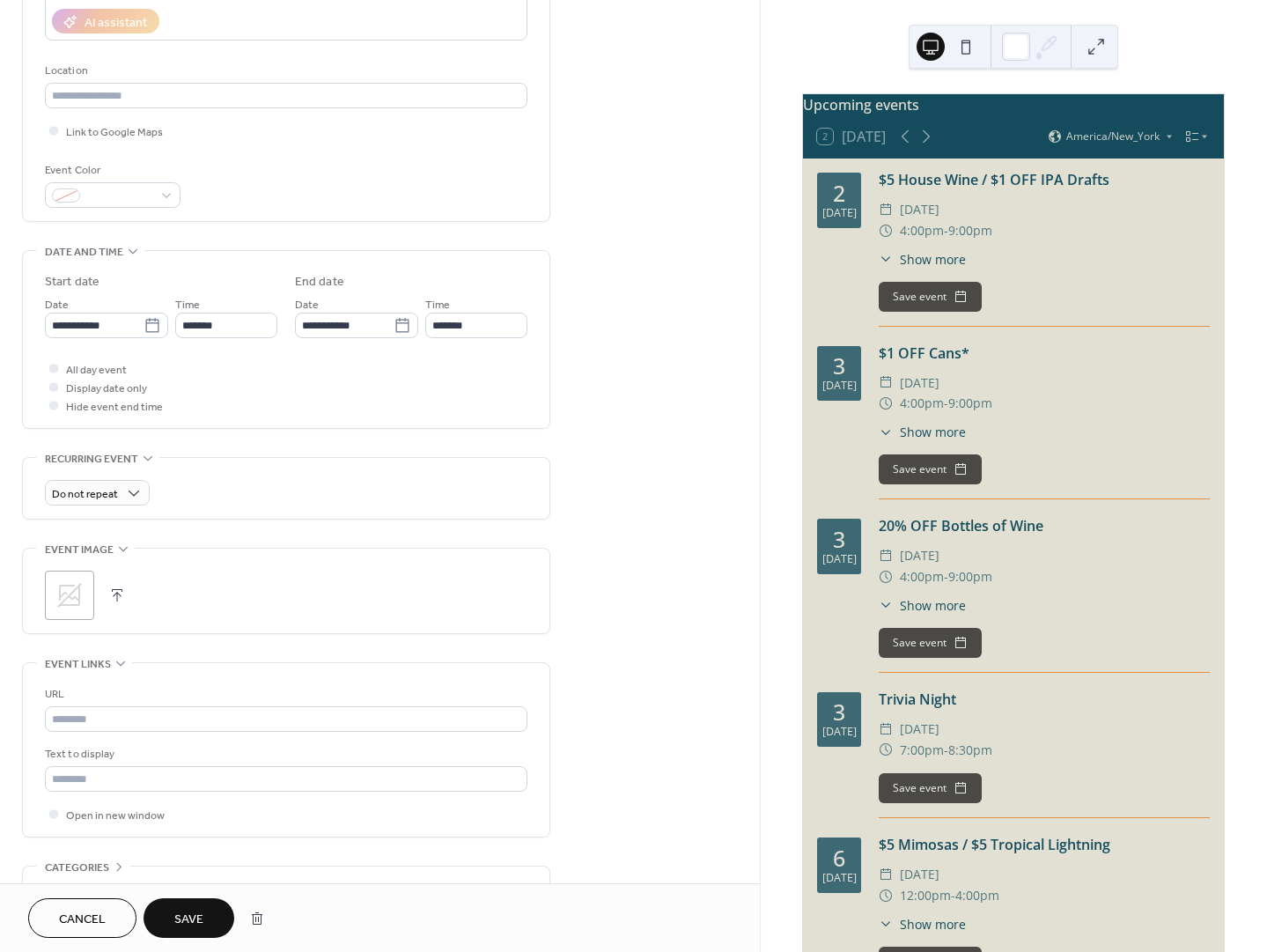 click on "Save" at bounding box center [188, 918] 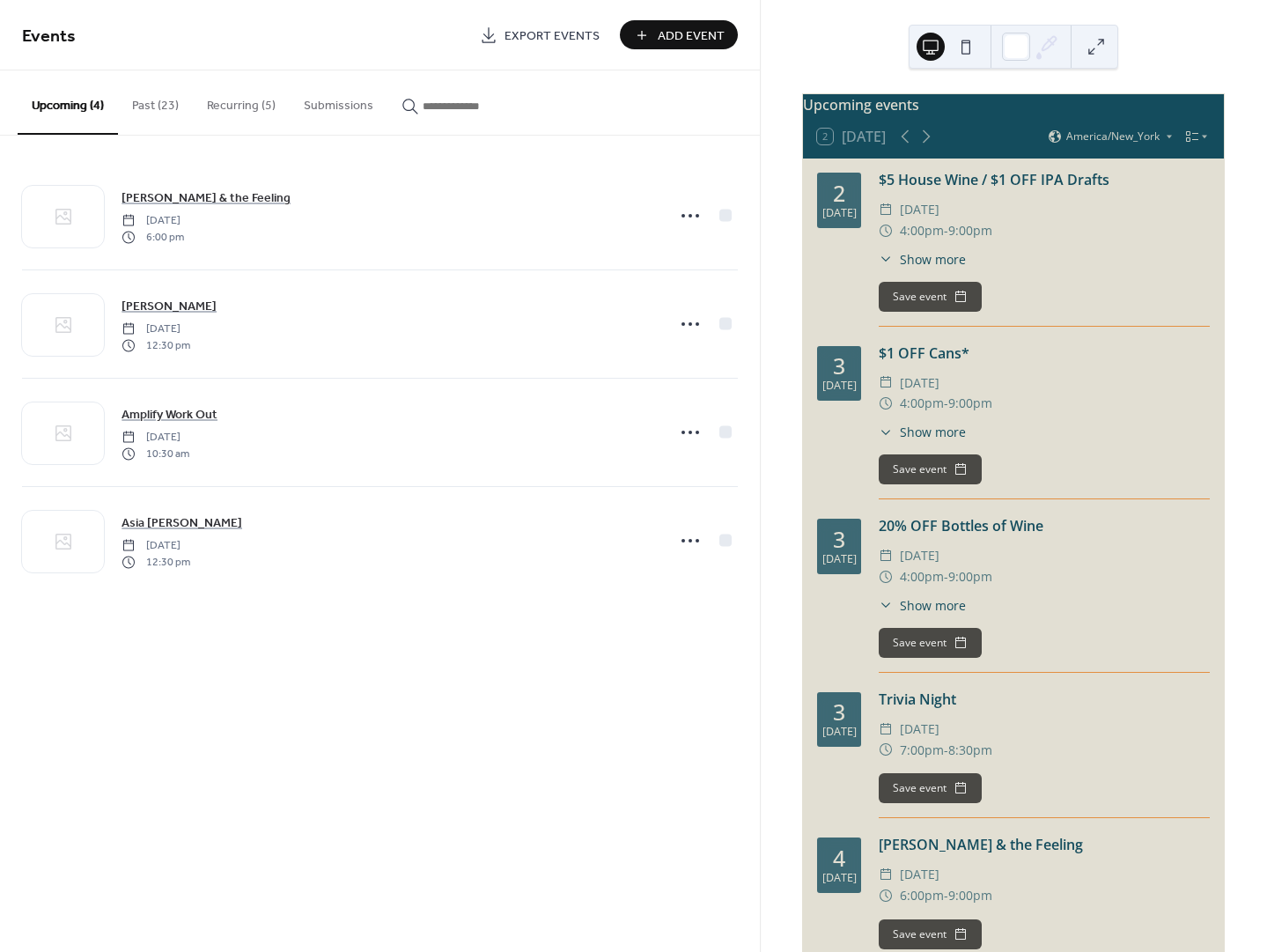 click on "Past  (23)" at bounding box center [155, 101] 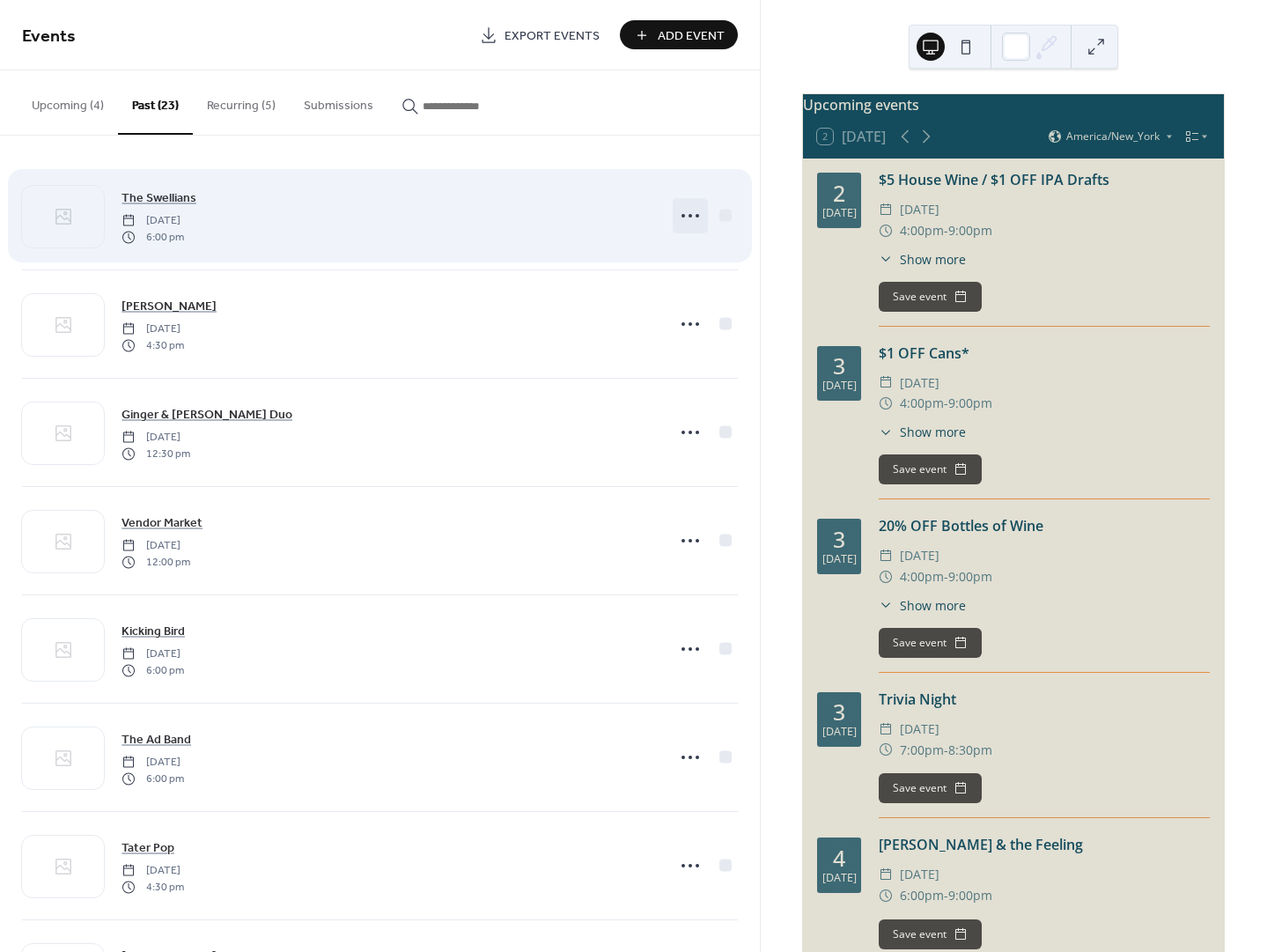 click 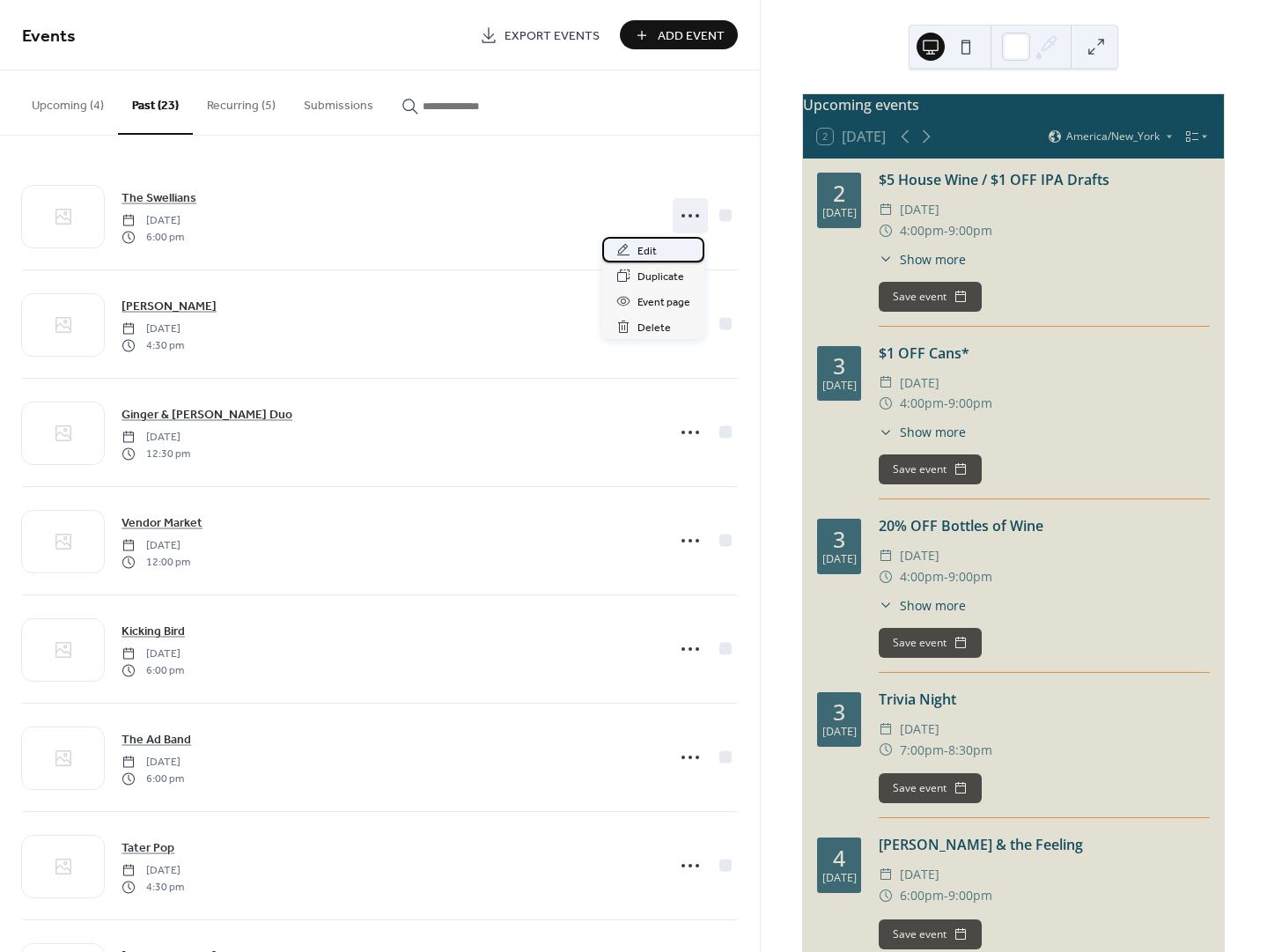 click on "Edit" at bounding box center (647, 251) 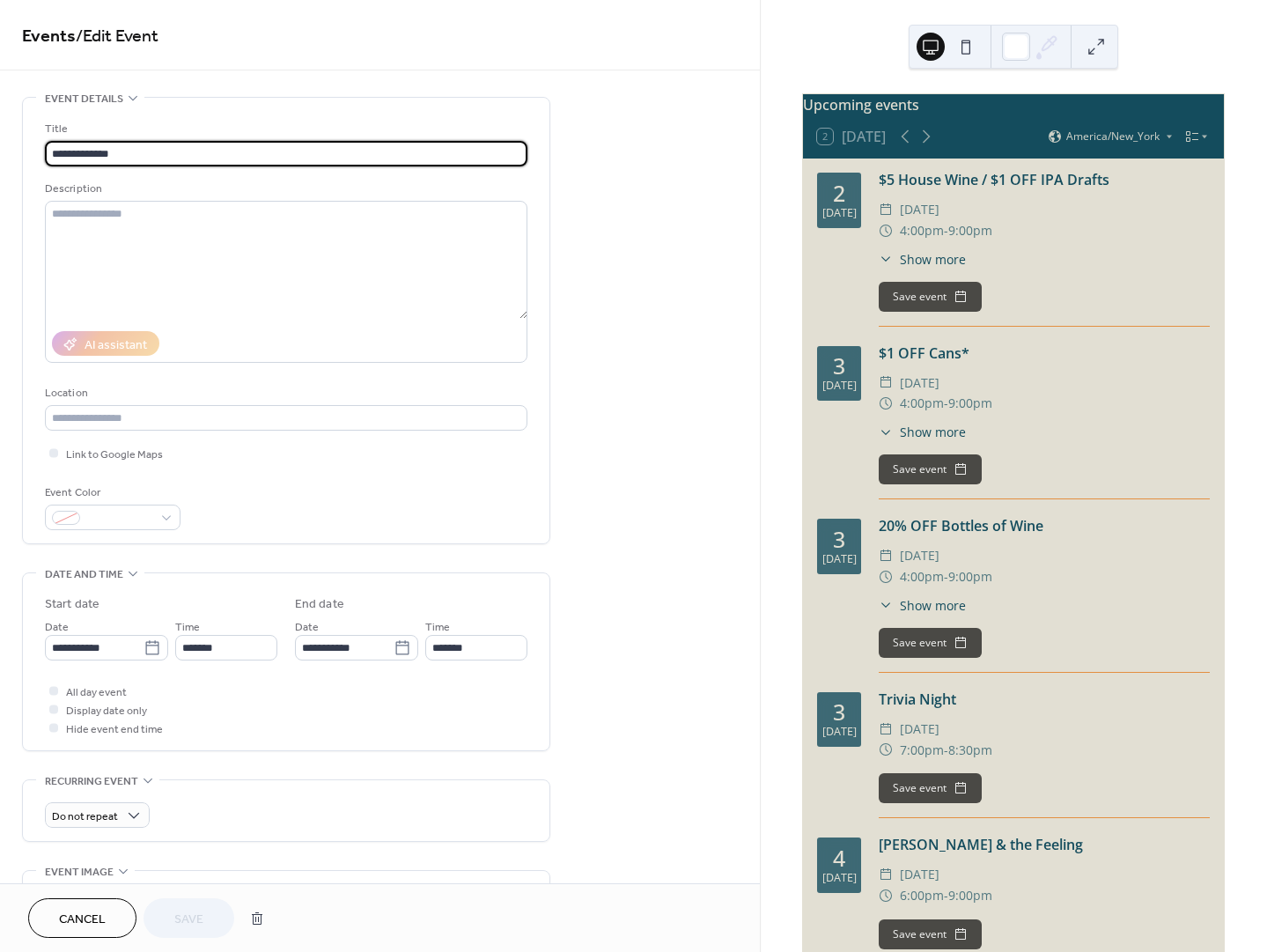 click on "**********" at bounding box center [286, 153] 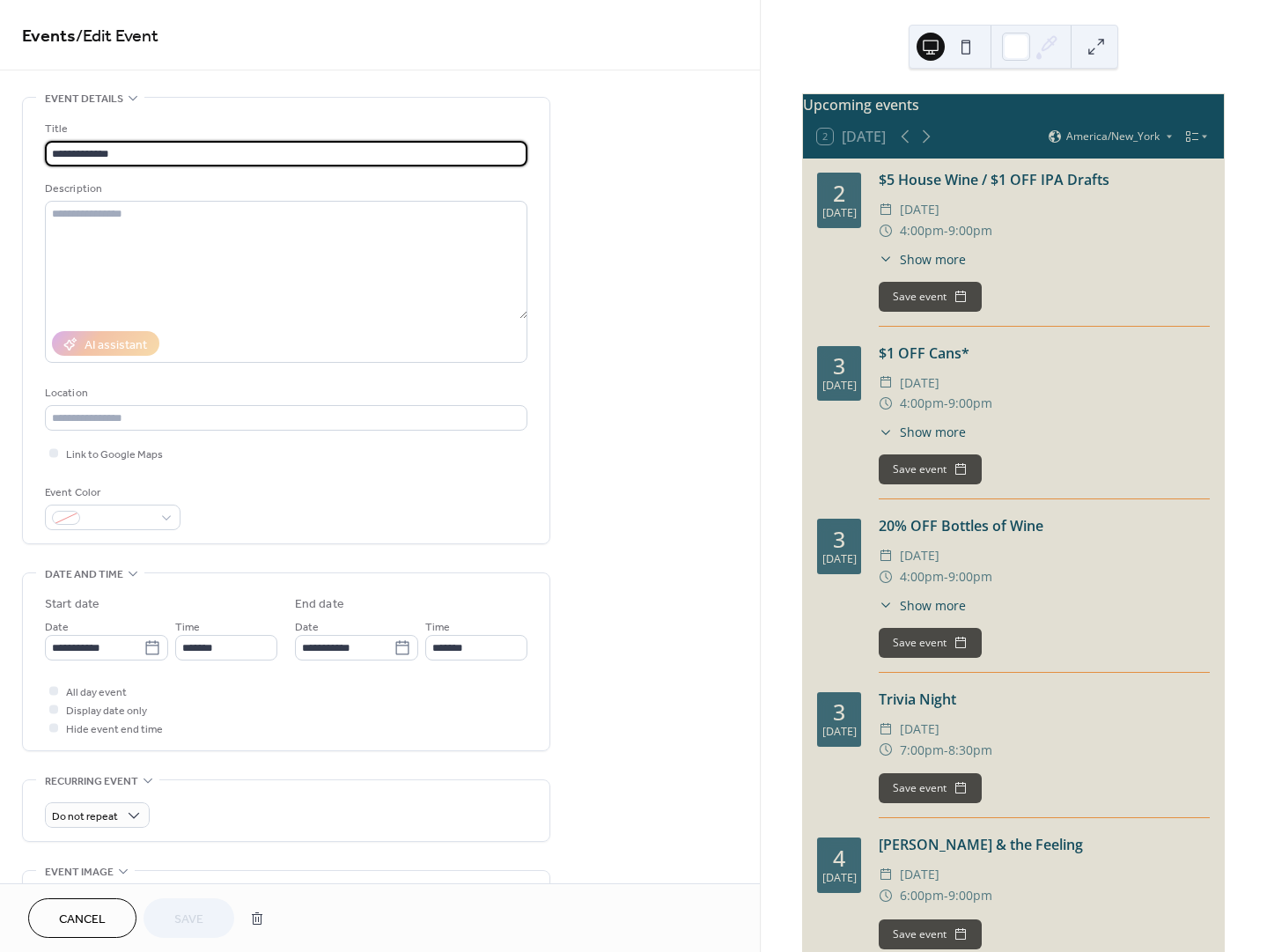 click on "**********" at bounding box center [286, 153] 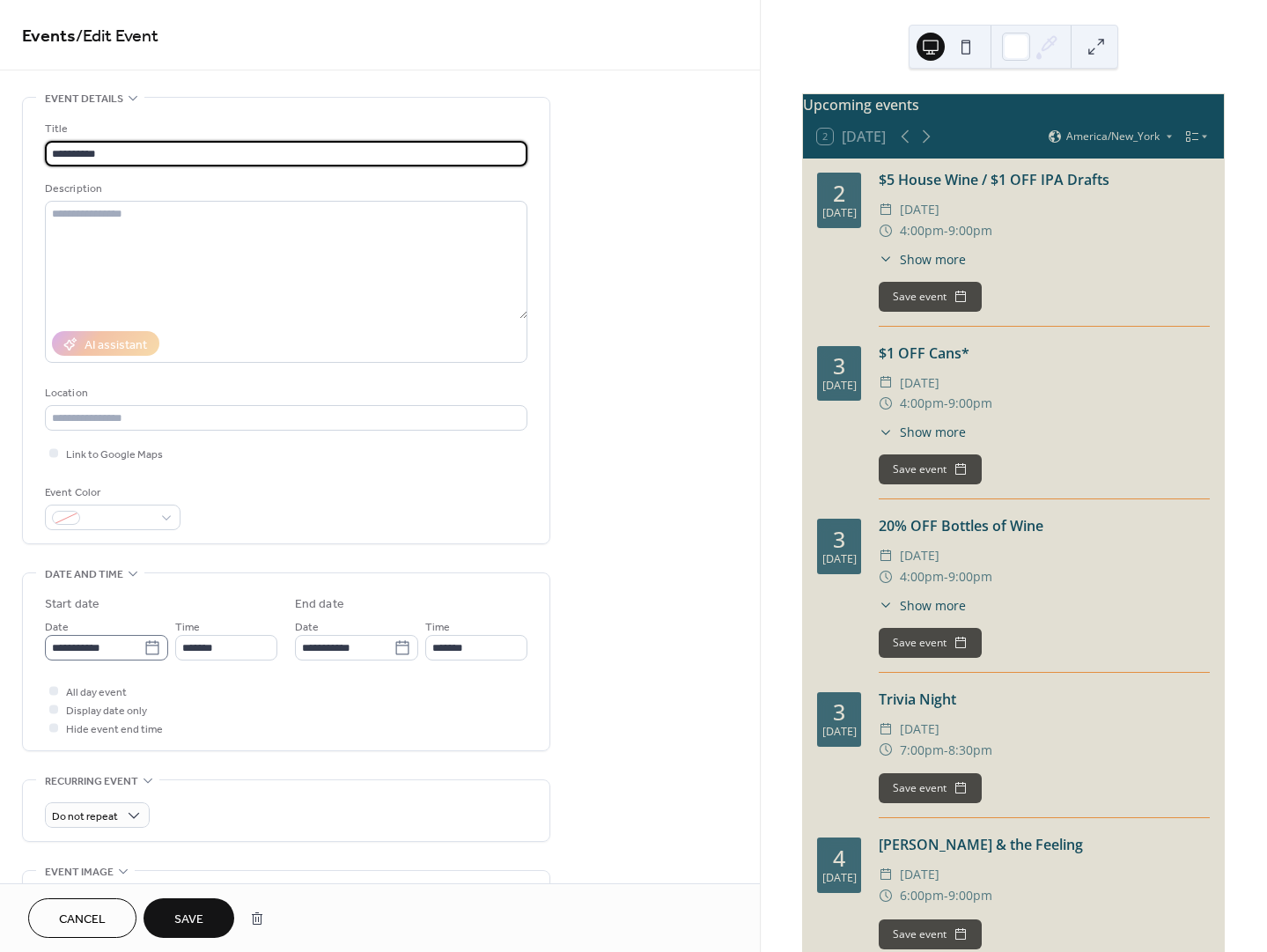 type on "**********" 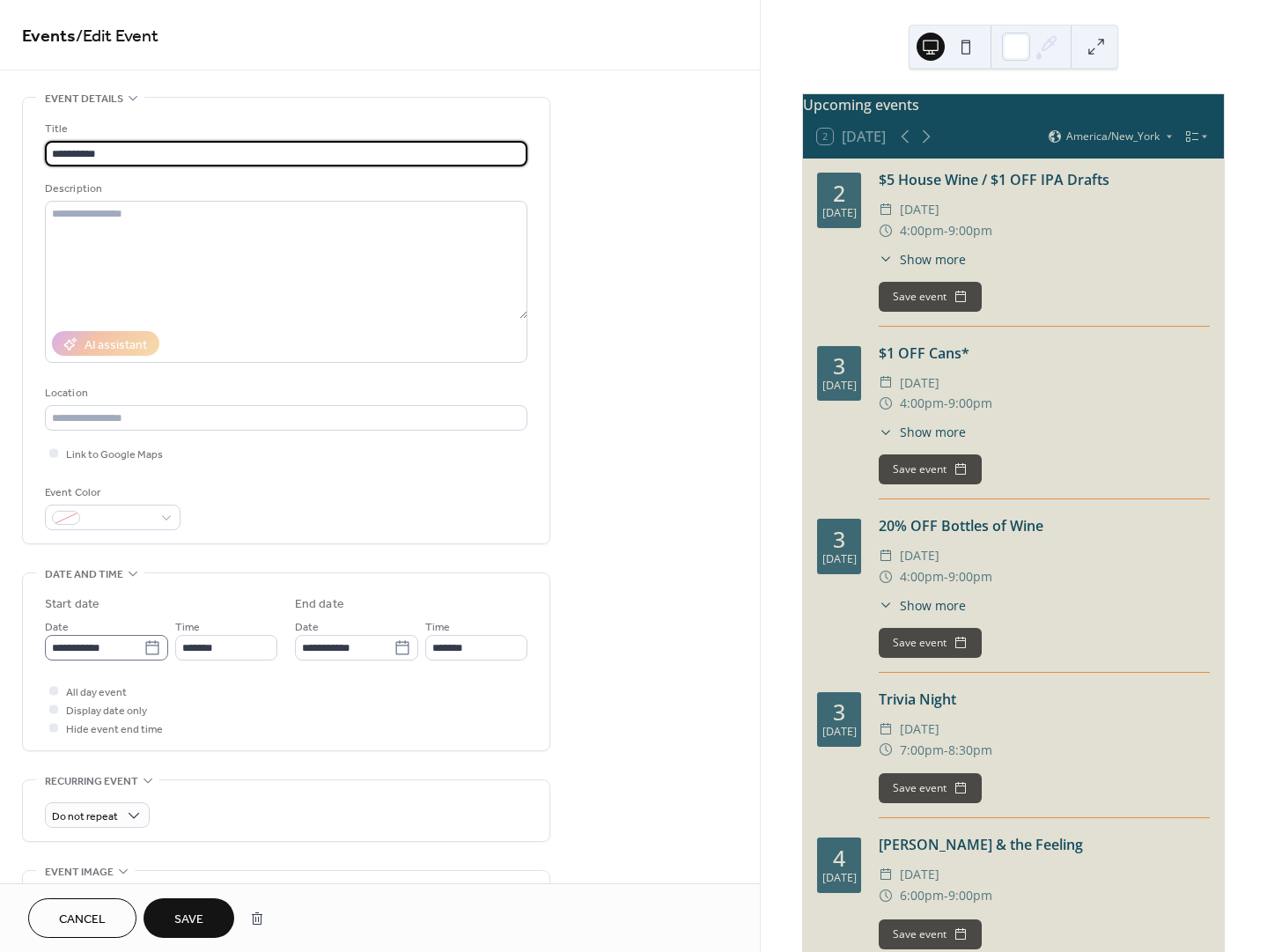 click 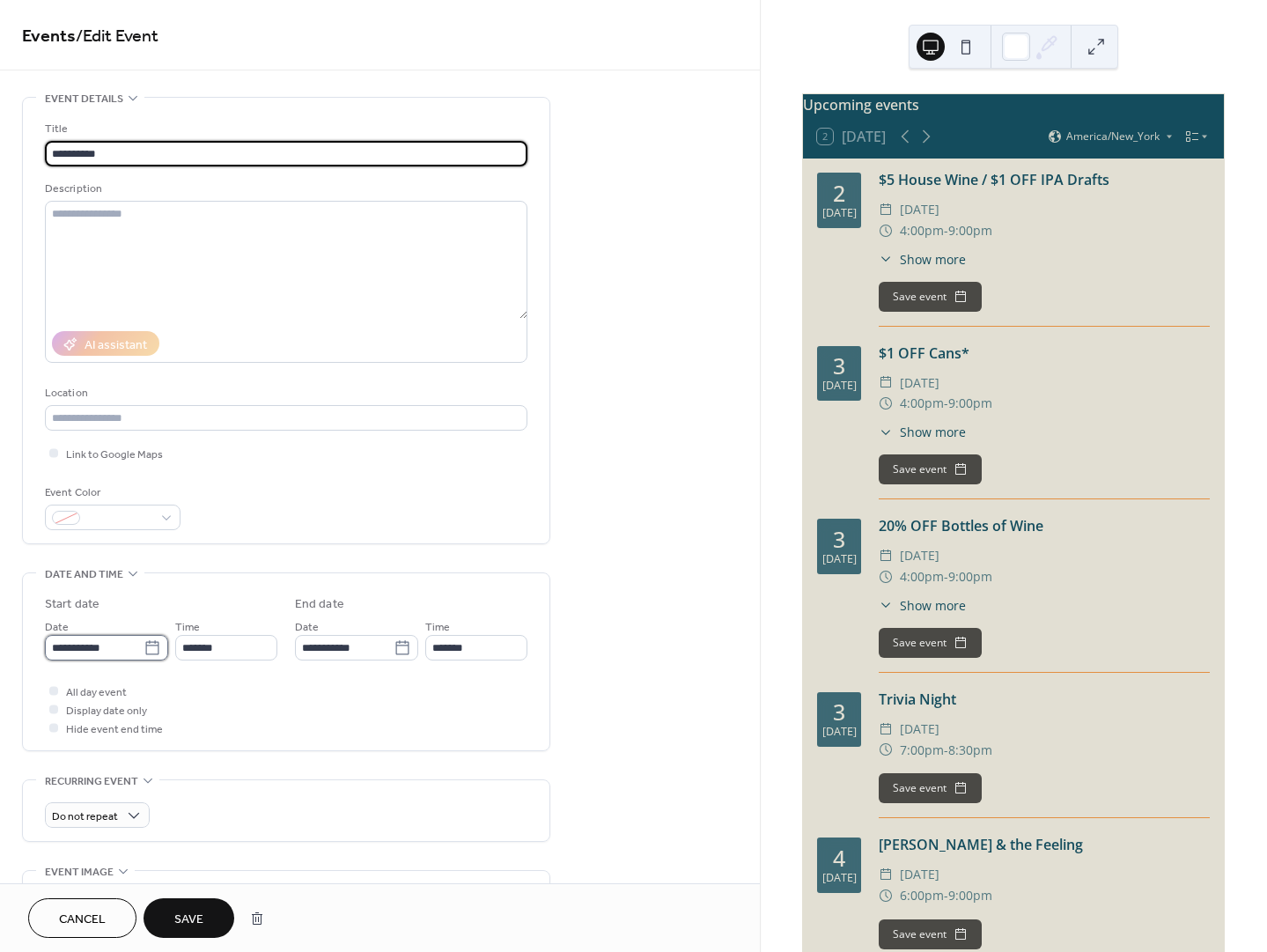 click on "**********" at bounding box center (94, 647) 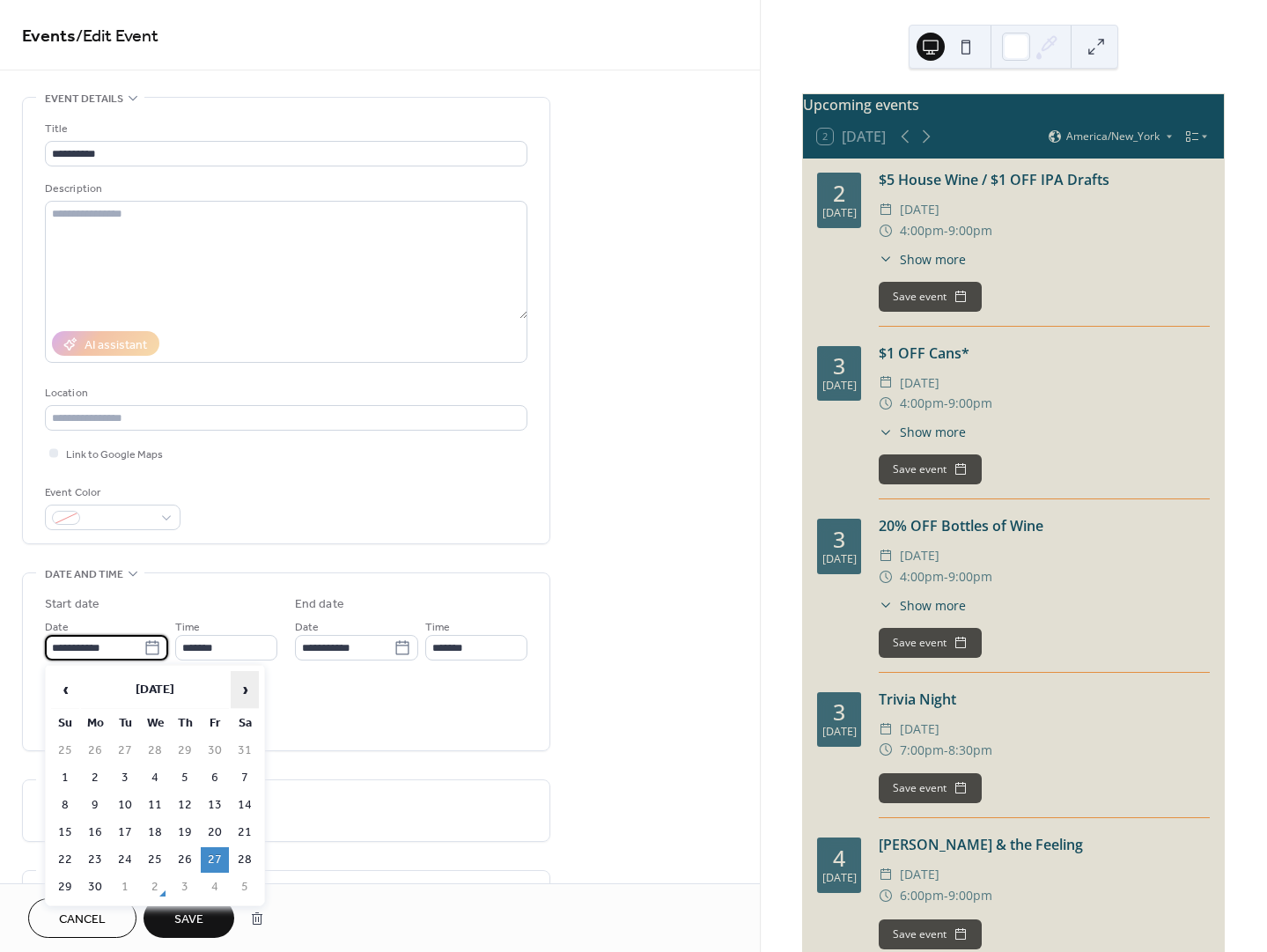 click on "›" at bounding box center [245, 690] 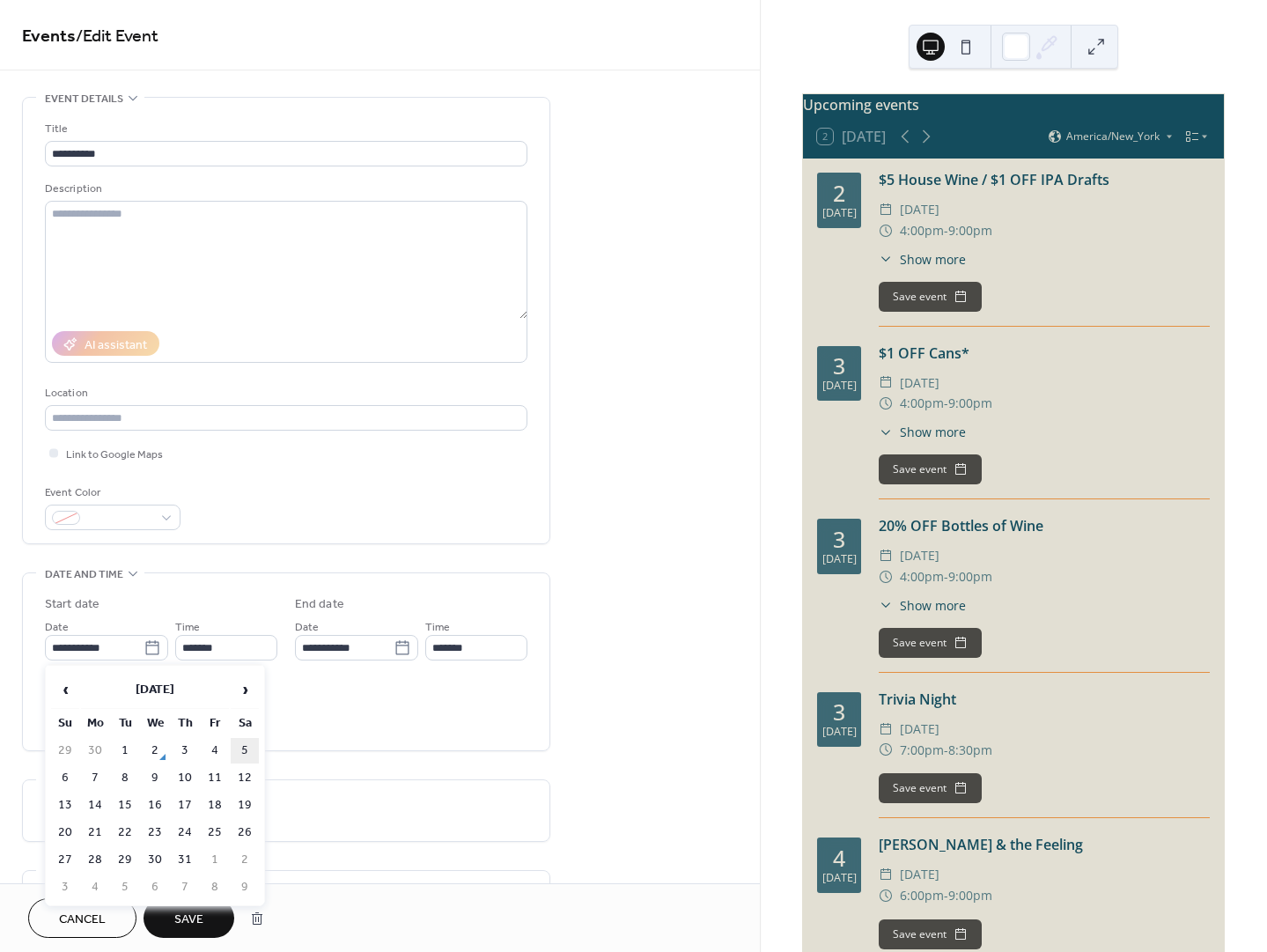 click on "5" at bounding box center [245, 750] 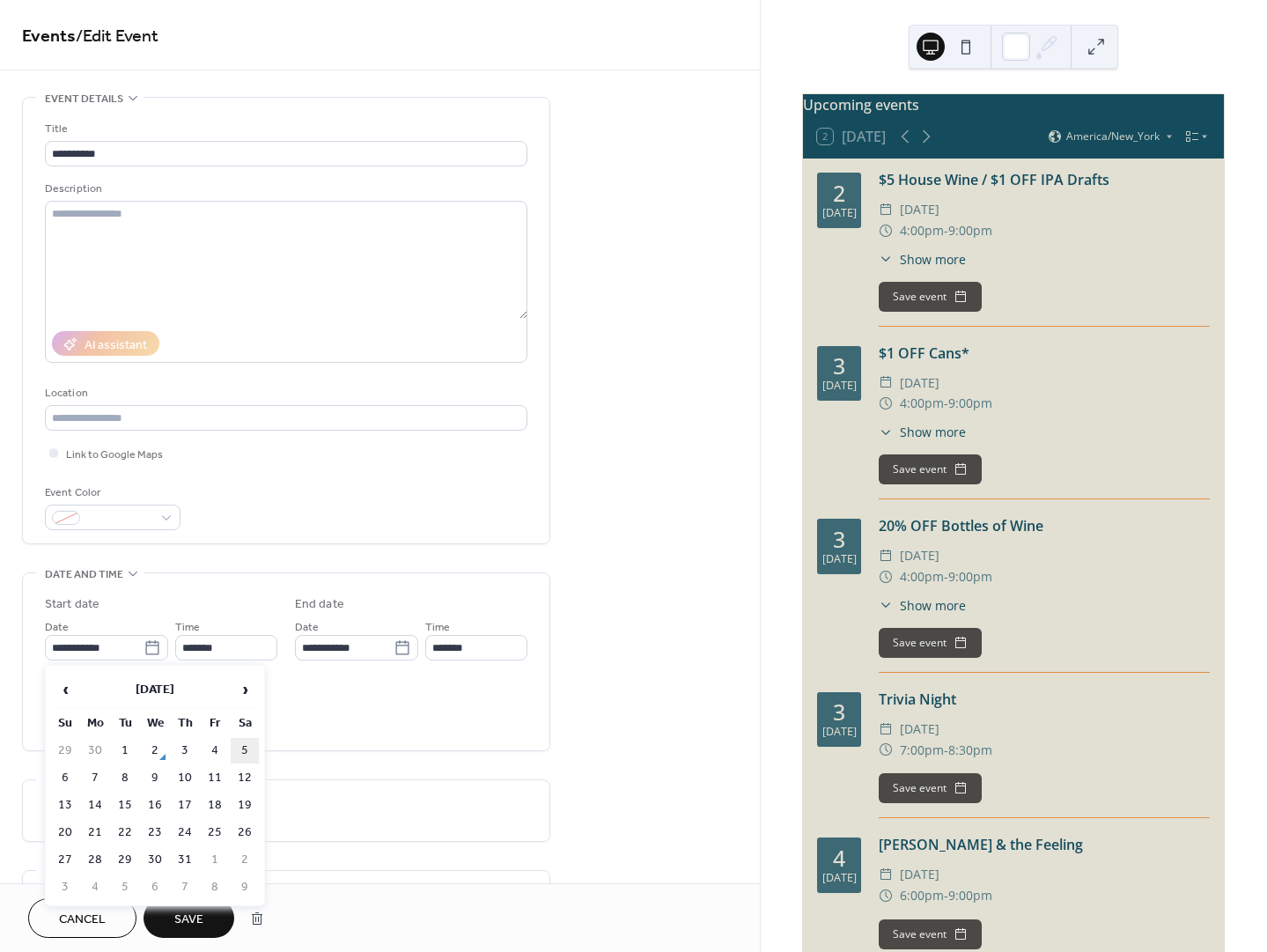 type on "**********" 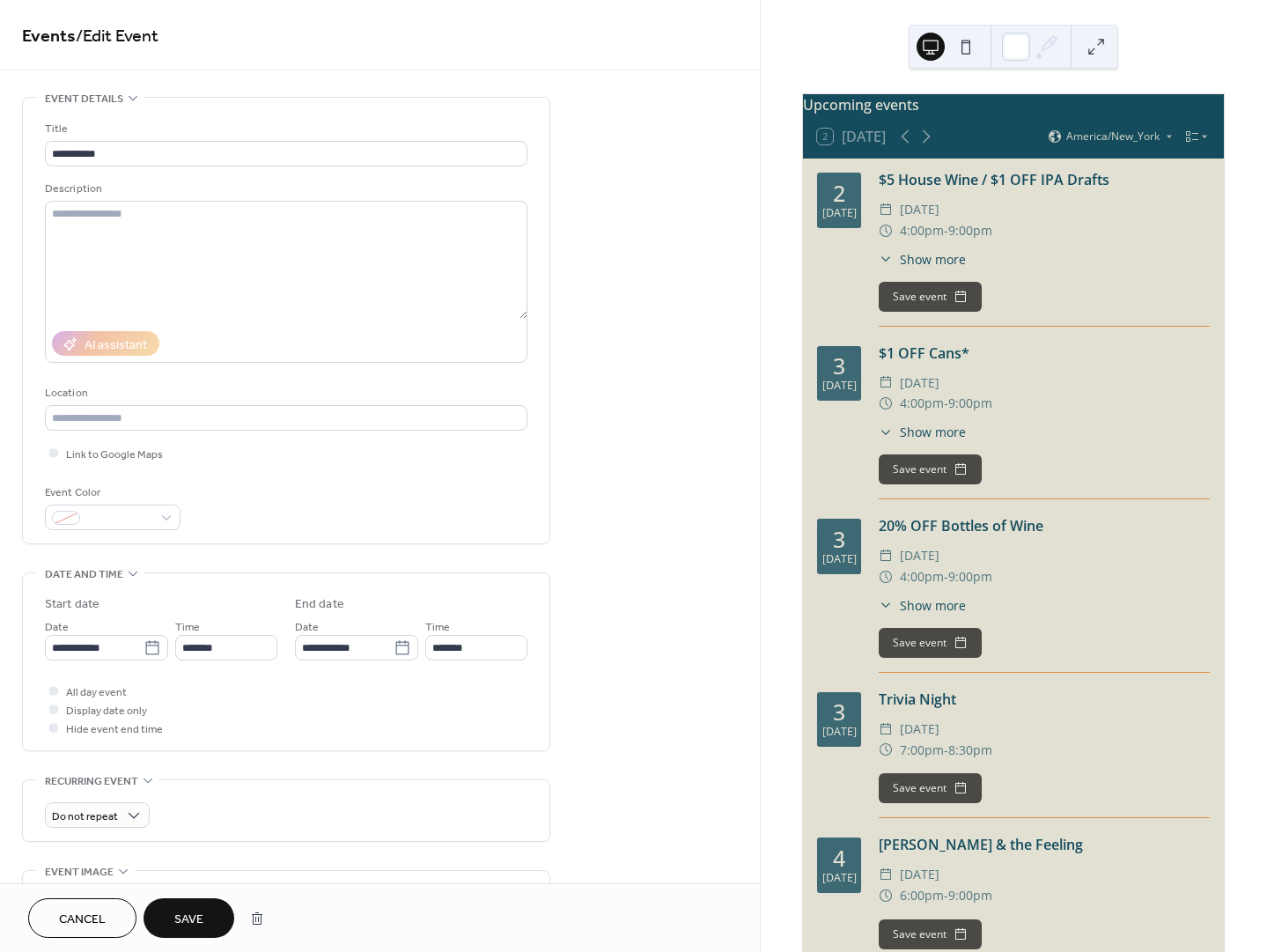 click on "Save" at bounding box center [188, 918] 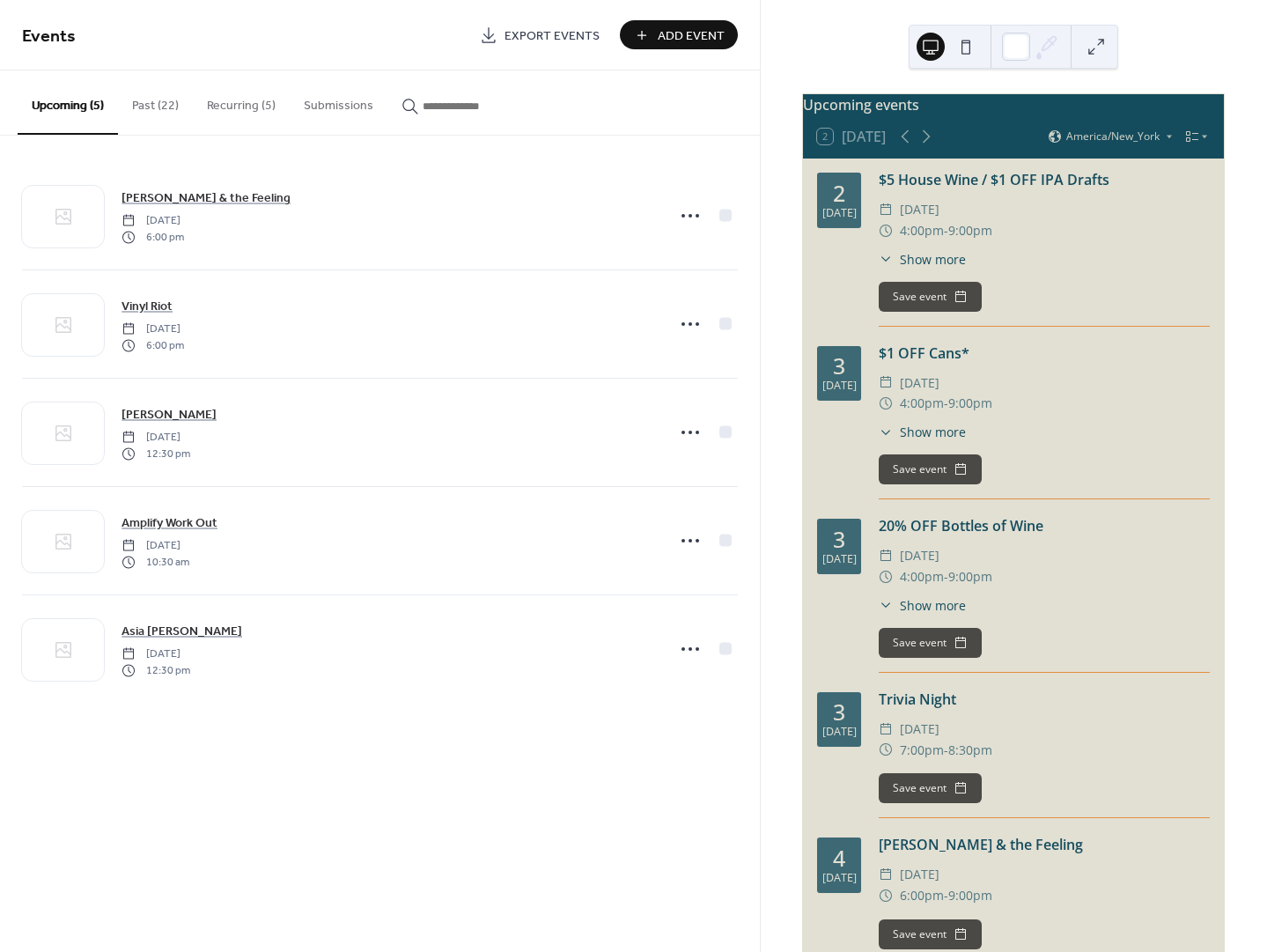click on "Past  (22)" at bounding box center [155, 101] 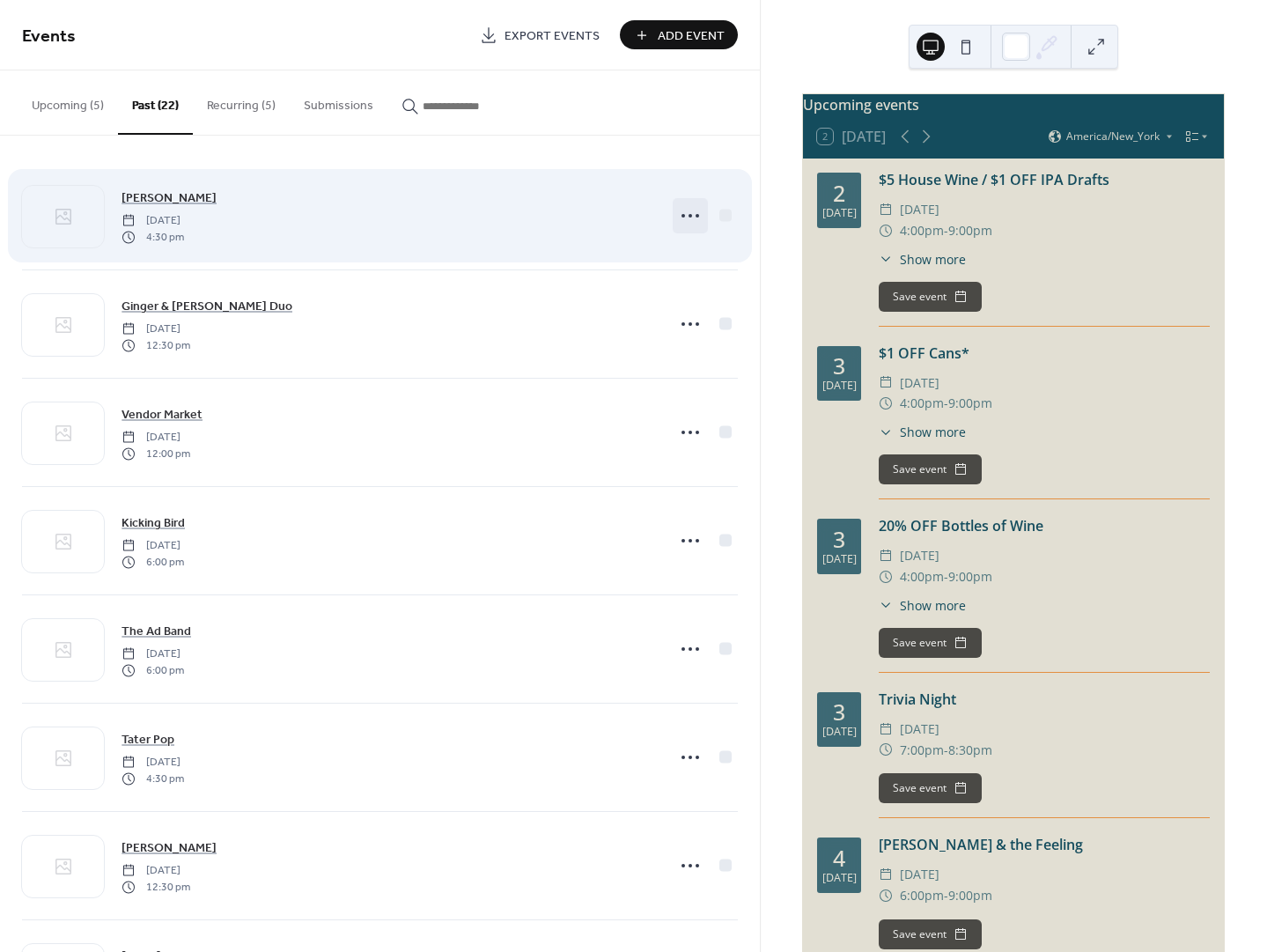 click 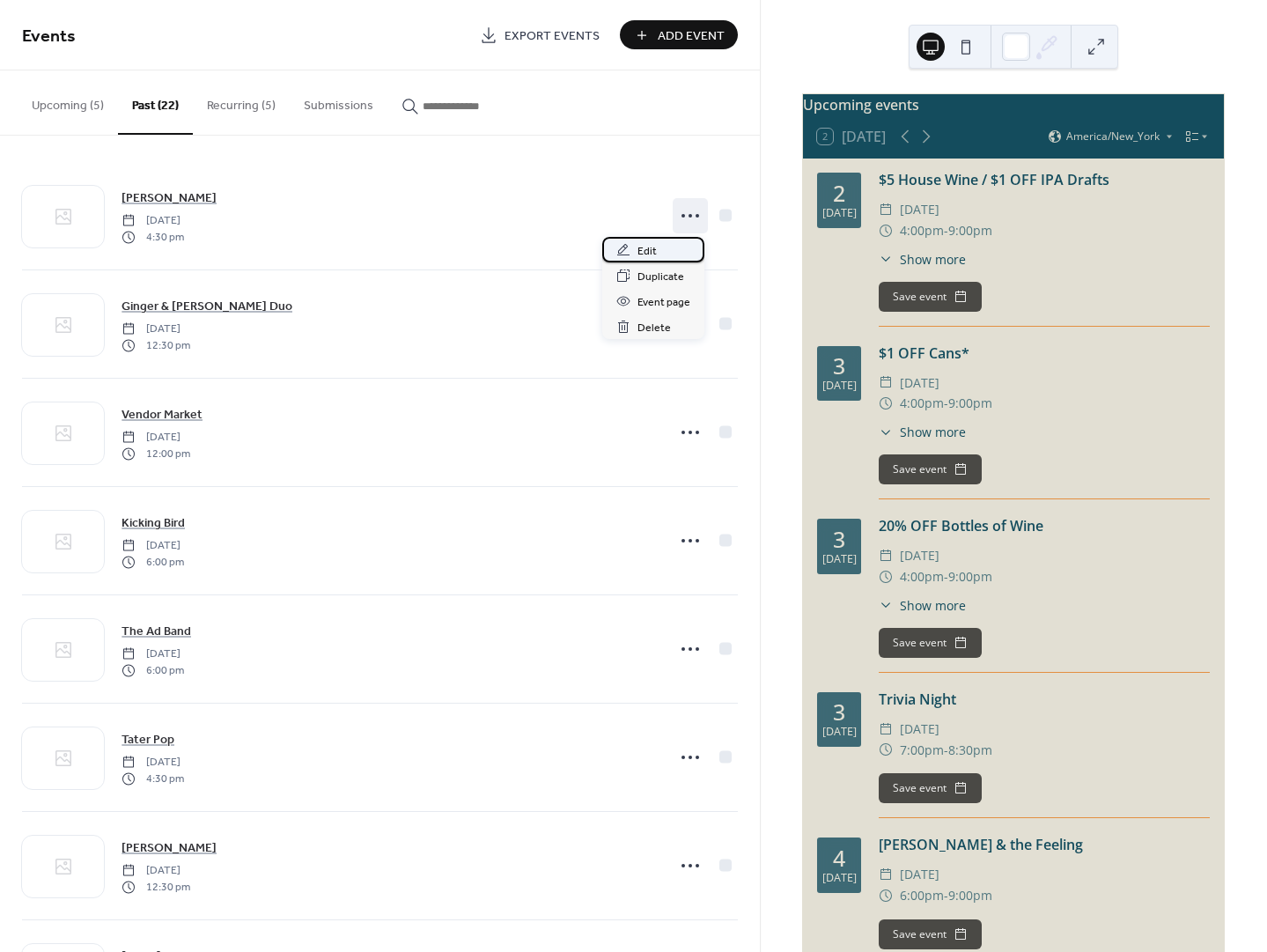 click on "Edit" at bounding box center (653, 249) 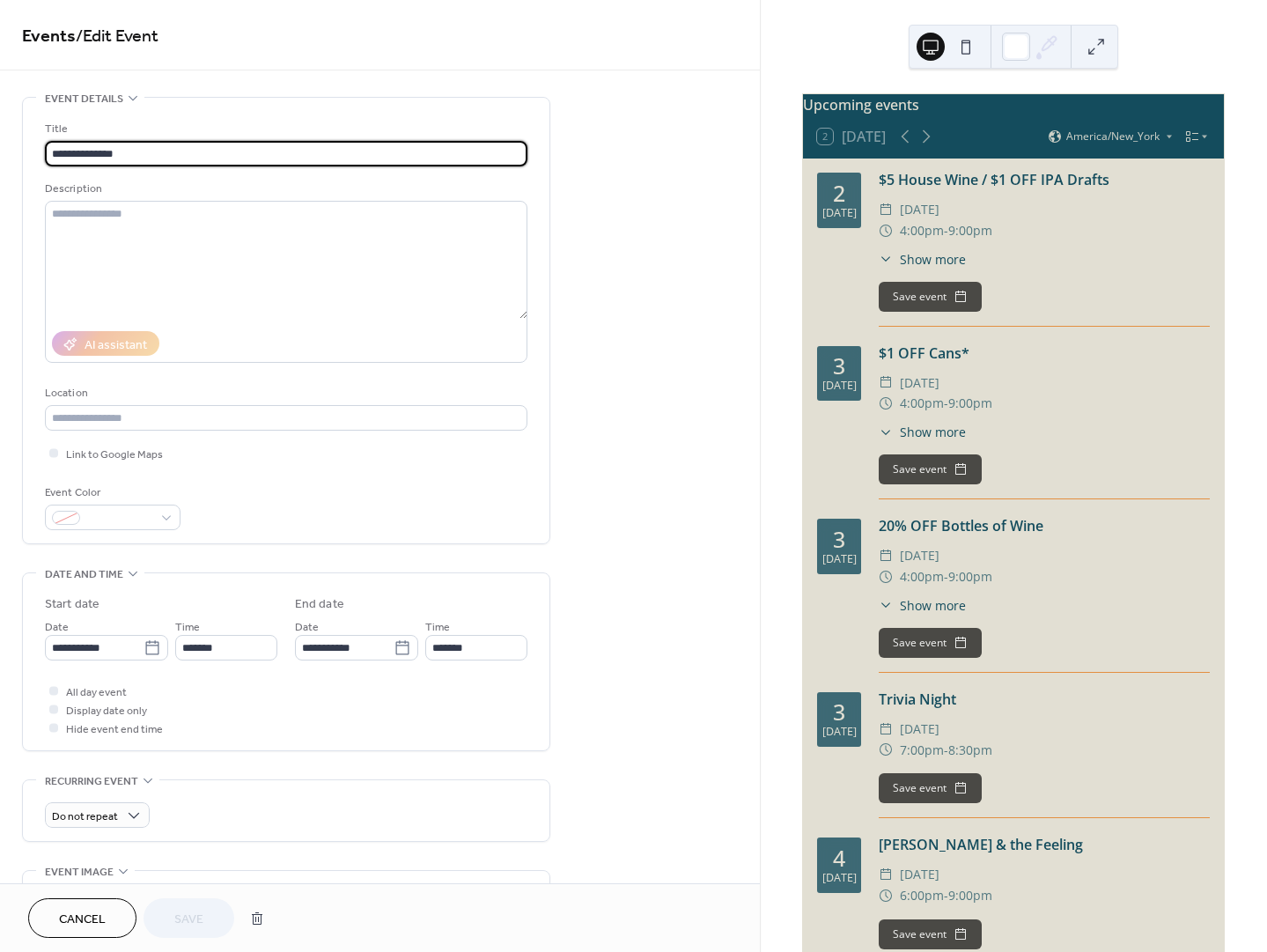 click on "**********" at bounding box center (286, 153) 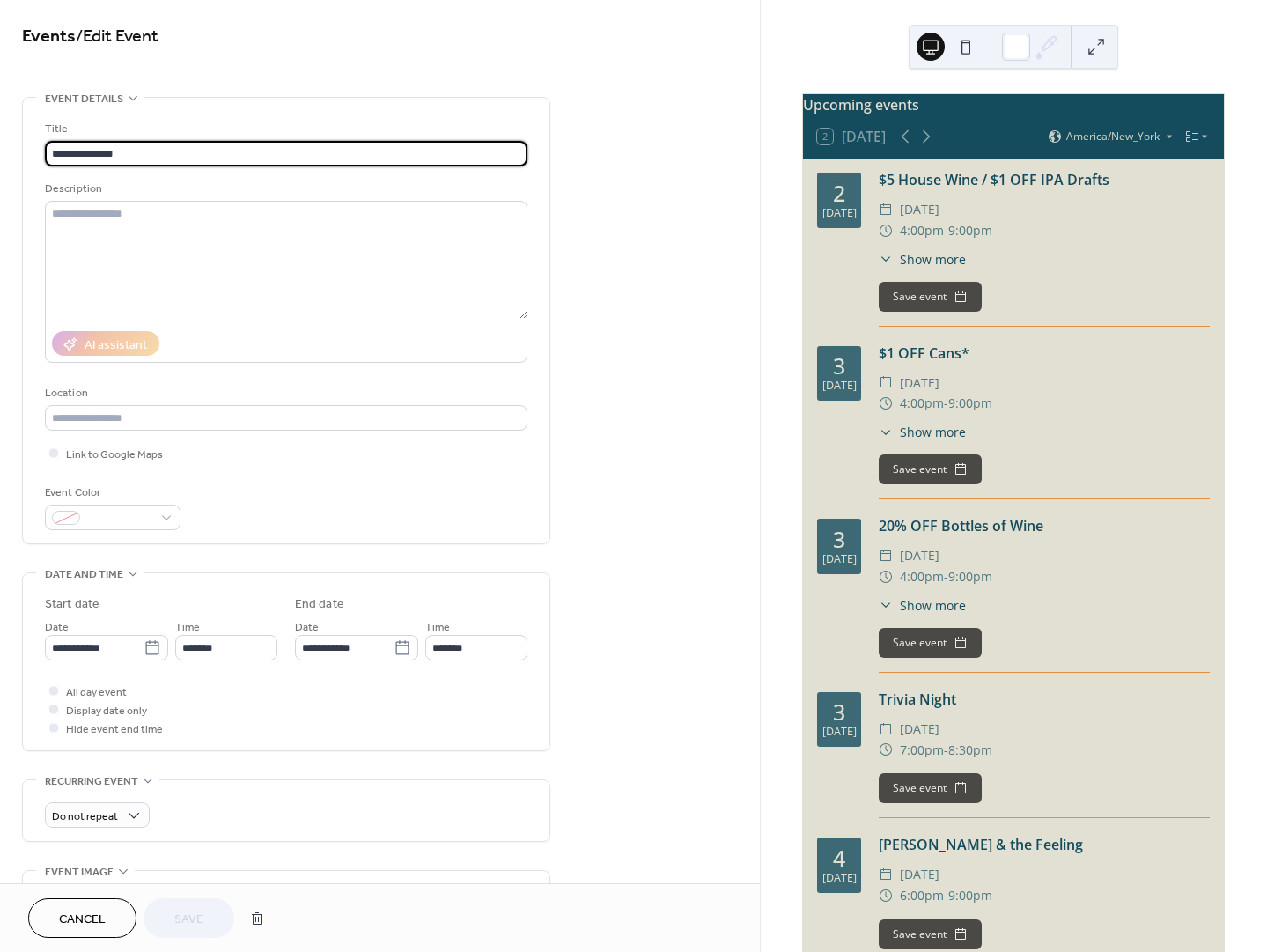 click on "**********" at bounding box center (286, 153) 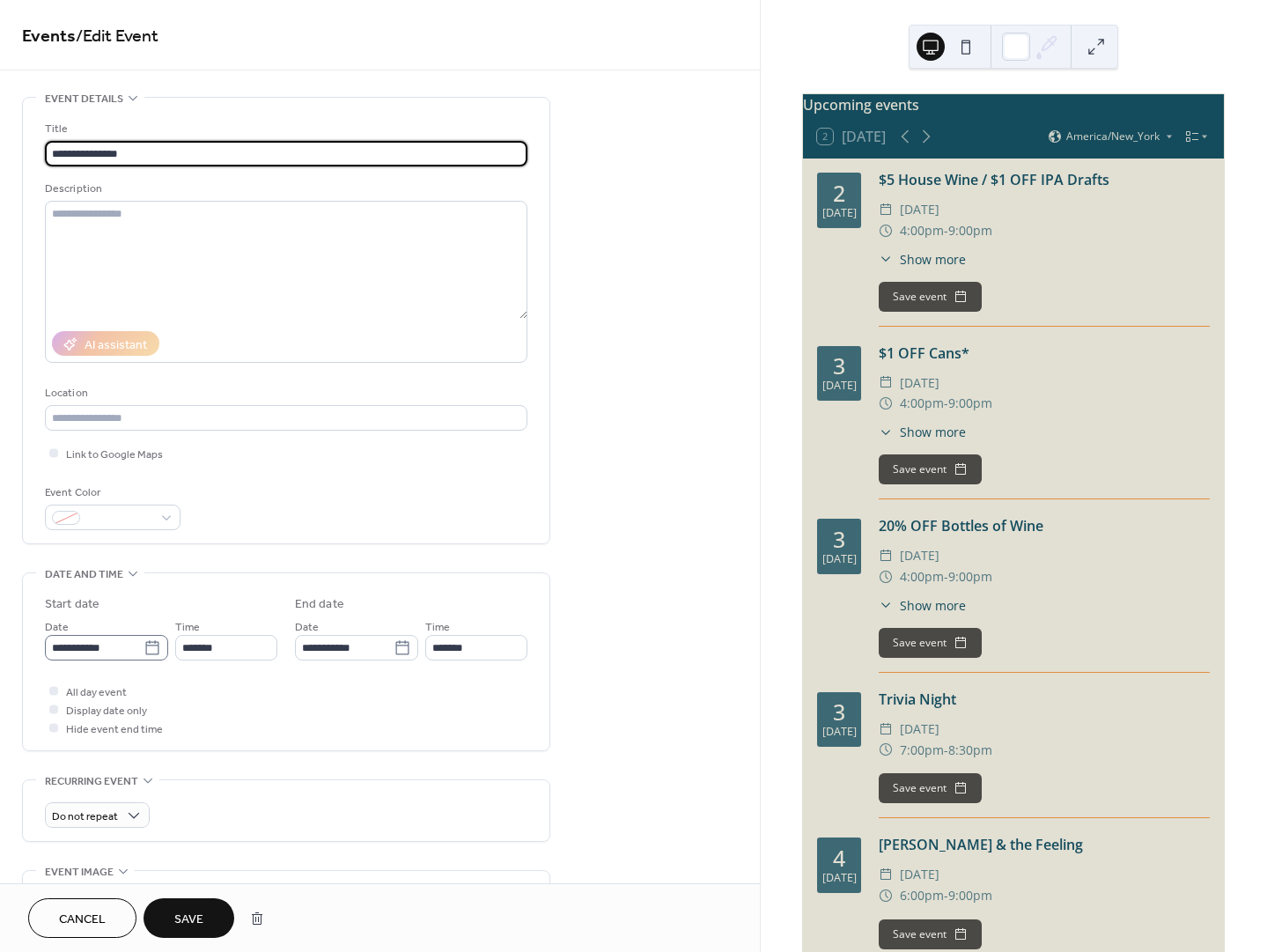 type on "**********" 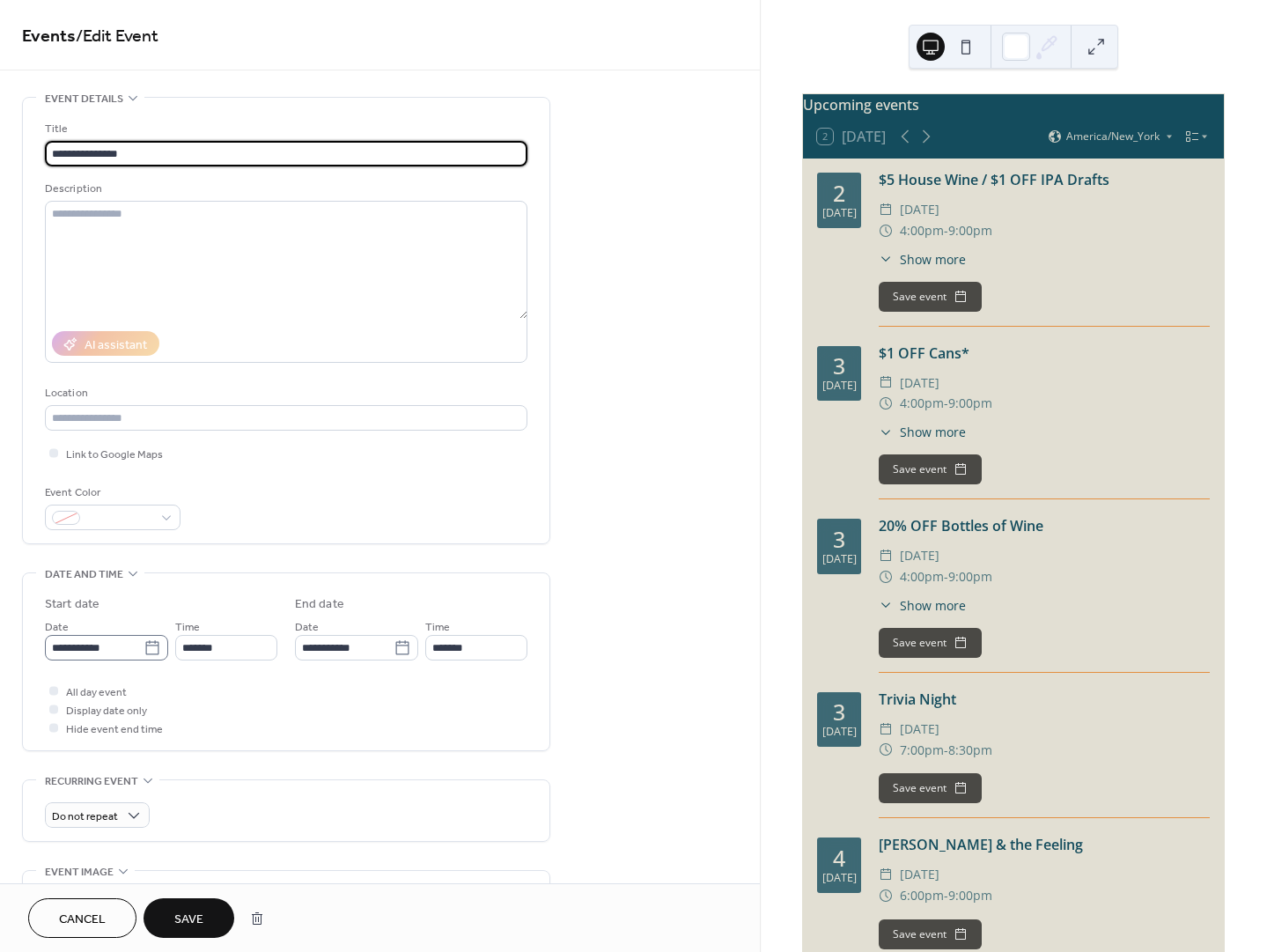 click 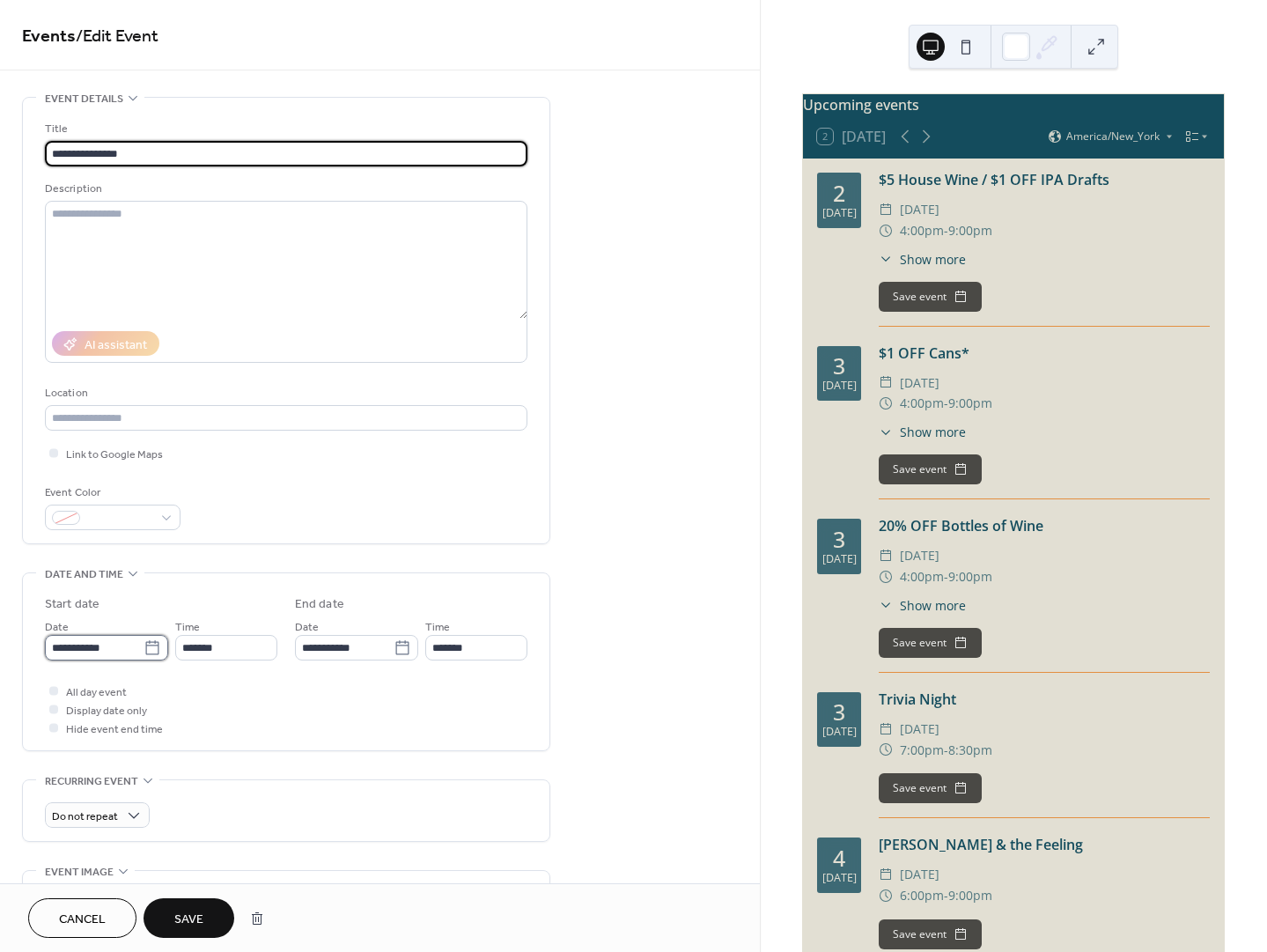 click on "**********" at bounding box center [94, 647] 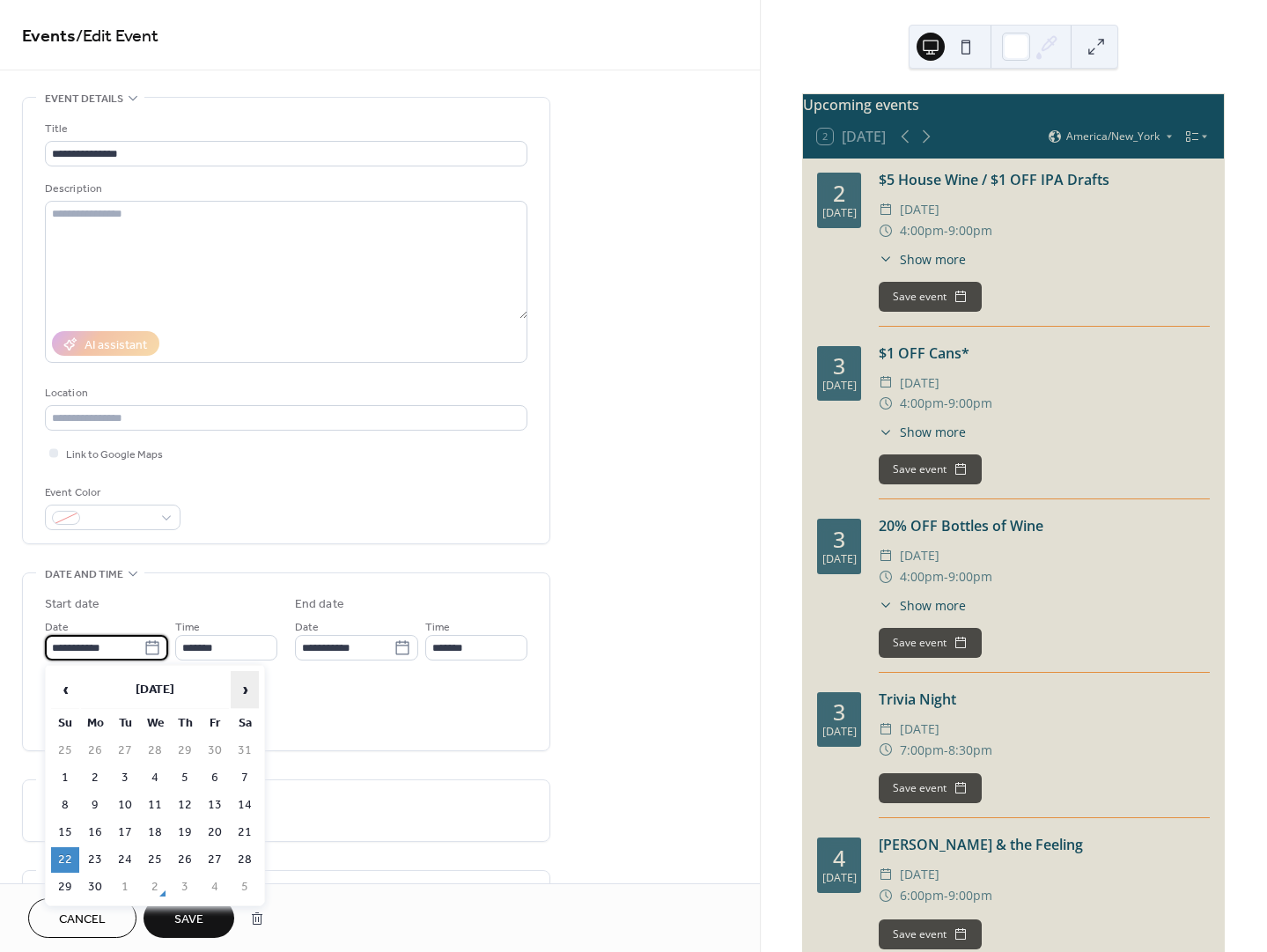click on "›" at bounding box center (245, 690) 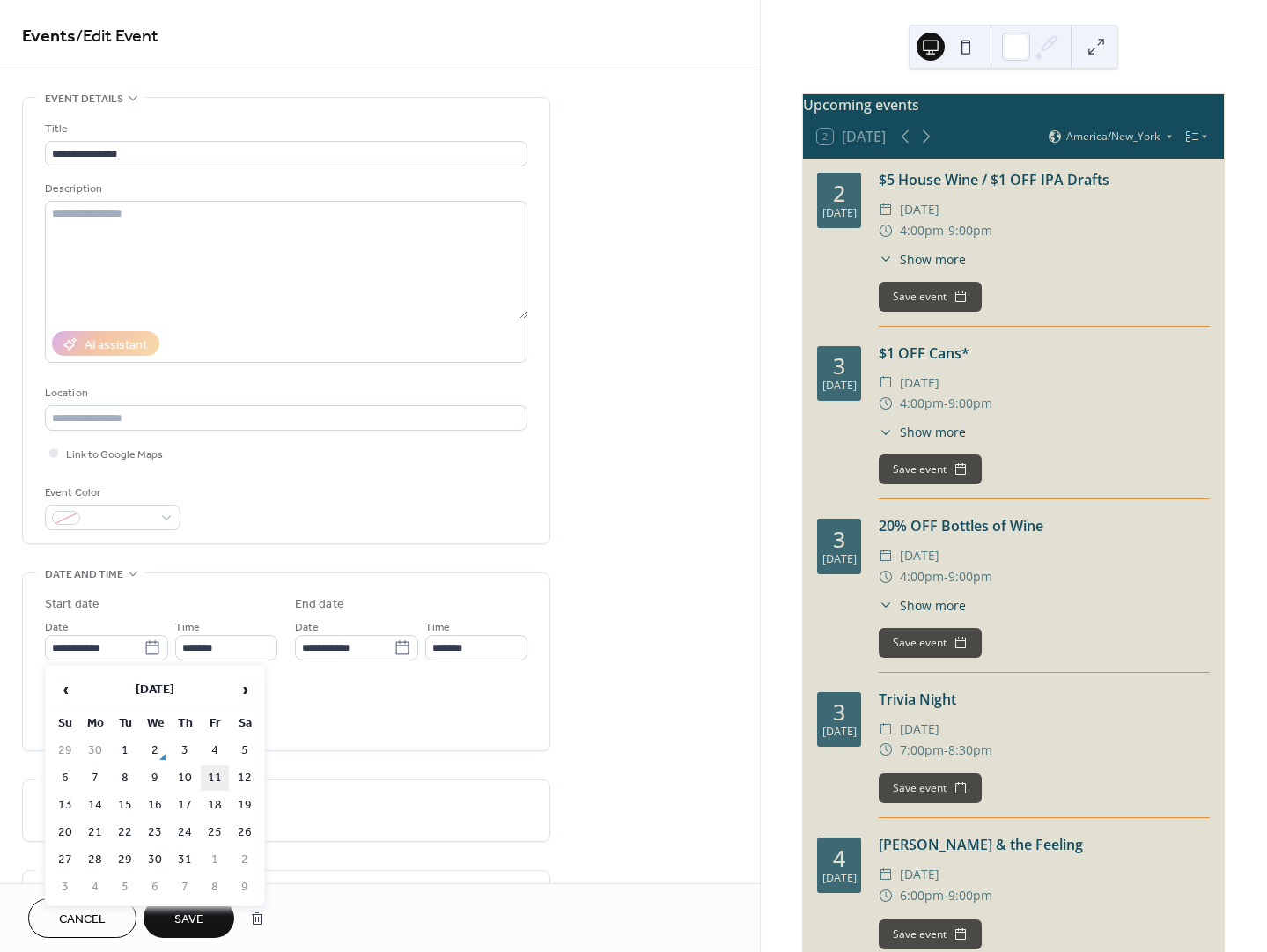 click on "11" at bounding box center [215, 778] 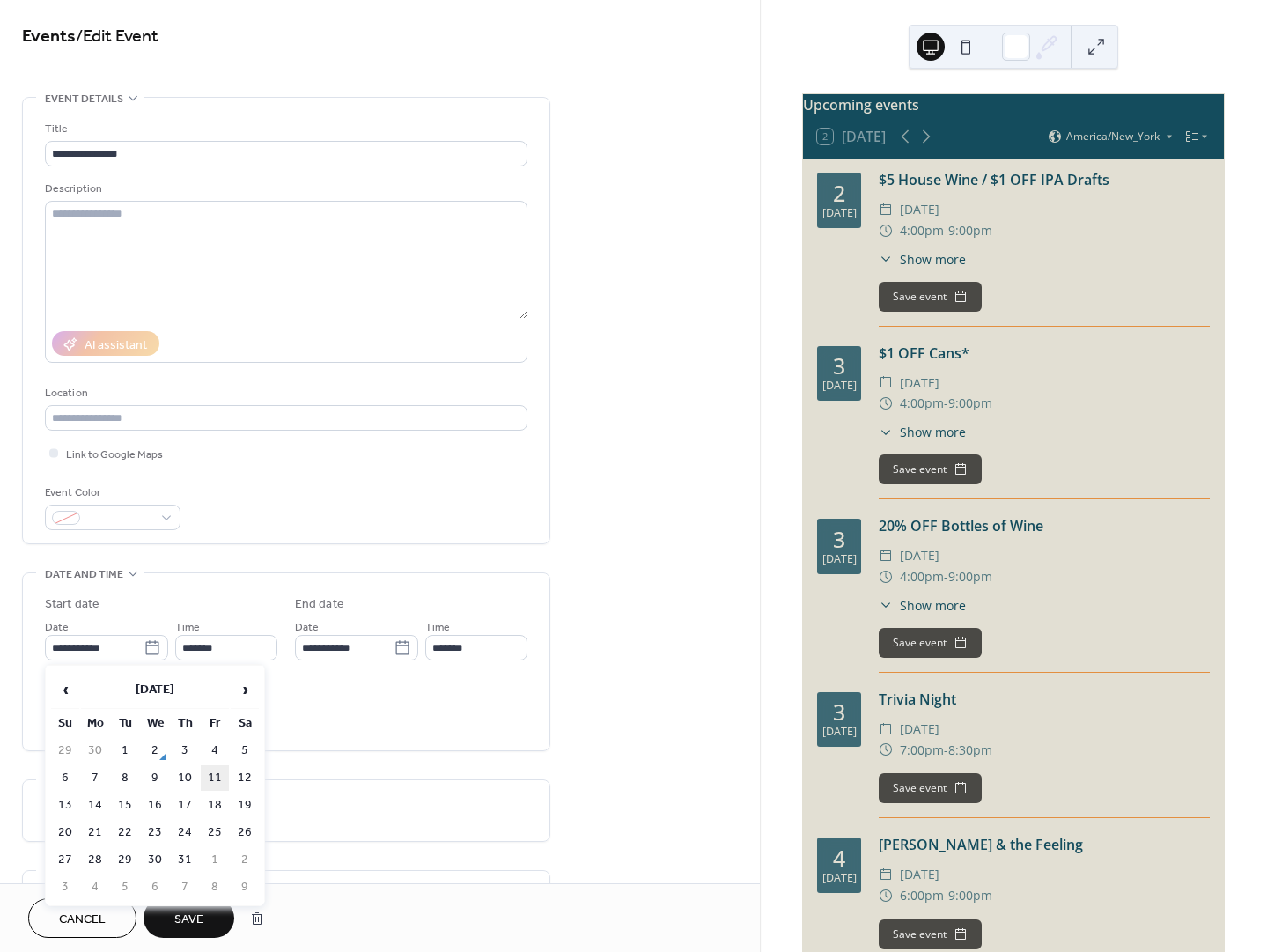 type on "**********" 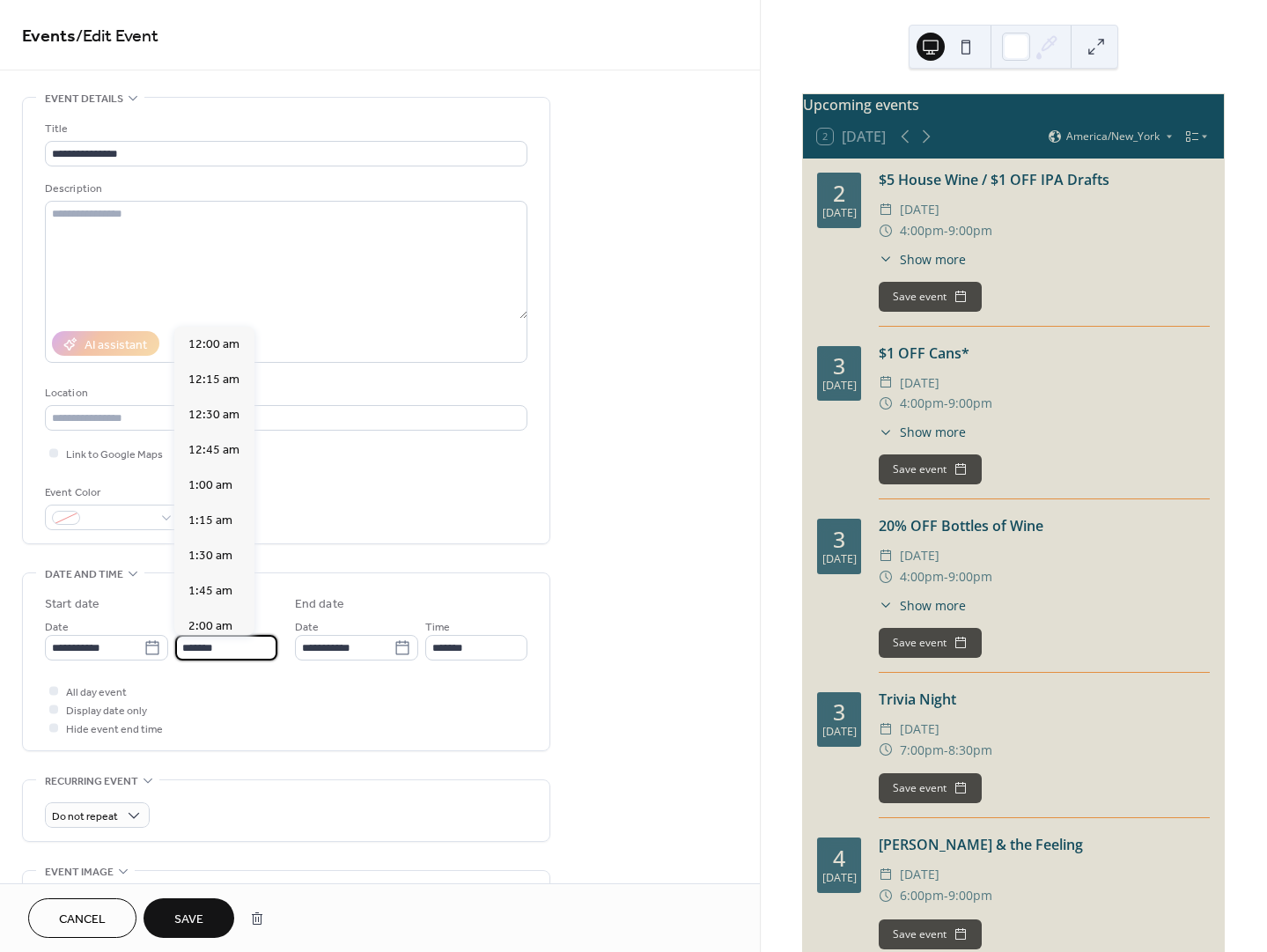 click on "*******" at bounding box center (226, 647) 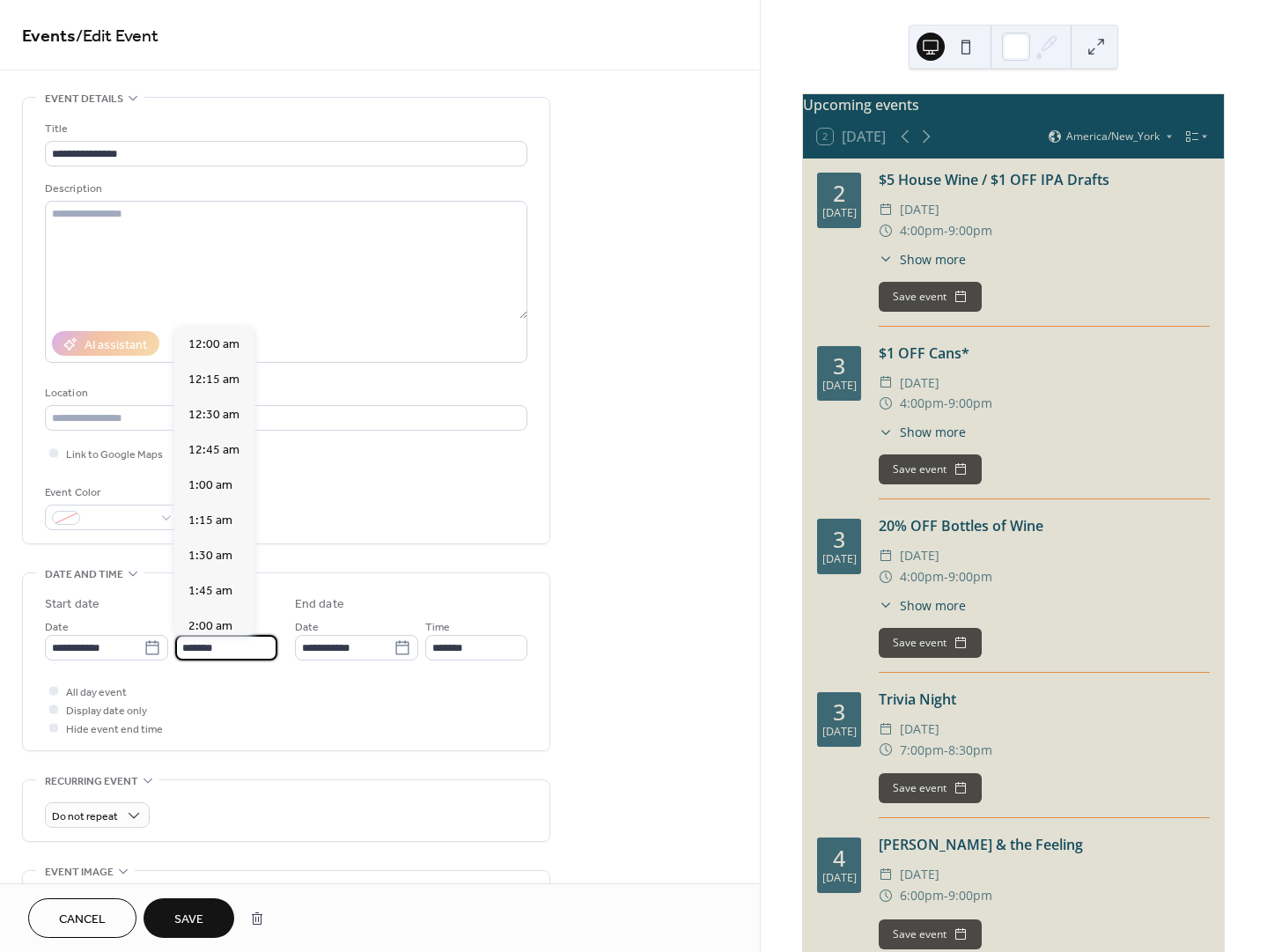 scroll, scrollTop: 2354, scrollLeft: 0, axis: vertical 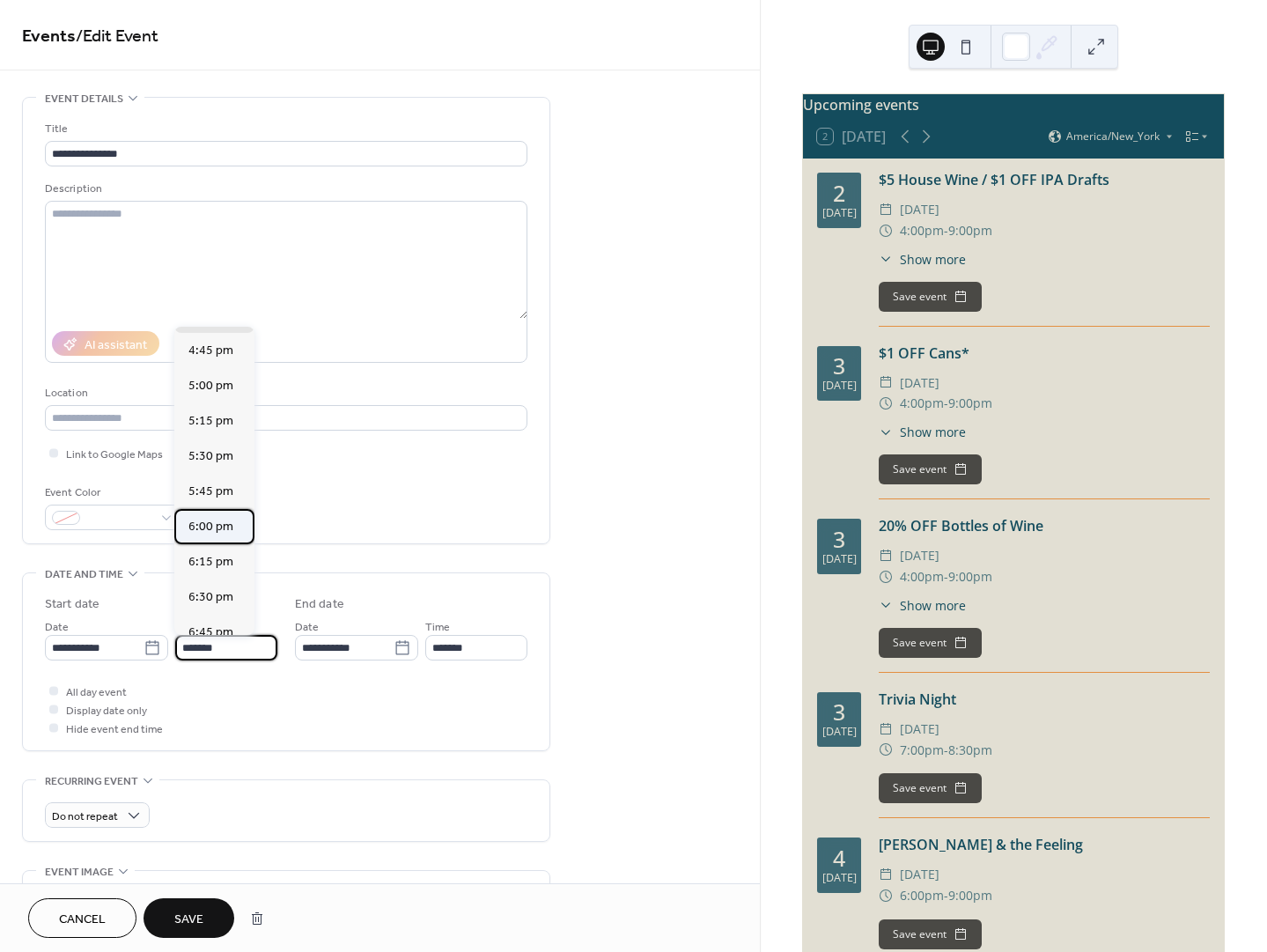 click on "6:00 pm" at bounding box center (210, 527) 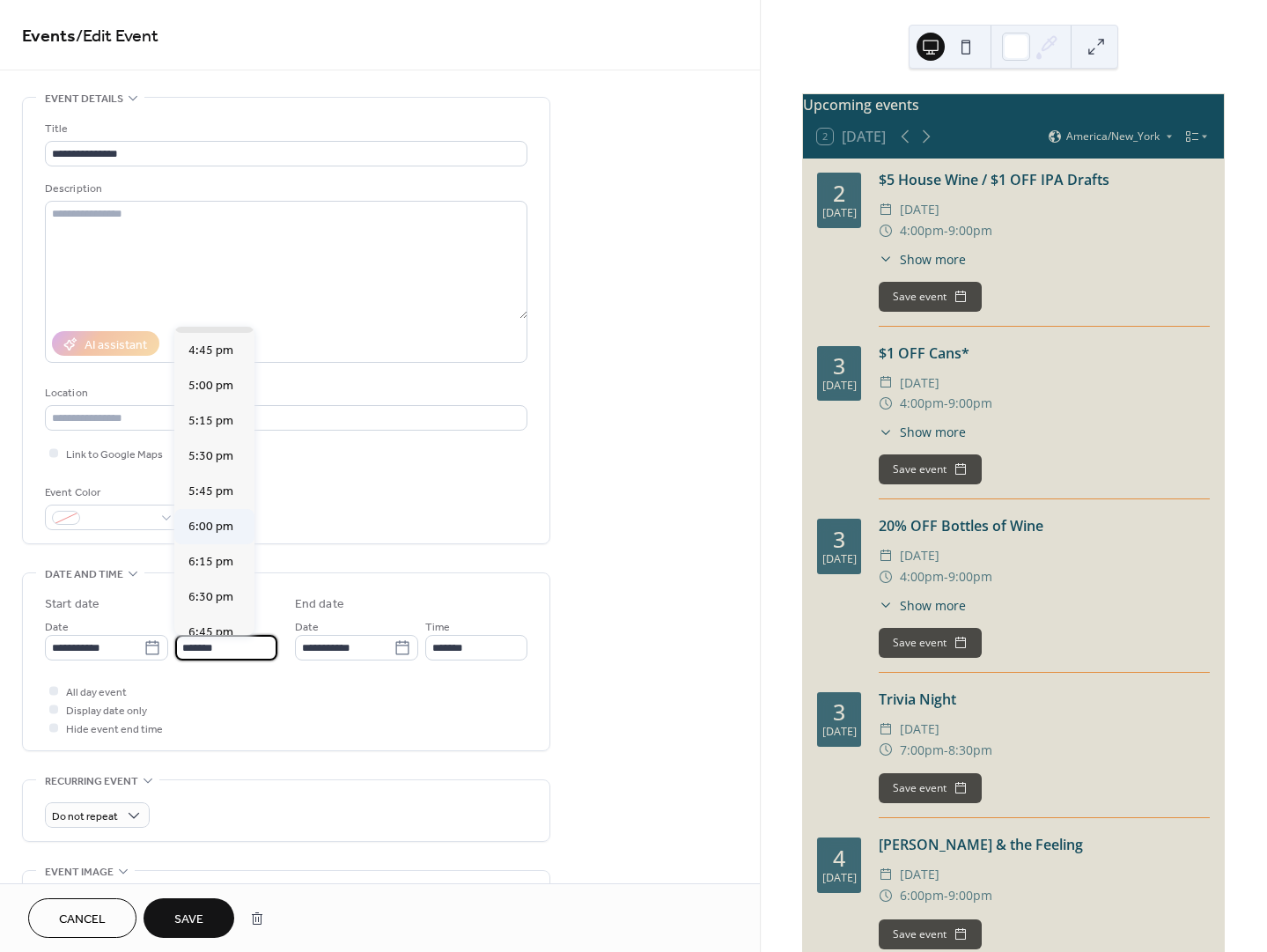 type on "*******" 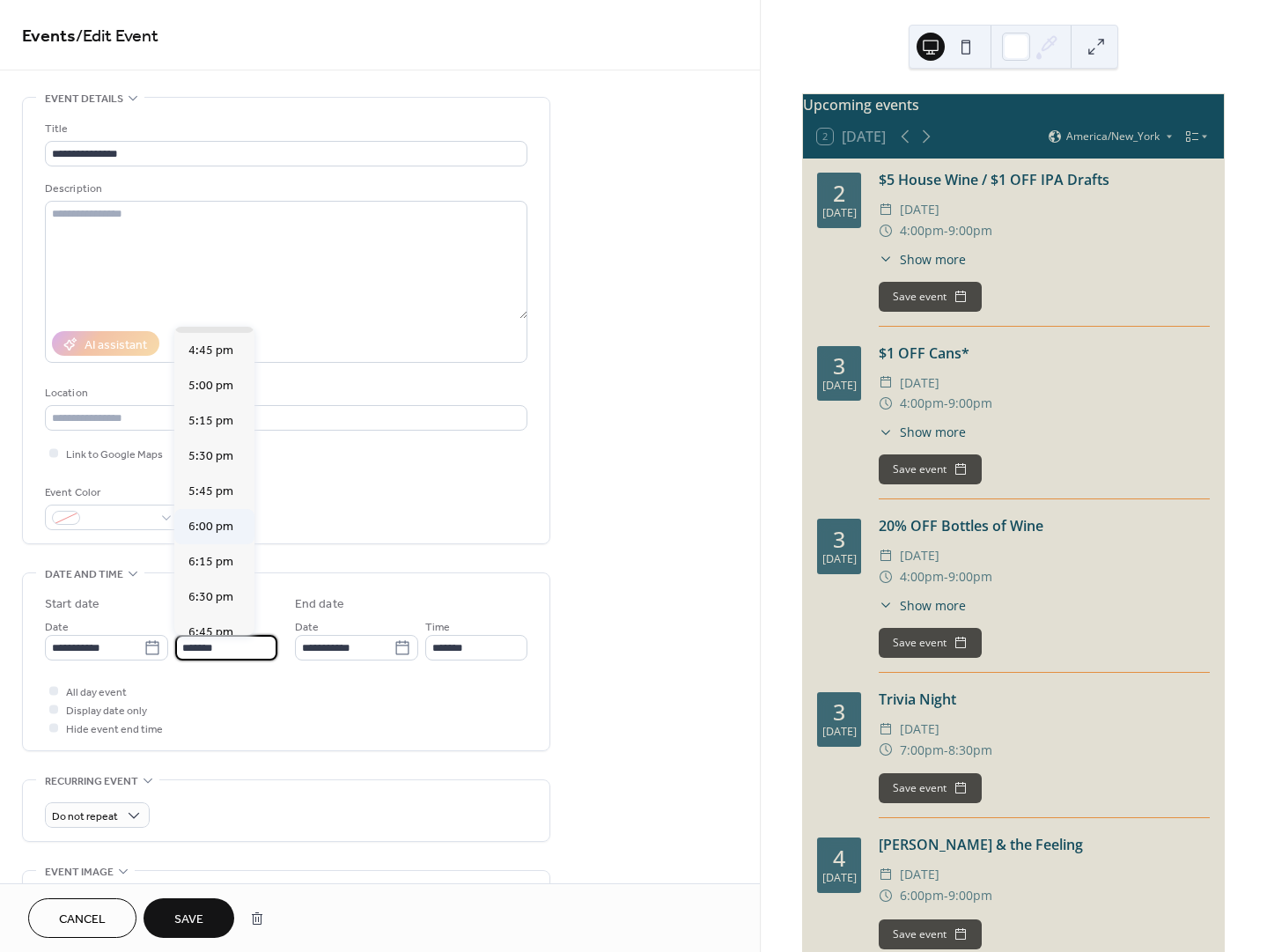 type on "*******" 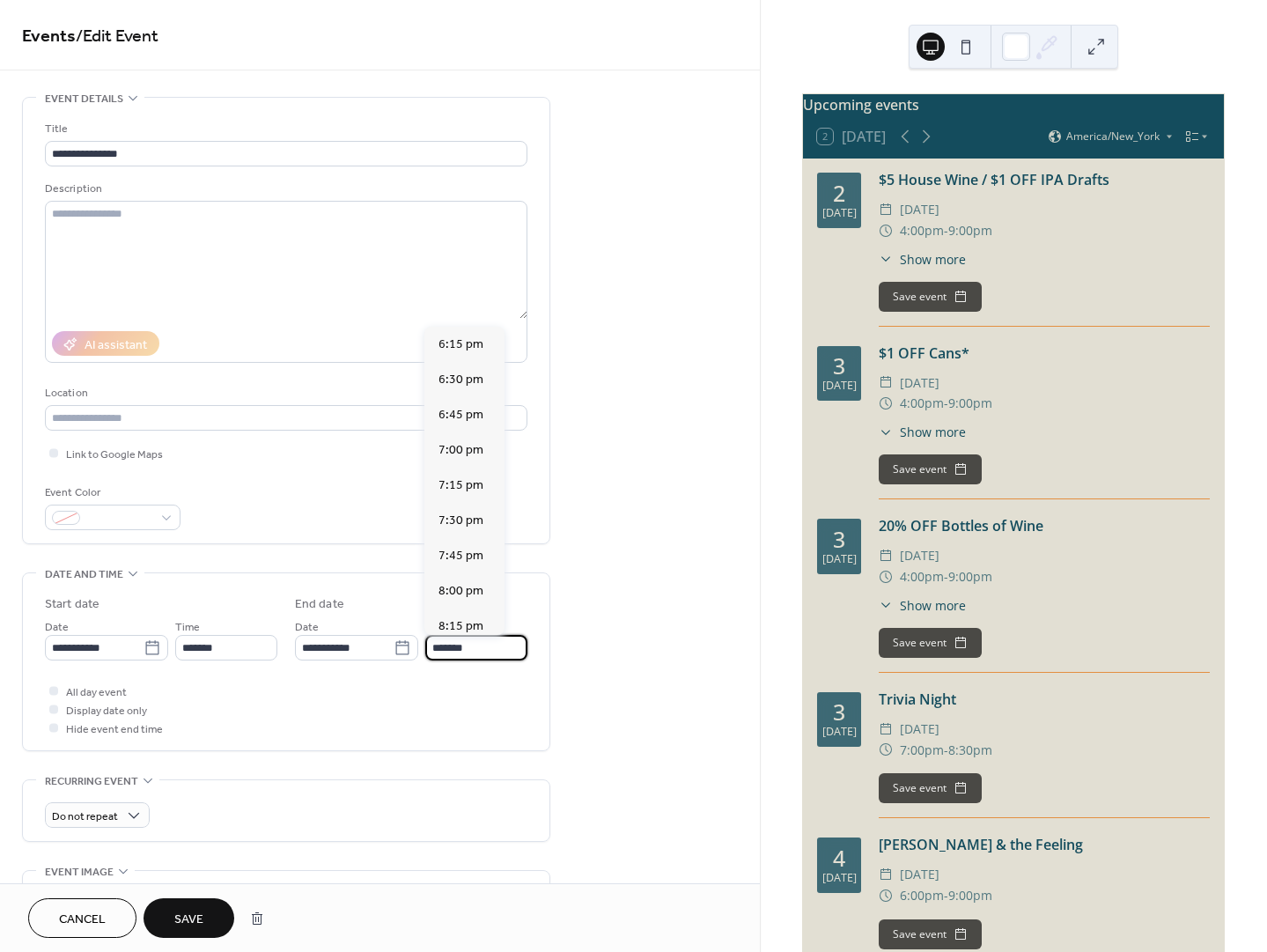 click on "*******" at bounding box center [476, 647] 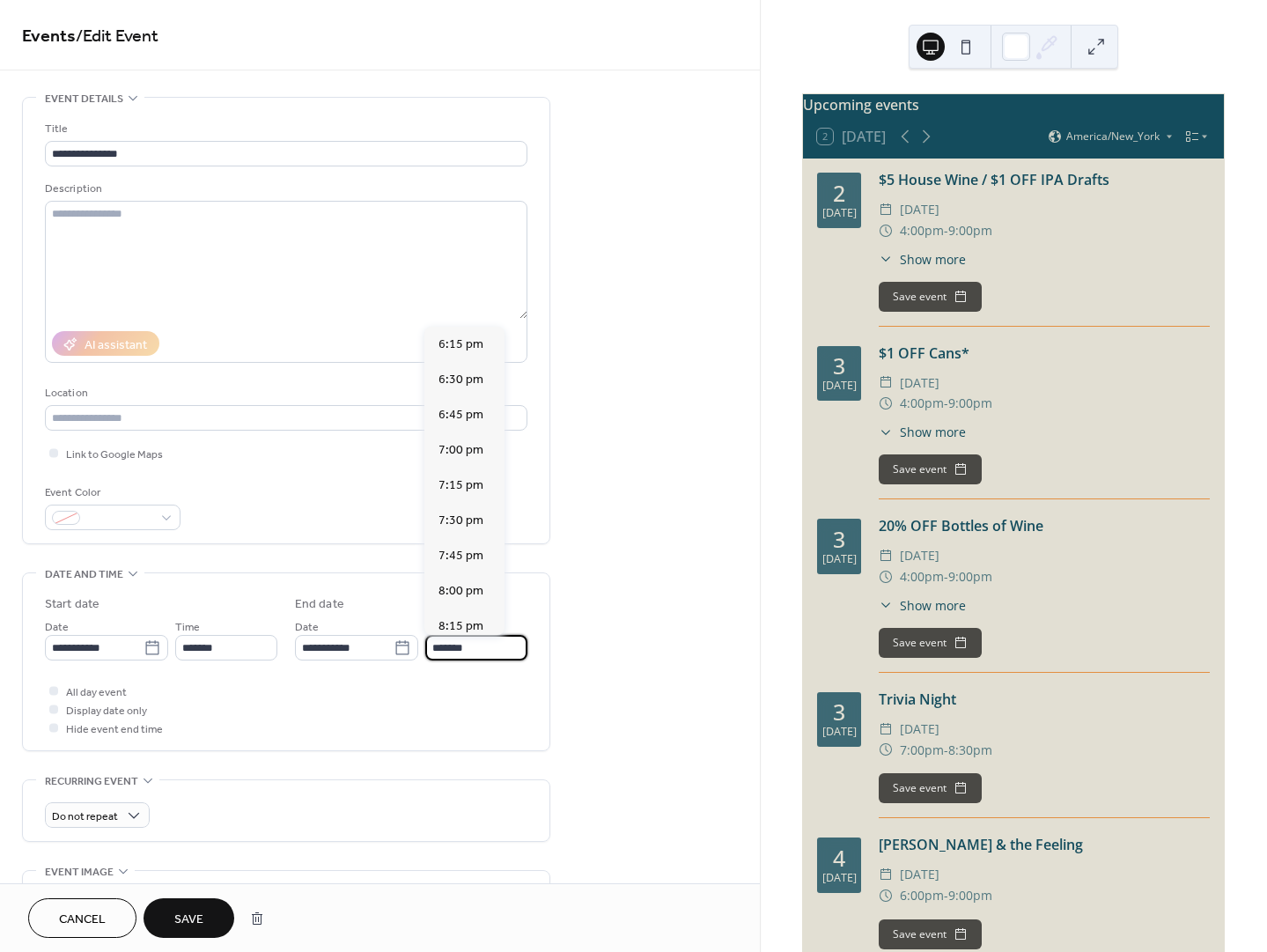 scroll, scrollTop: 392, scrollLeft: 0, axis: vertical 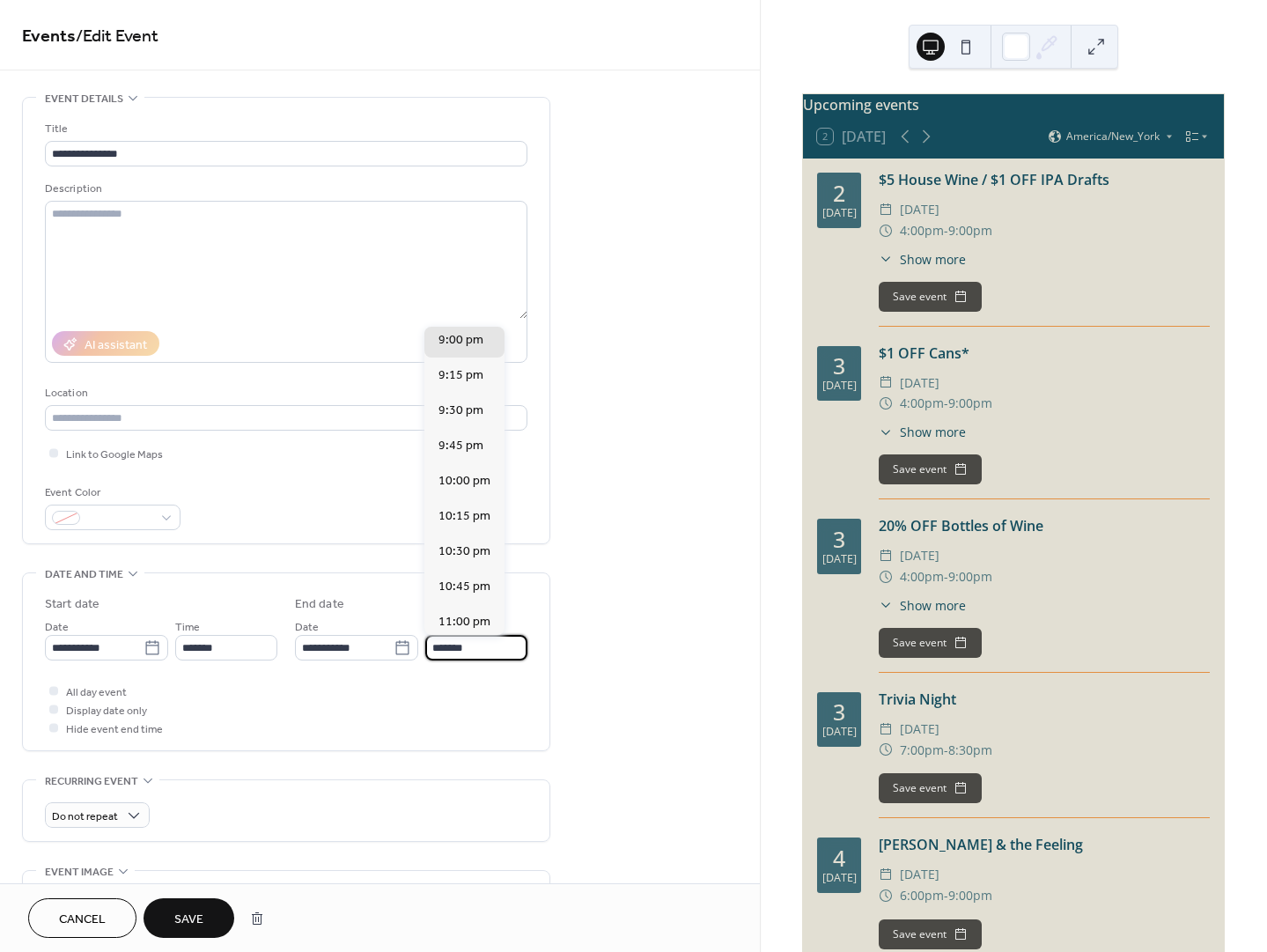 click on "All day event Display date only Hide event end time" at bounding box center (286, 709) 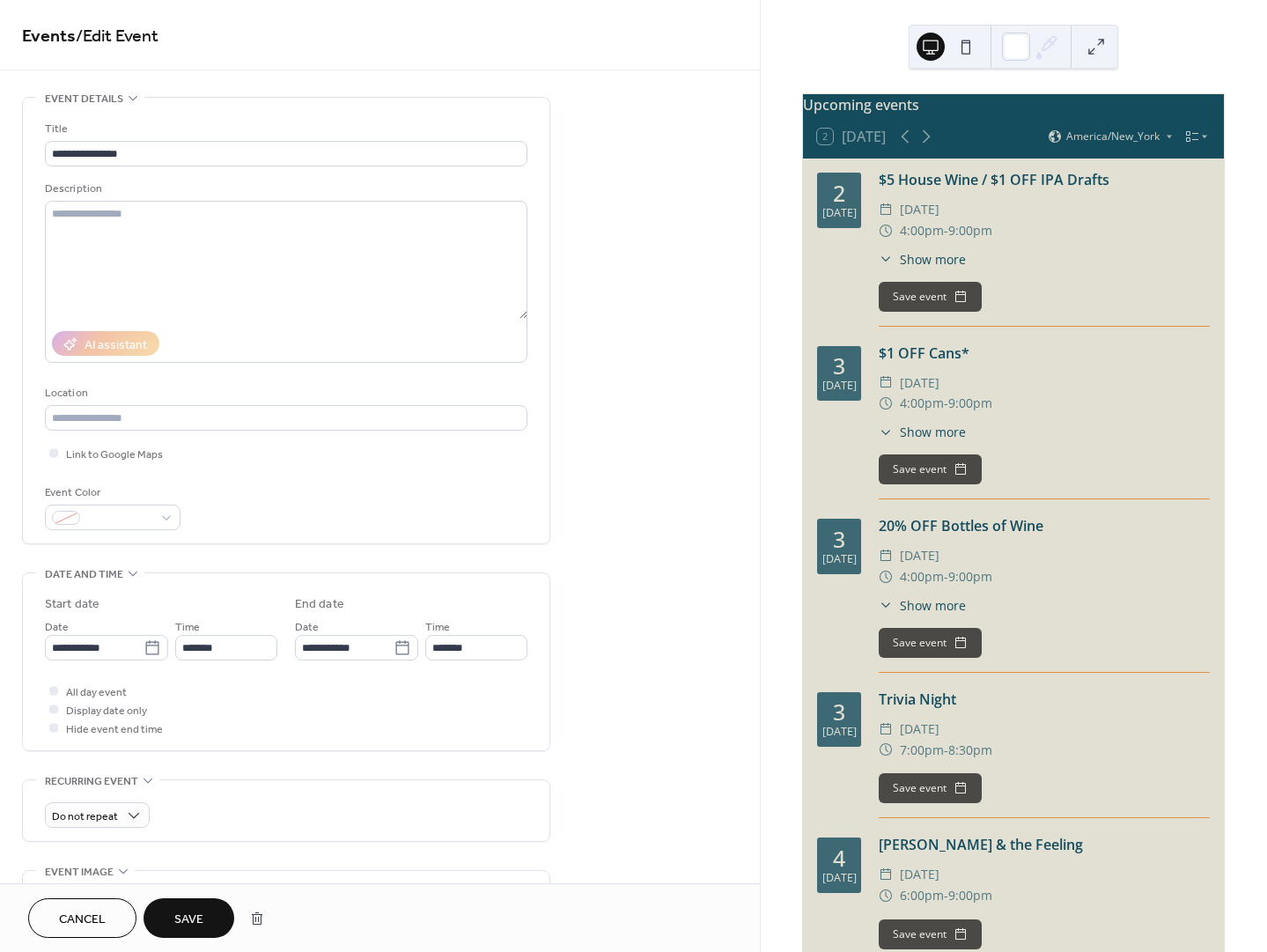 click on "Save" at bounding box center [188, 919] 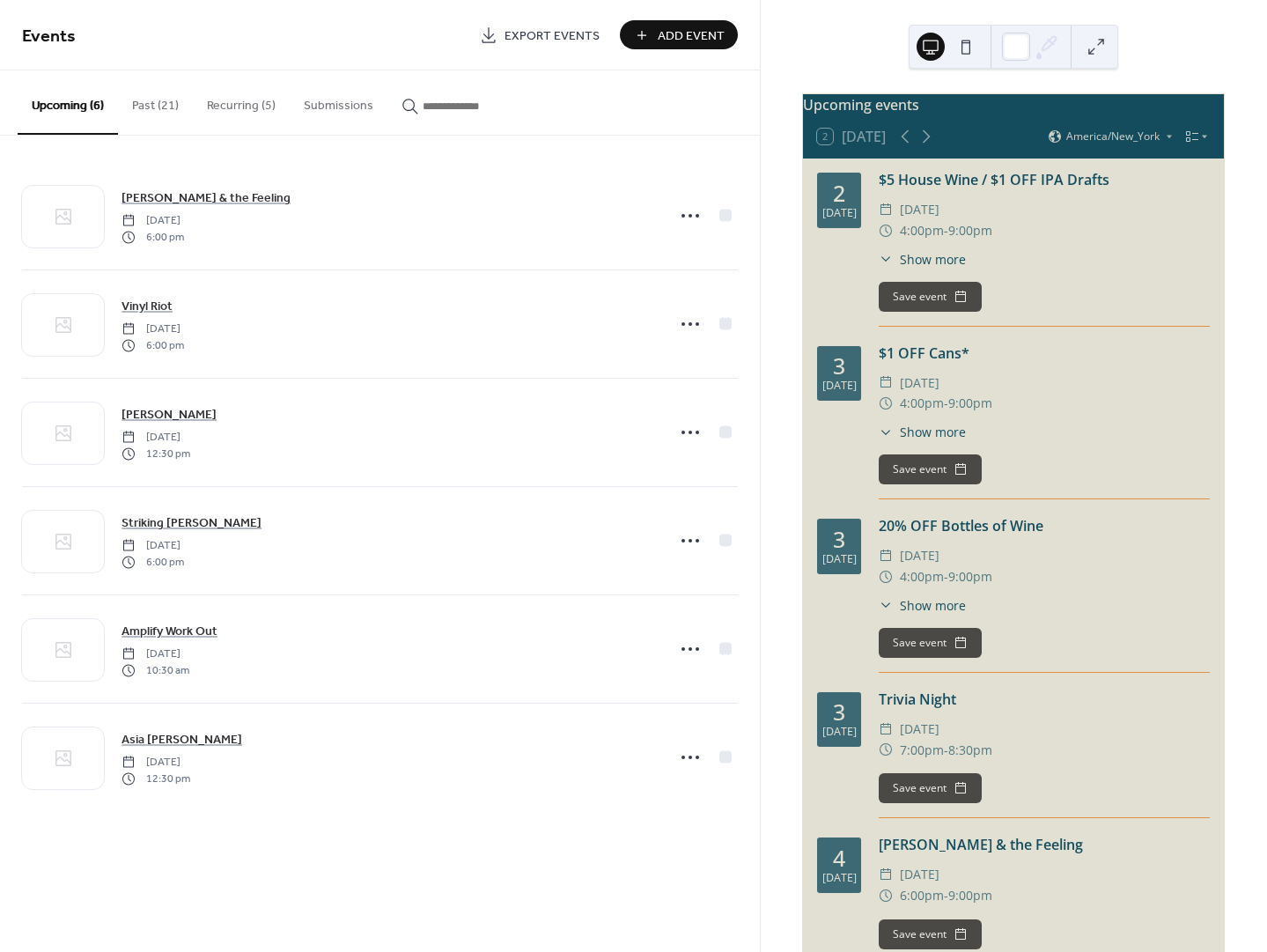 click on "Past  (21)" at bounding box center (155, 101) 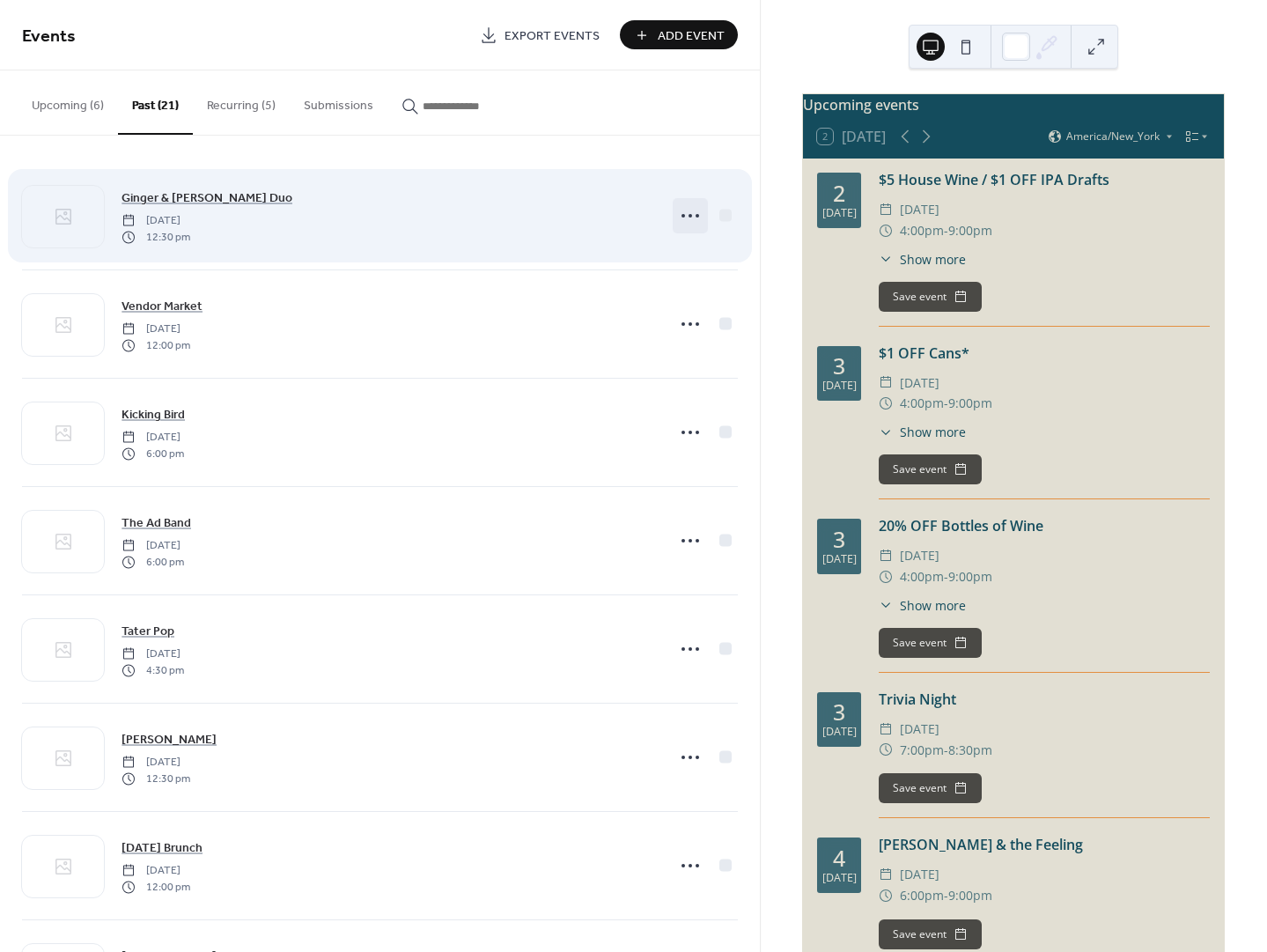 drag, startPoint x: 684, startPoint y: 212, endPoint x: 689, endPoint y: 220, distance: 9.433981 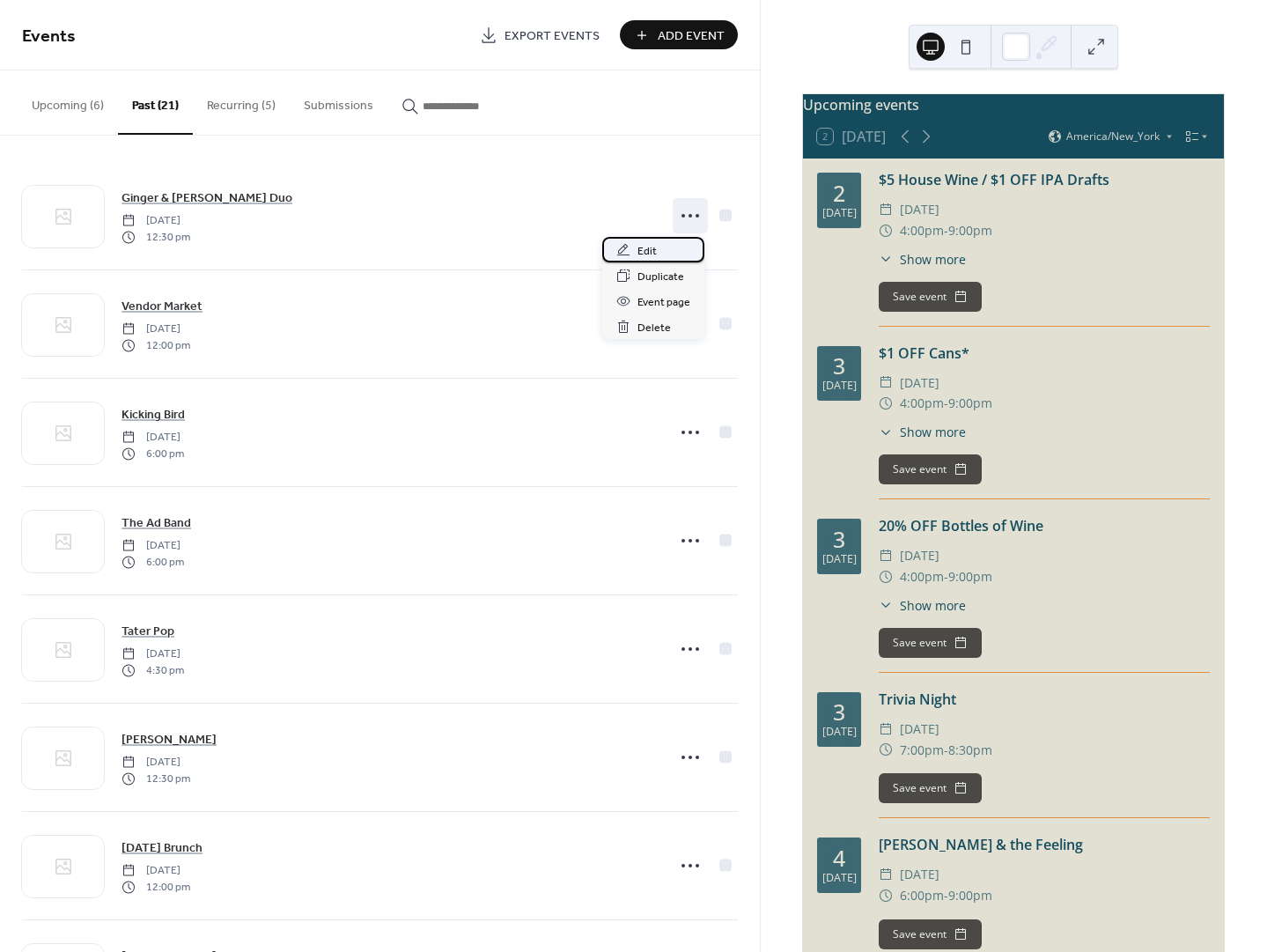 click on "Edit" at bounding box center (653, 249) 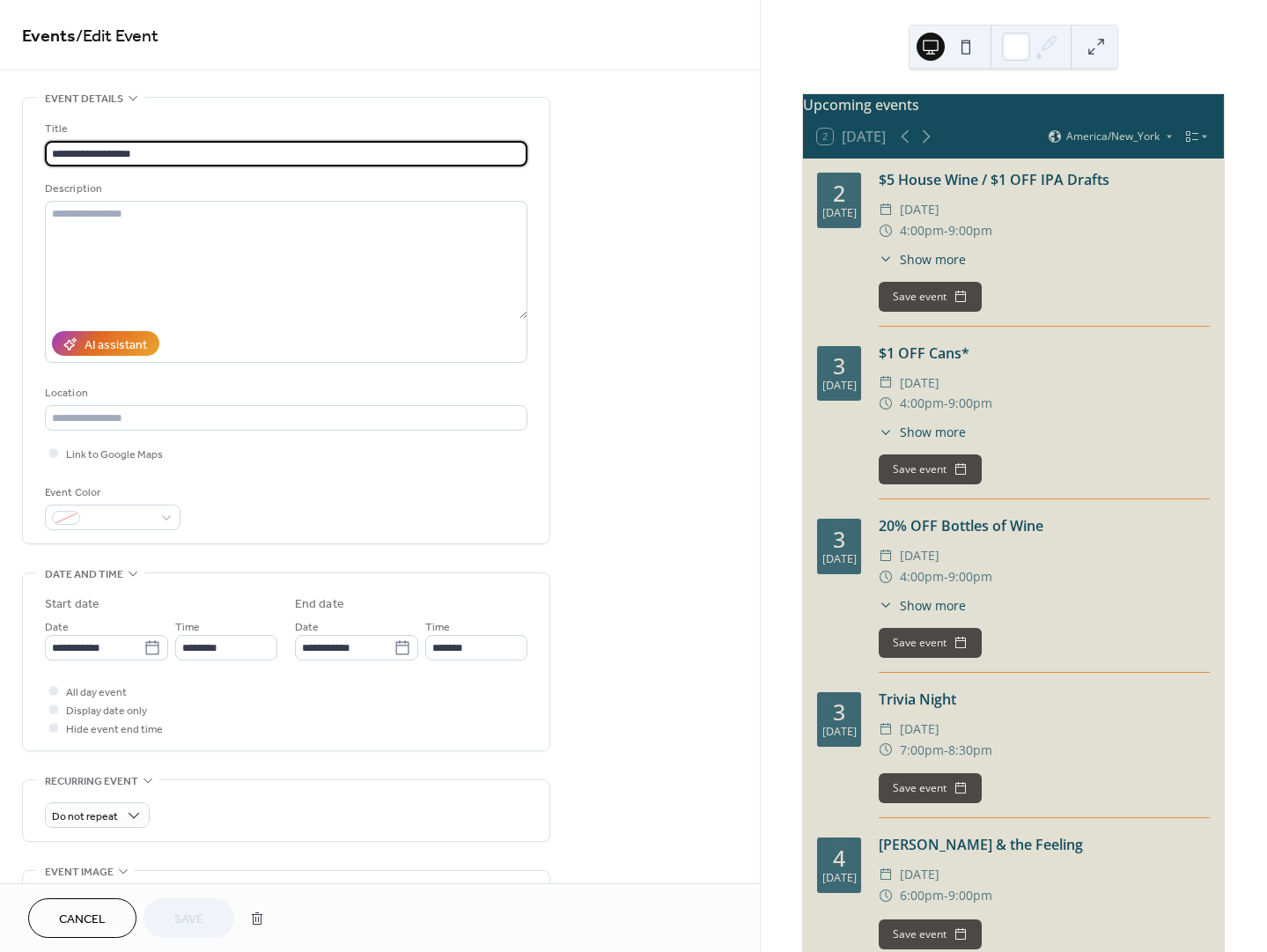 drag, startPoint x: 211, startPoint y: 141, endPoint x: 205, endPoint y: 151, distance: 11.661904 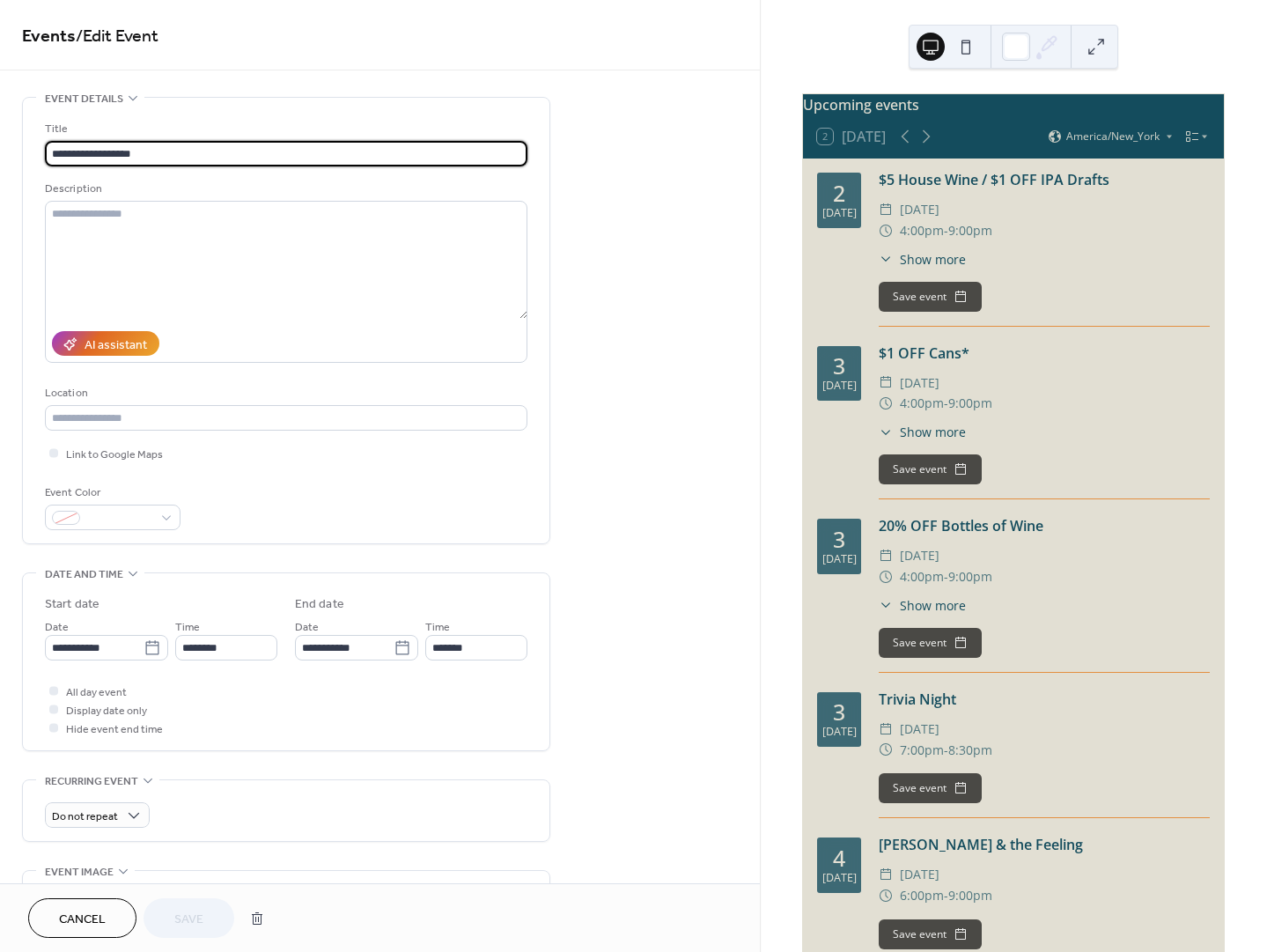 click on "**********" at bounding box center (286, 153) 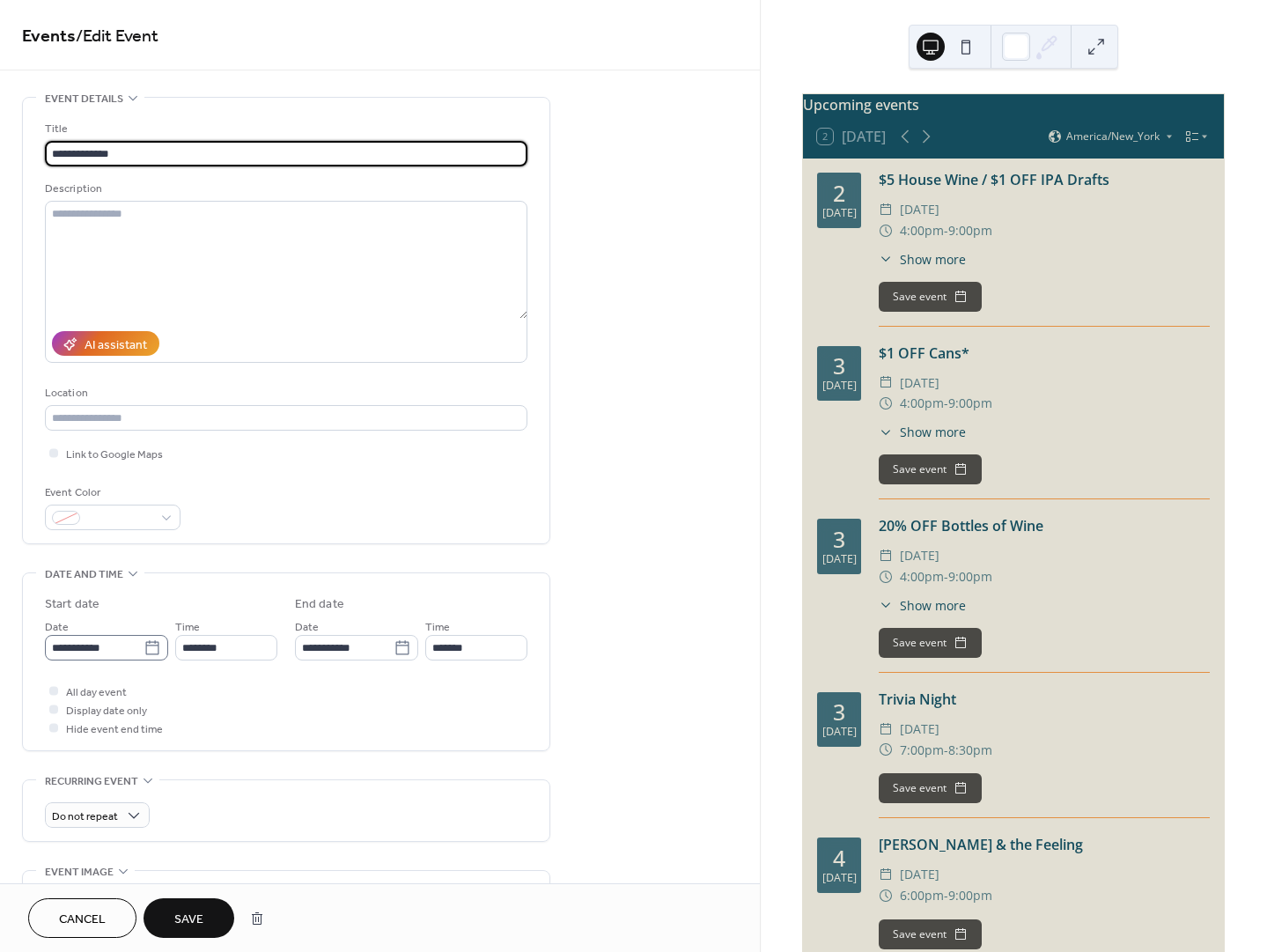 type on "**********" 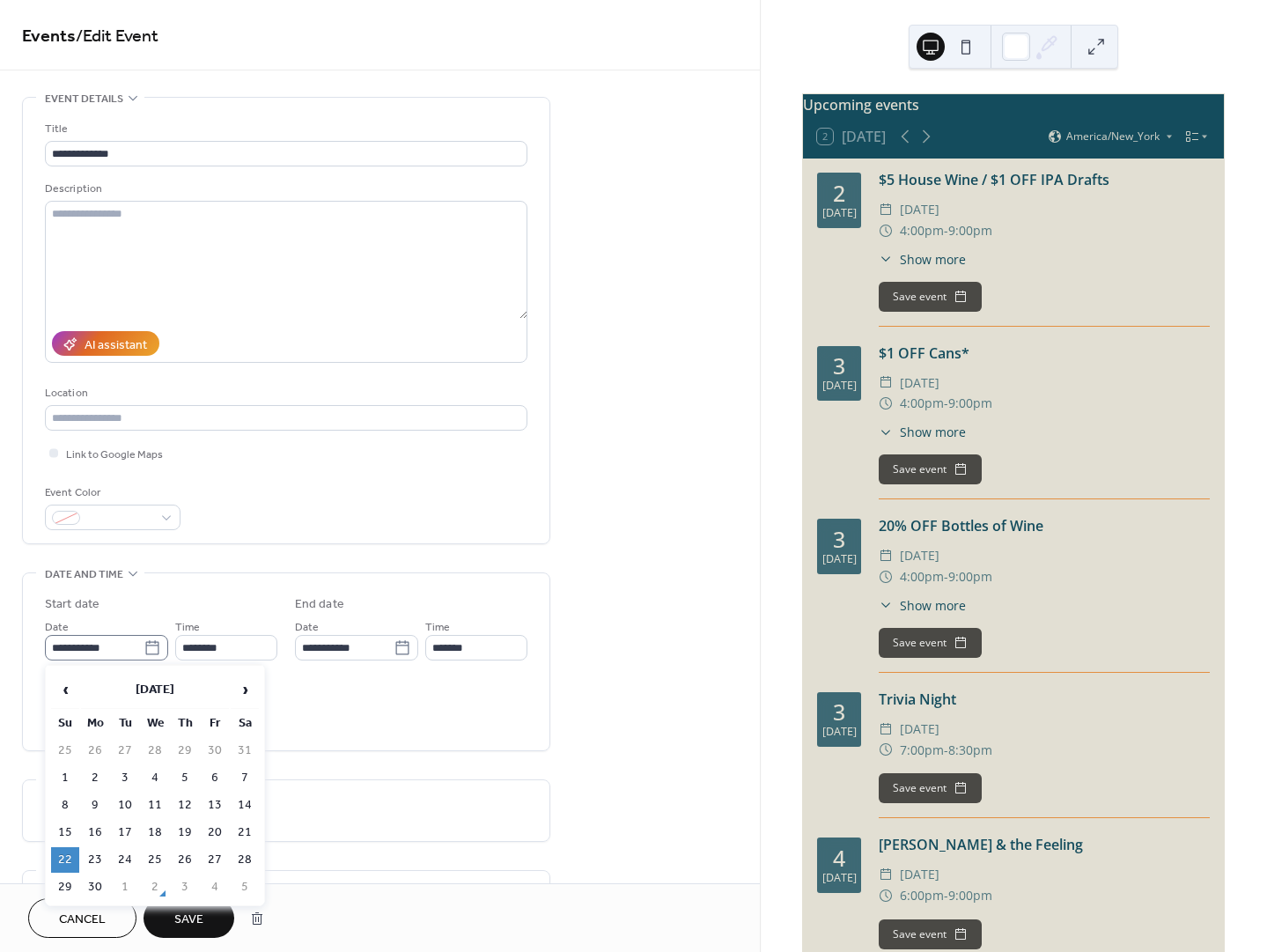 click 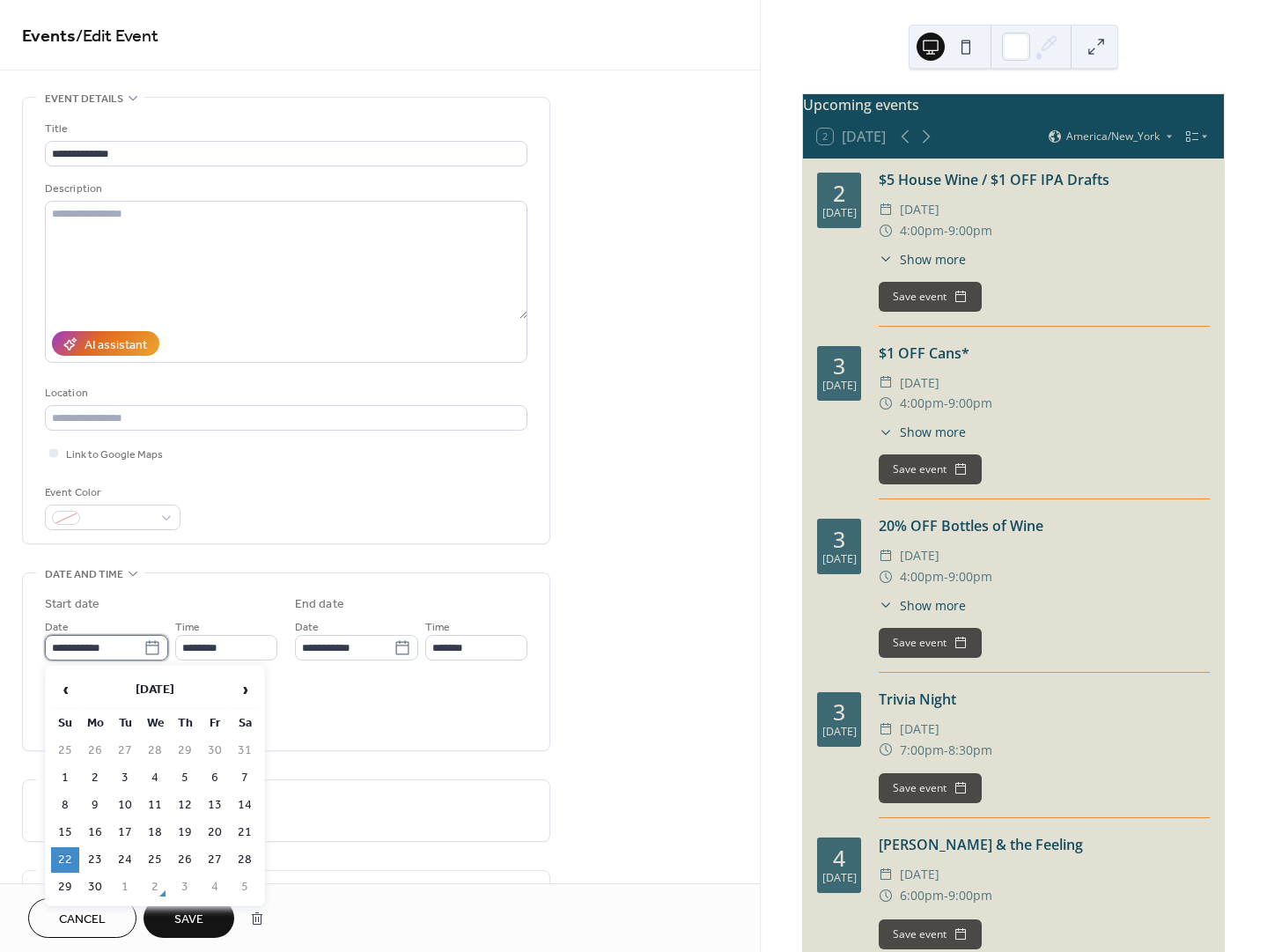 click on "**********" at bounding box center (94, 647) 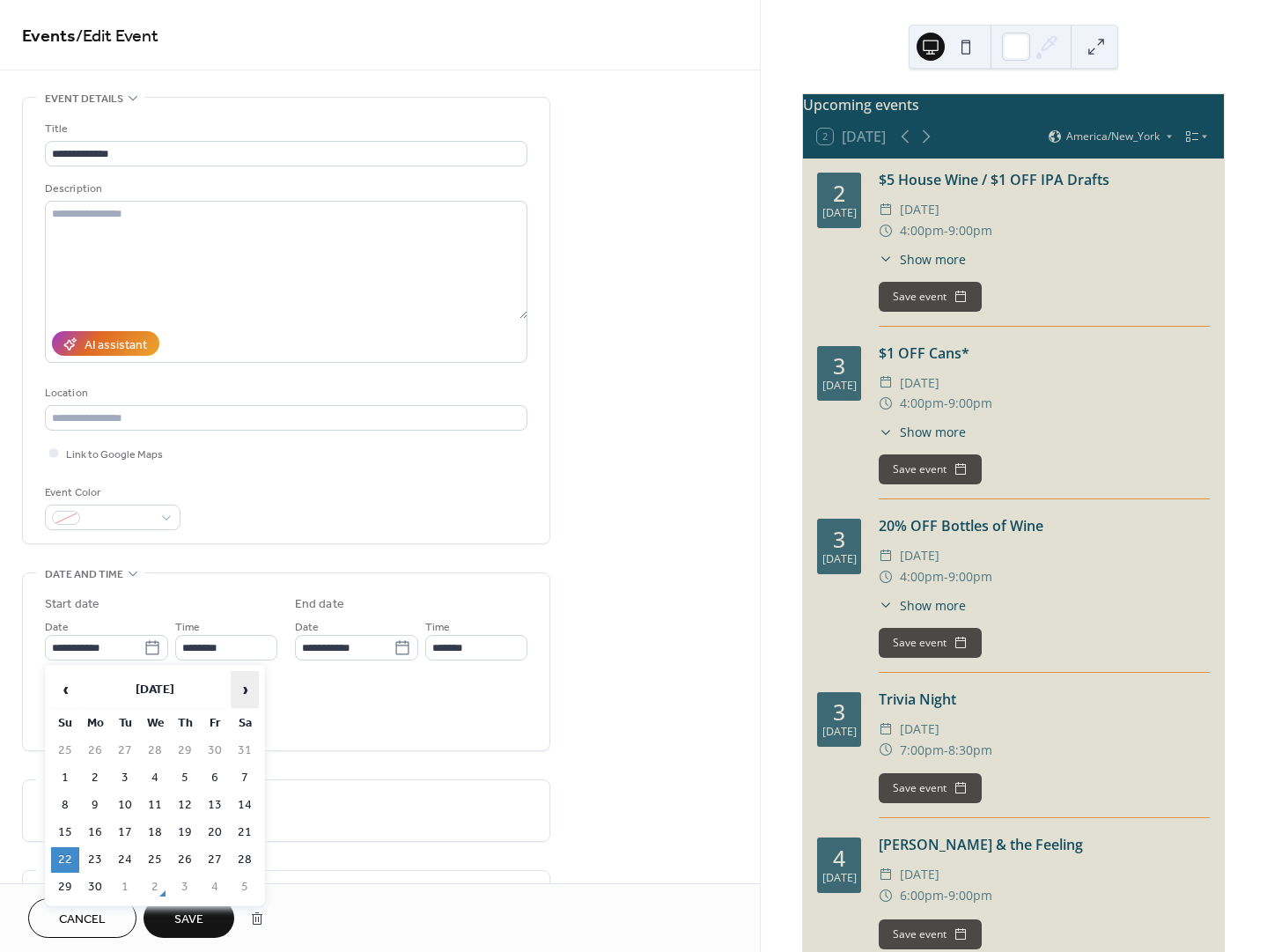 click on "›" at bounding box center [245, 690] 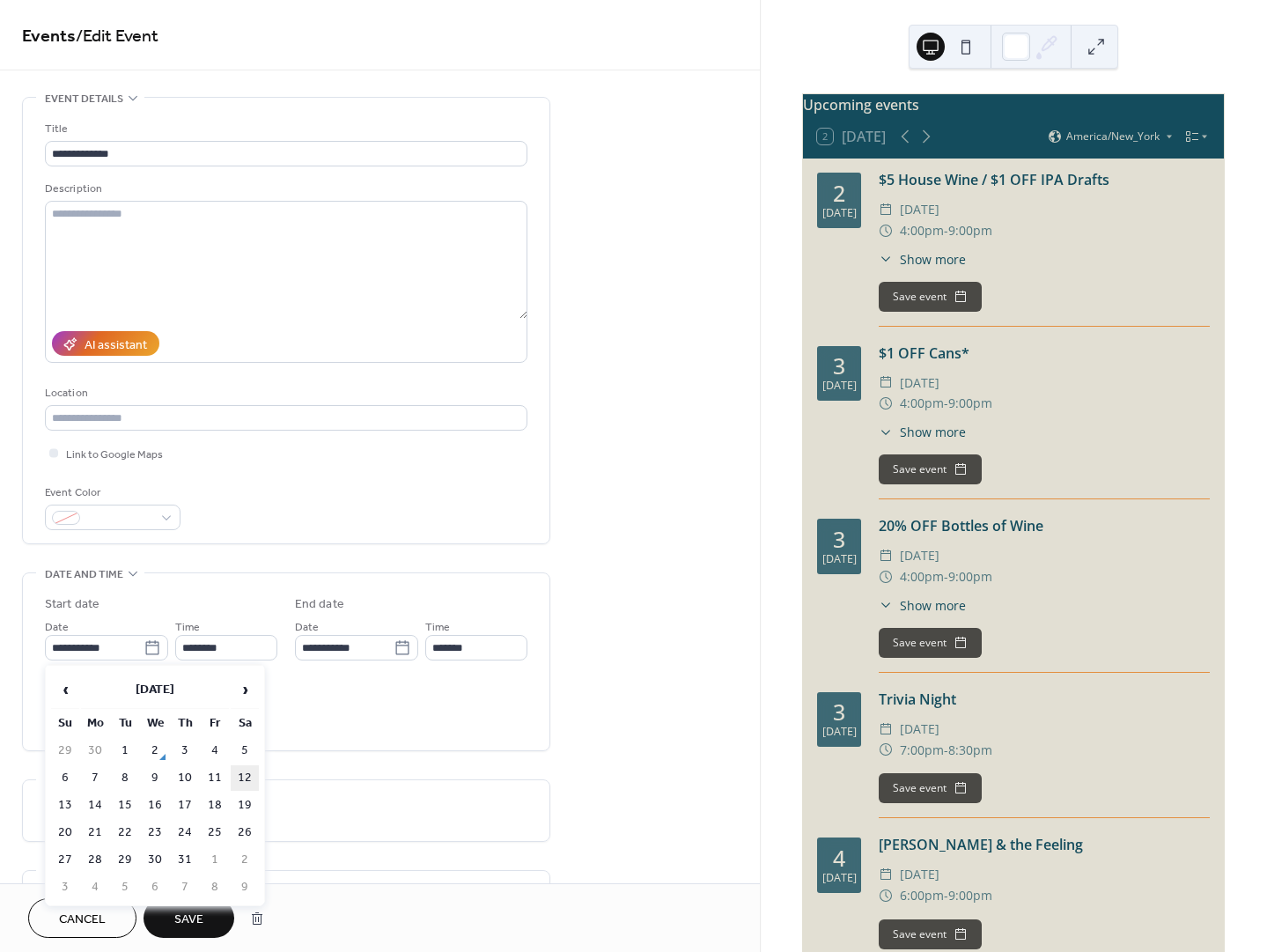 click on "12" at bounding box center [245, 778] 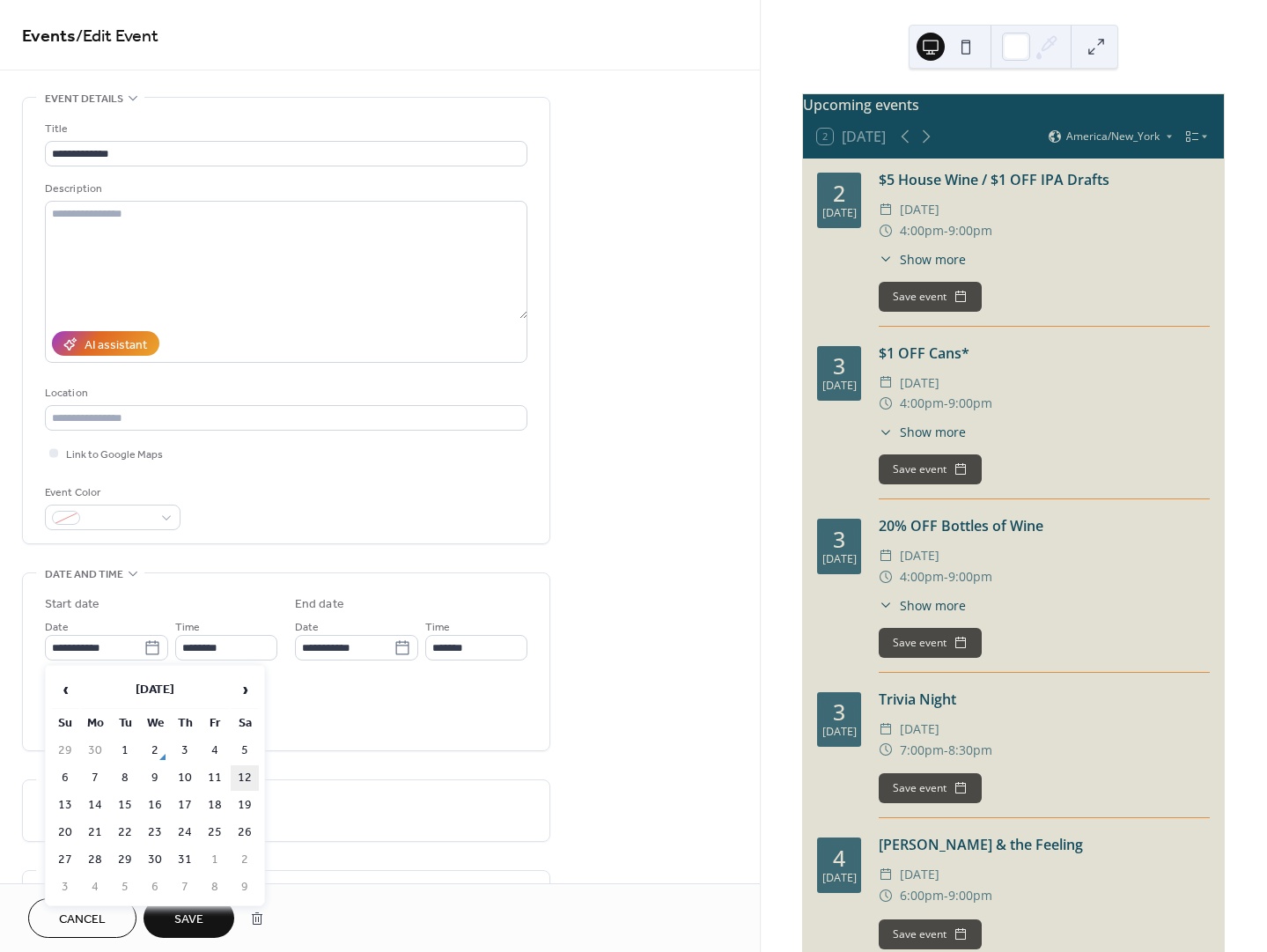 type on "**********" 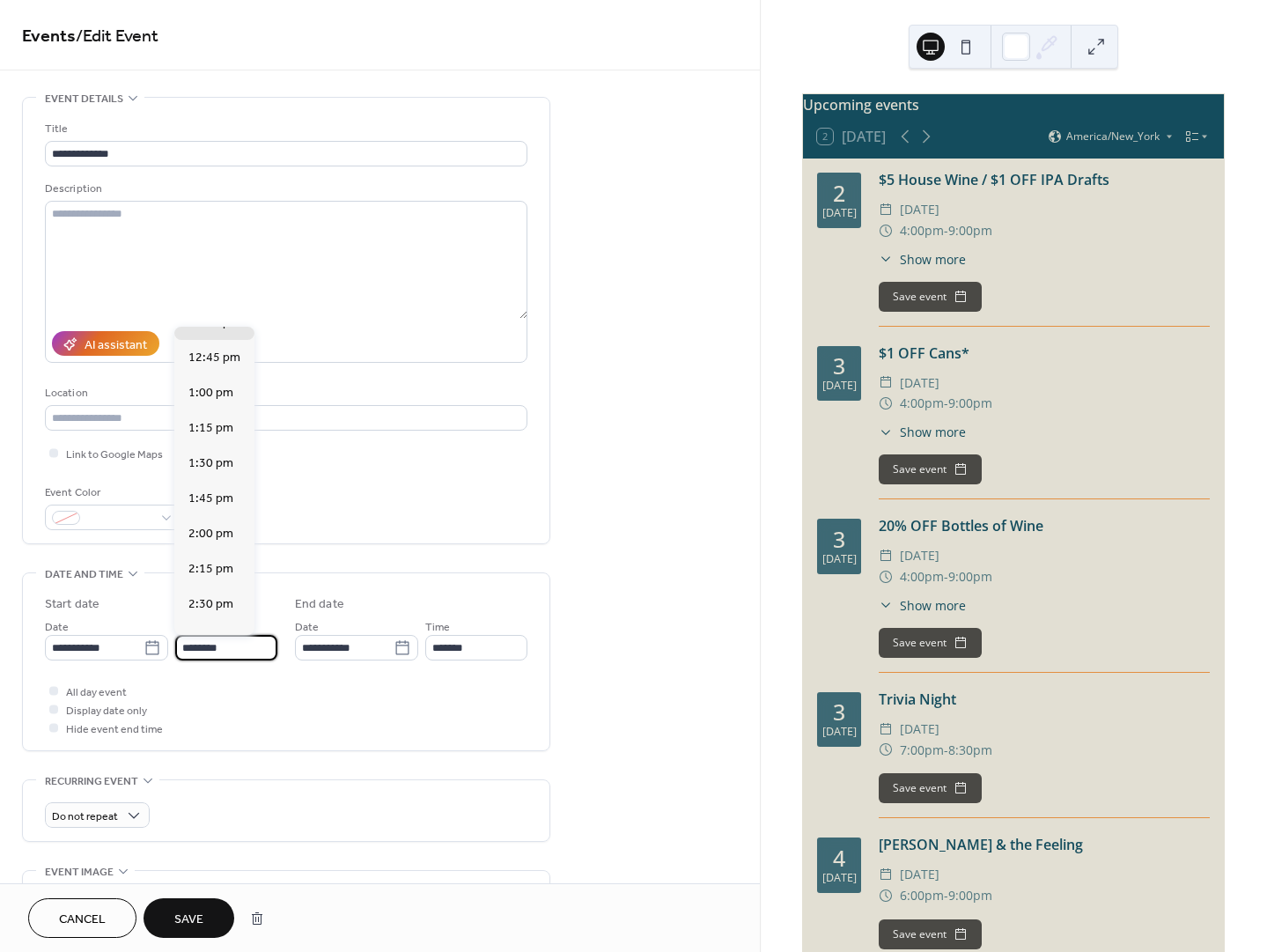 click on "********" at bounding box center [226, 647] 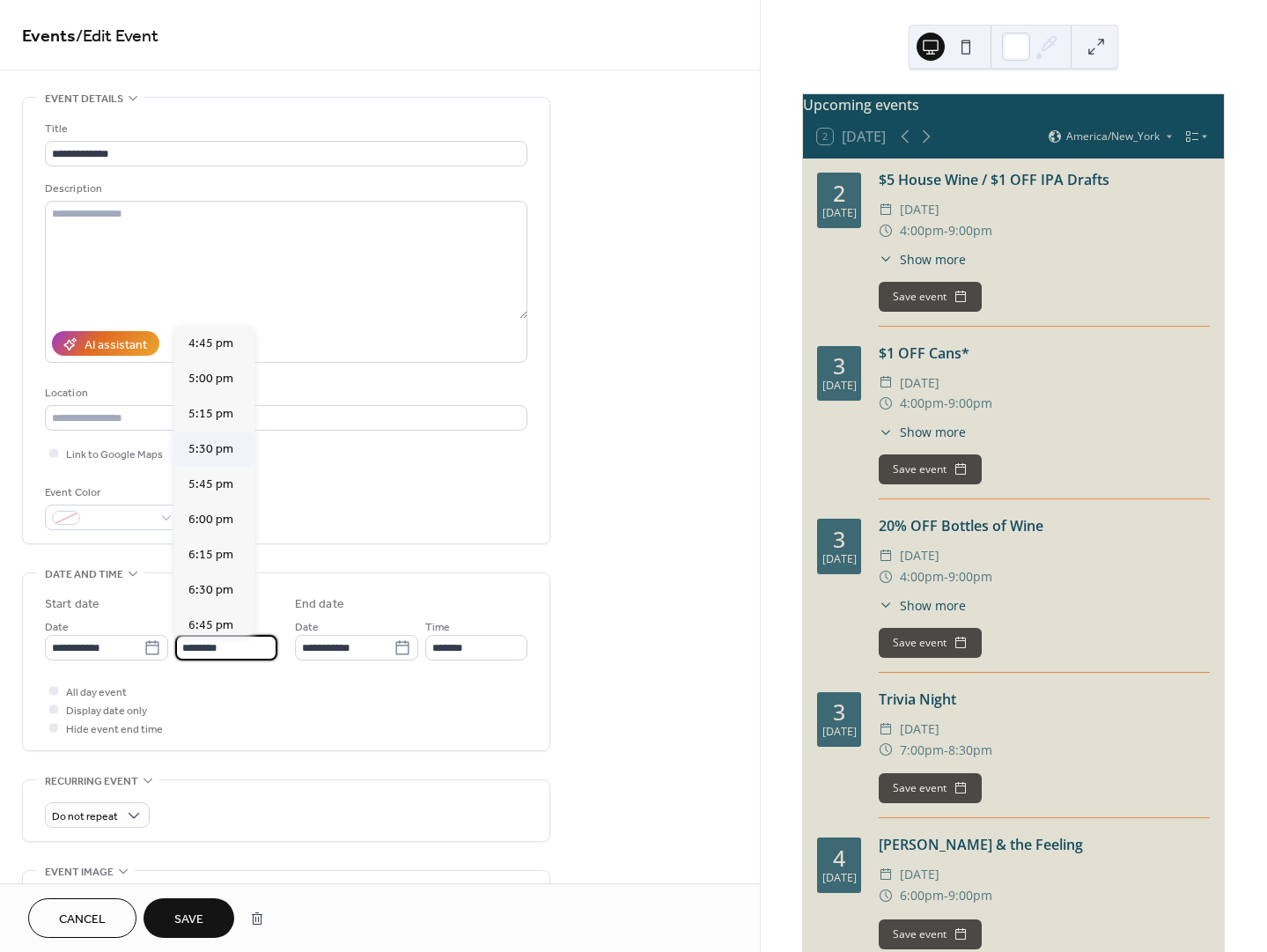 scroll, scrollTop: 2364, scrollLeft: 0, axis: vertical 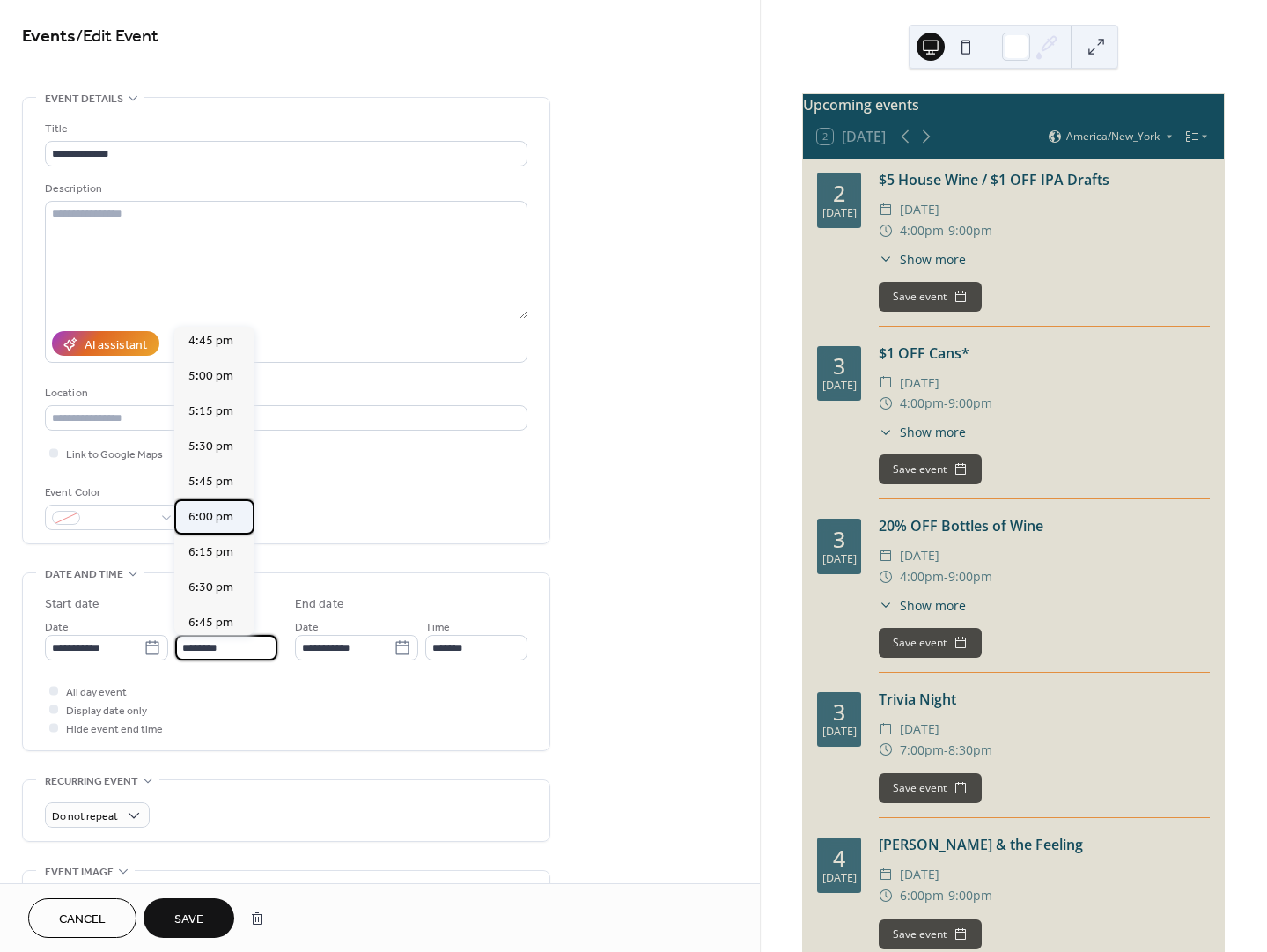click on "6:00 pm" at bounding box center (210, 517) 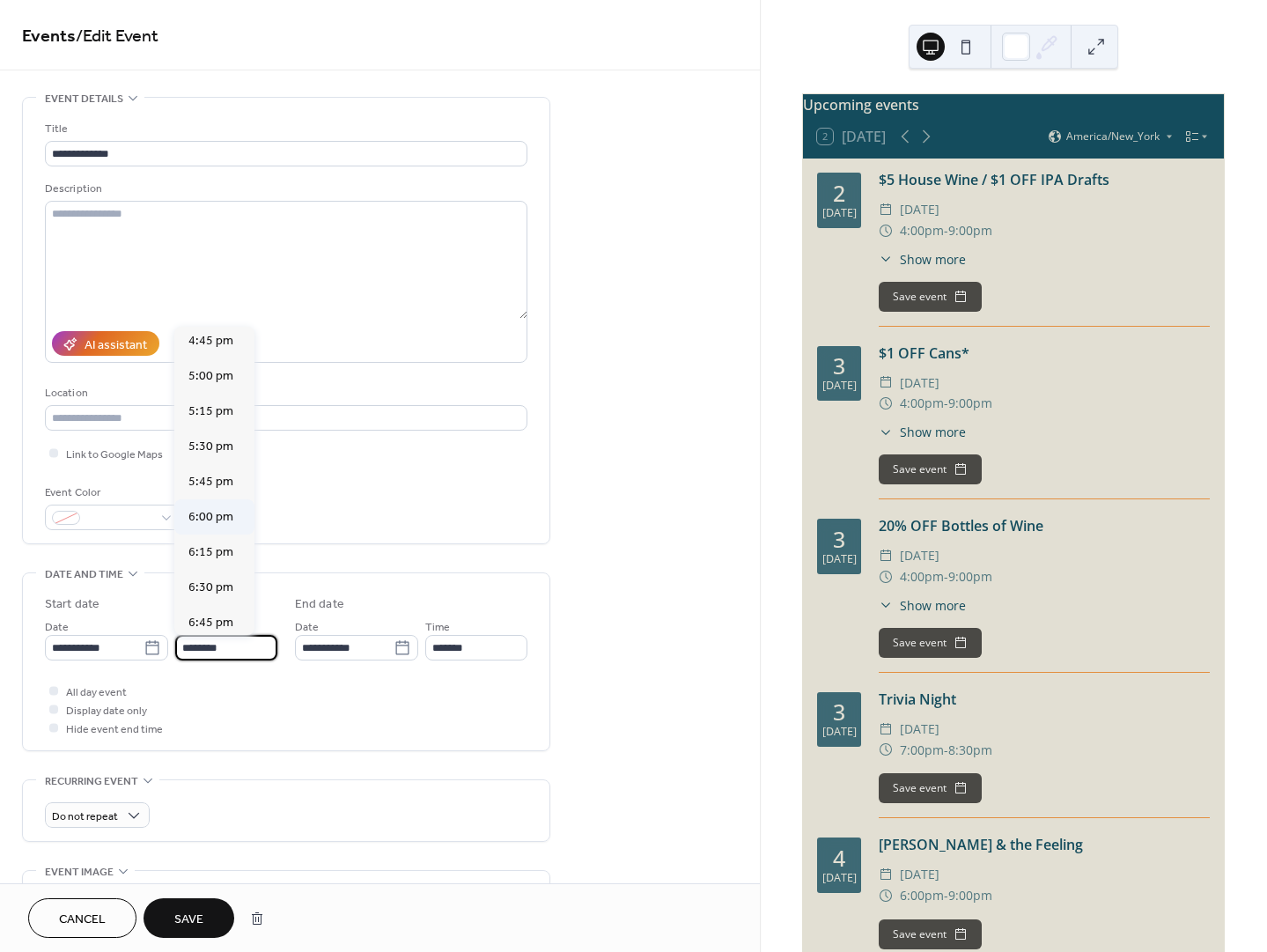 type on "*******" 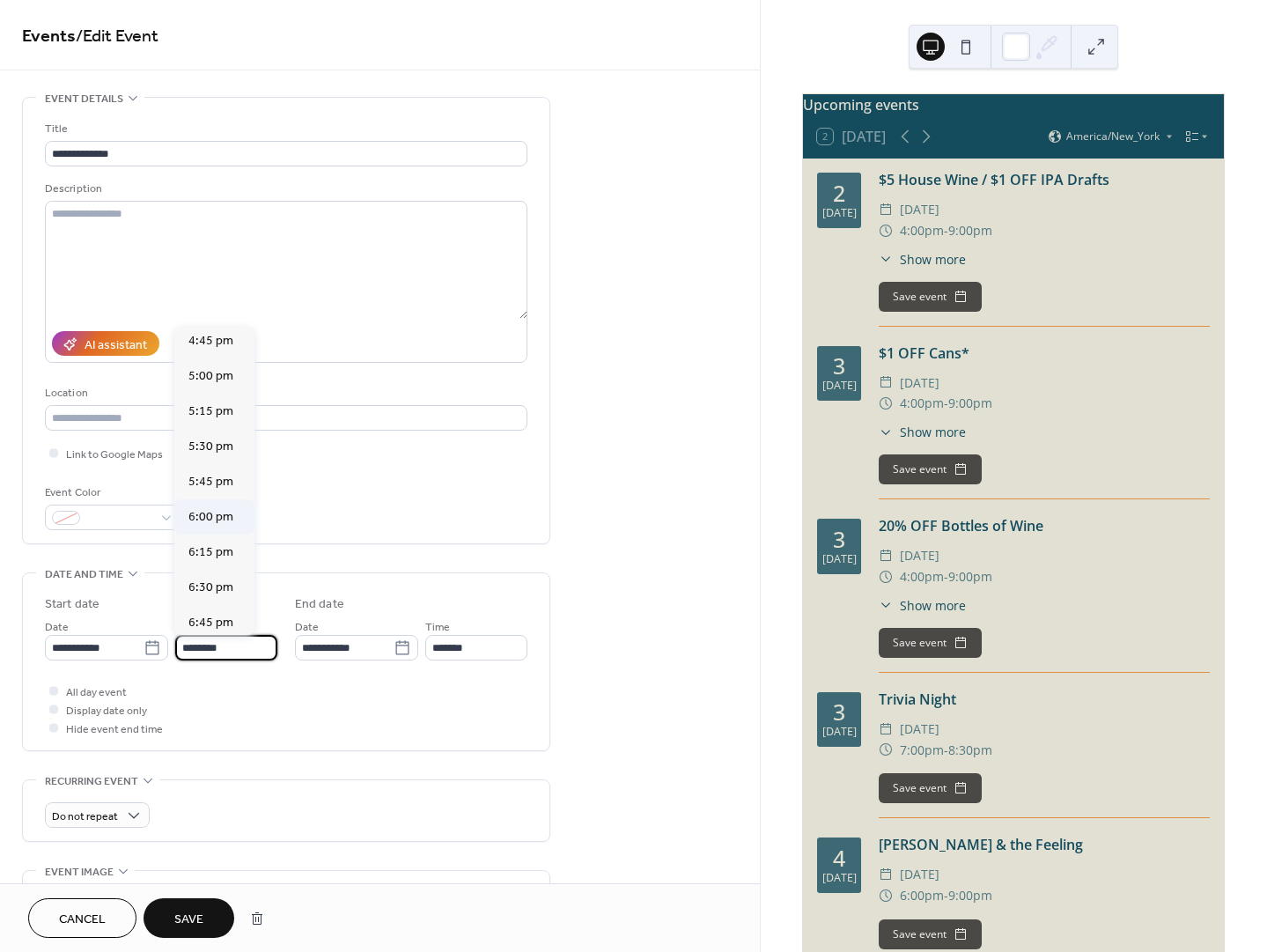 type on "*******" 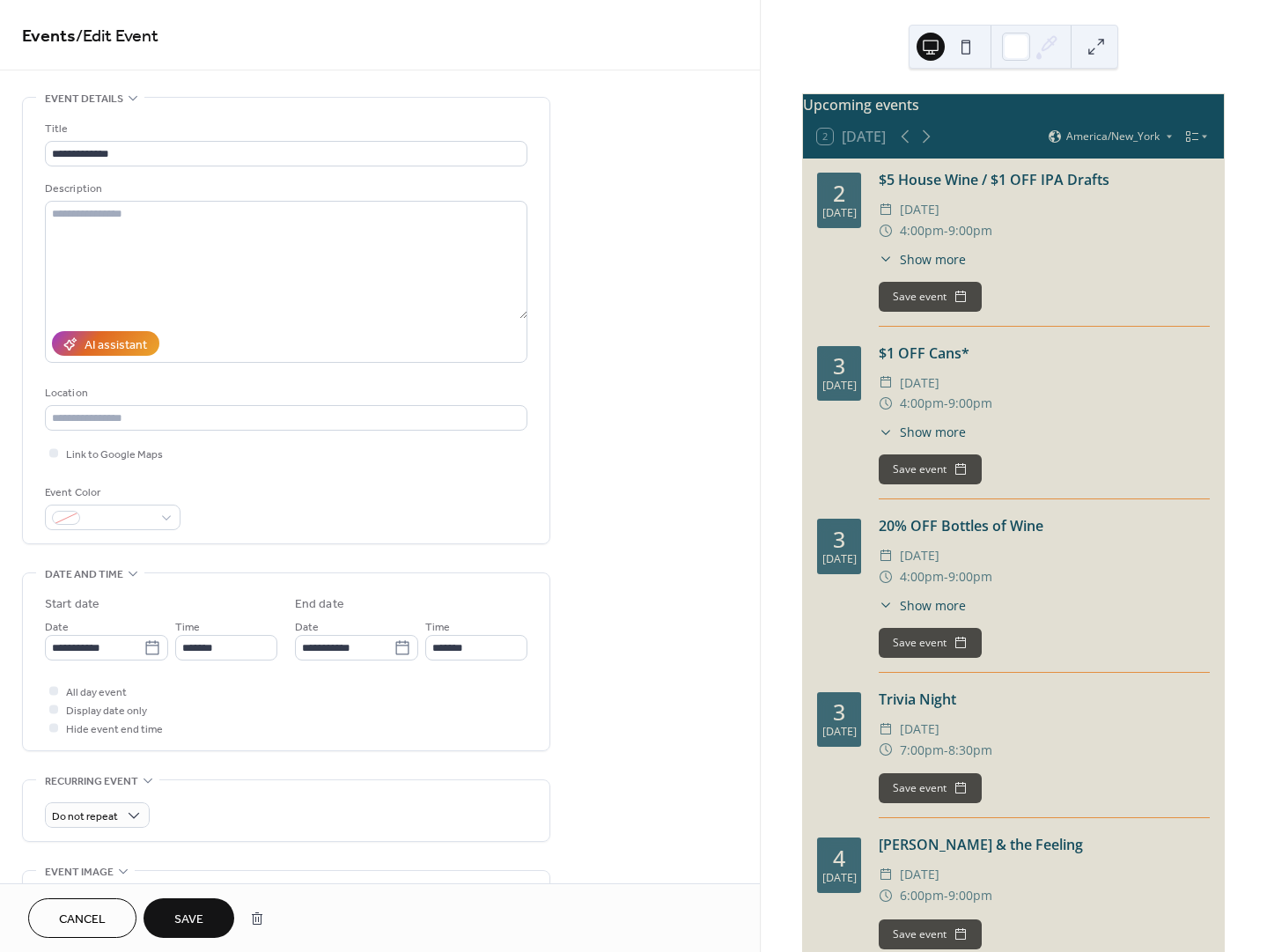 click on "Save" at bounding box center [188, 919] 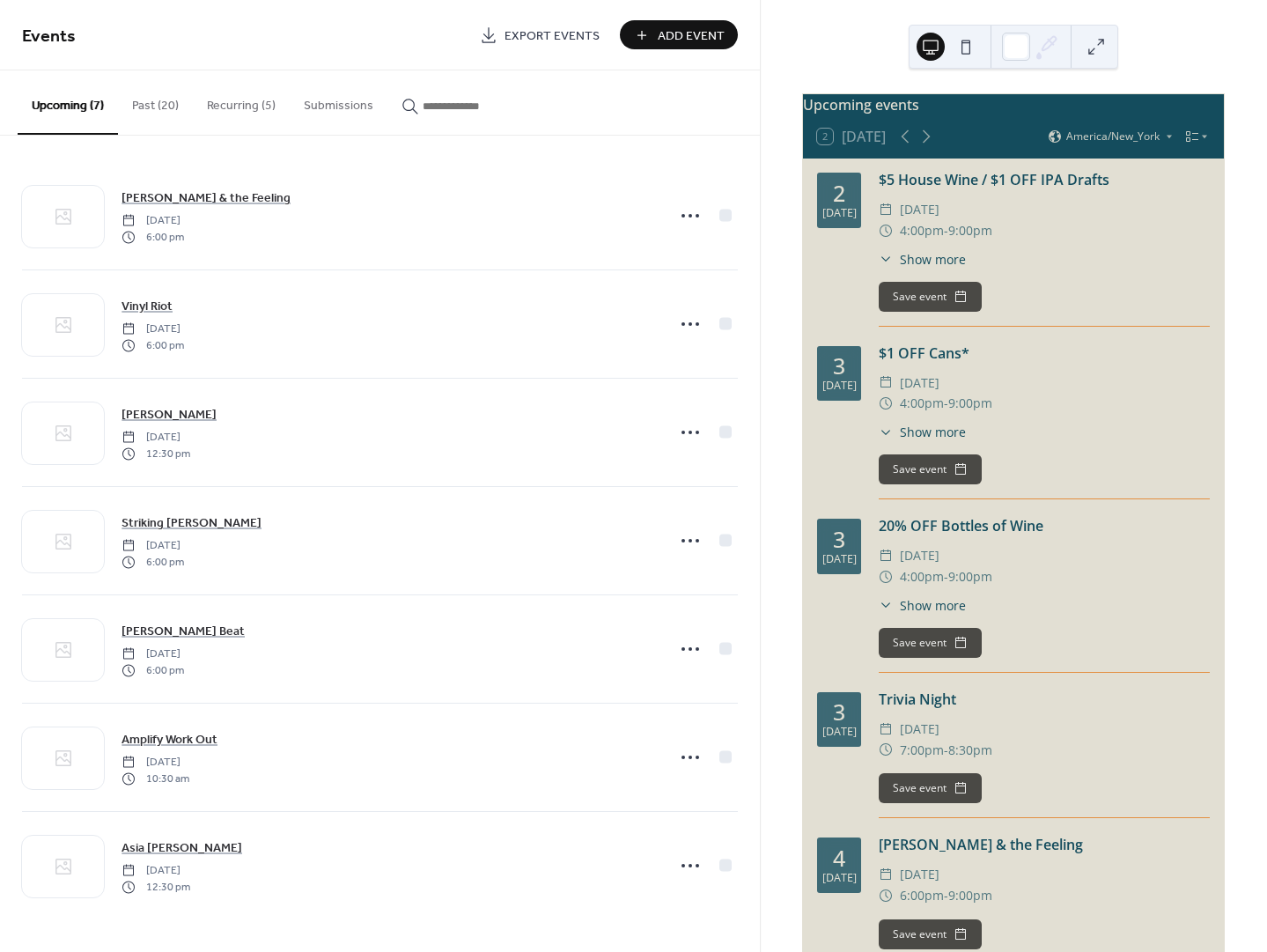 click on "Past  (20)" at bounding box center (155, 101) 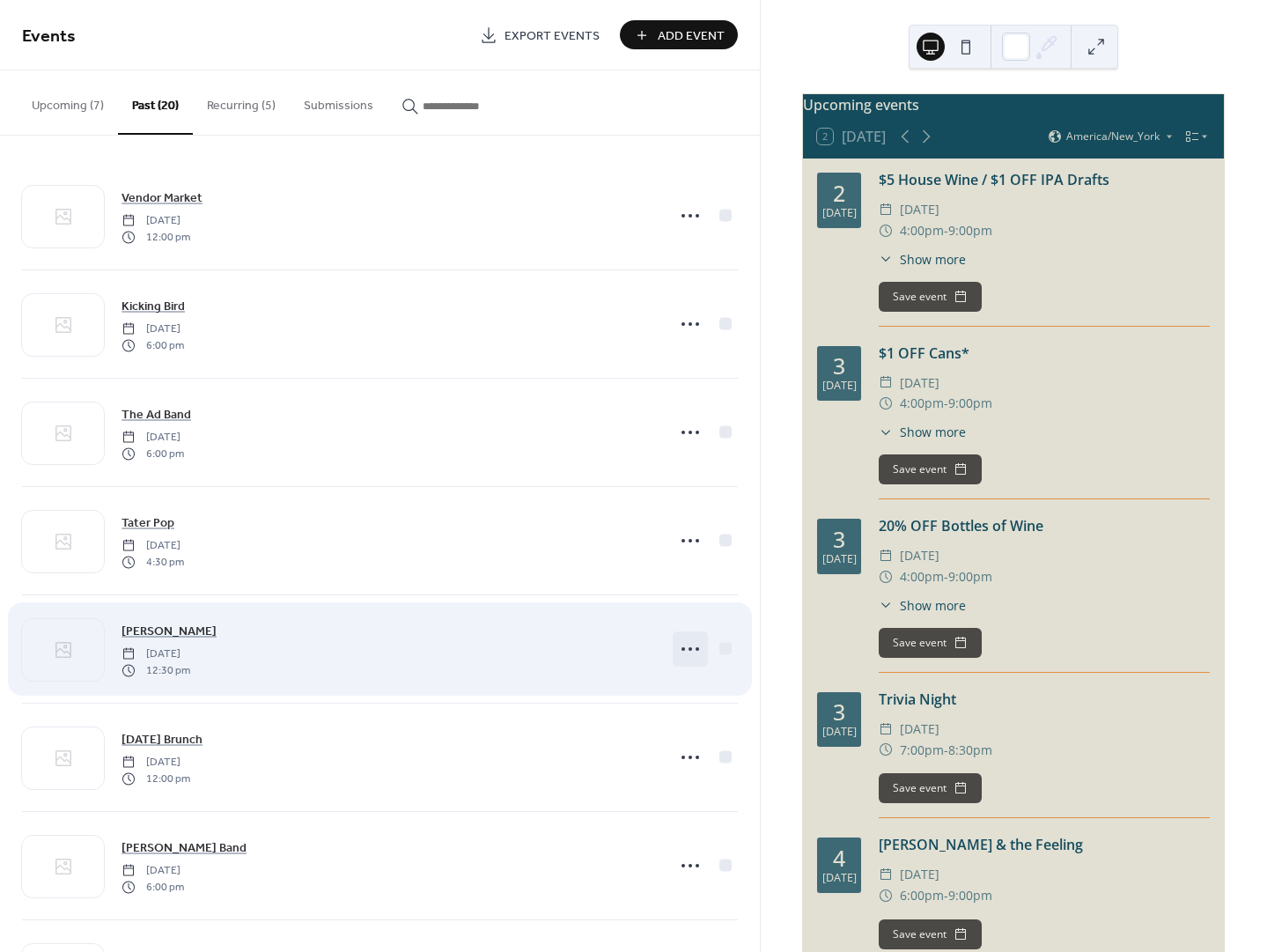 click 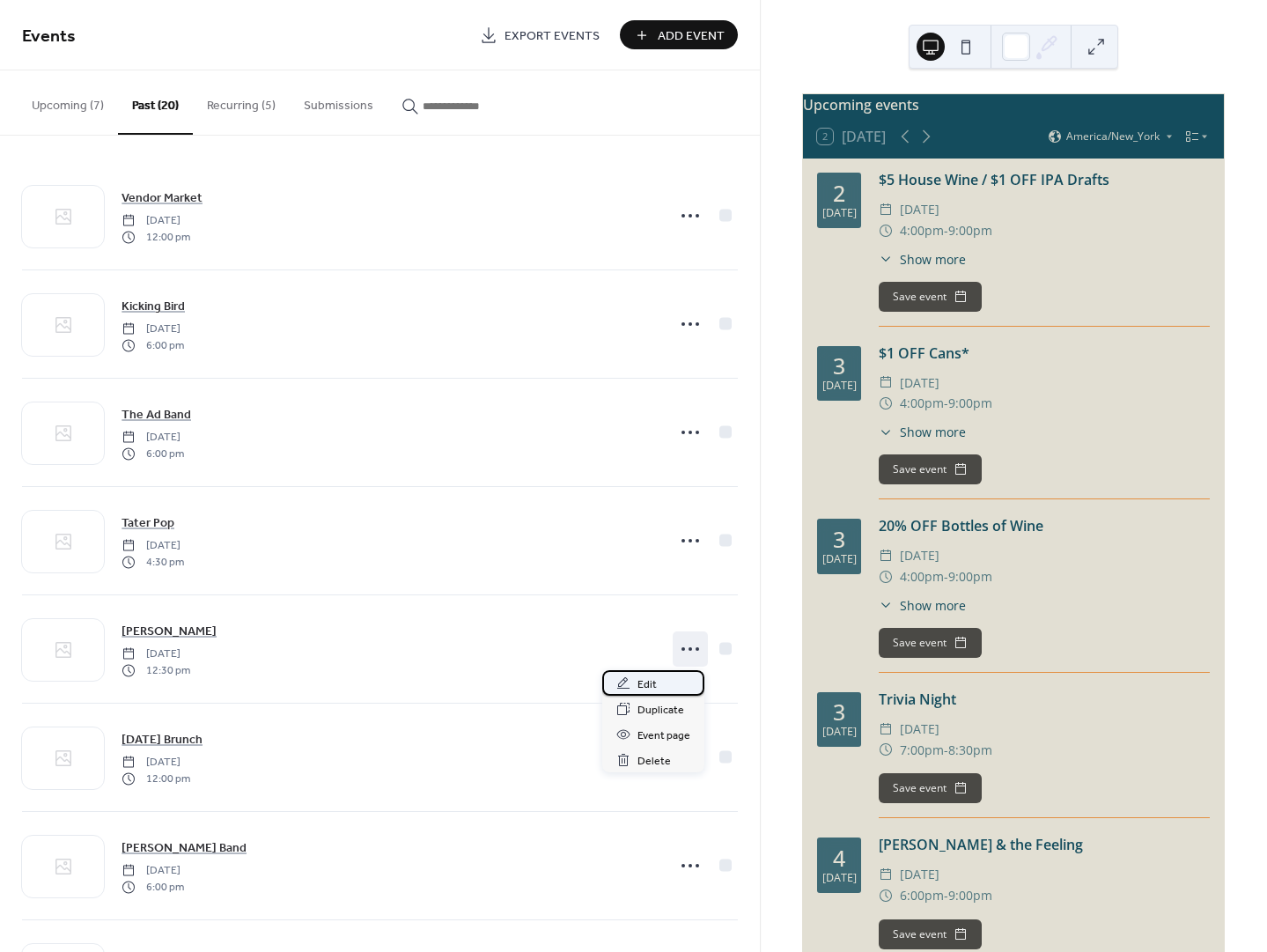 click on "Edit" at bounding box center (647, 684) 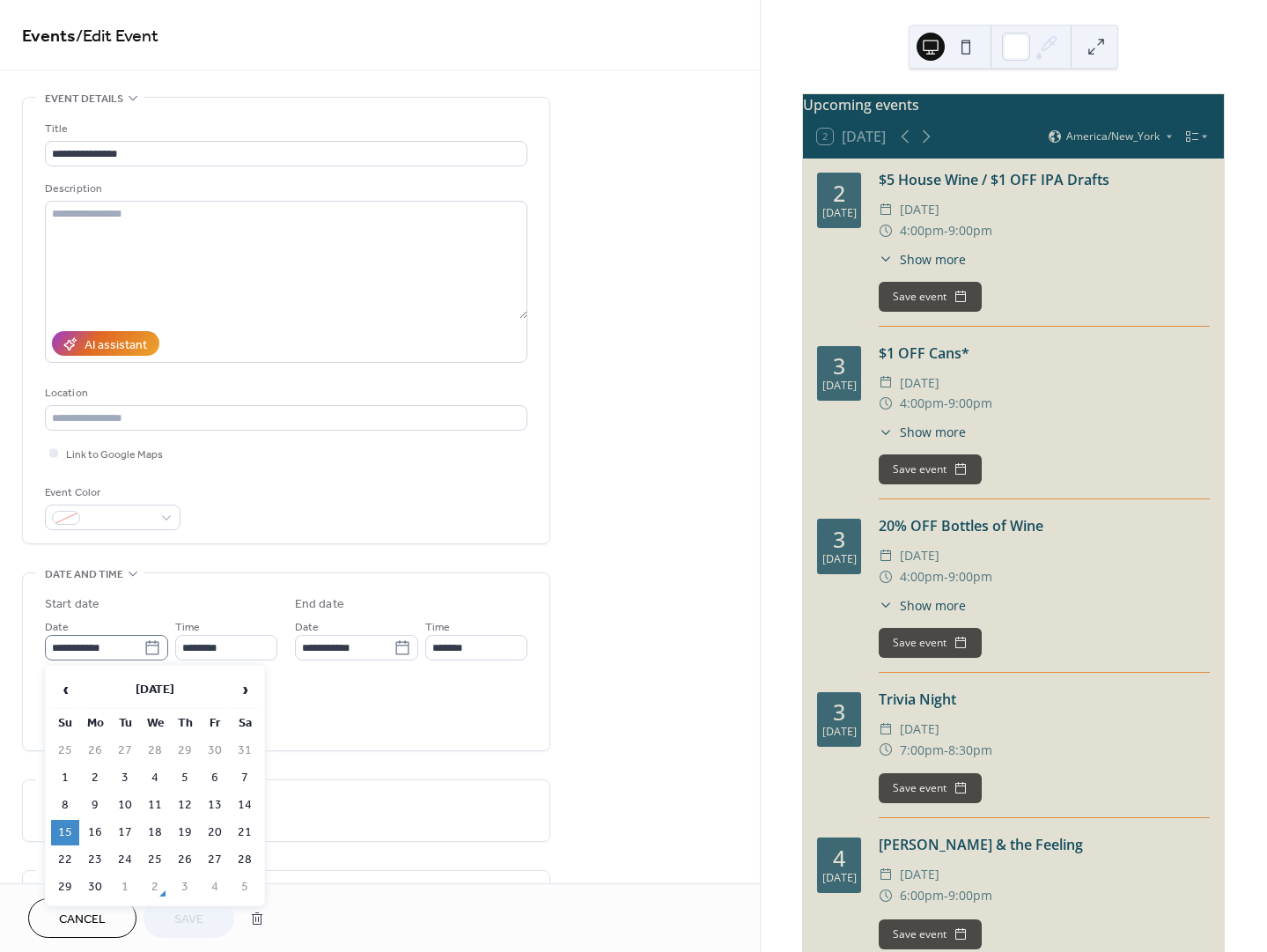 click 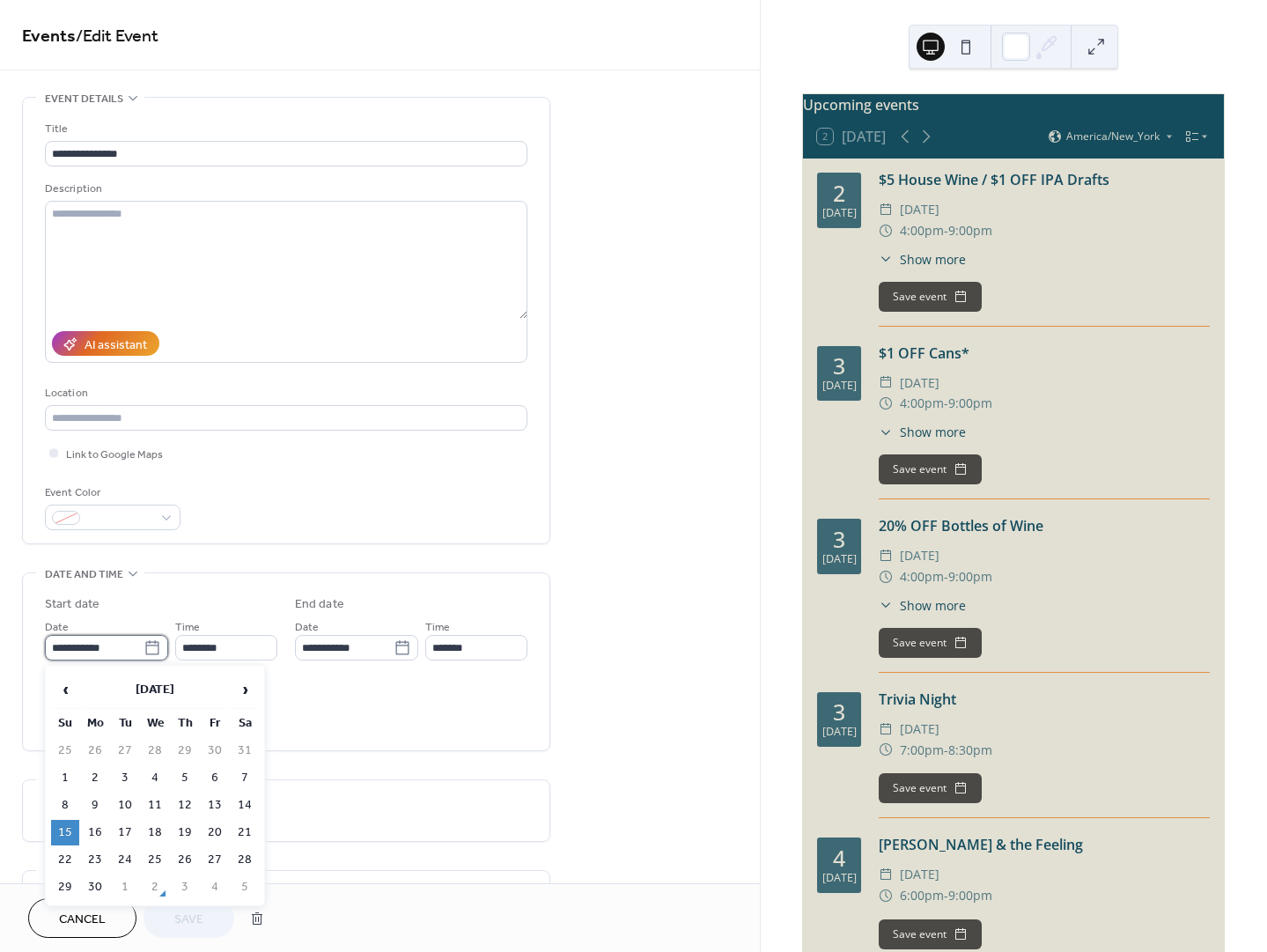 click on "**********" at bounding box center (94, 647) 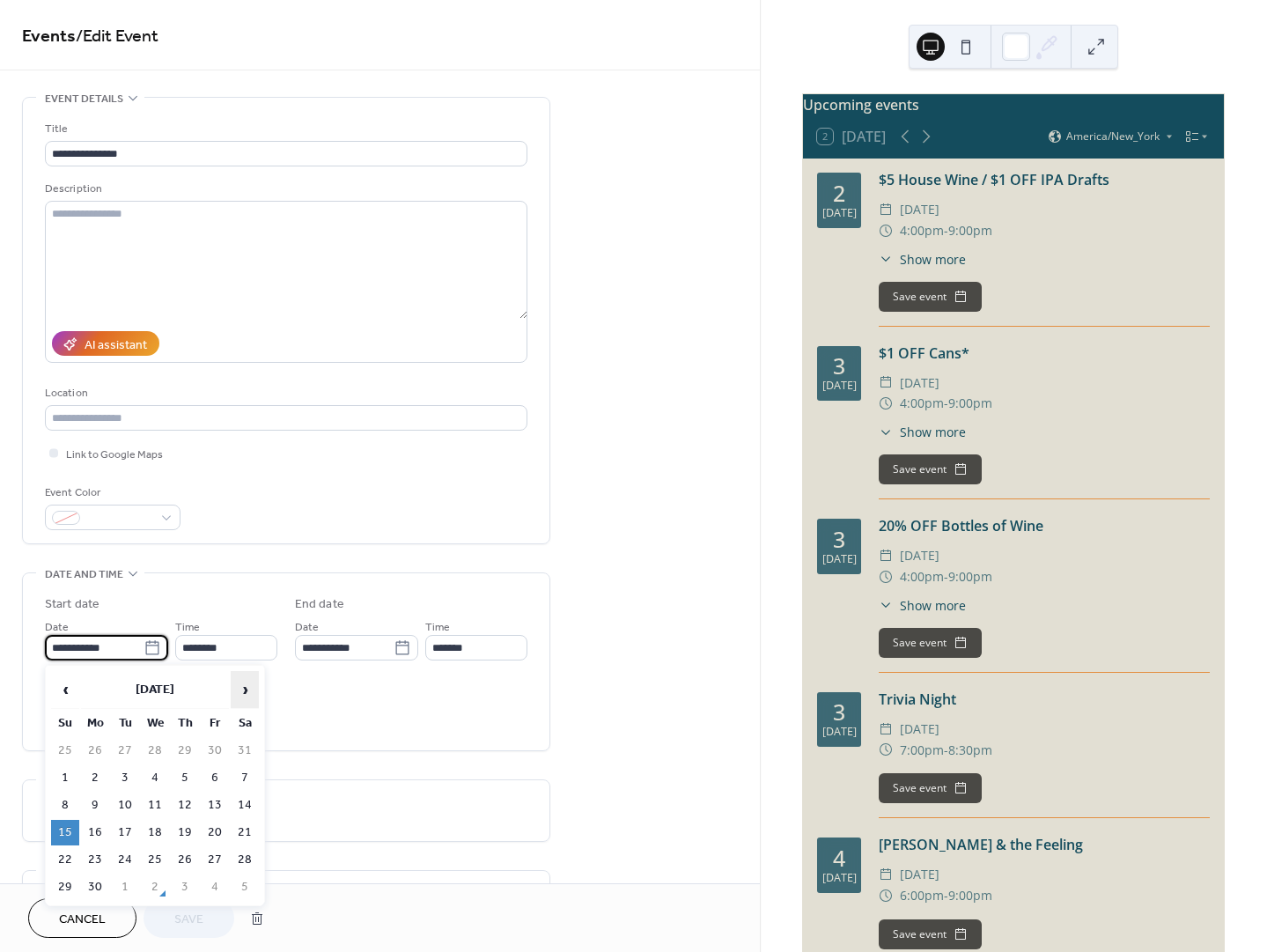 click on "›" at bounding box center [245, 690] 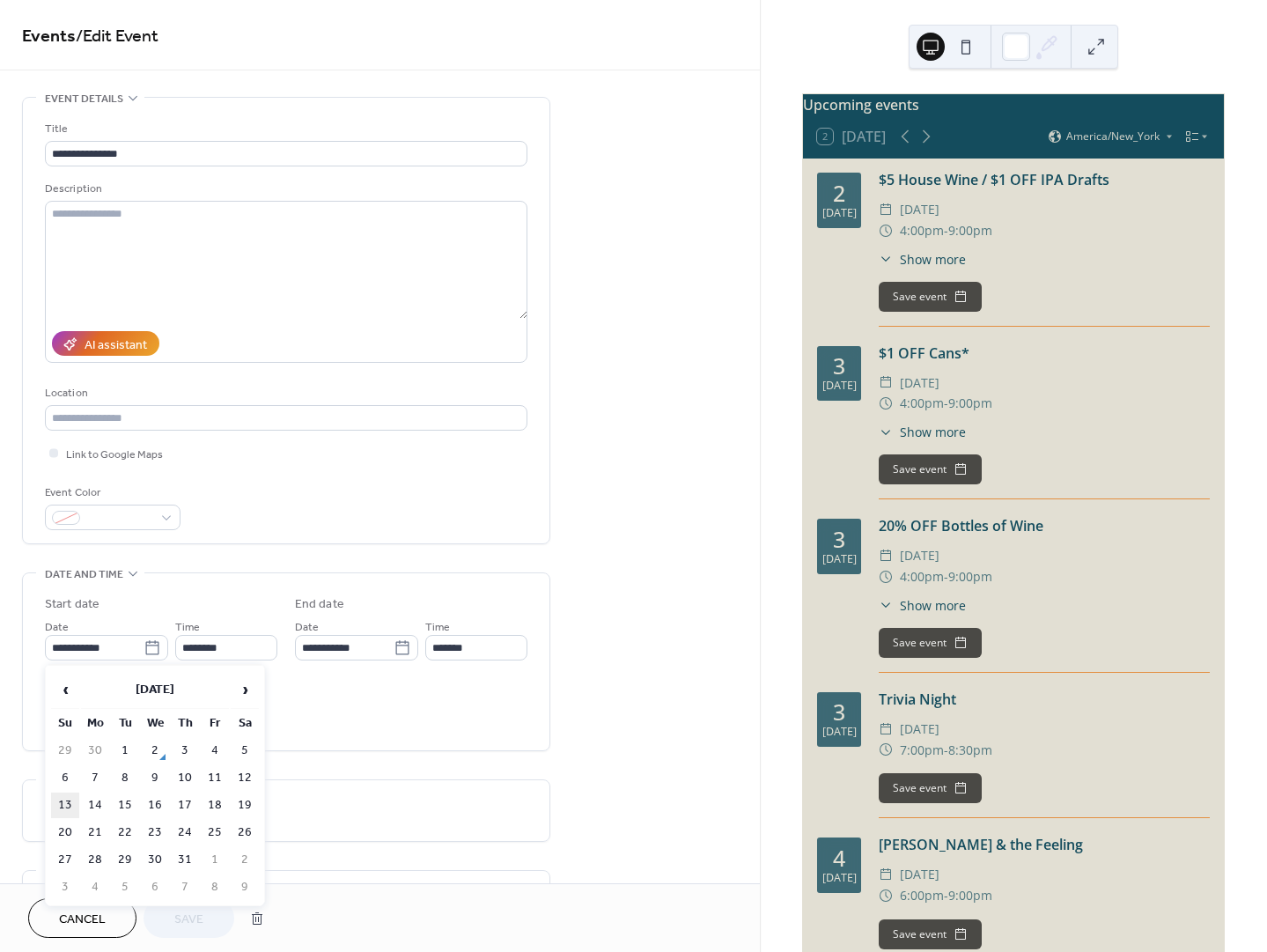 click on "13" at bounding box center [65, 805] 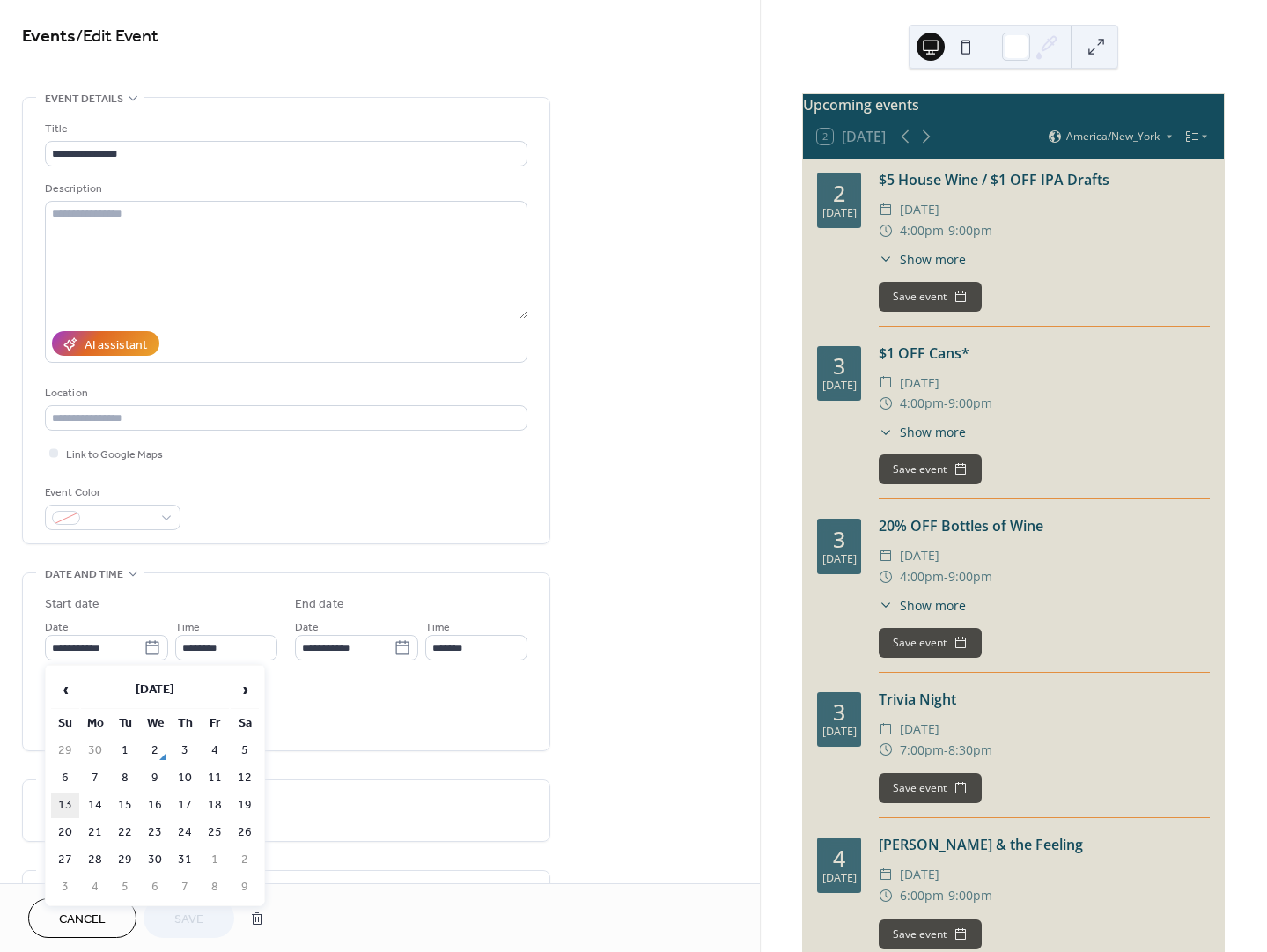 type on "**********" 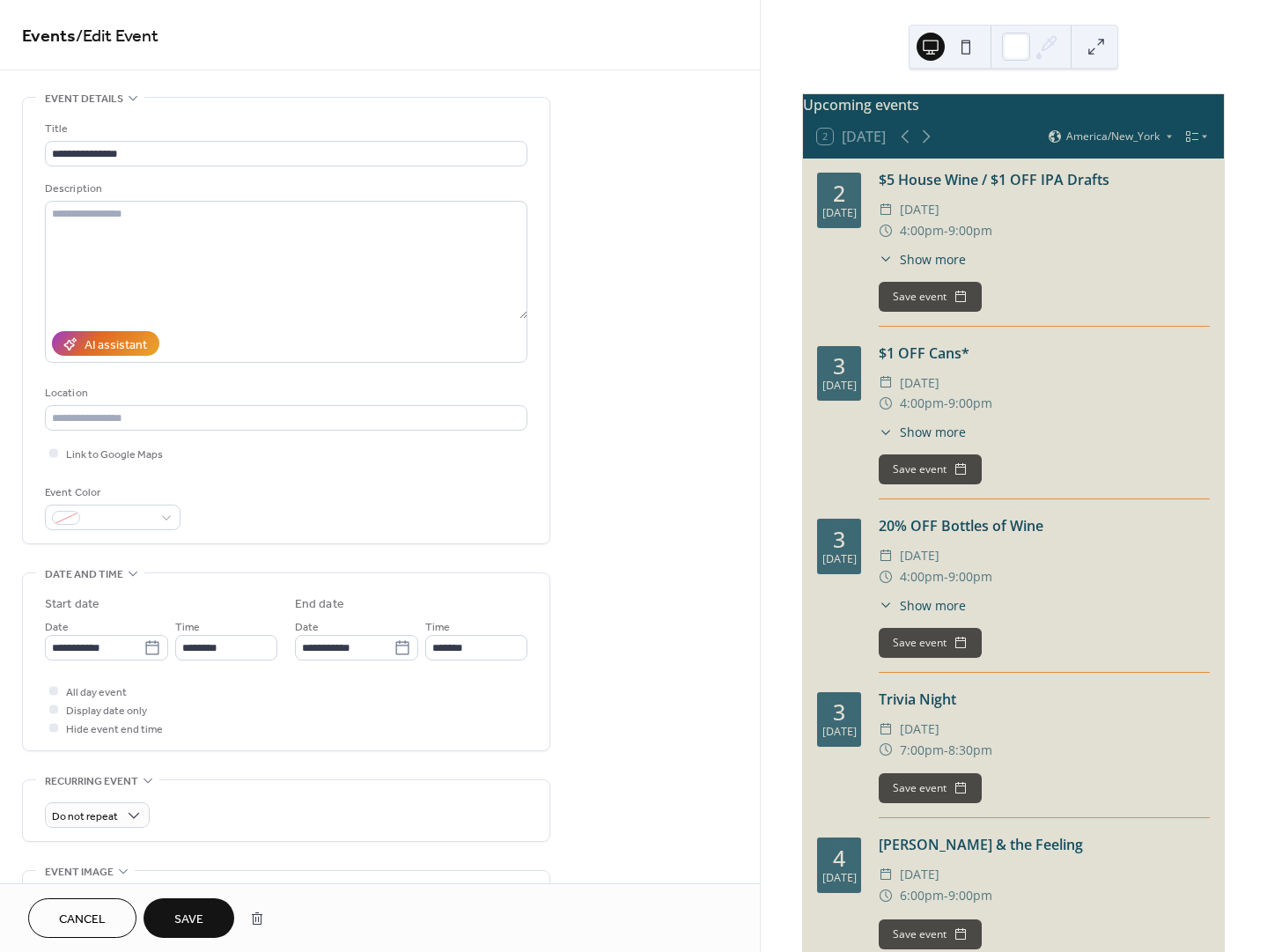 click on "Save" at bounding box center [188, 919] 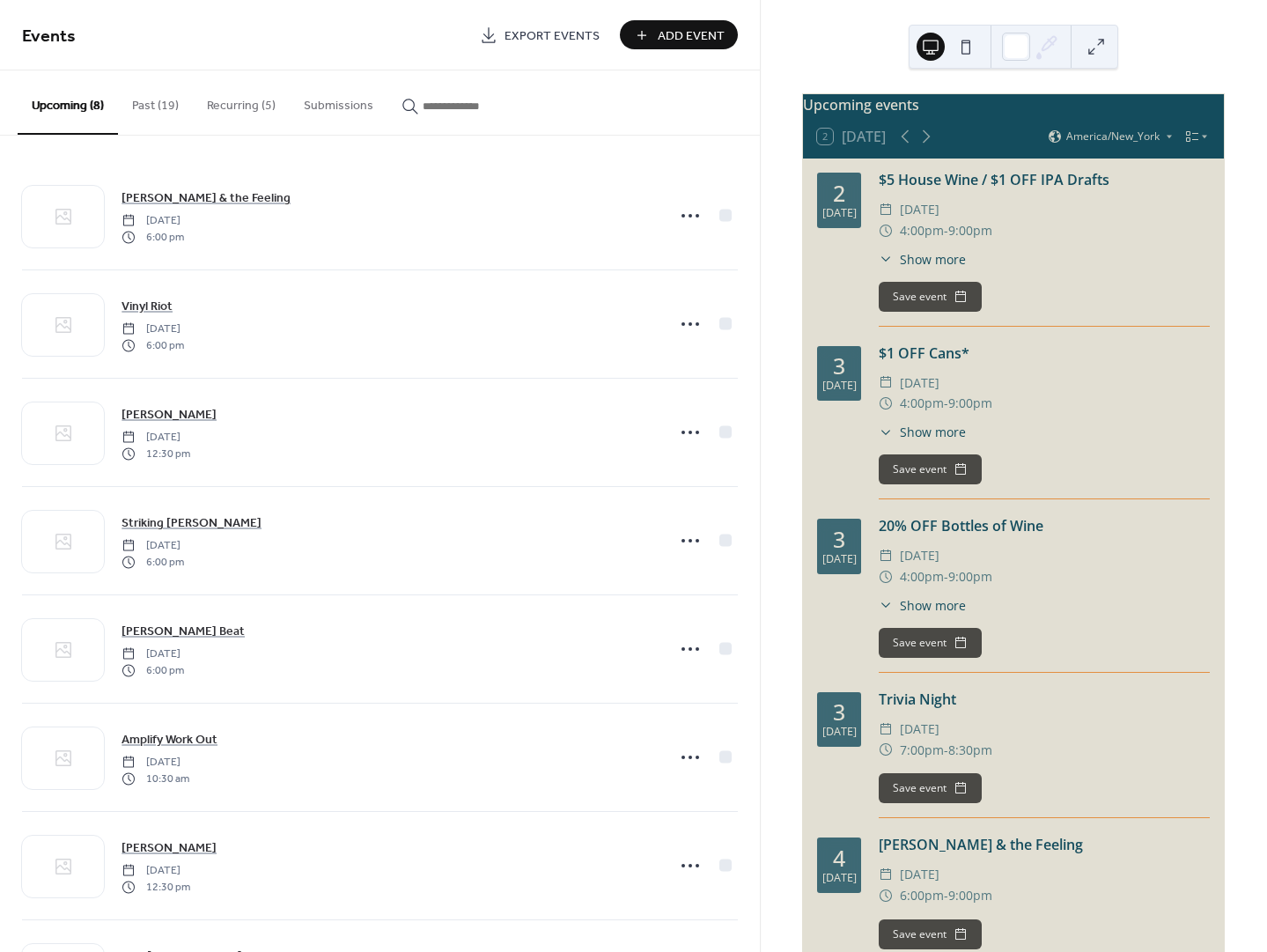 click on "Past  (19)" at bounding box center [155, 101] 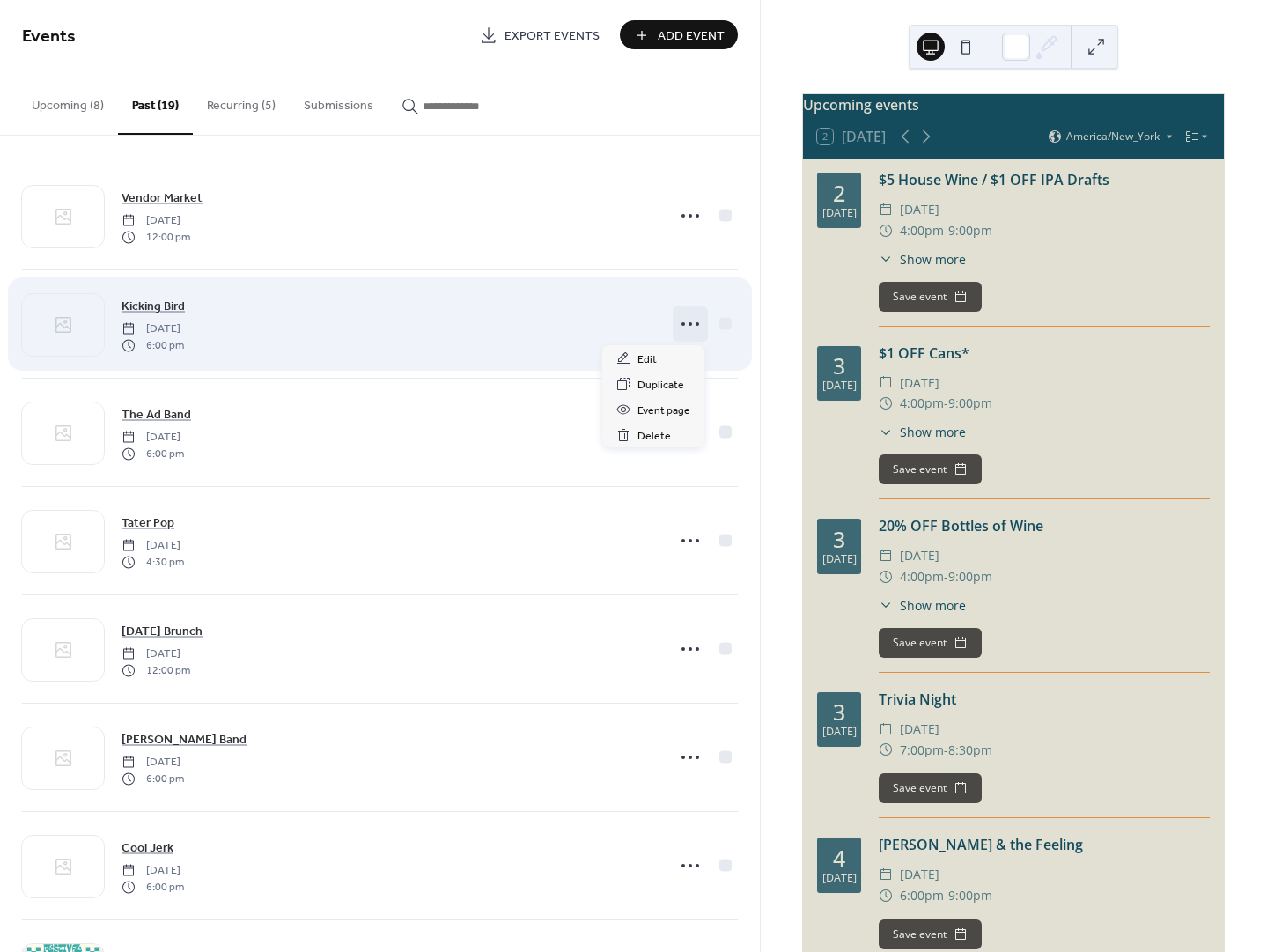 drag, startPoint x: 667, startPoint y: 324, endPoint x: 681, endPoint y: 326, distance: 14.142136 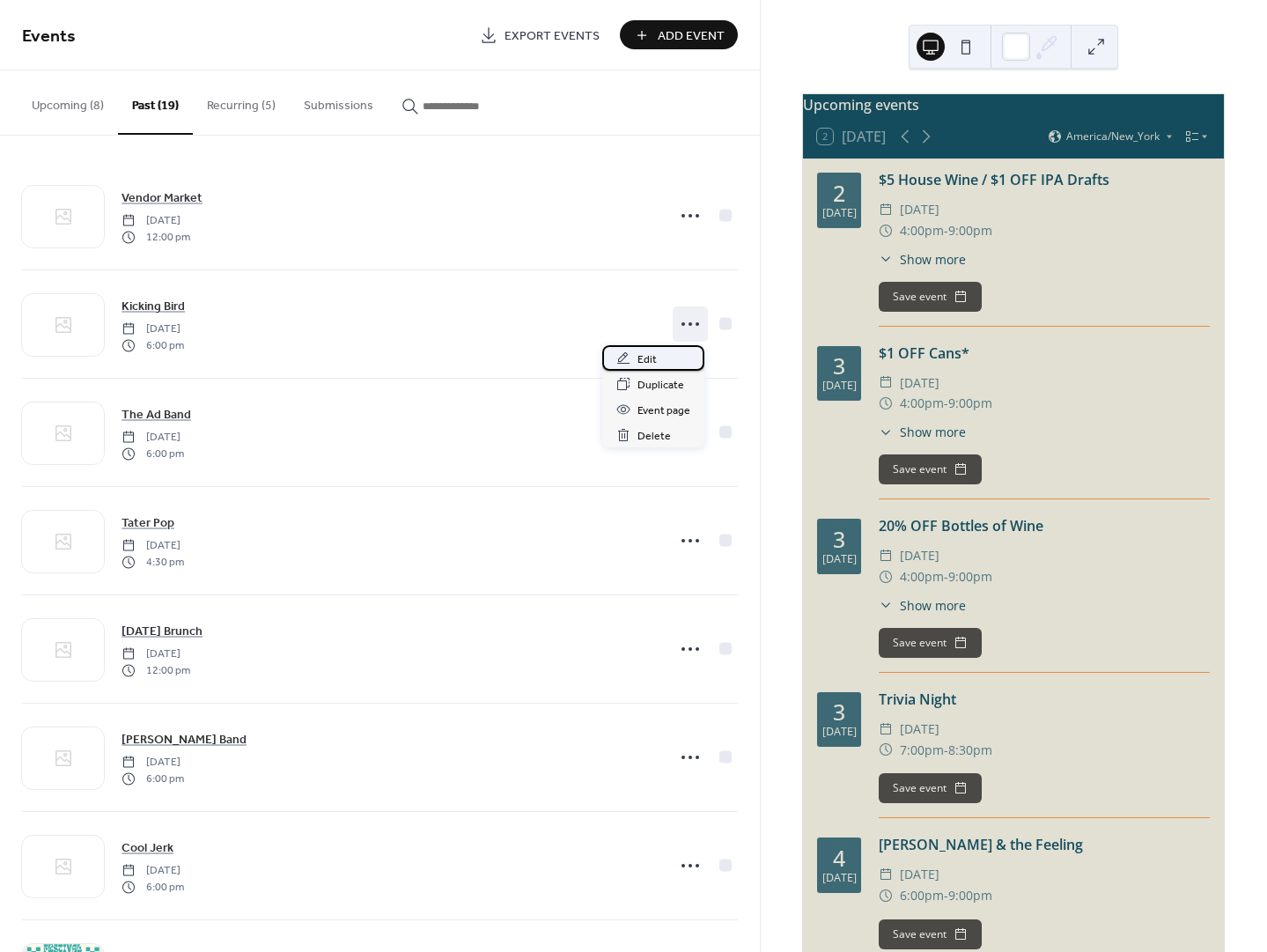 click on "Edit" at bounding box center (647, 359) 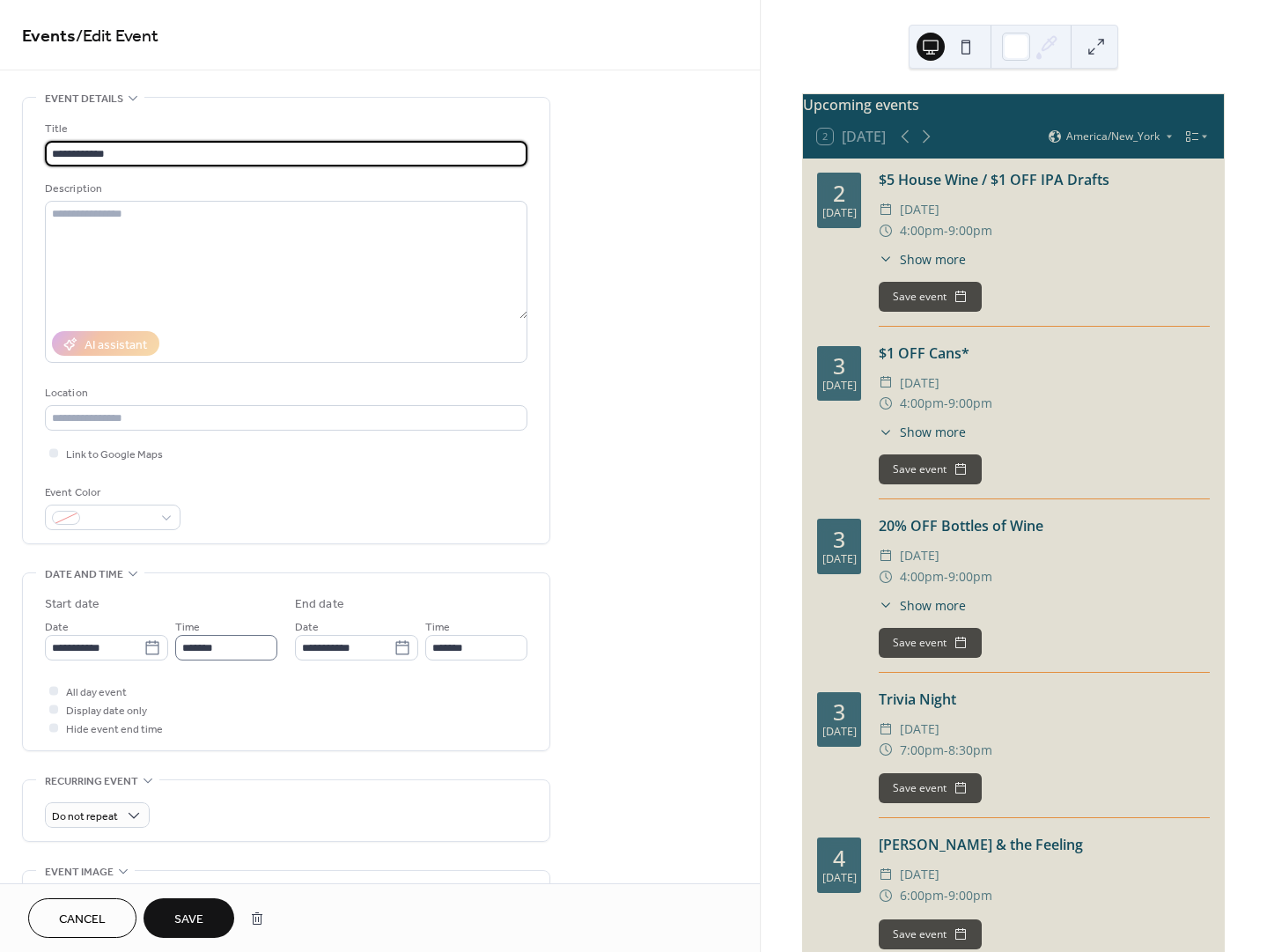 type on "**********" 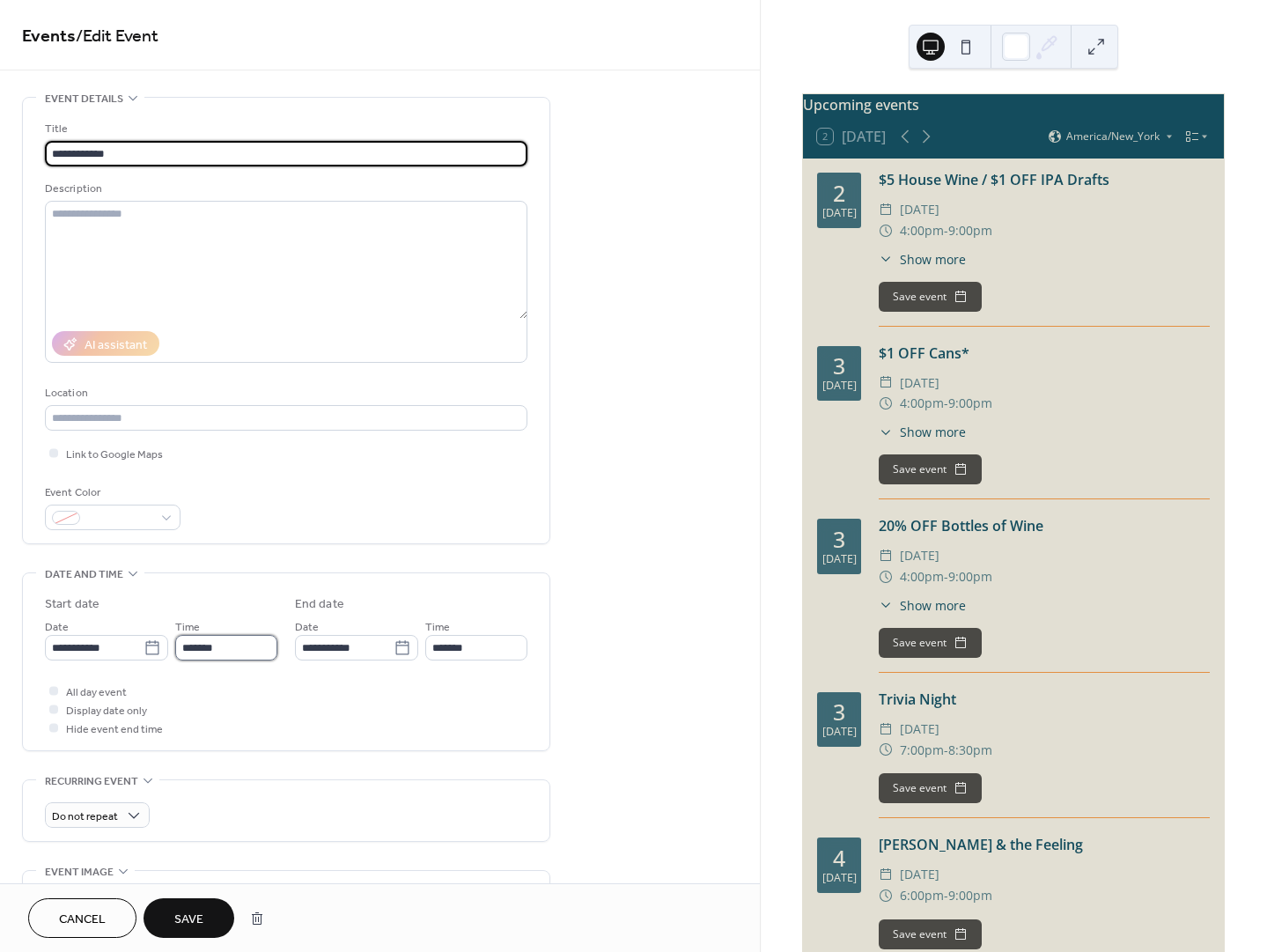 click on "*******" at bounding box center [226, 647] 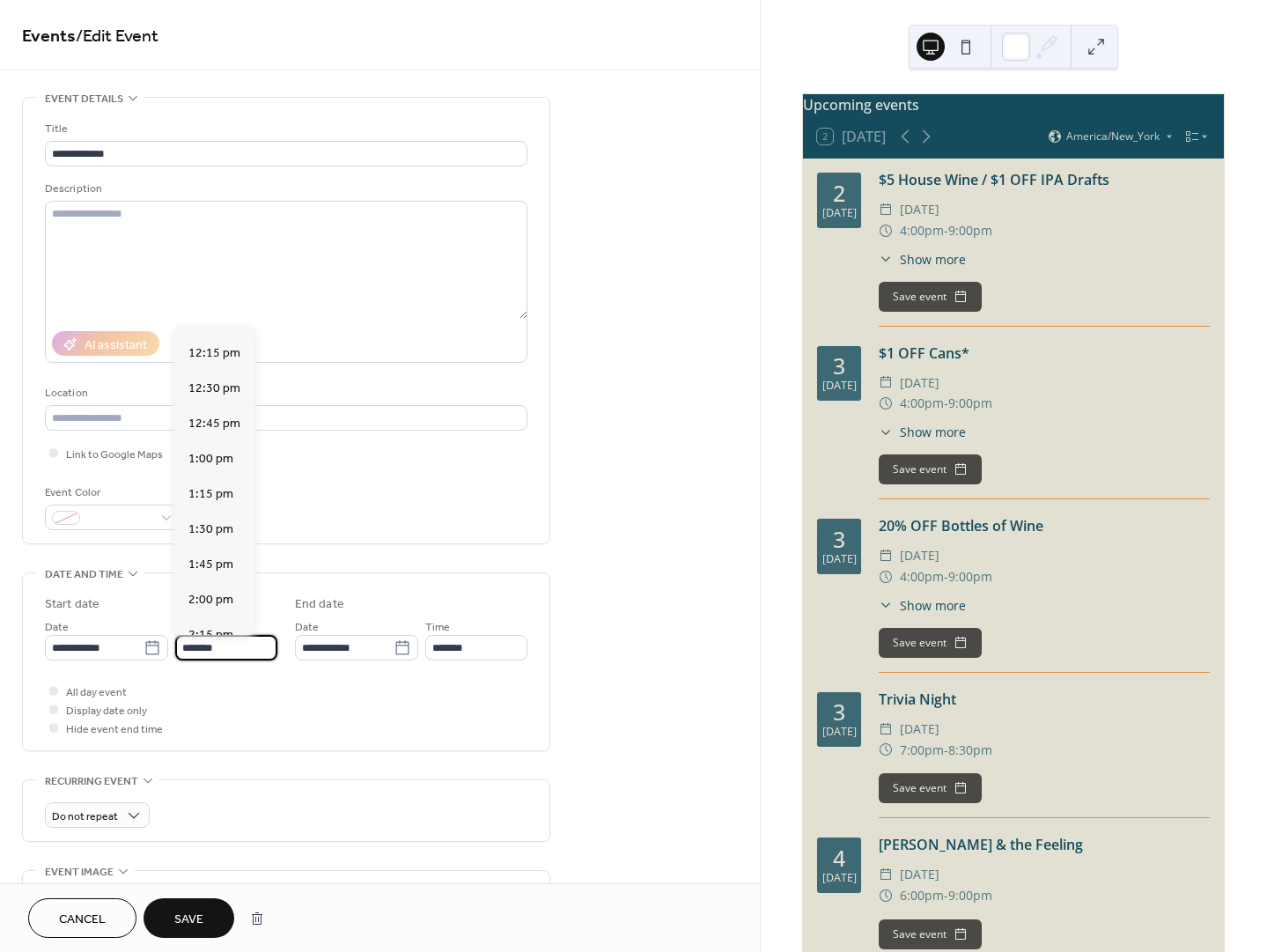 scroll, scrollTop: 1704, scrollLeft: 0, axis: vertical 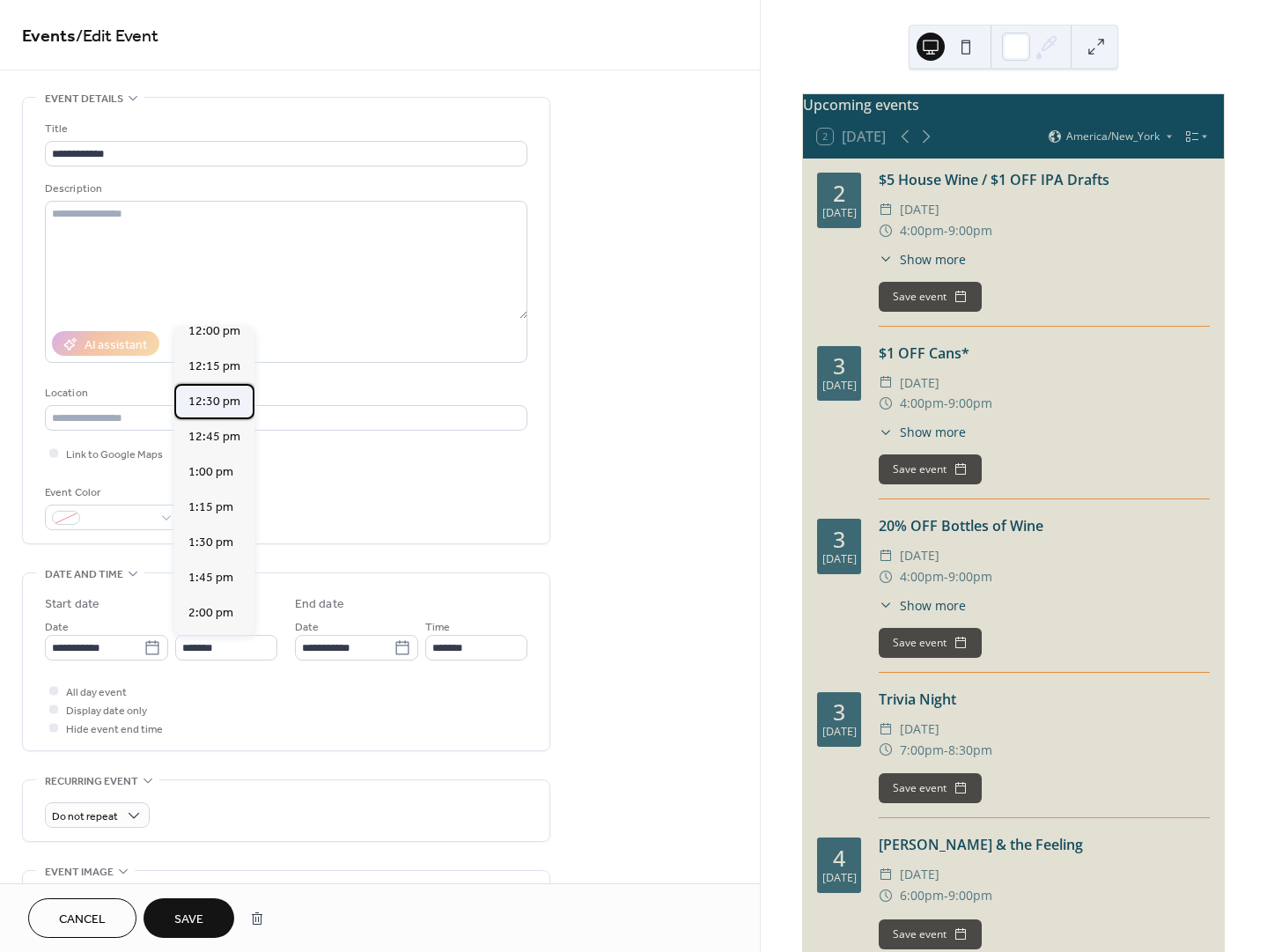 click on "12:30 pm" at bounding box center [214, 402] 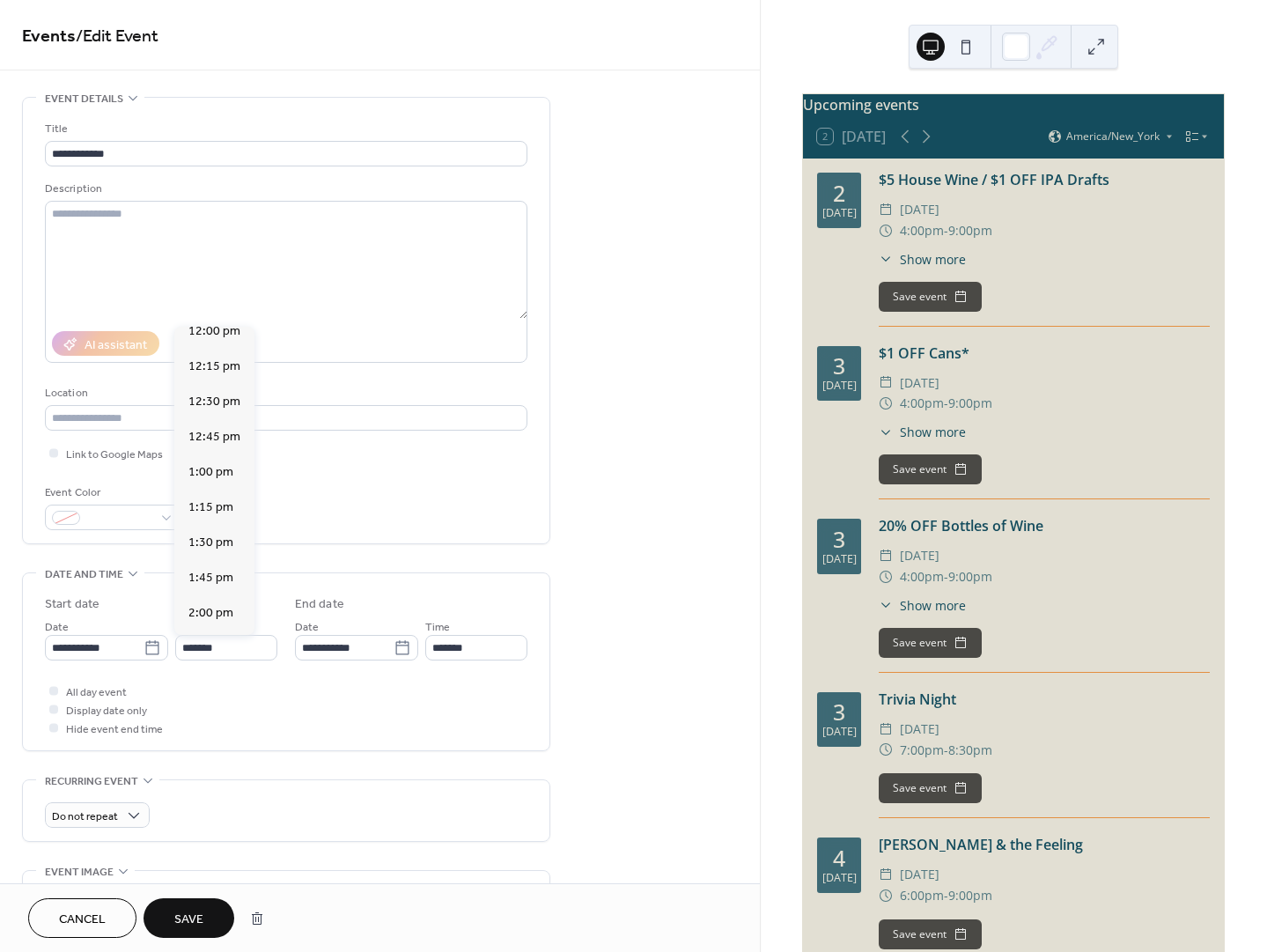 type on "********" 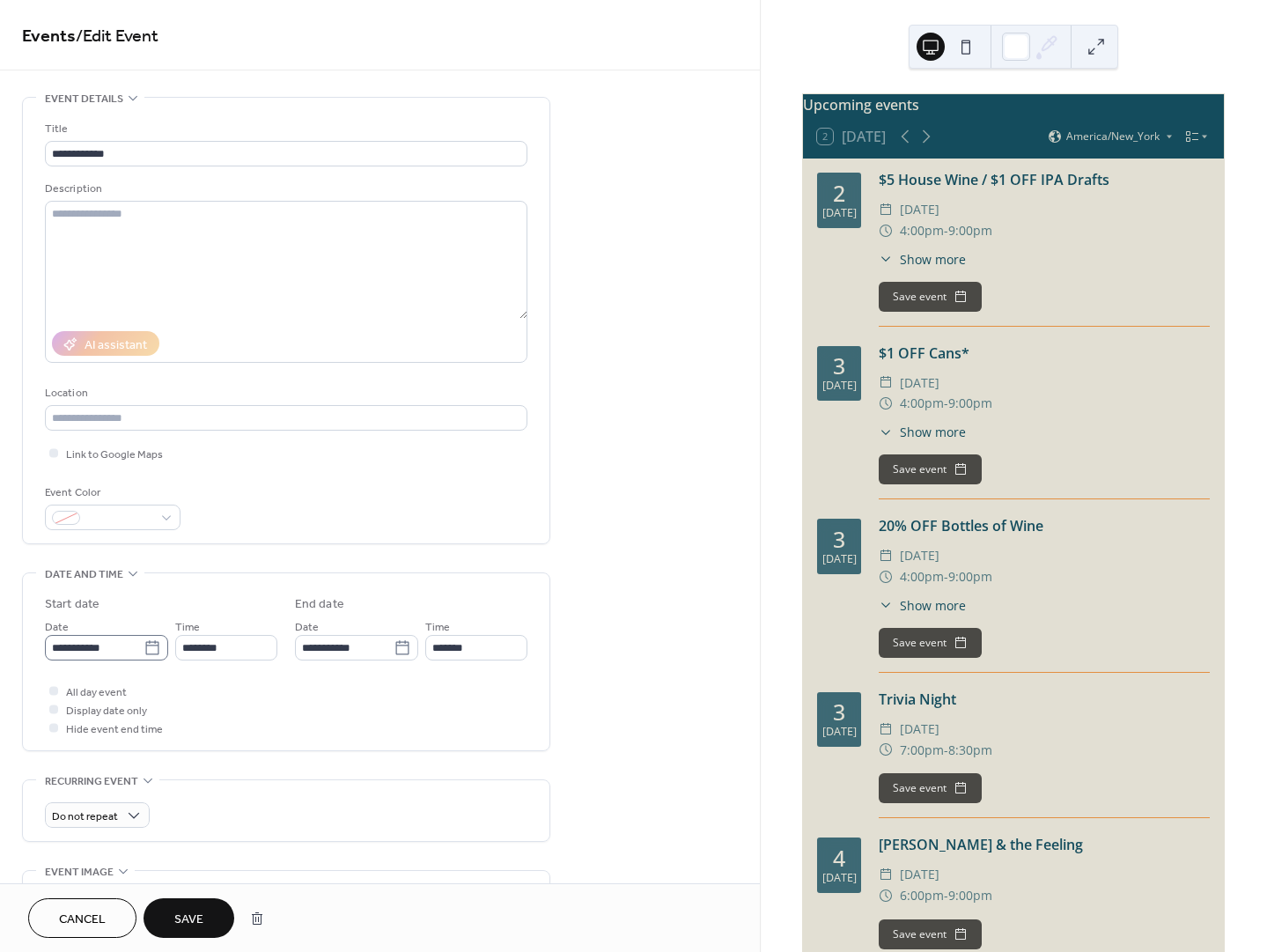 click 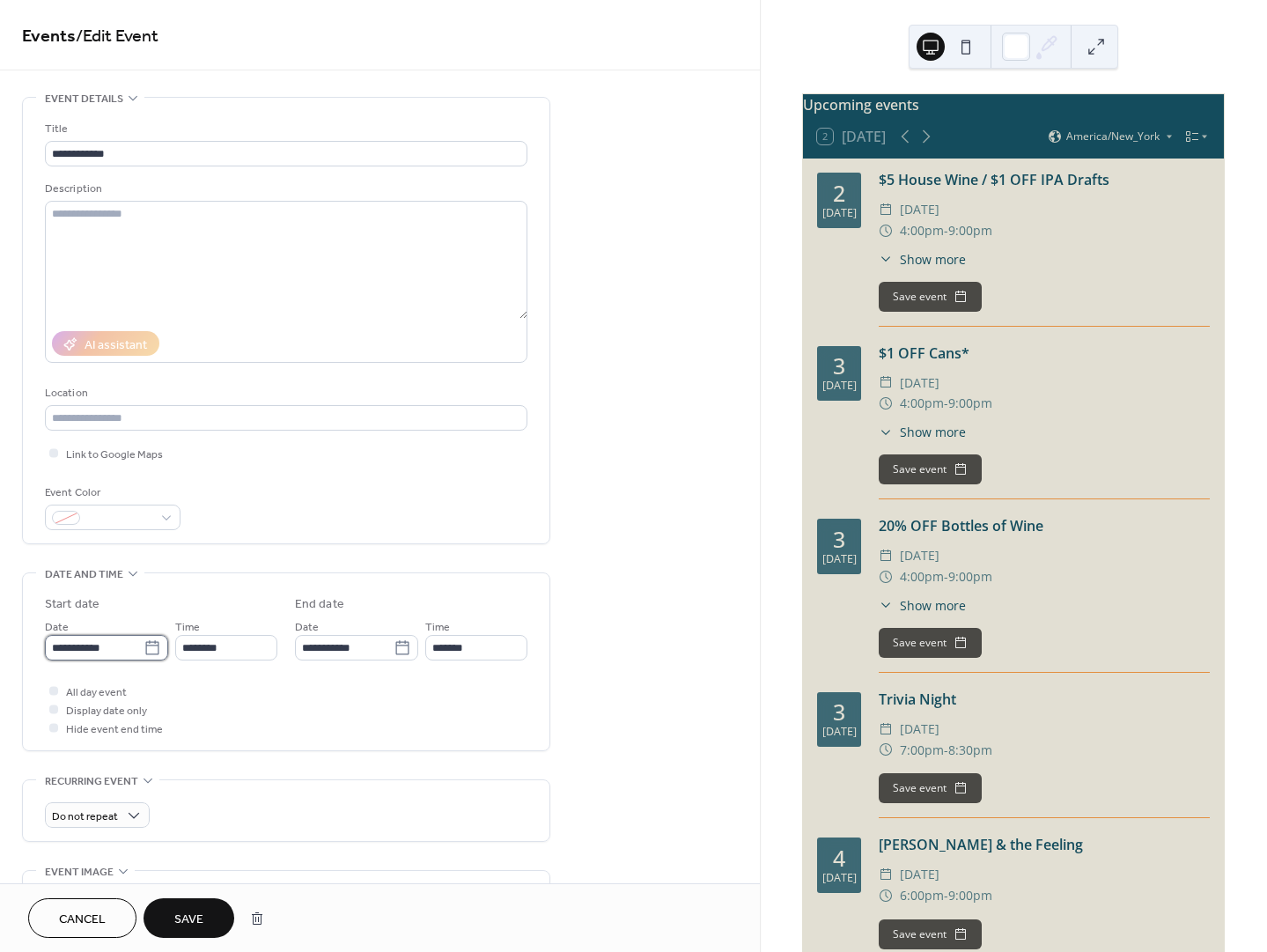 click on "**********" at bounding box center (94, 647) 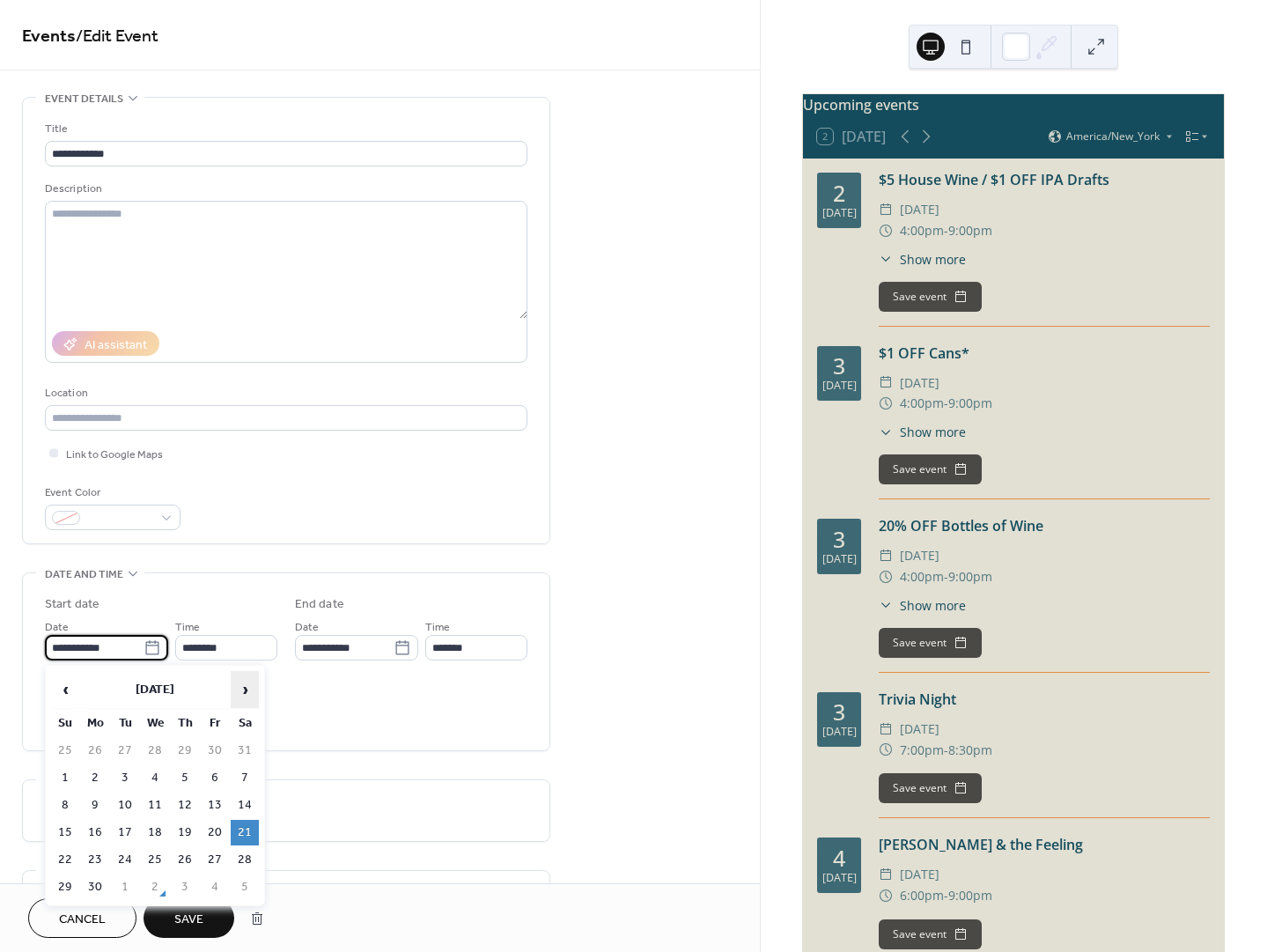 click on "›" at bounding box center [245, 690] 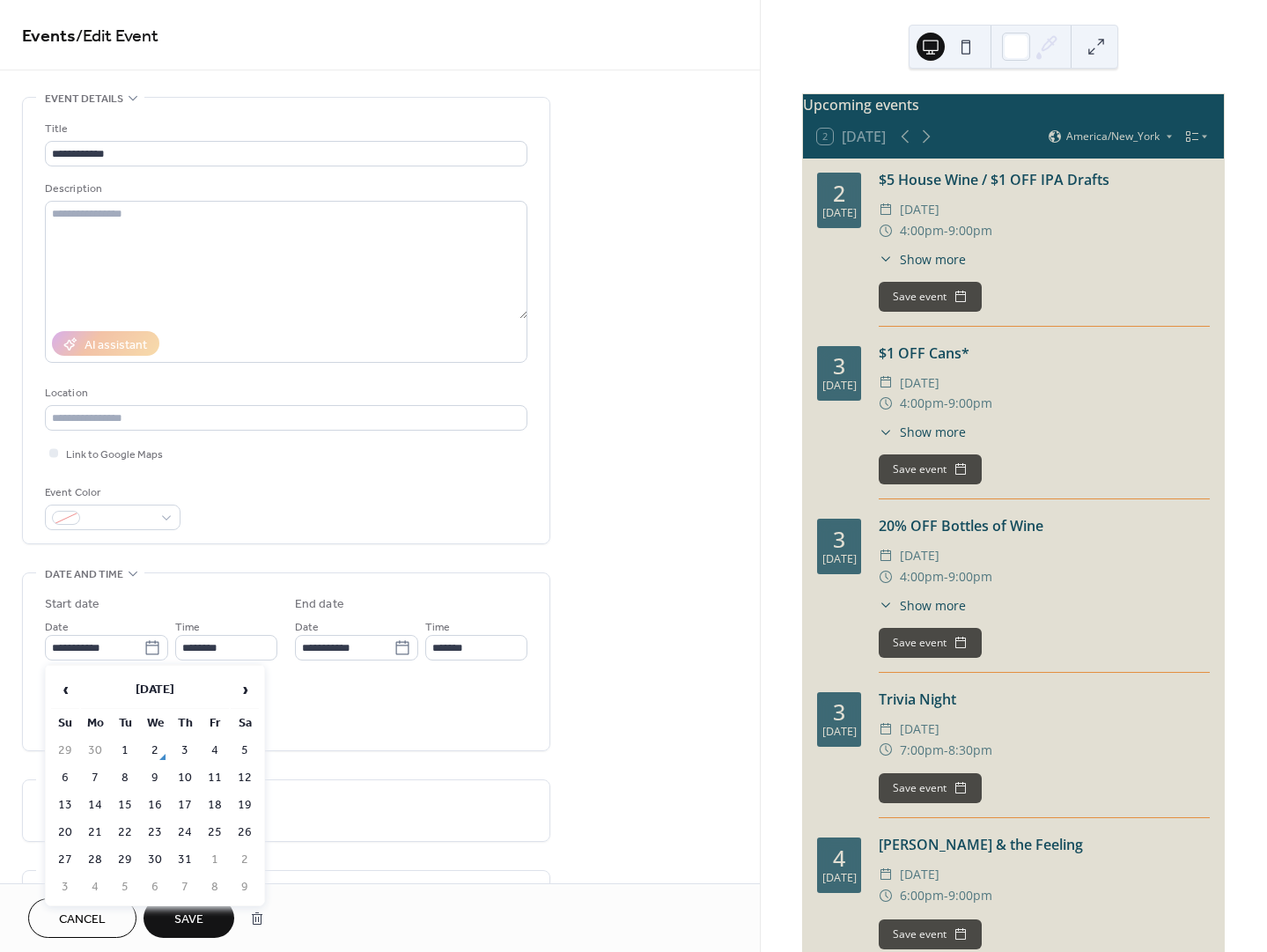 click on "‹ [DATE] › Su Mo Tu We Th Fr Sa 29 30 1 2 3 4 5 6 7 8 9 10 11 12 13 14 15 16 17 18 19 20 21 22 23 24 25 26 27 28 29 30 31 1 2 3 4 5 6 7 8 9" at bounding box center (155, 786) 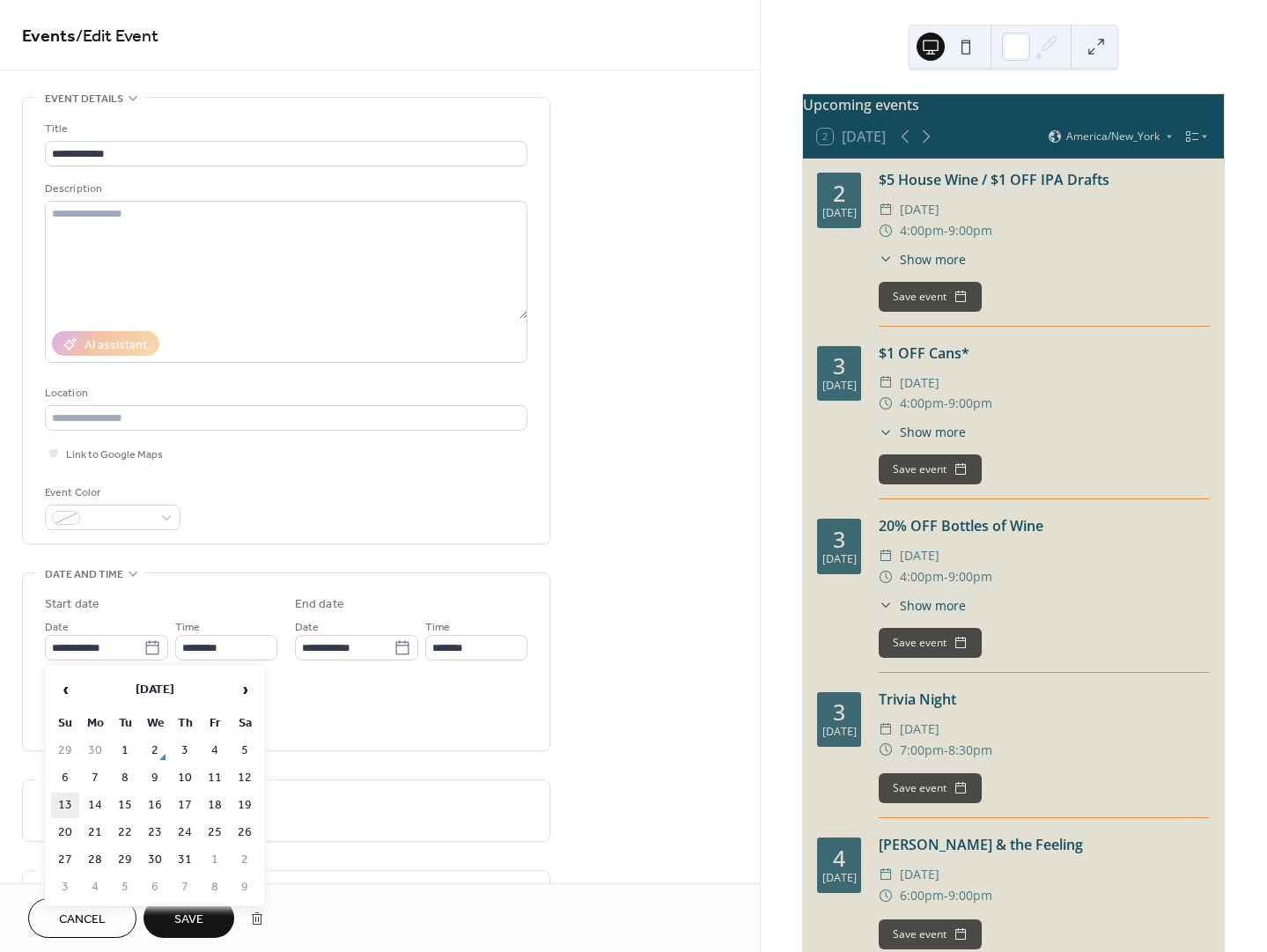 click on "13" at bounding box center [65, 805] 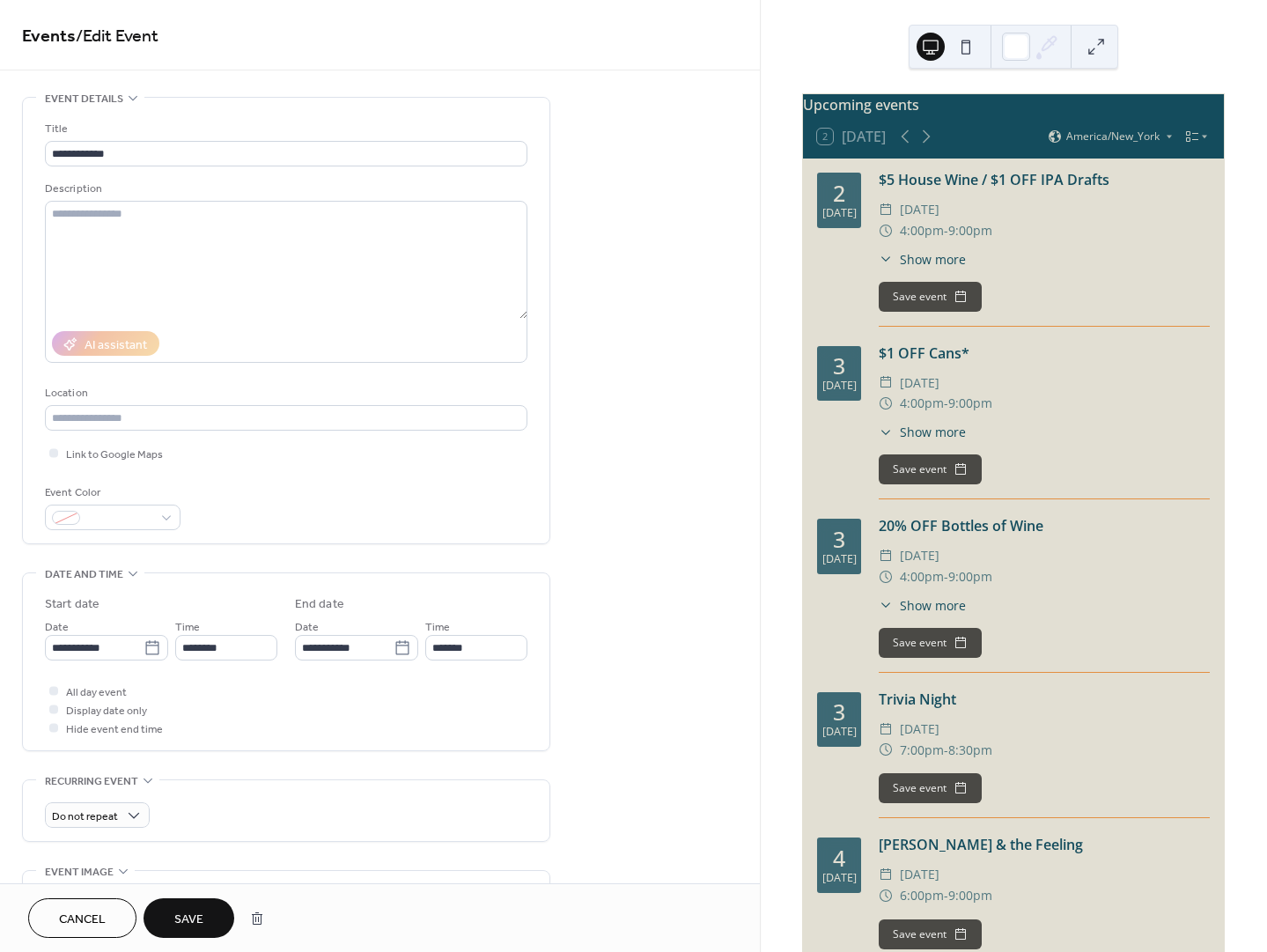 click on "Save" at bounding box center [188, 919] 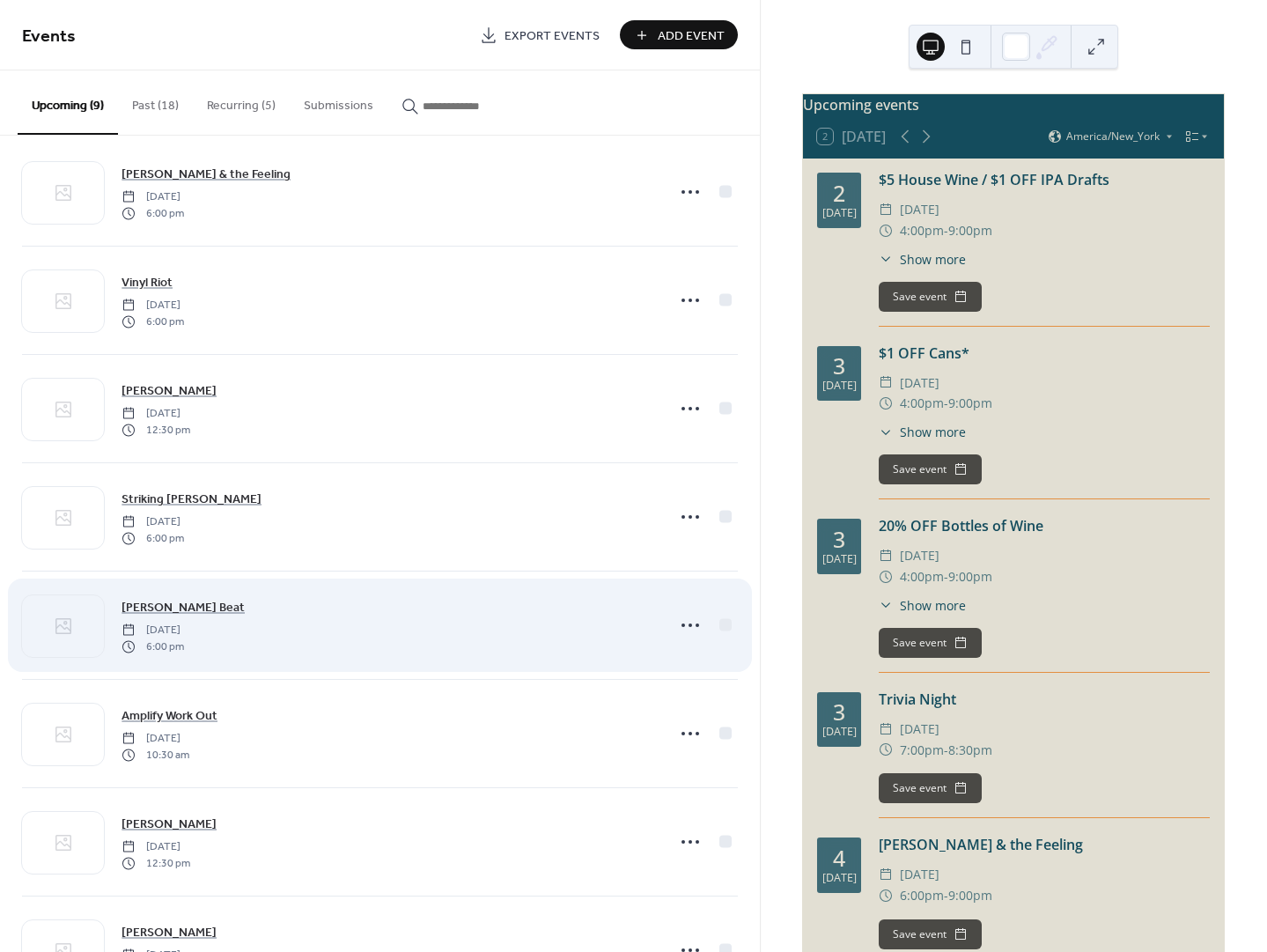 scroll, scrollTop: 0, scrollLeft: 0, axis: both 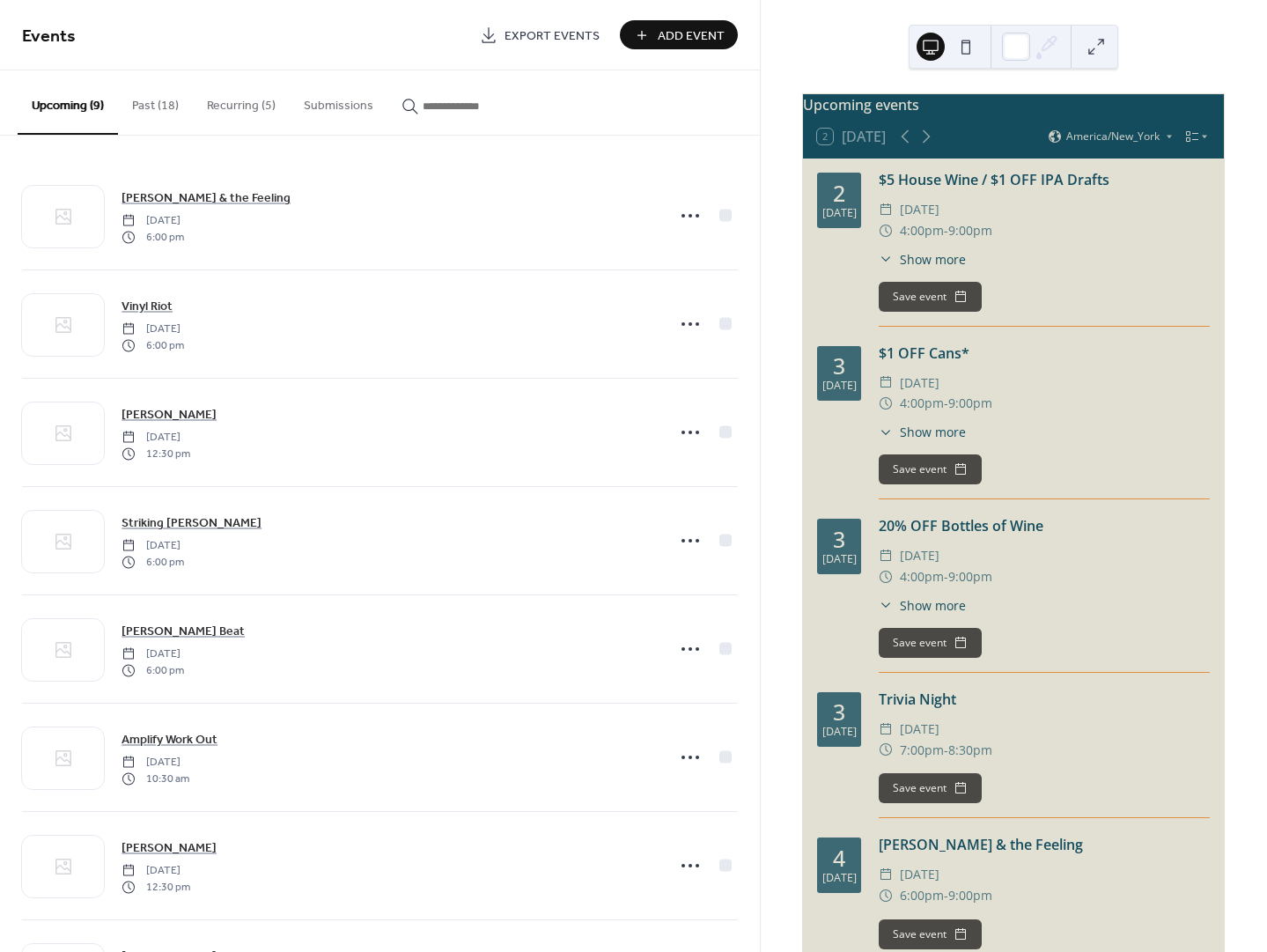 click on "Add Event" at bounding box center (691, 36) 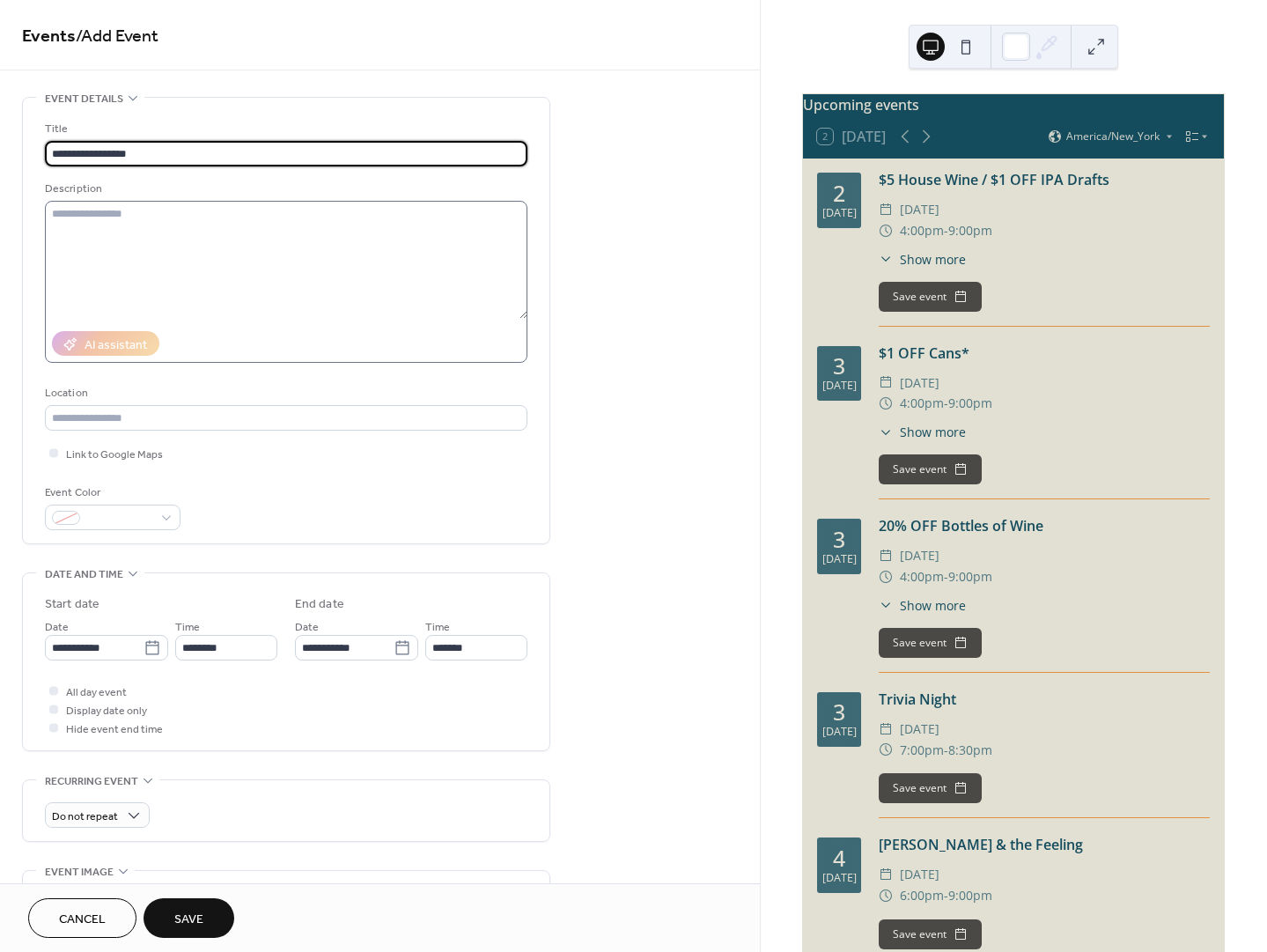 type on "**********" 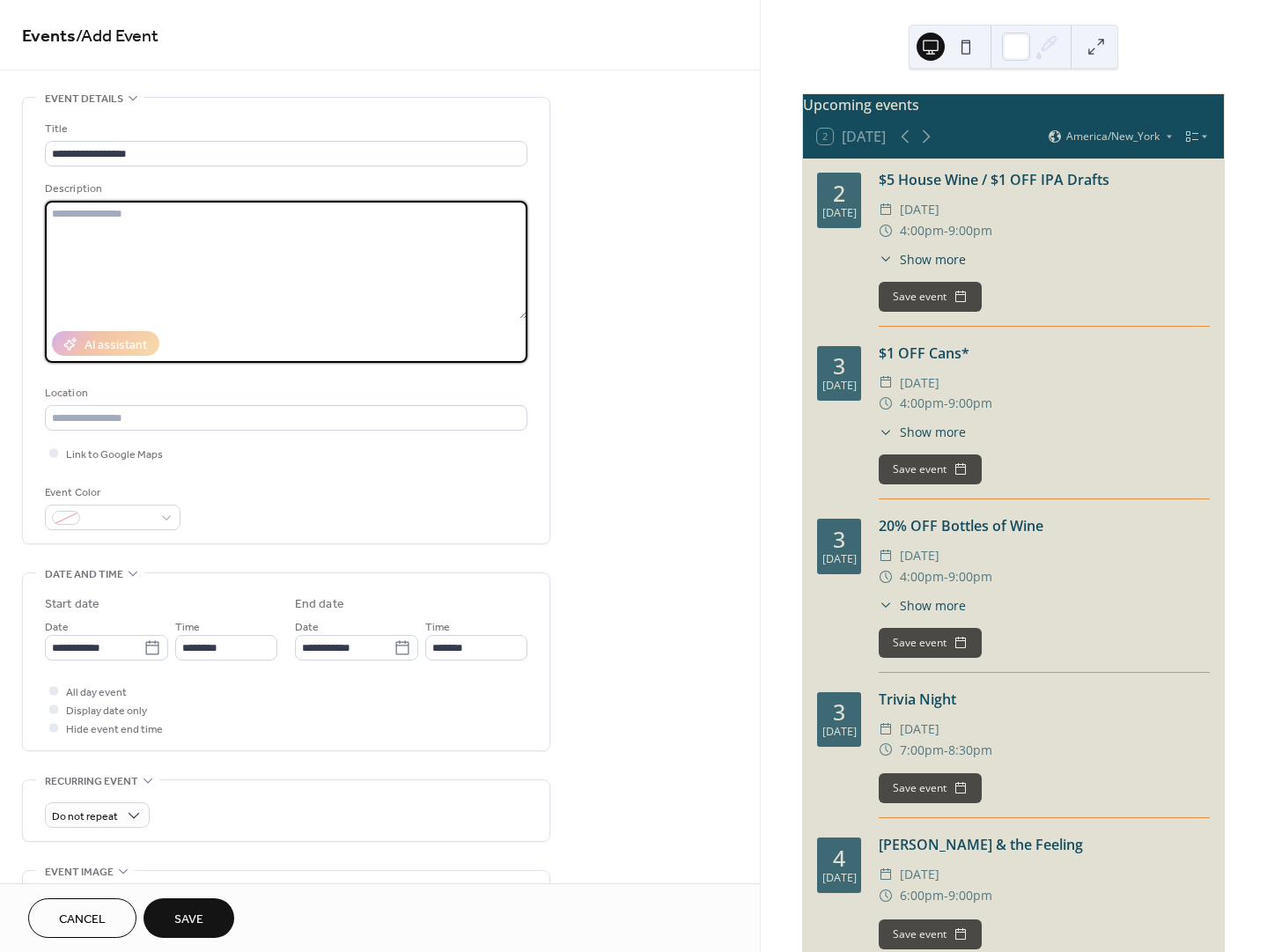 click at bounding box center (286, 260) 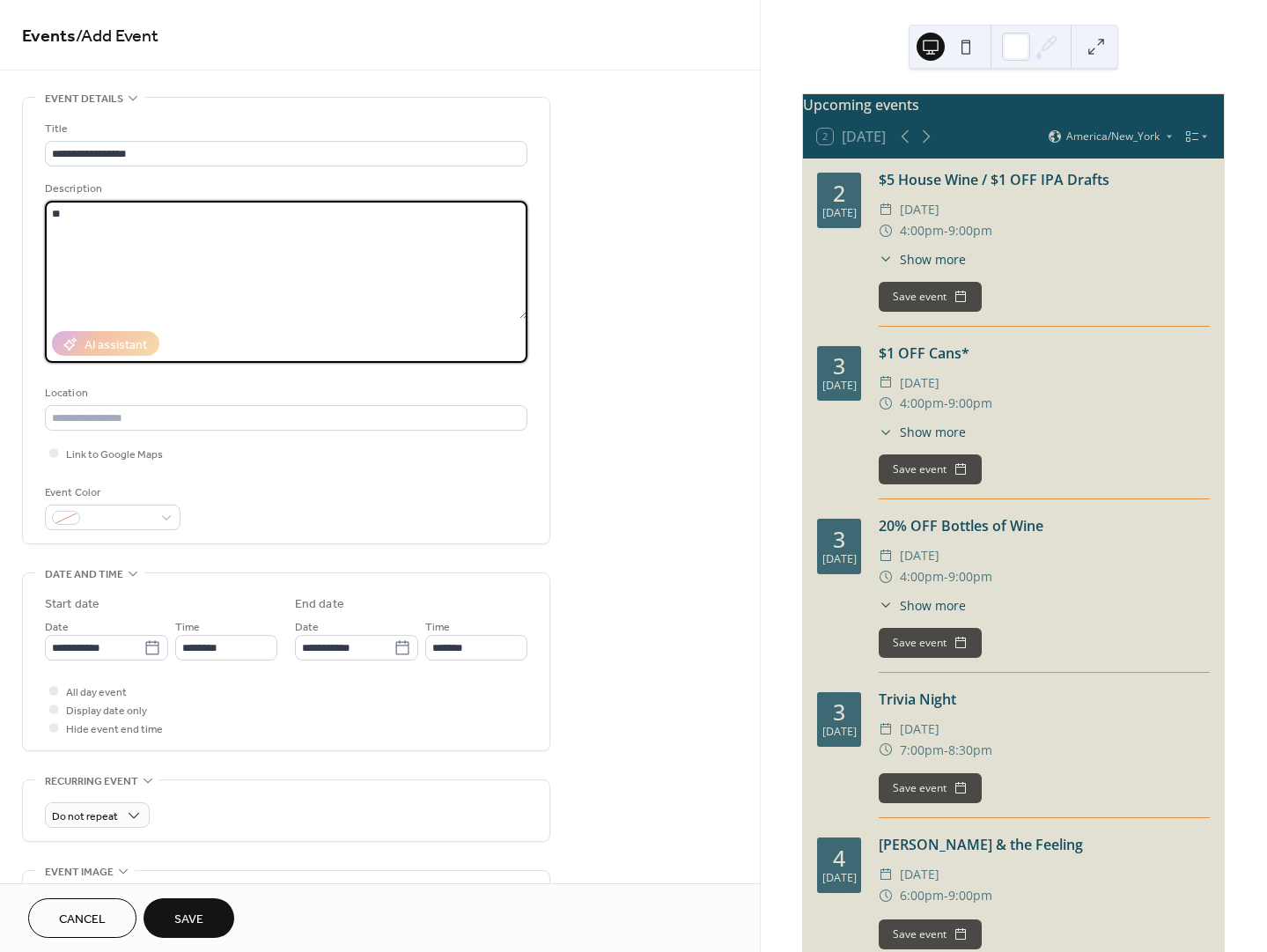 type on "*" 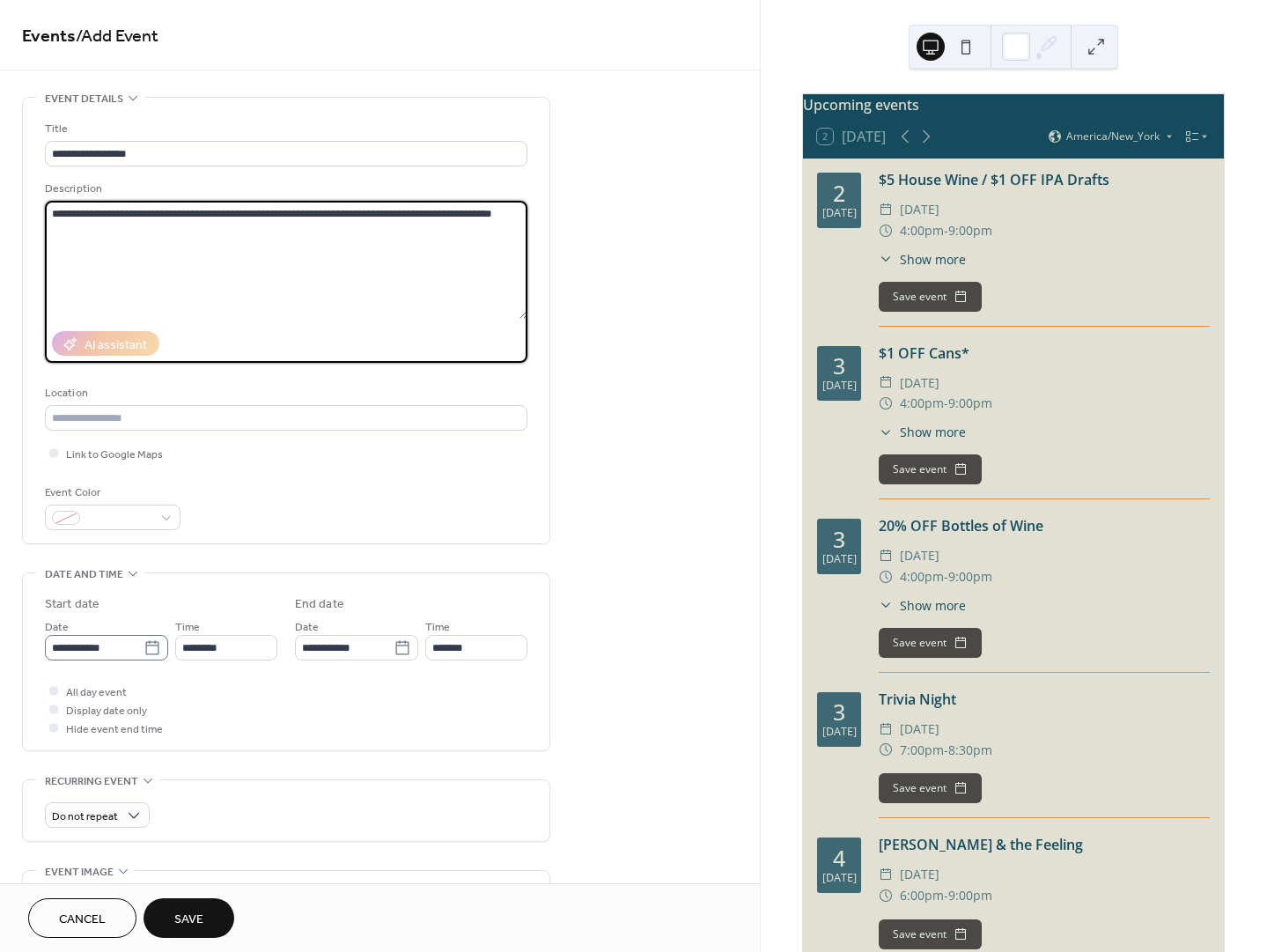 type on "**********" 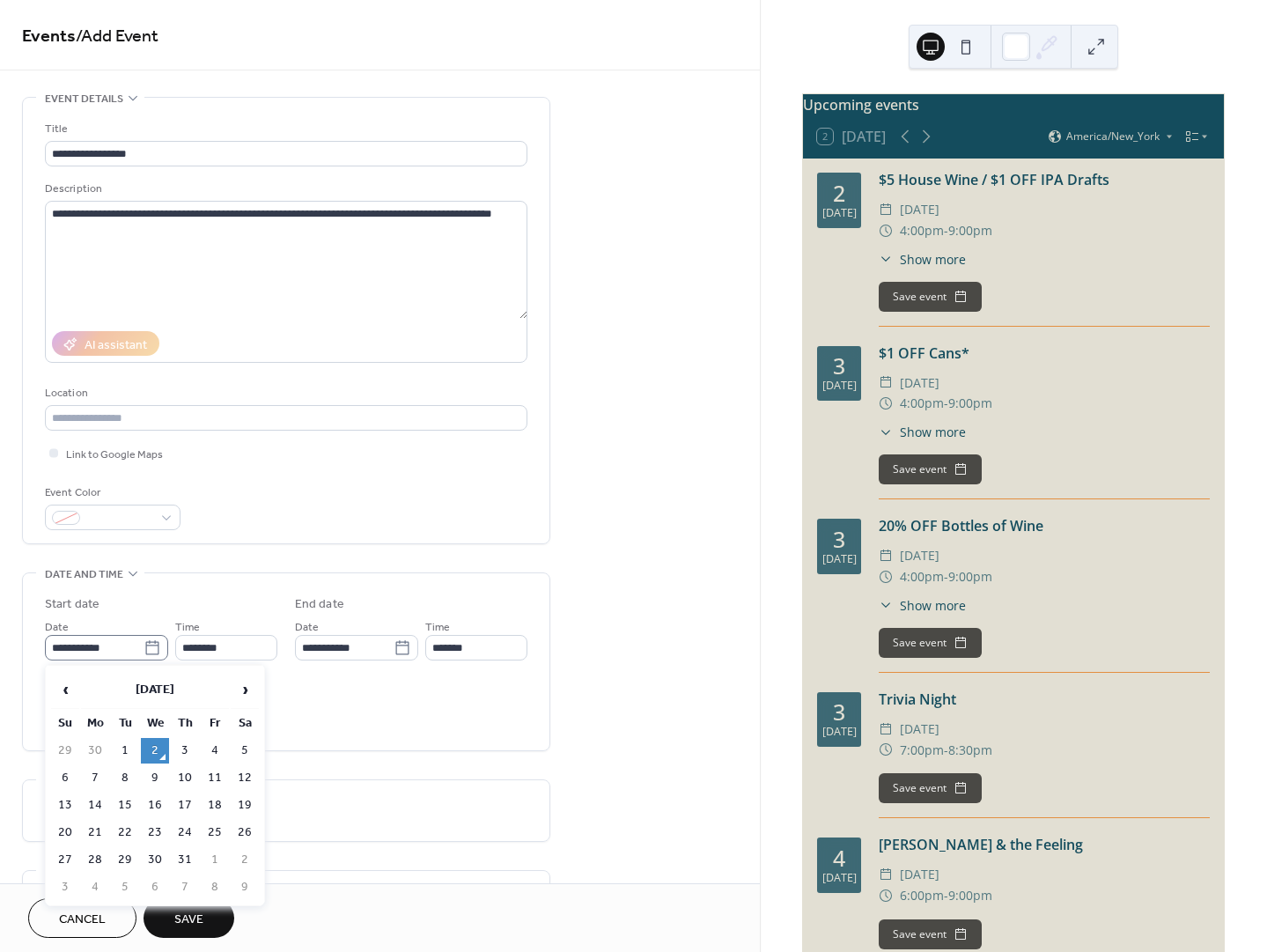 click 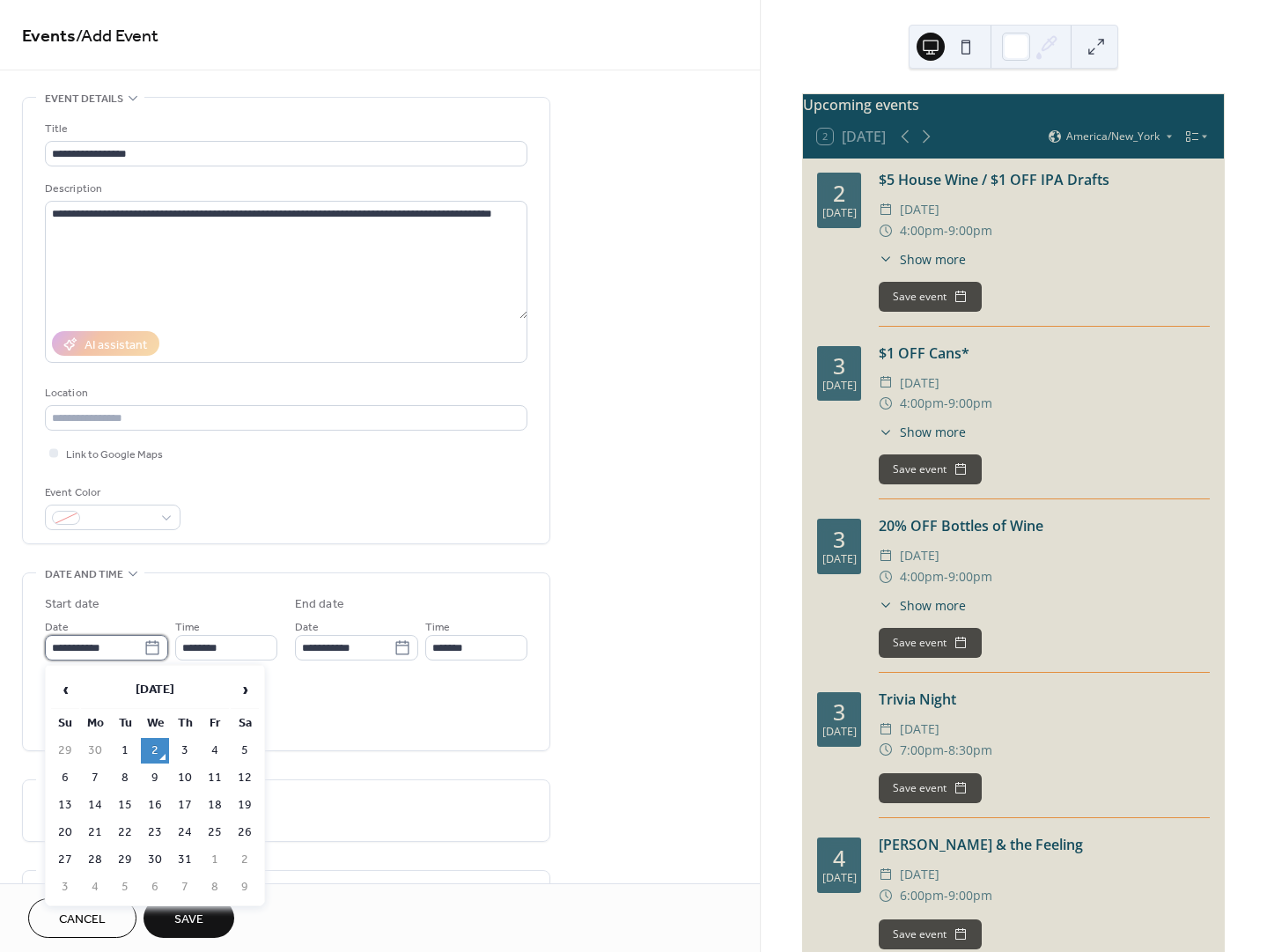 click on "**********" at bounding box center (94, 647) 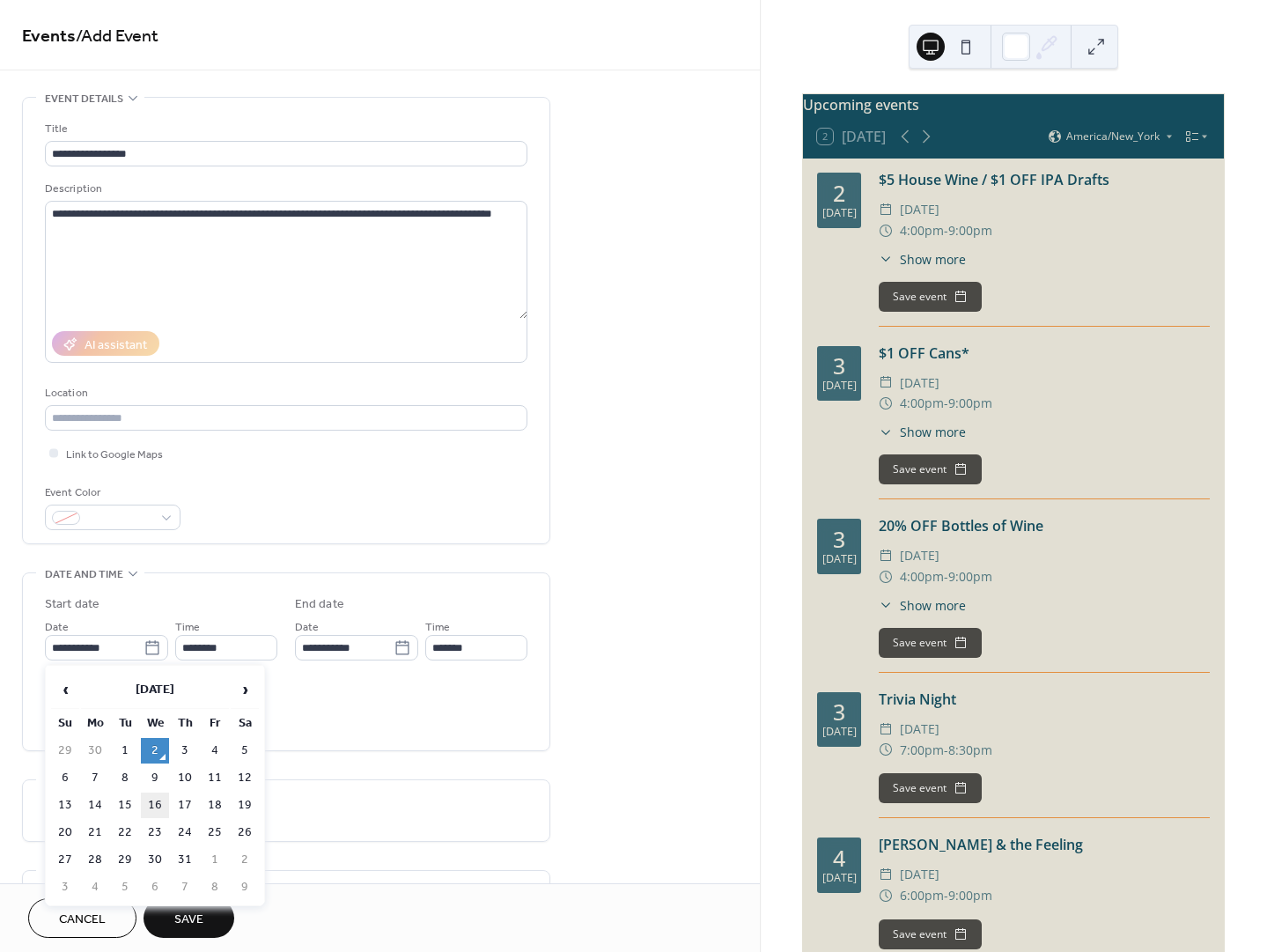 click on "16" at bounding box center (155, 805) 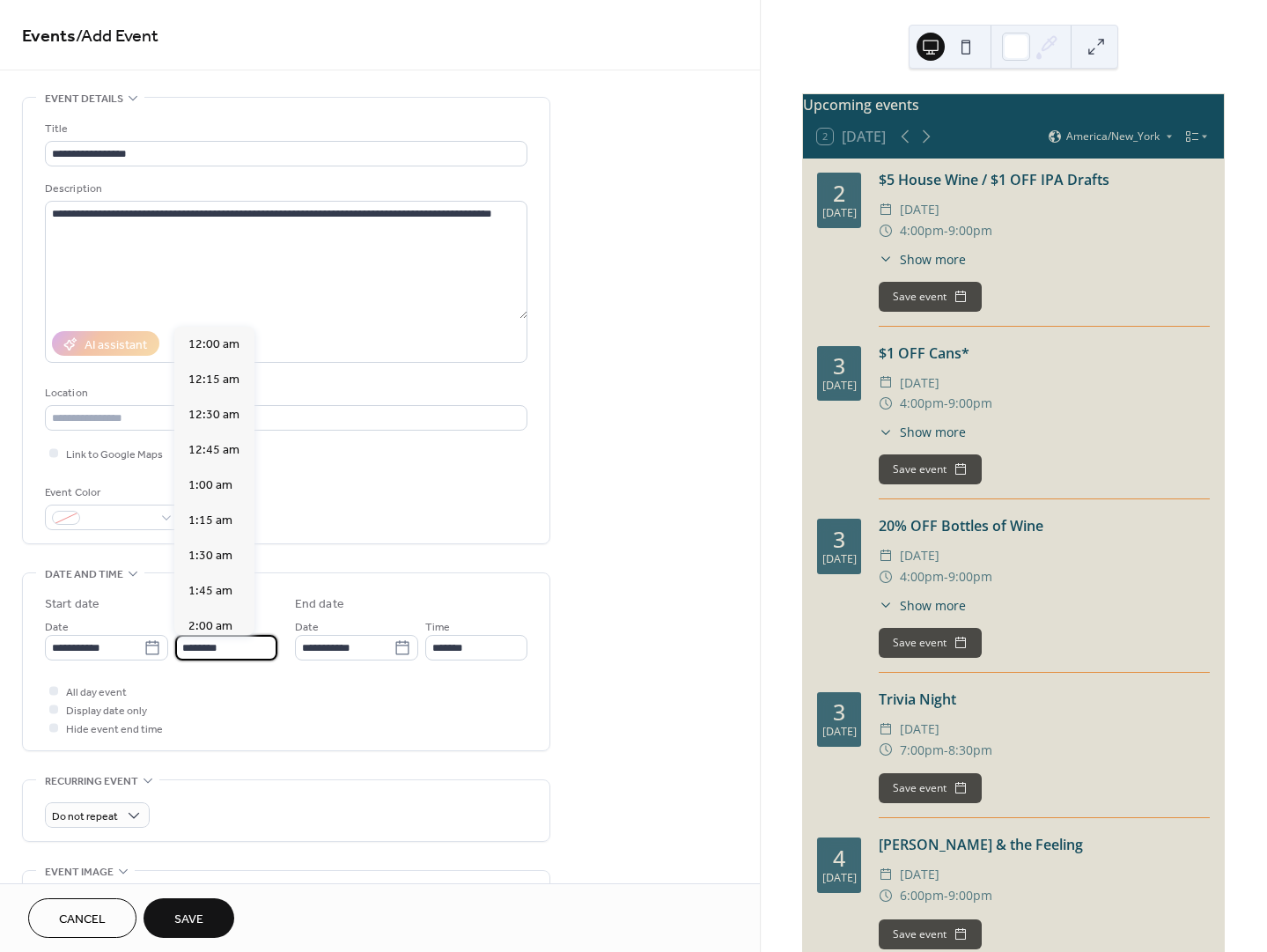 click on "********" at bounding box center [226, 647] 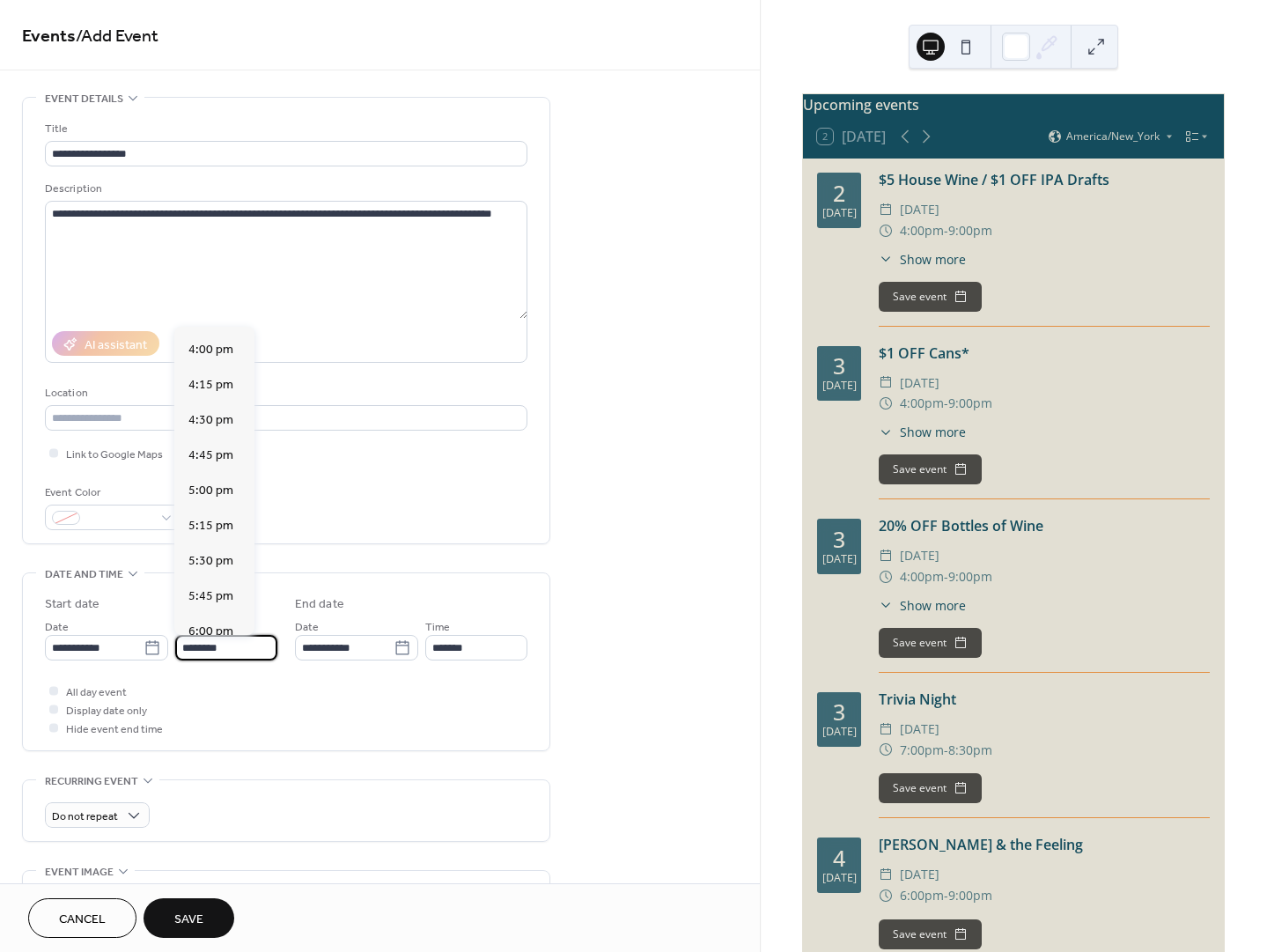 scroll, scrollTop: 2261, scrollLeft: 0, axis: vertical 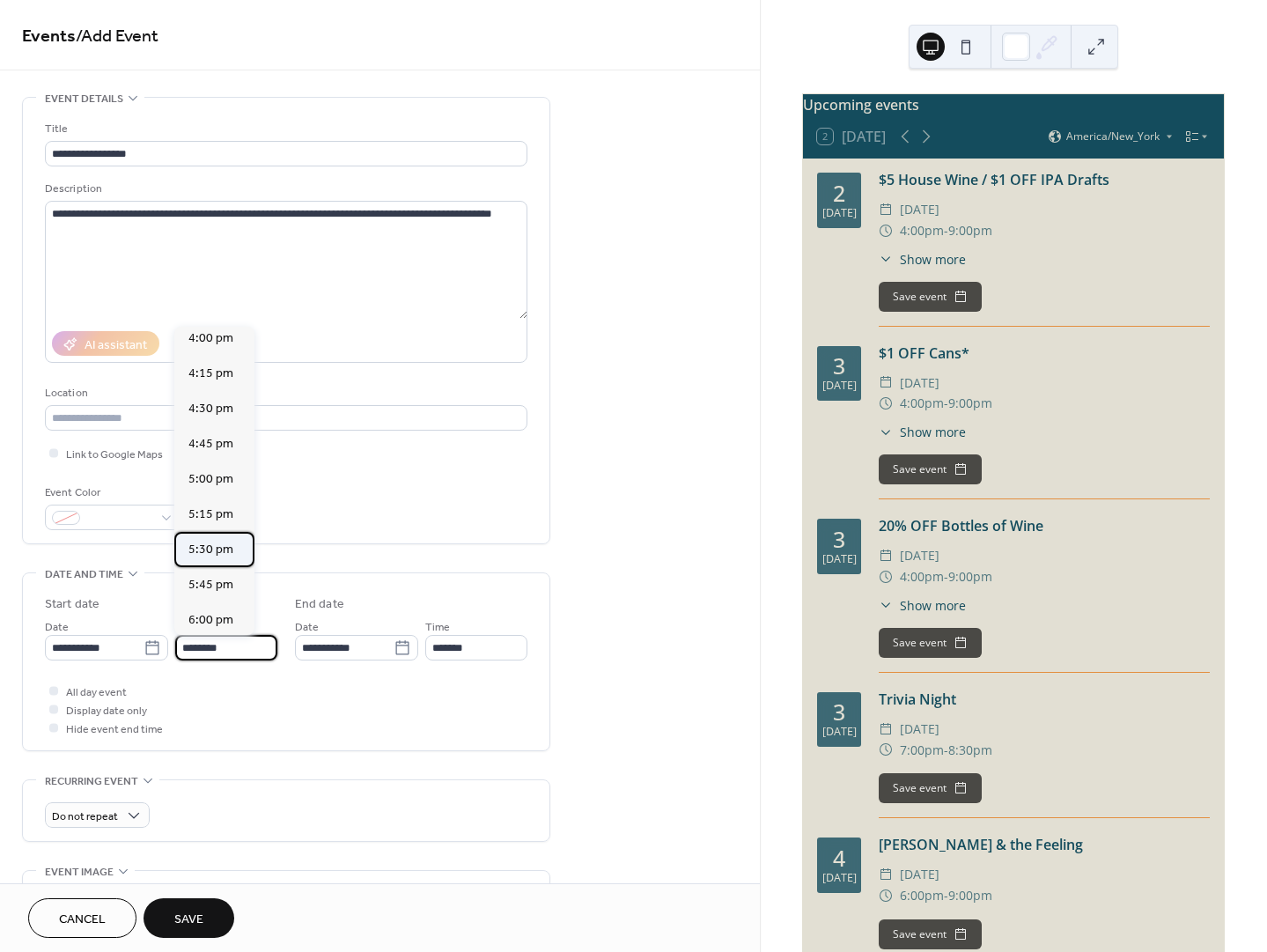 click on "5:30 pm" at bounding box center [210, 550] 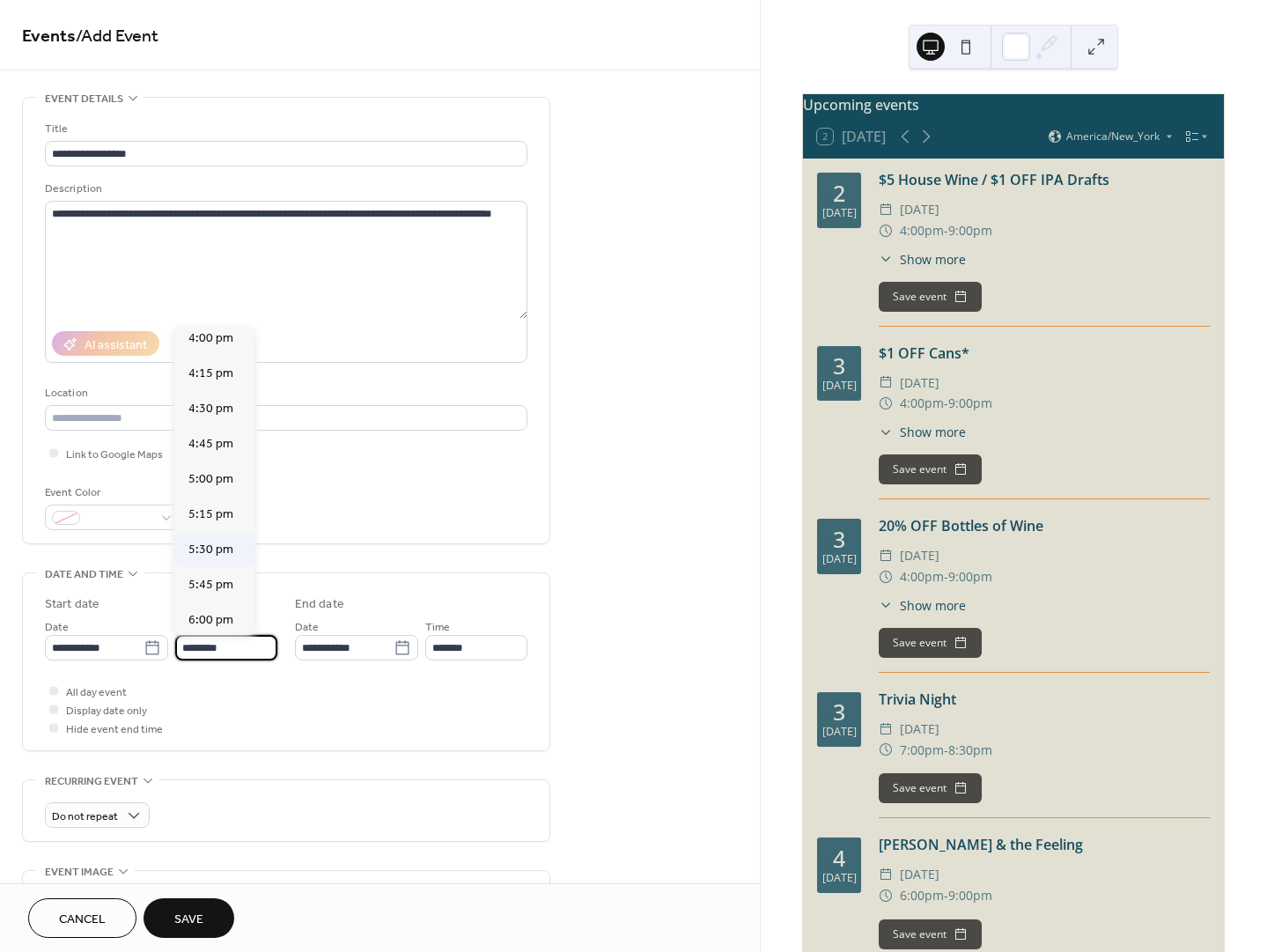 type on "*******" 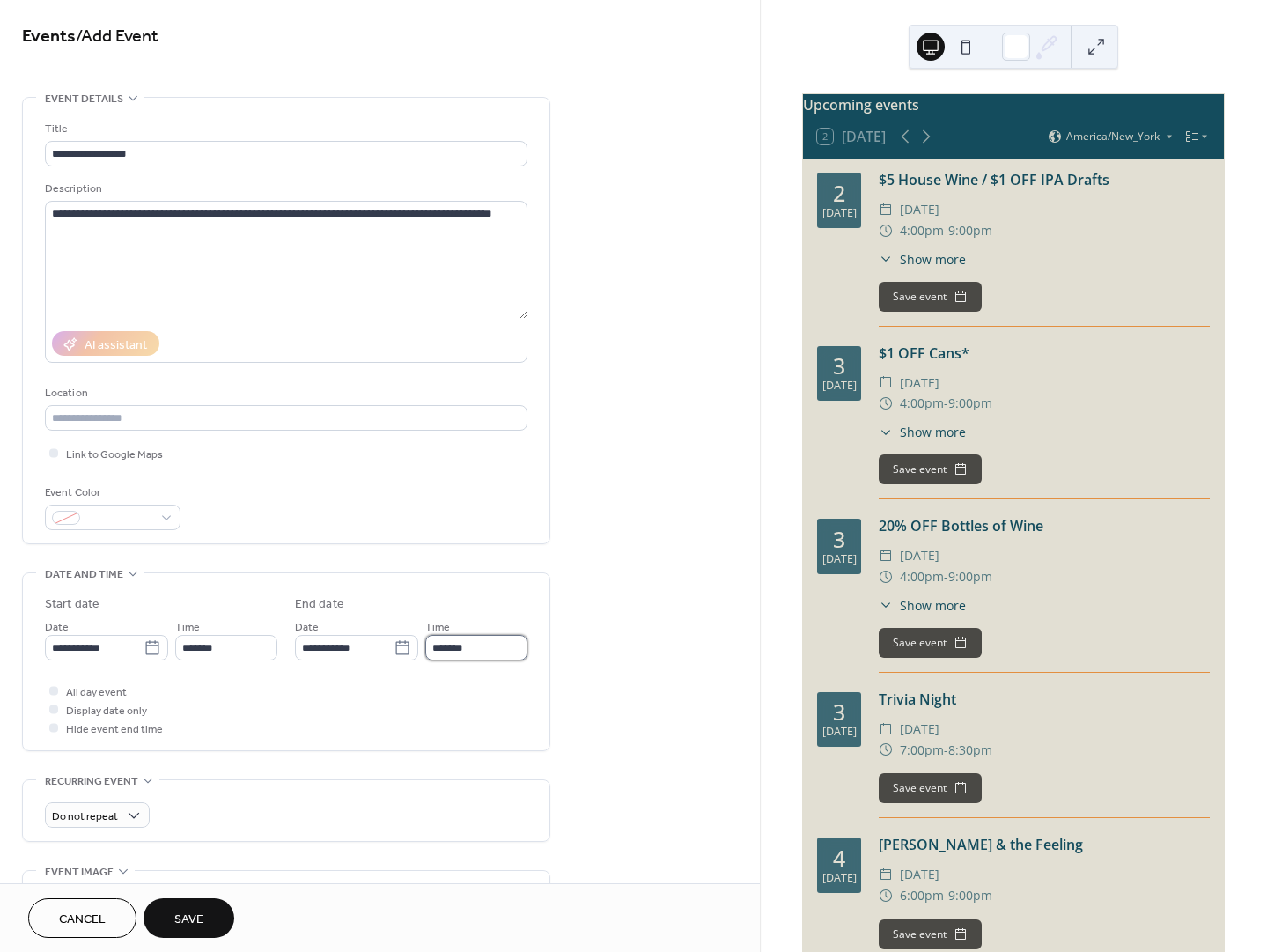 click on "*******" at bounding box center [476, 647] 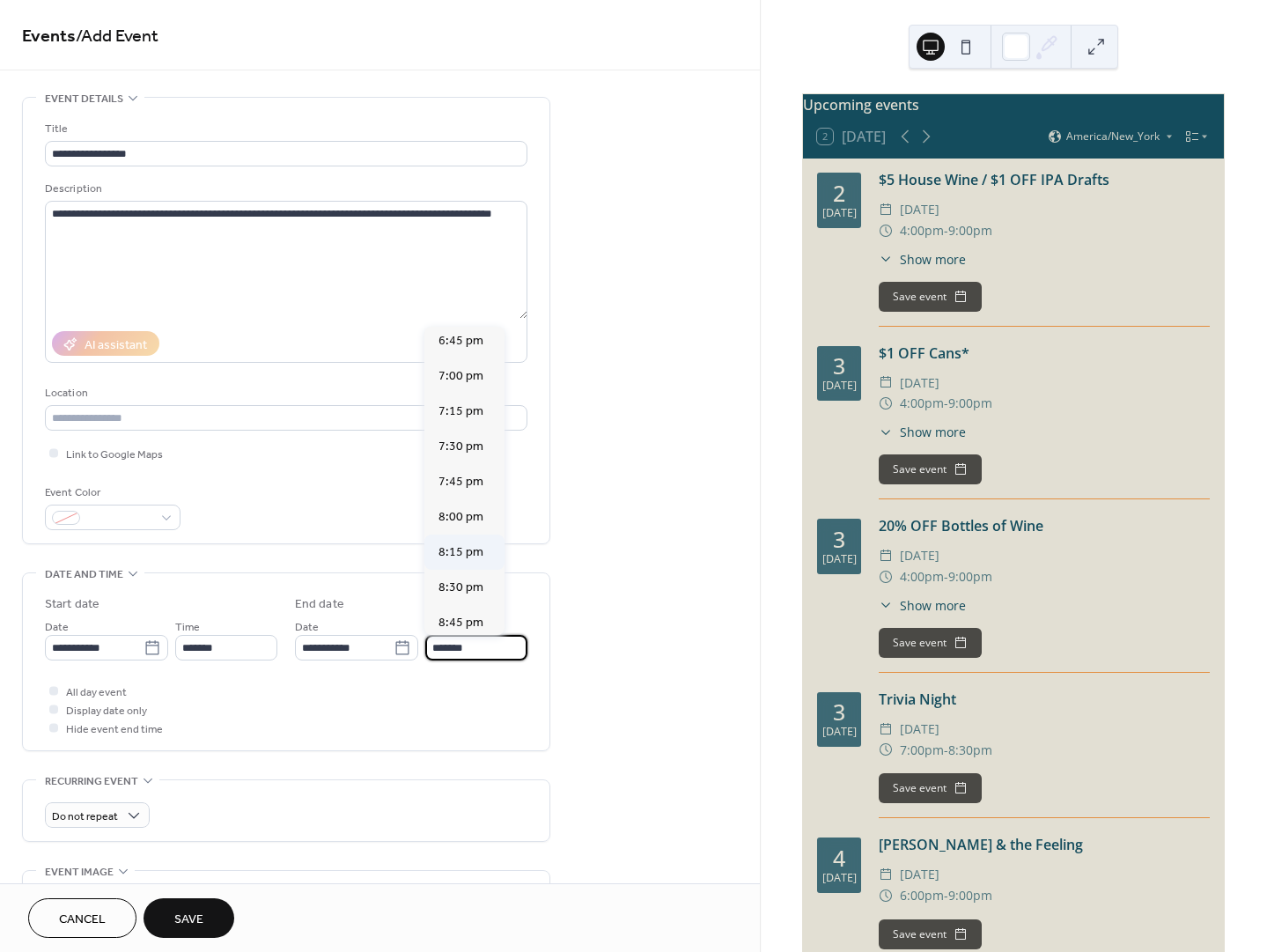 scroll, scrollTop: 148, scrollLeft: 0, axis: vertical 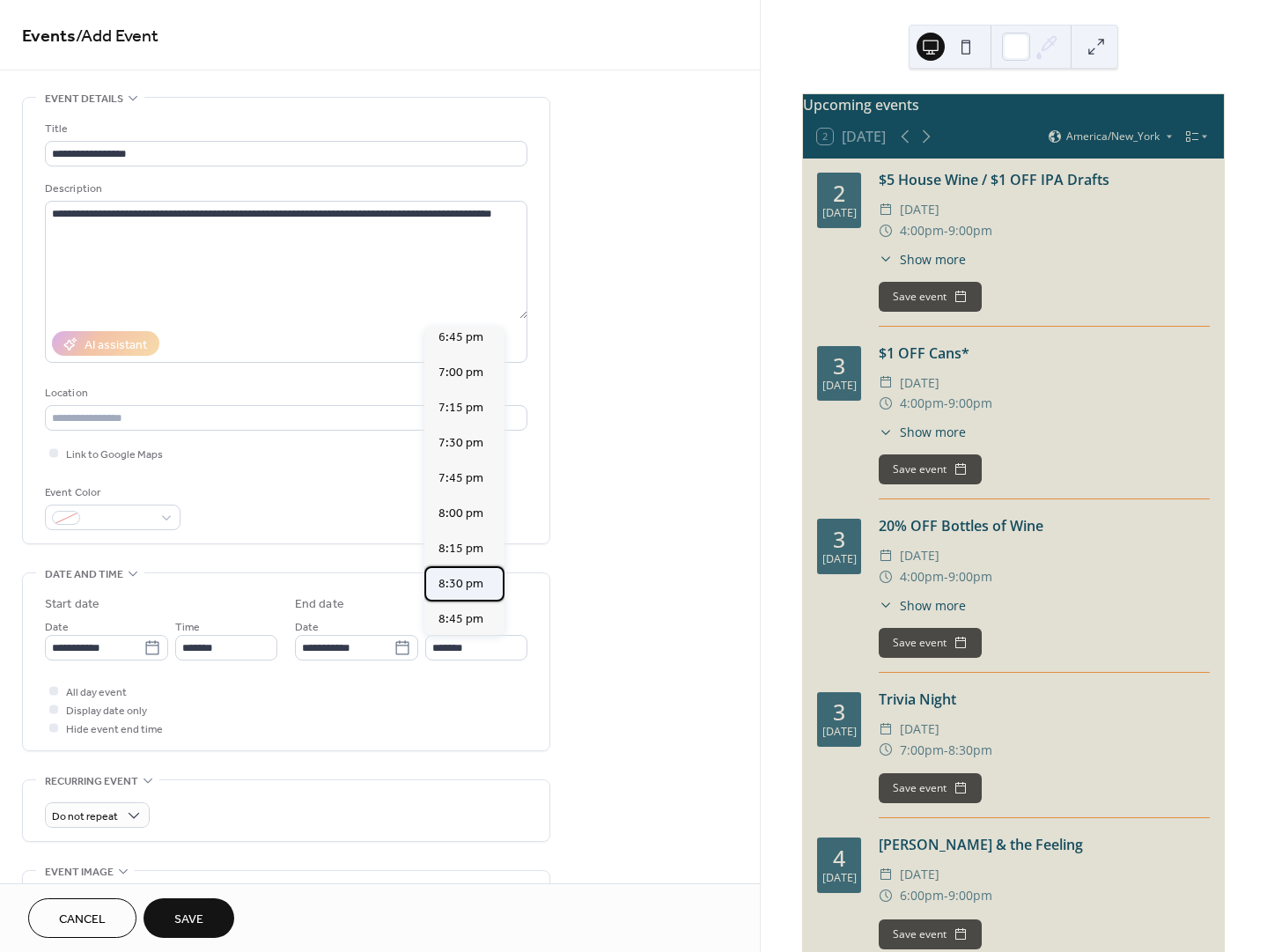 click on "8:30 pm" at bounding box center (460, 584) 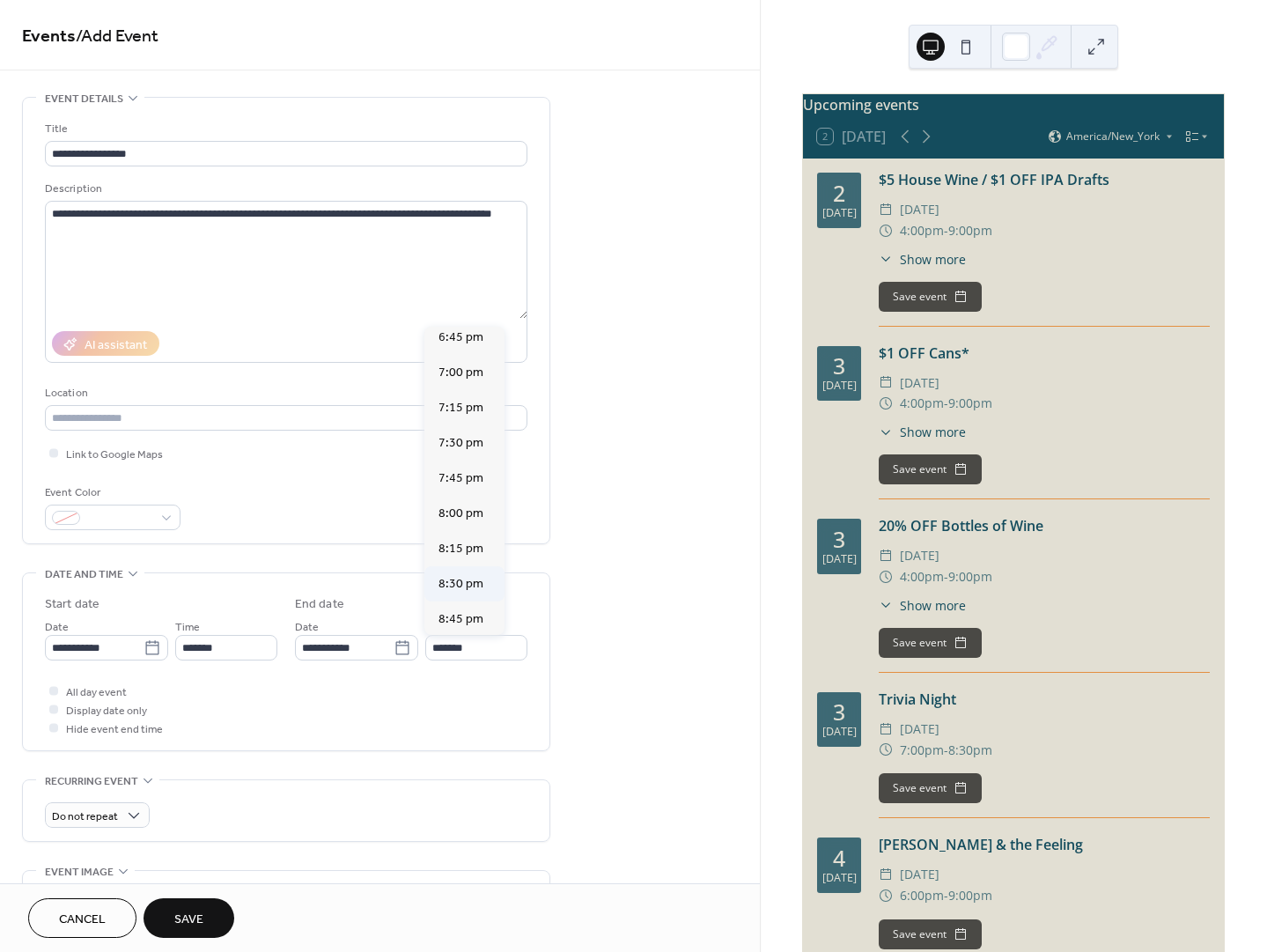 type on "*******" 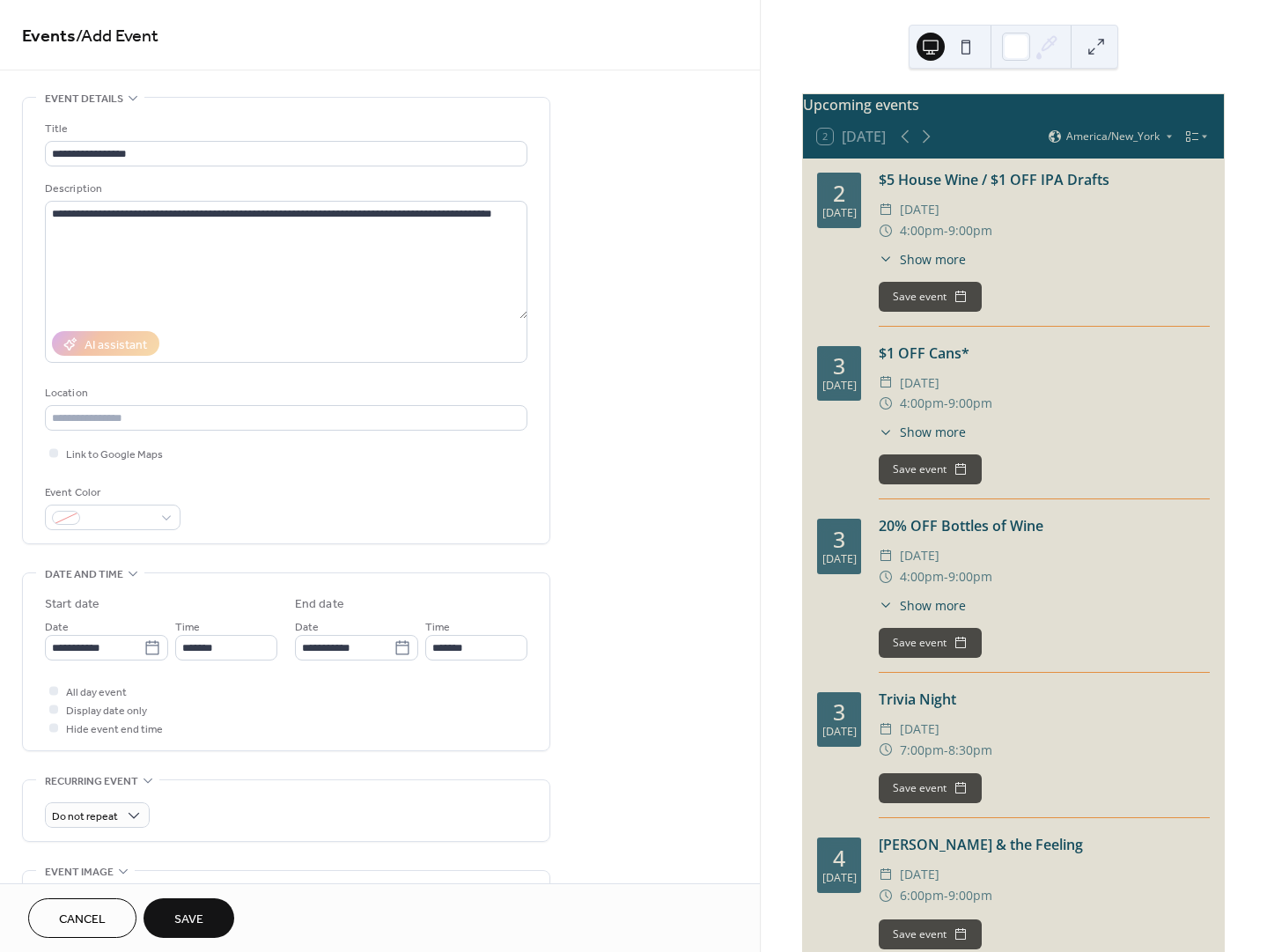 scroll, scrollTop: 24, scrollLeft: 0, axis: vertical 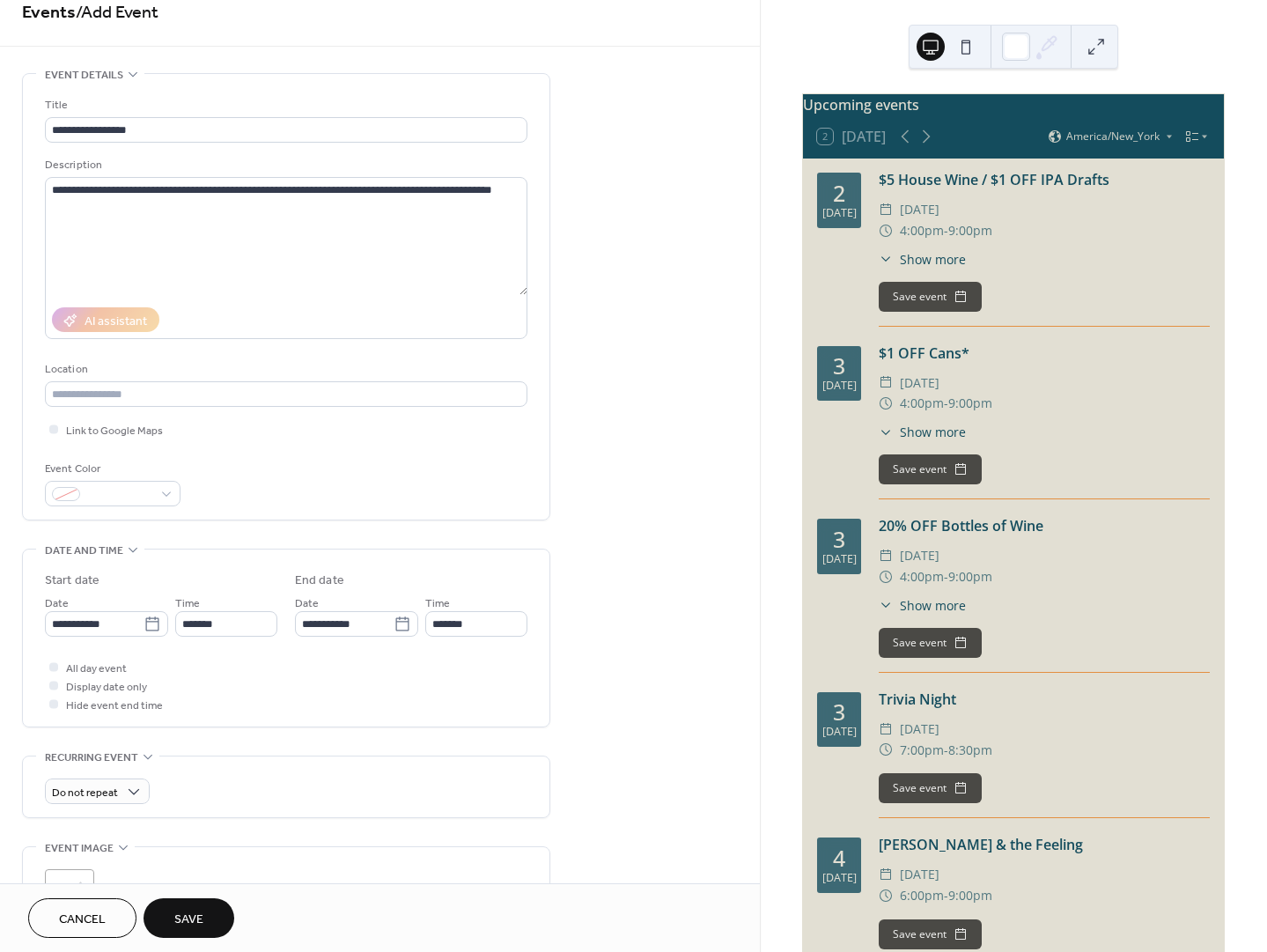 click on "Save" at bounding box center (188, 919) 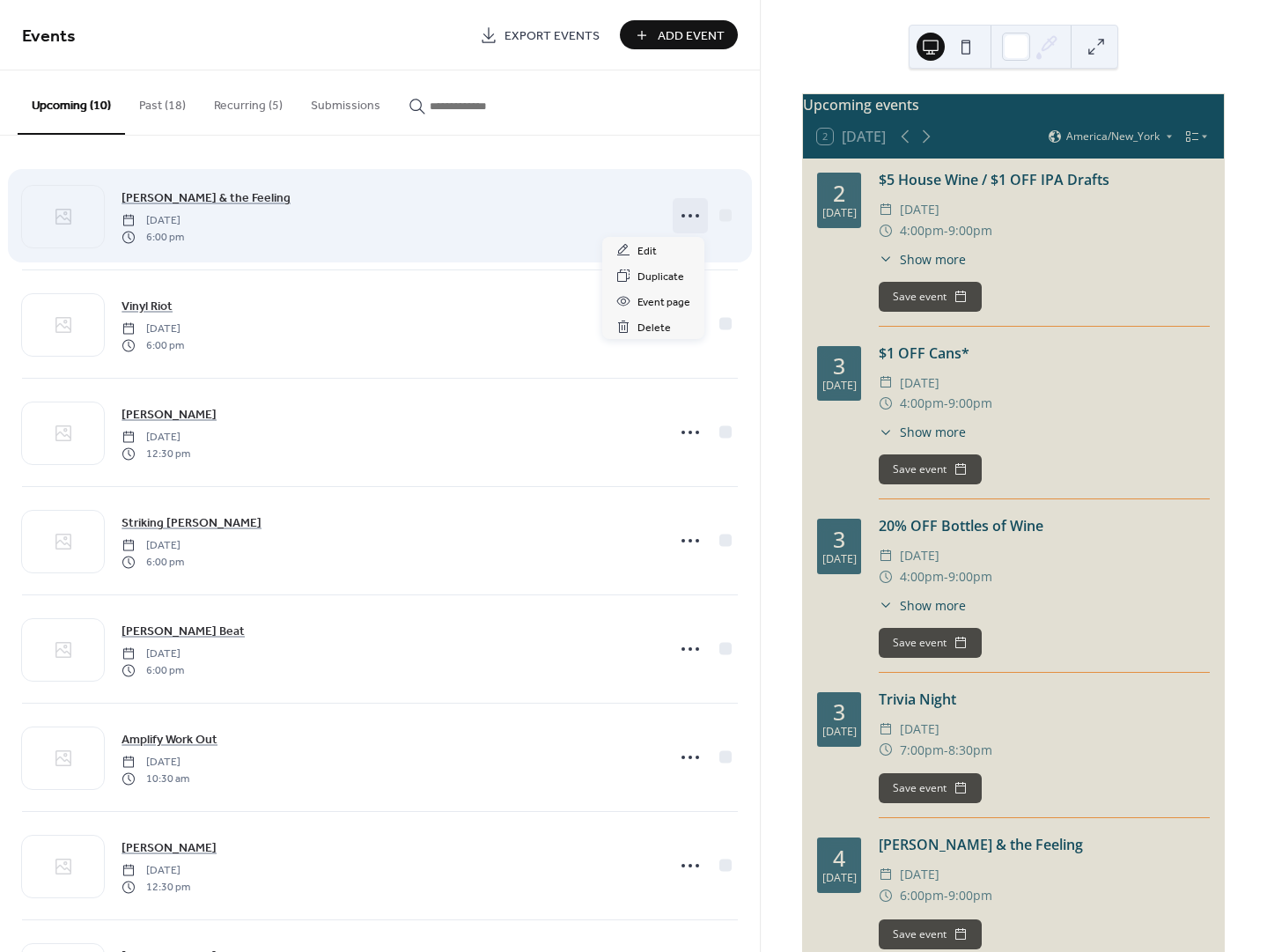 click 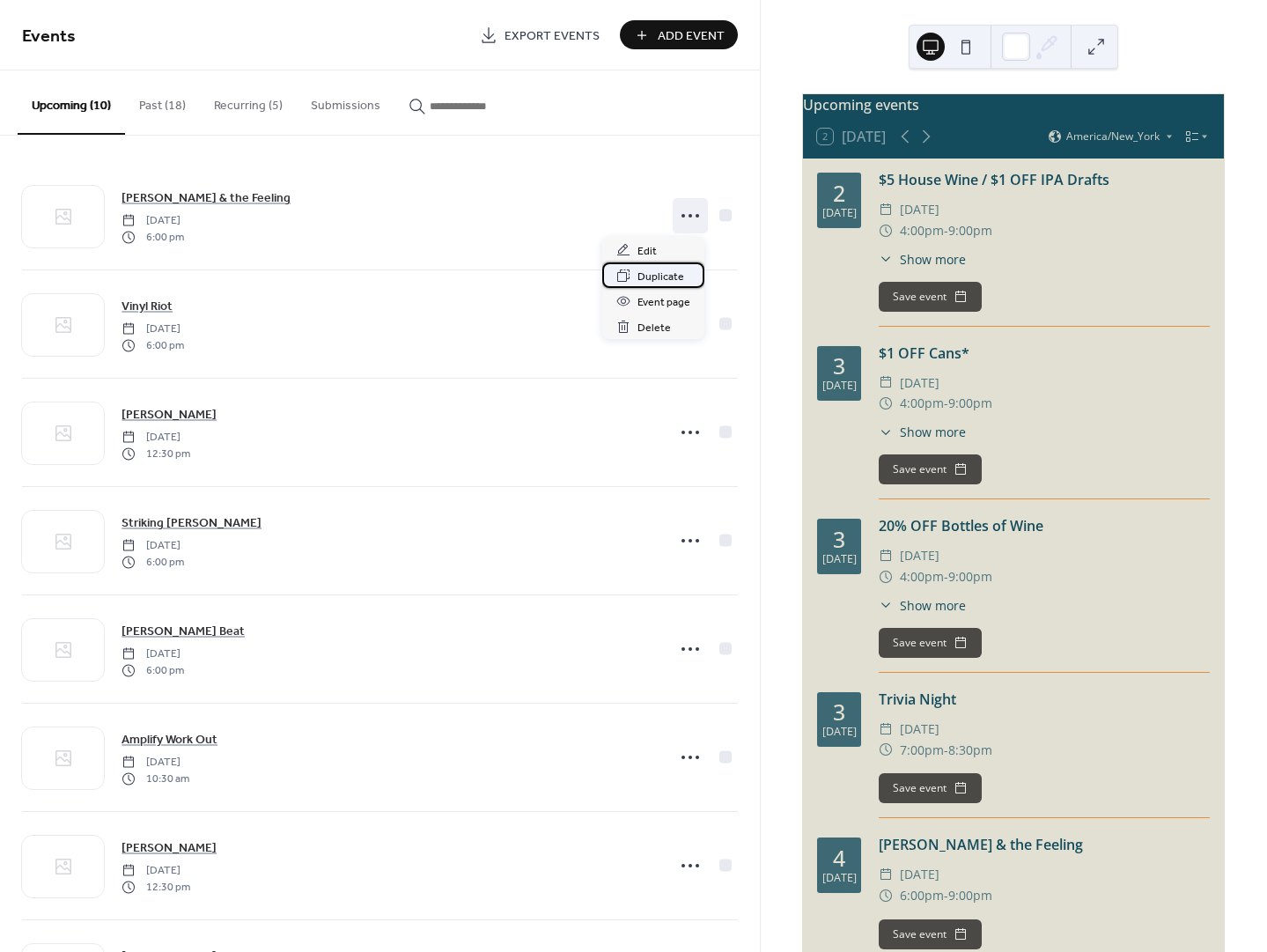 click on "Duplicate" at bounding box center [660, 277] 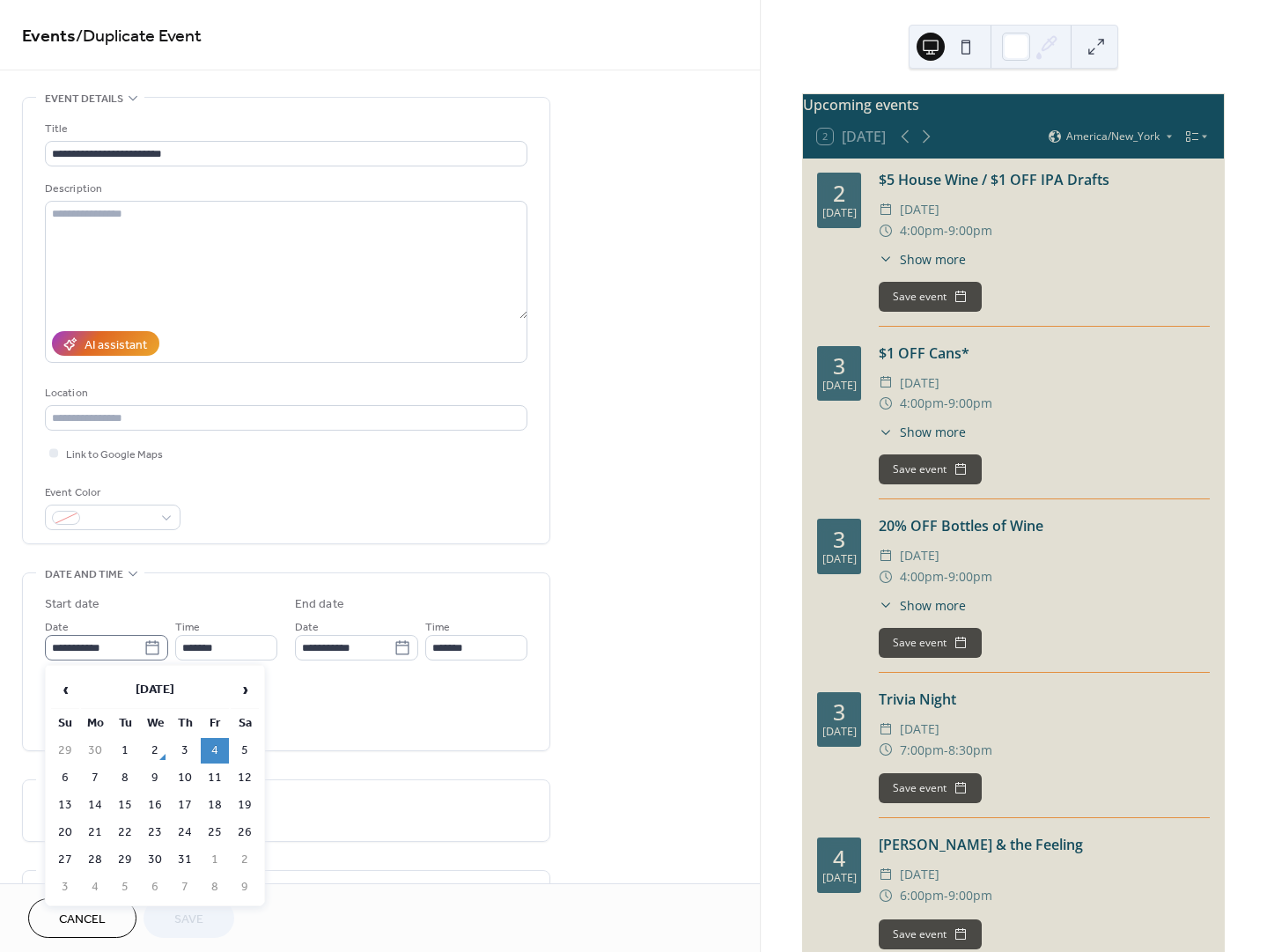 click 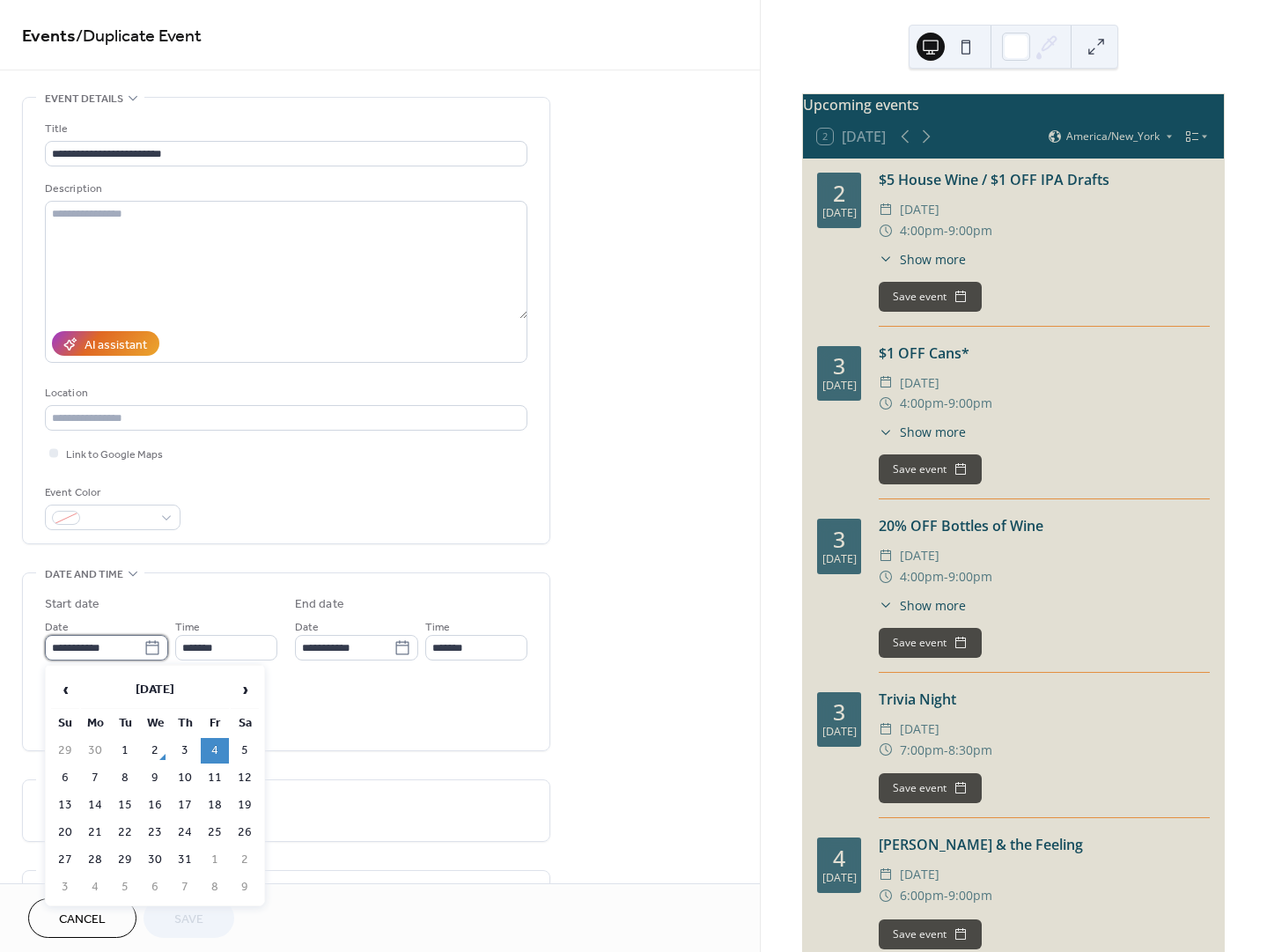 click on "**********" at bounding box center (94, 647) 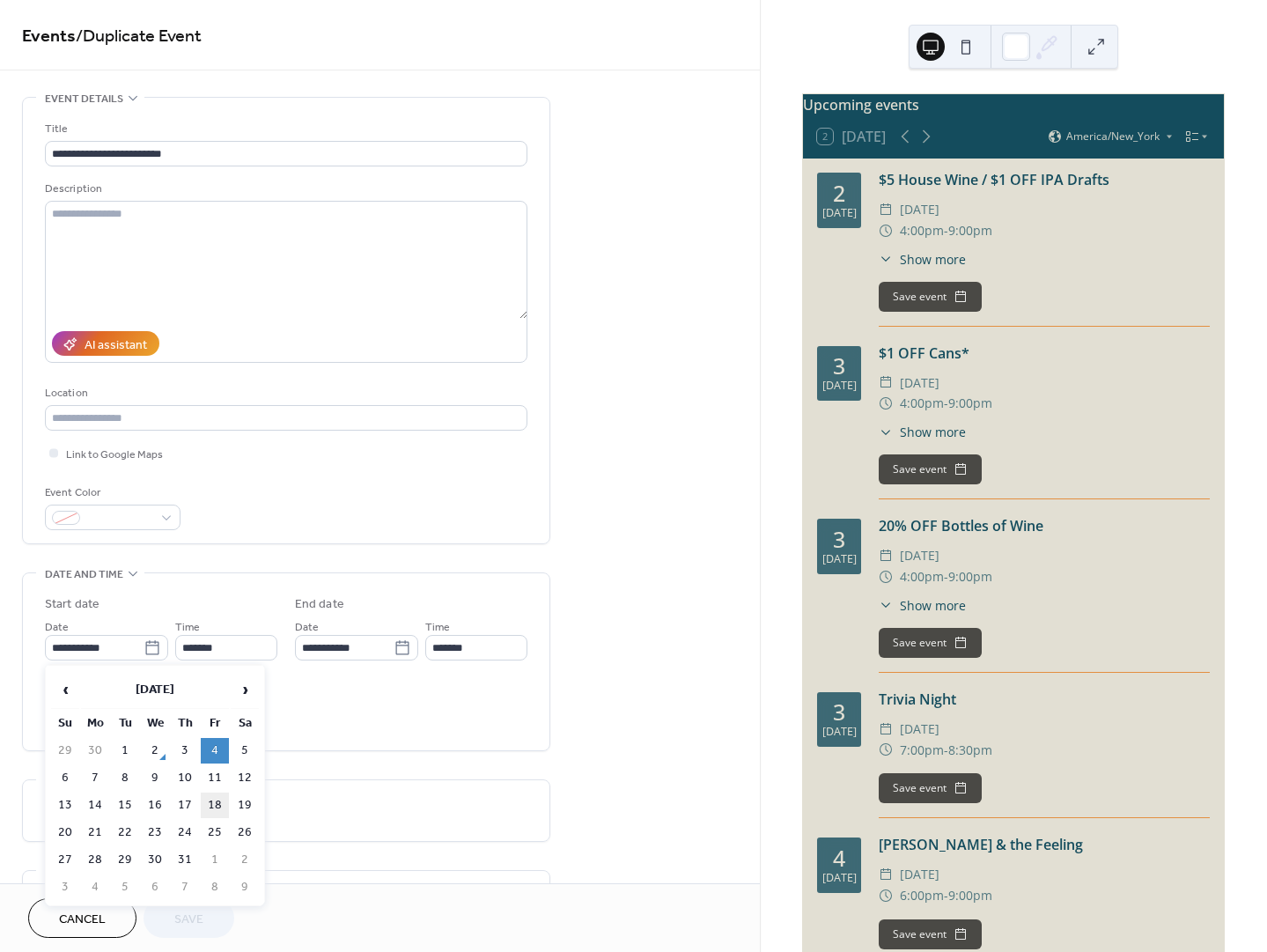 click on "18" at bounding box center (215, 805) 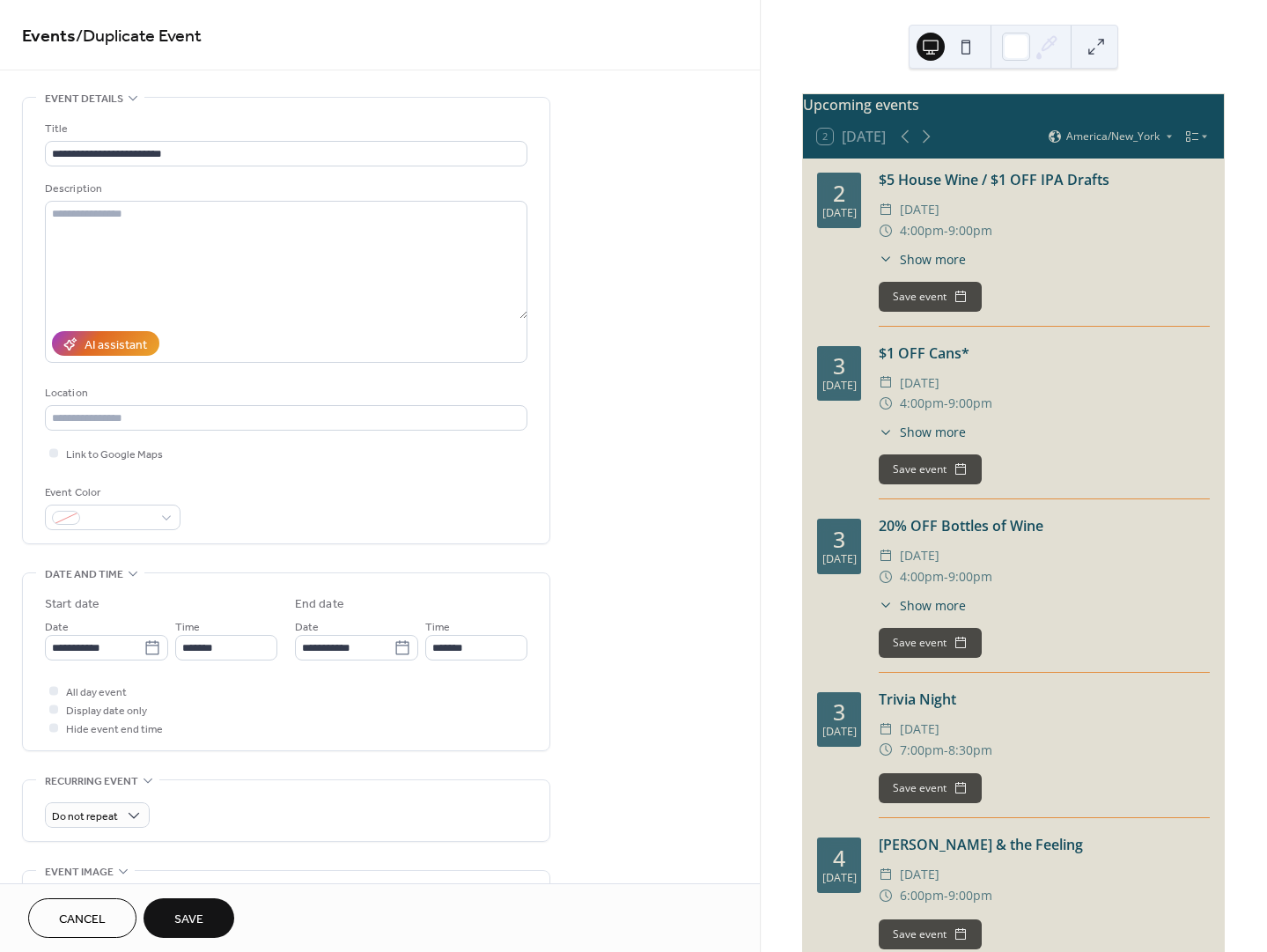 click on "Save" at bounding box center [188, 919] 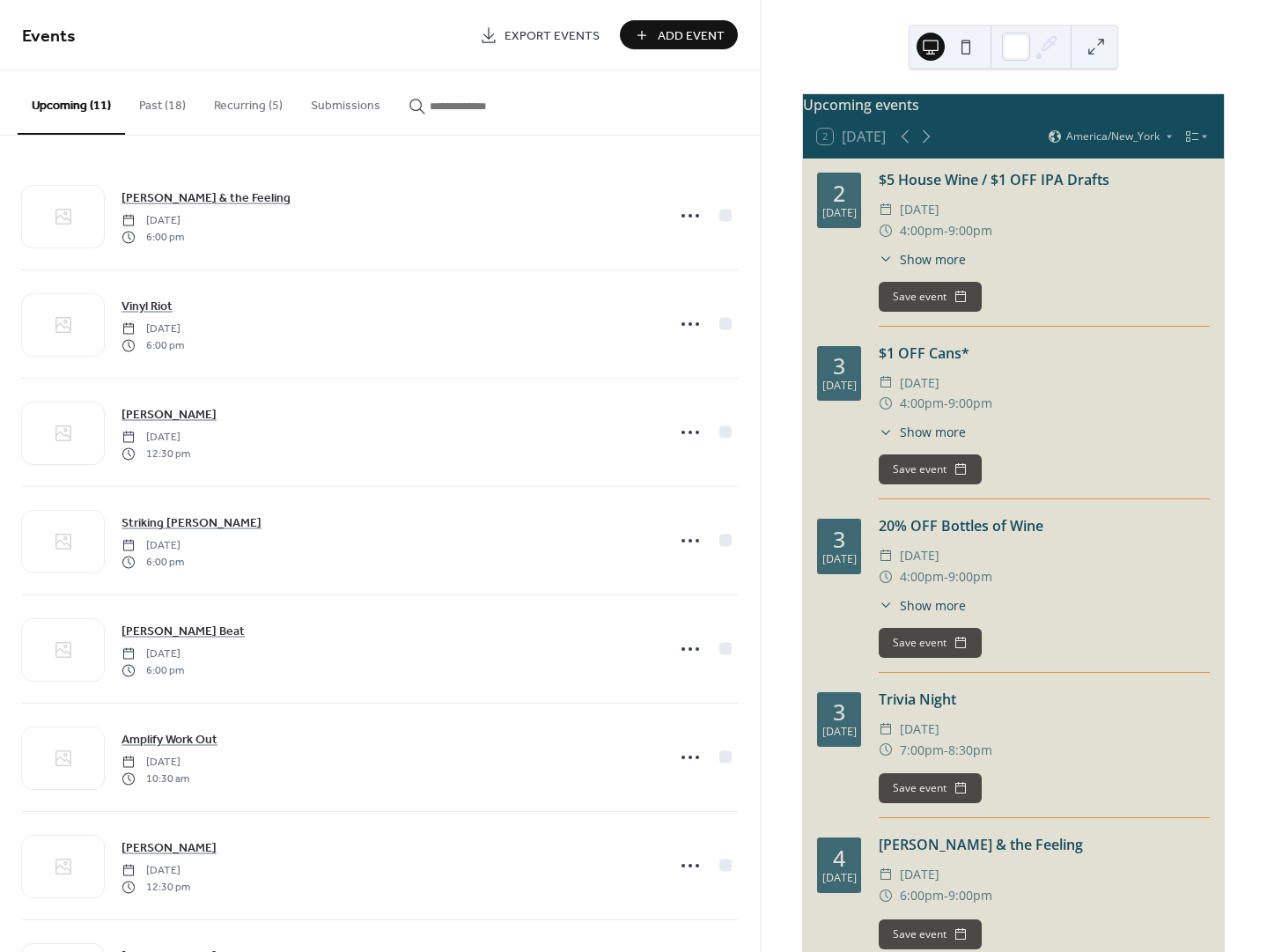 click on "Past  (18)" at bounding box center [162, 101] 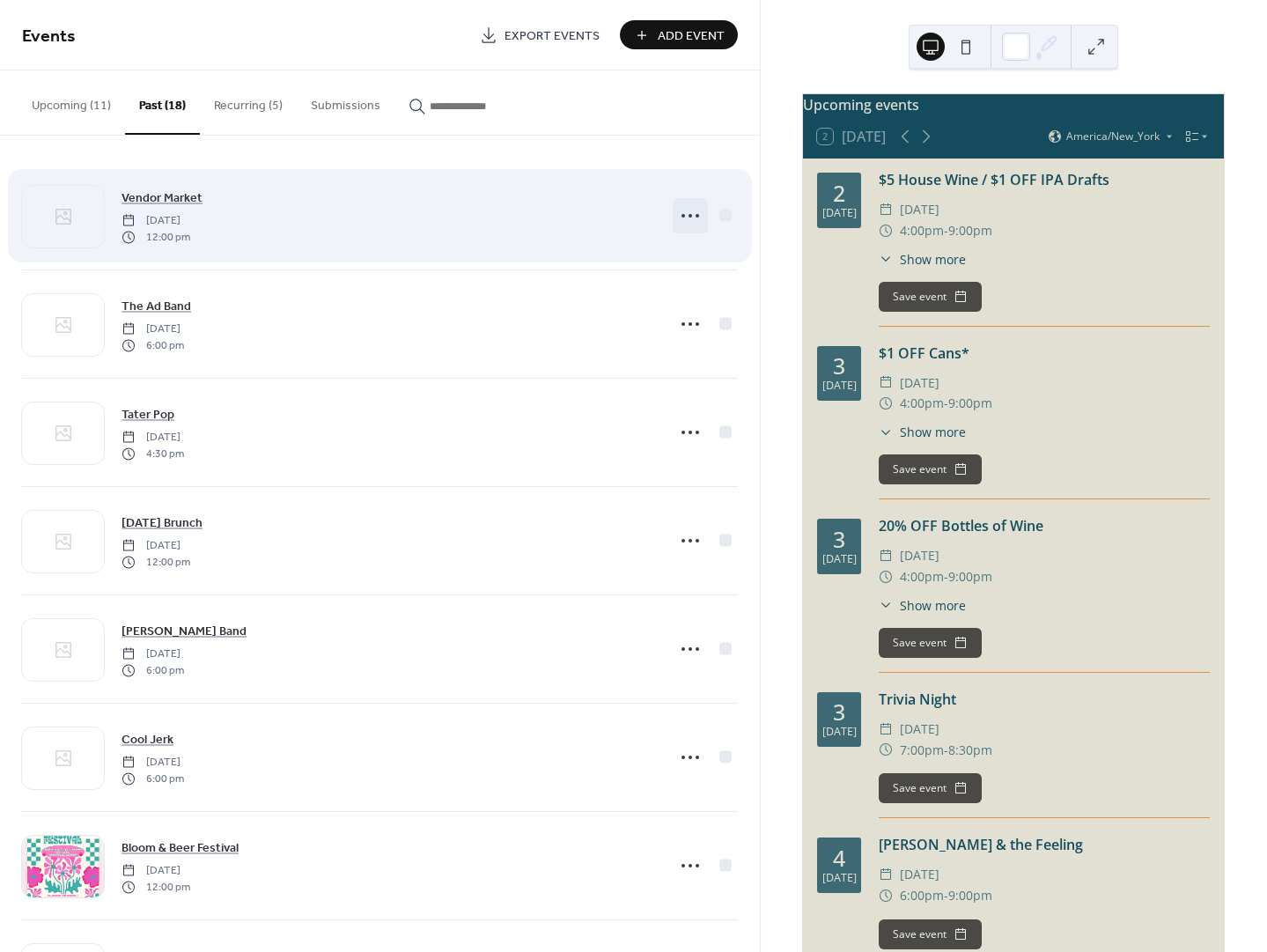 click 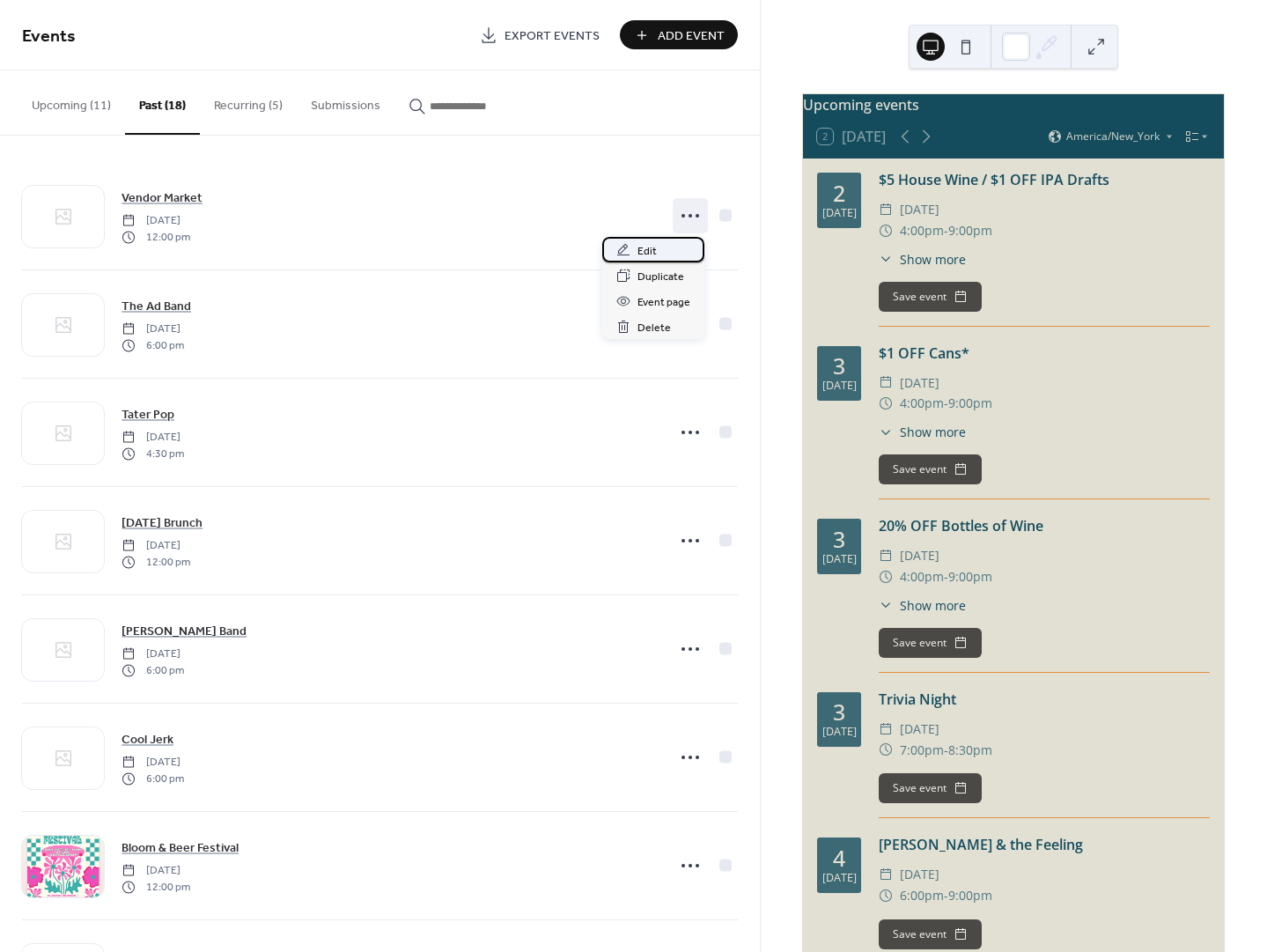 click on "Edit" at bounding box center (647, 251) 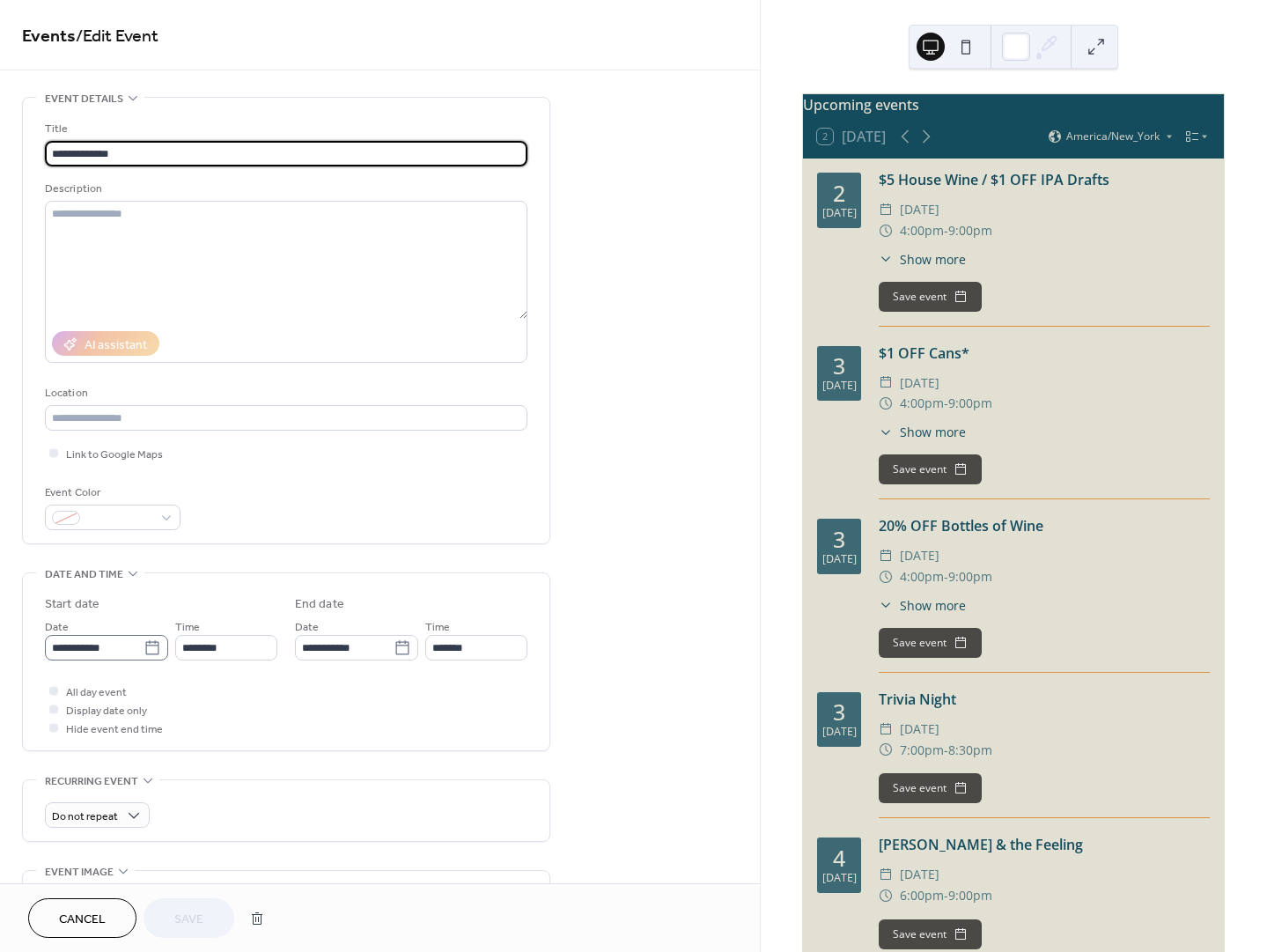 click 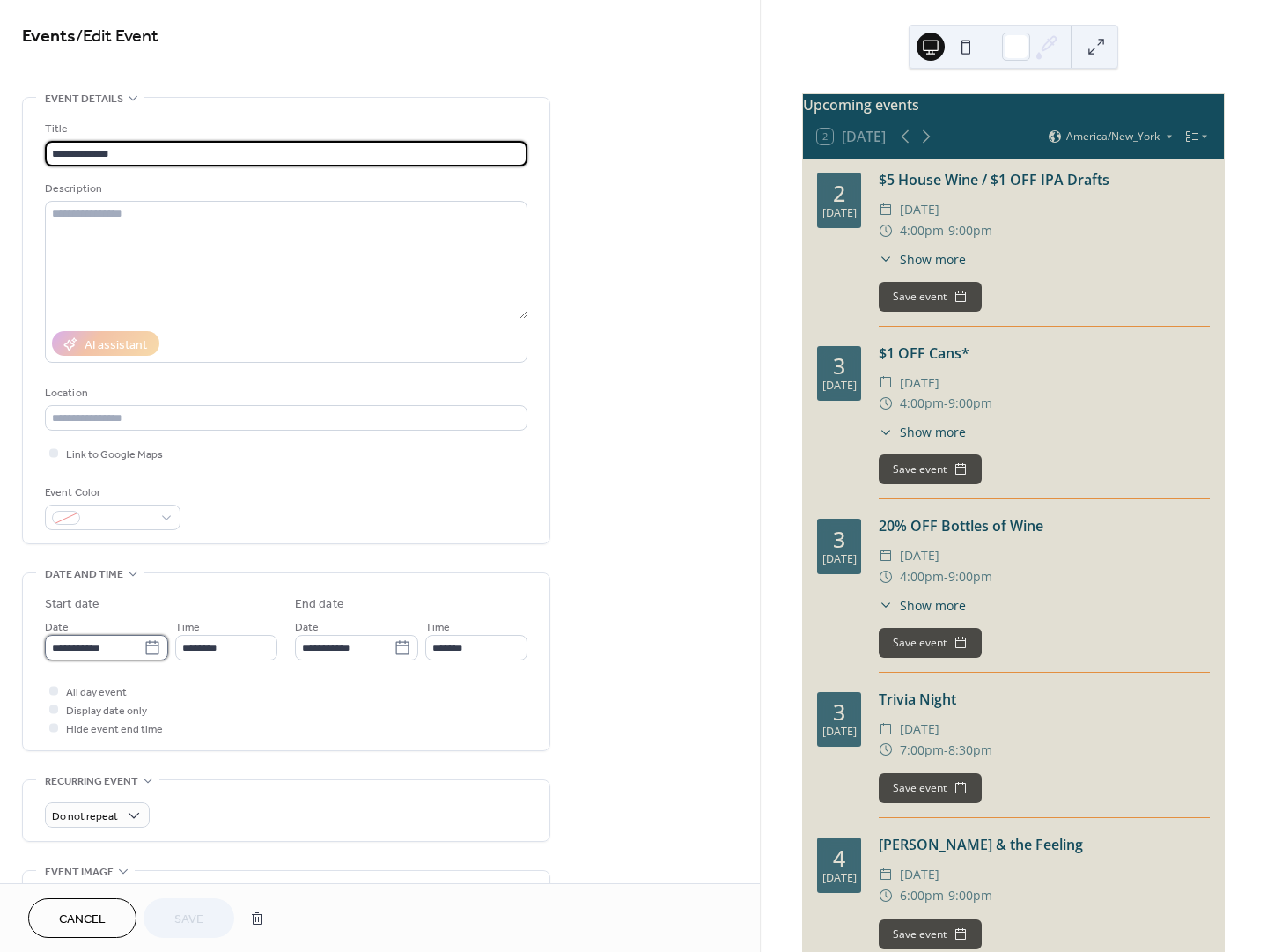 click on "**********" at bounding box center (94, 647) 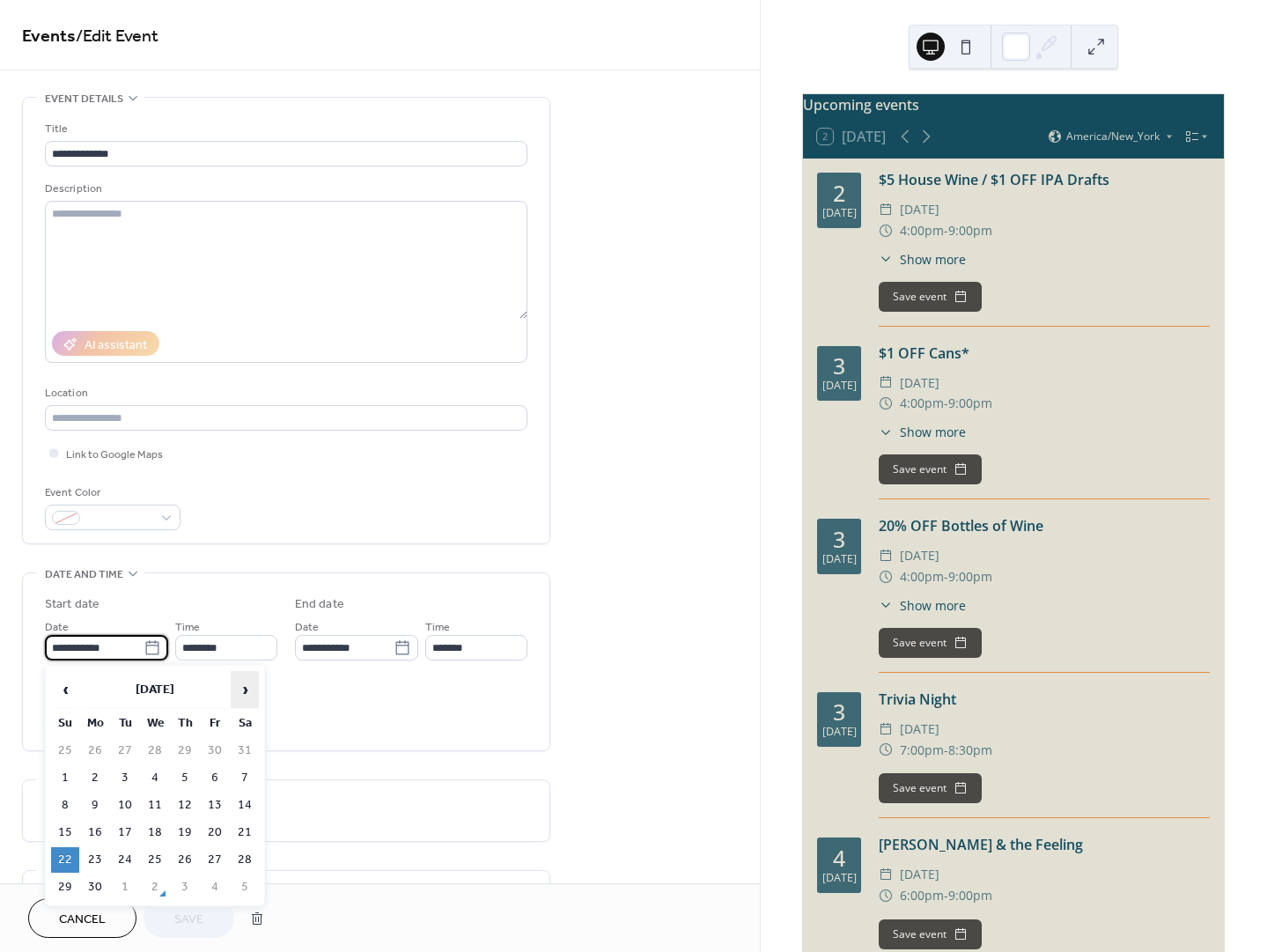 click on "›" at bounding box center [245, 690] 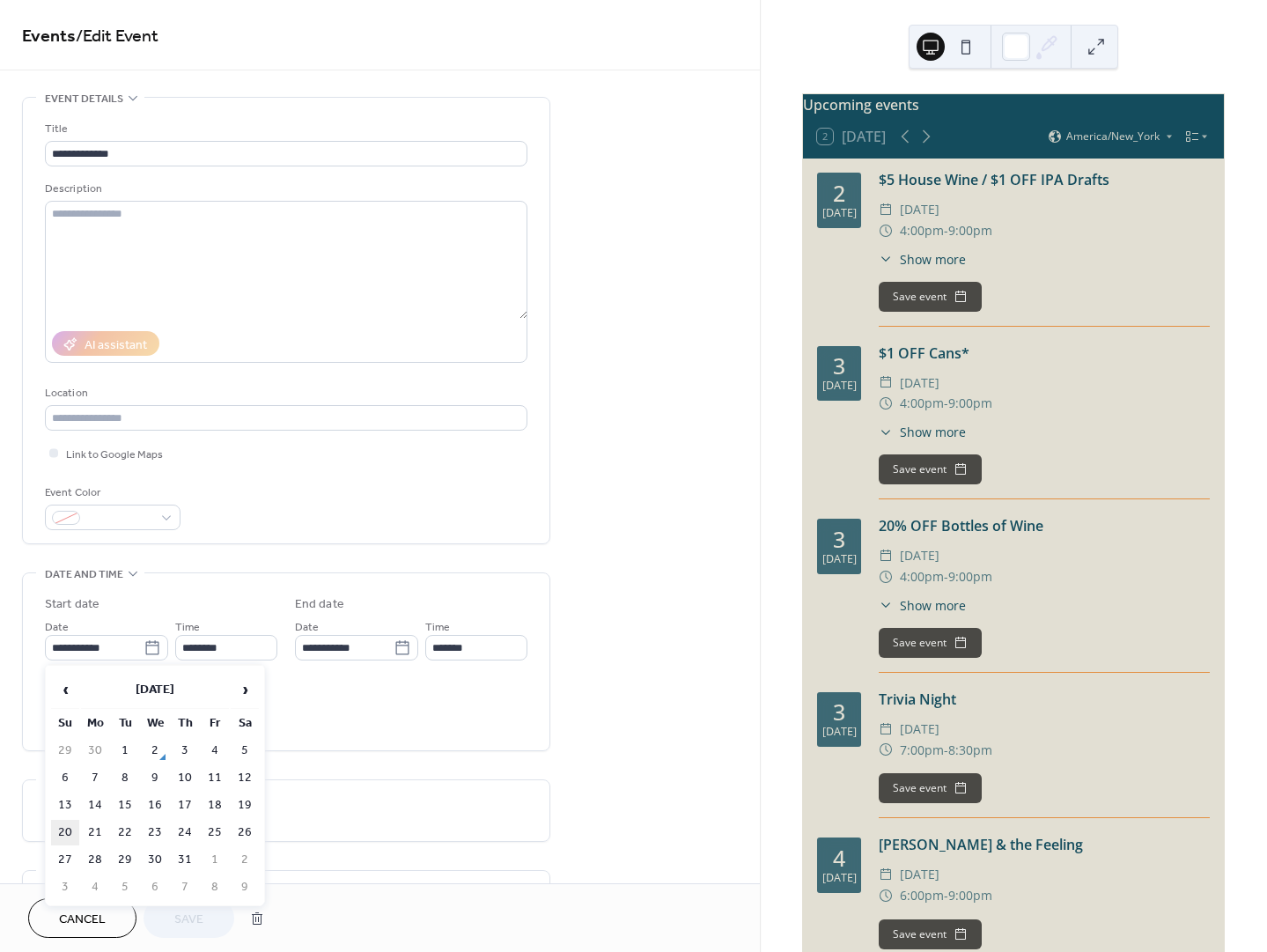 click on "20" at bounding box center (65, 832) 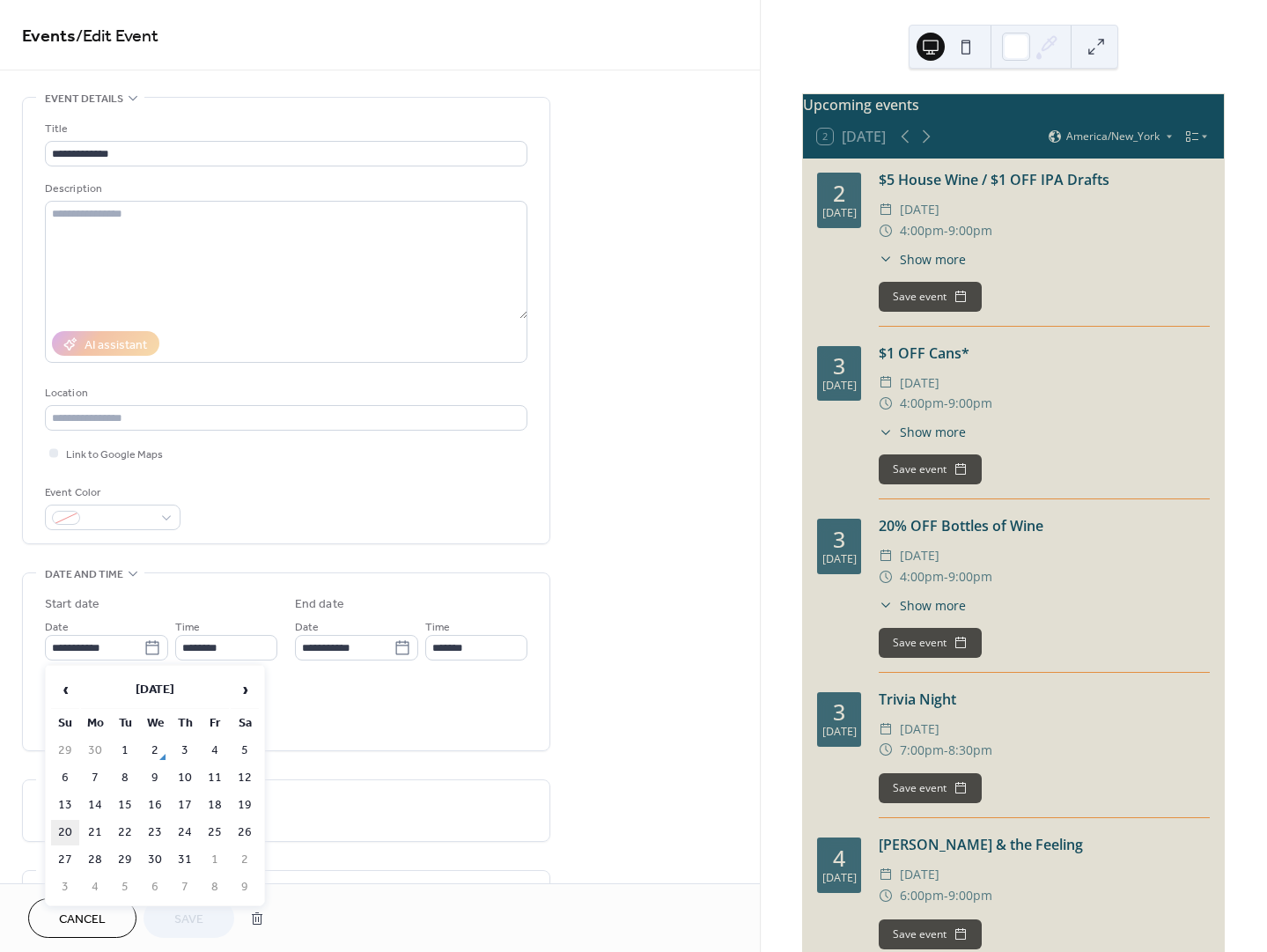 type on "**********" 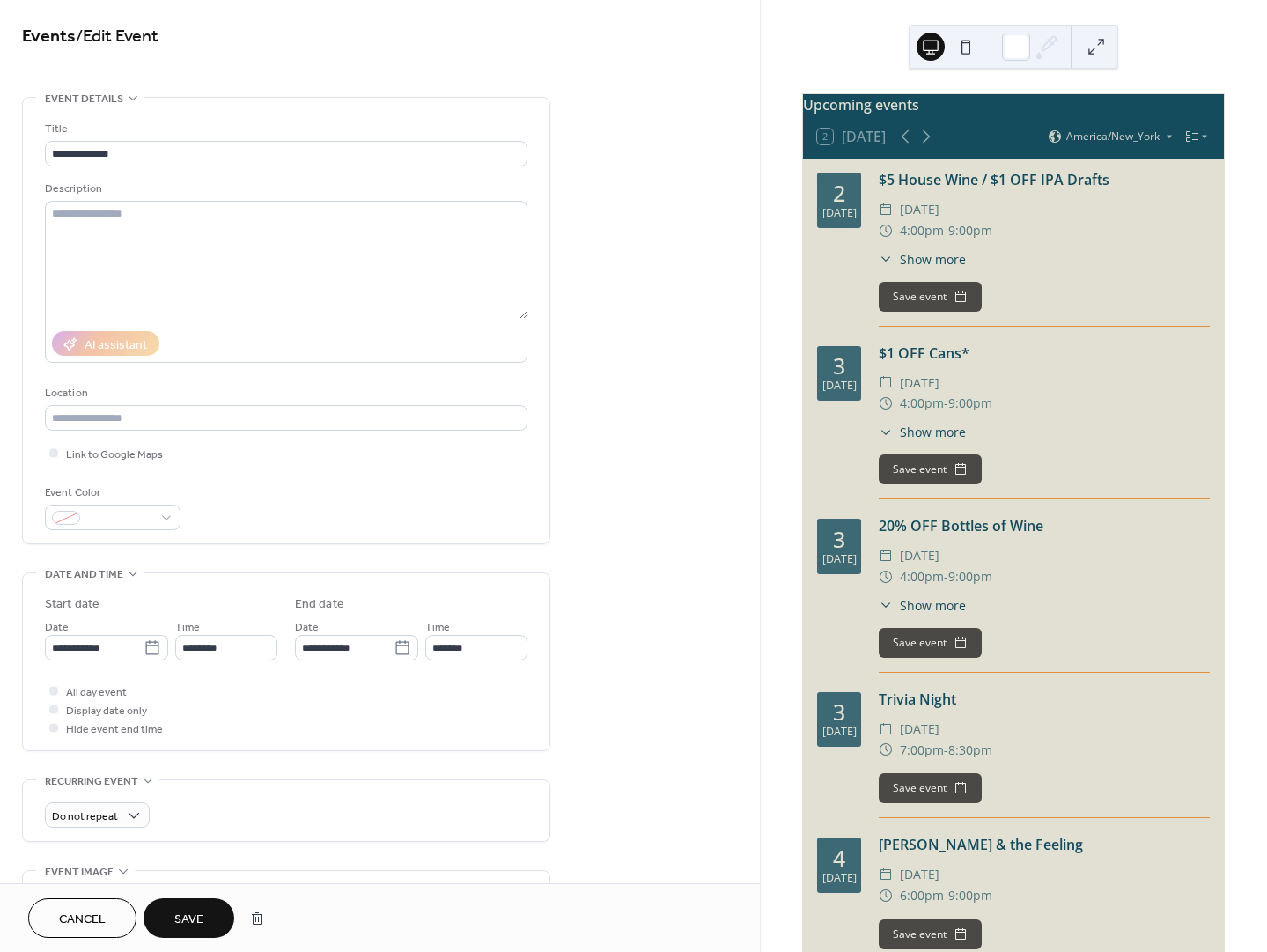 click on "Save" at bounding box center (188, 919) 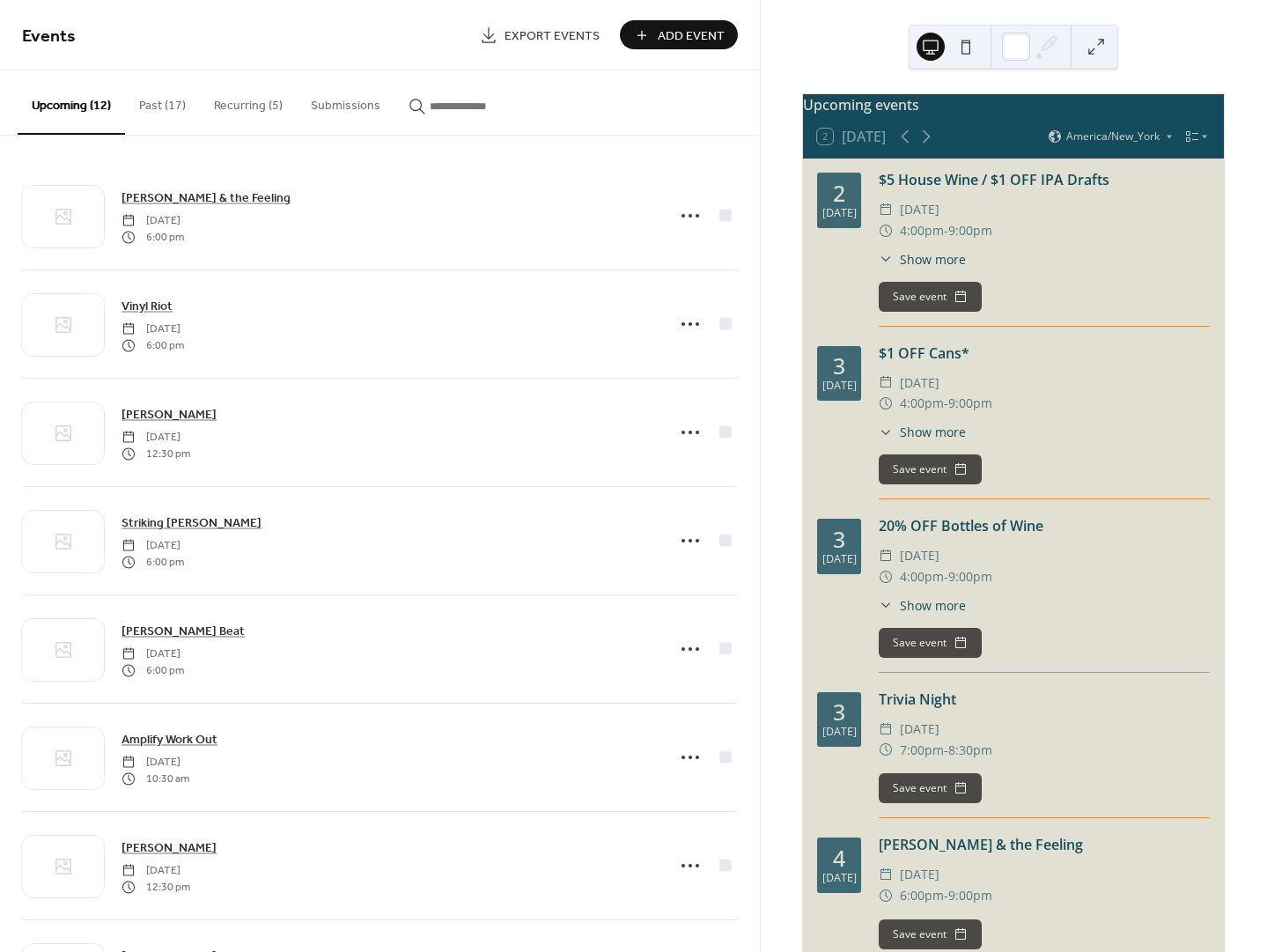 click on "Past  (17)" at bounding box center [162, 101] 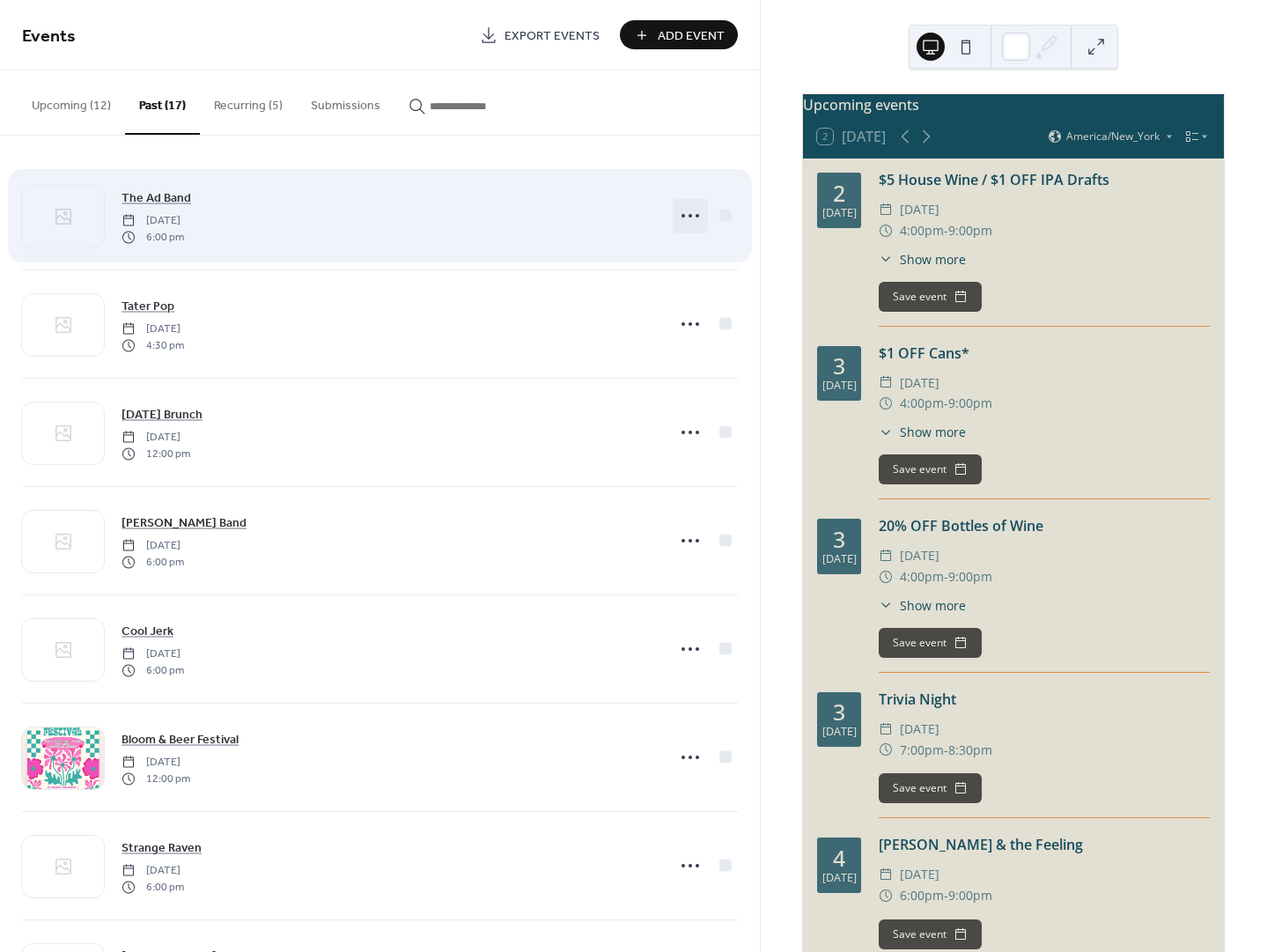 click 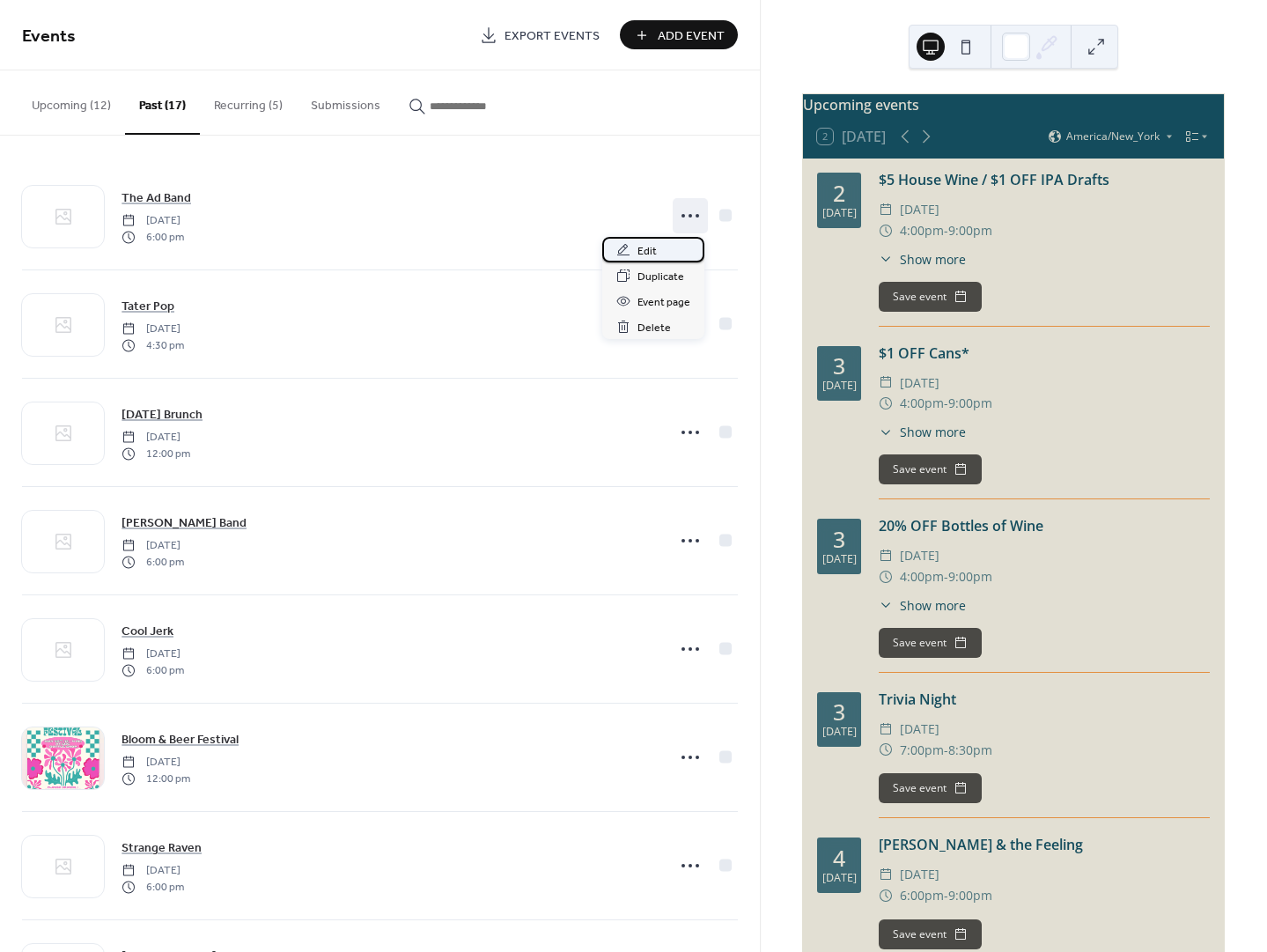 click on "Edit" at bounding box center [647, 251] 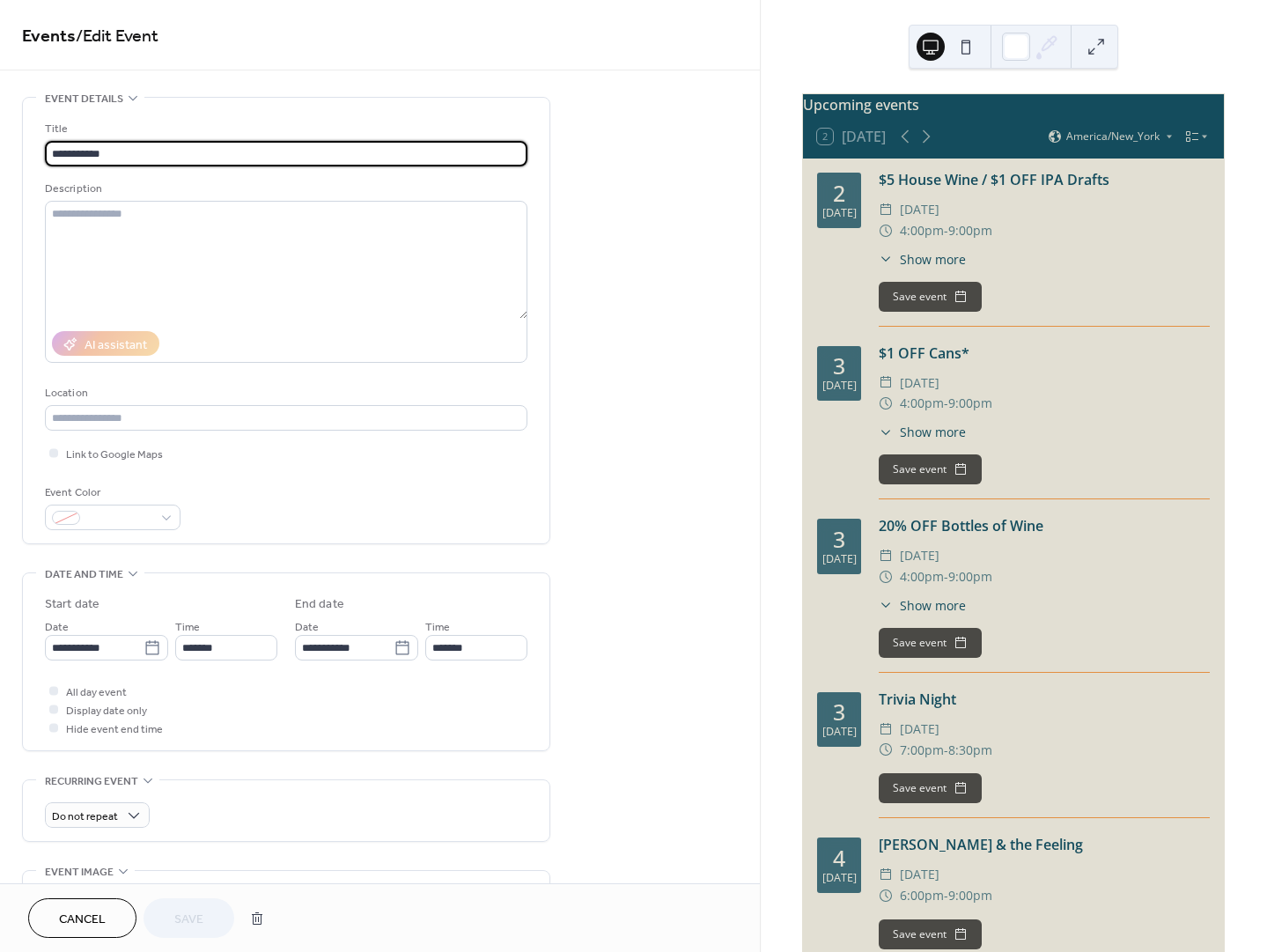 click on "**********" at bounding box center [286, 153] 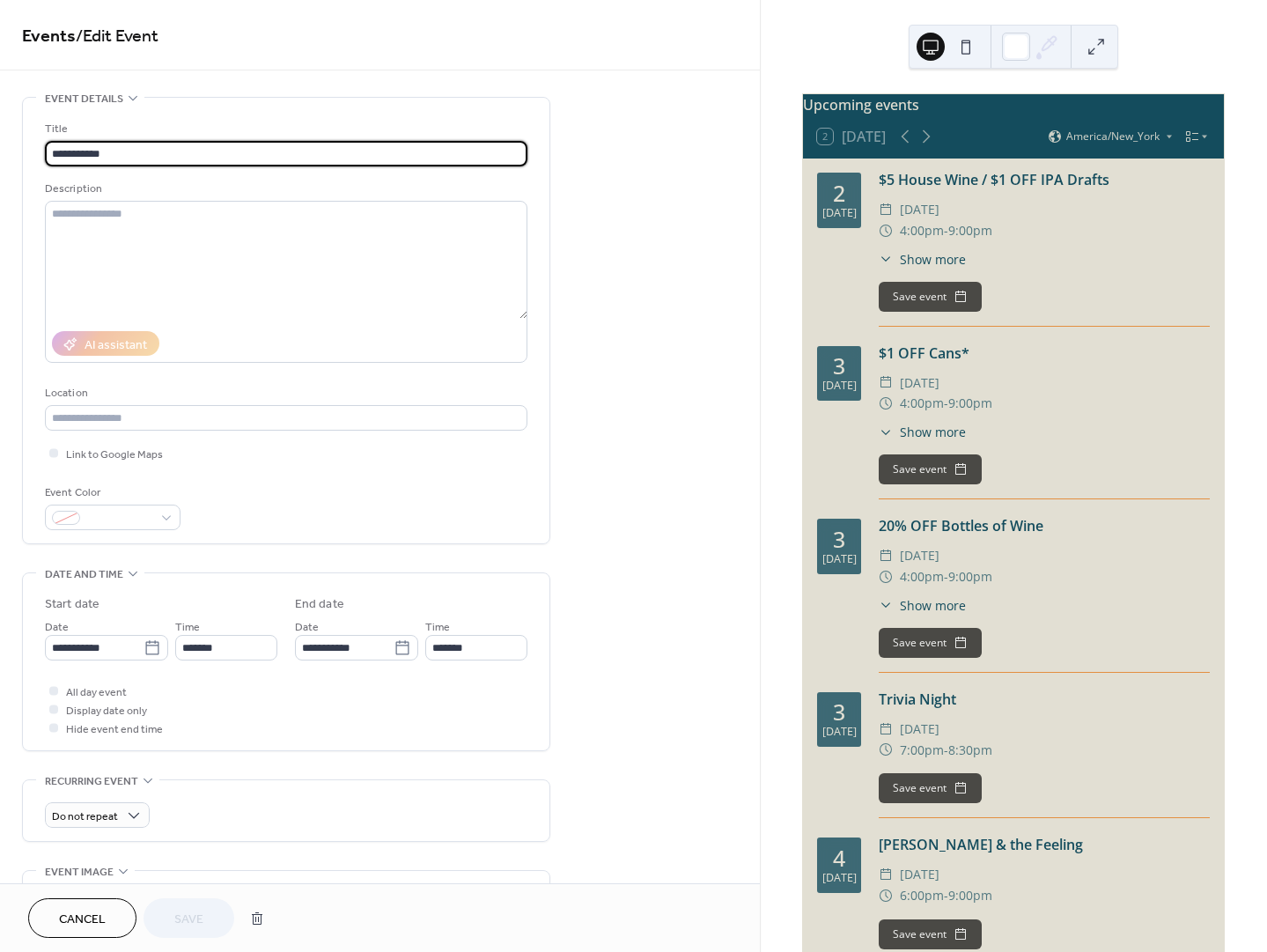 click on "**********" at bounding box center (286, 153) 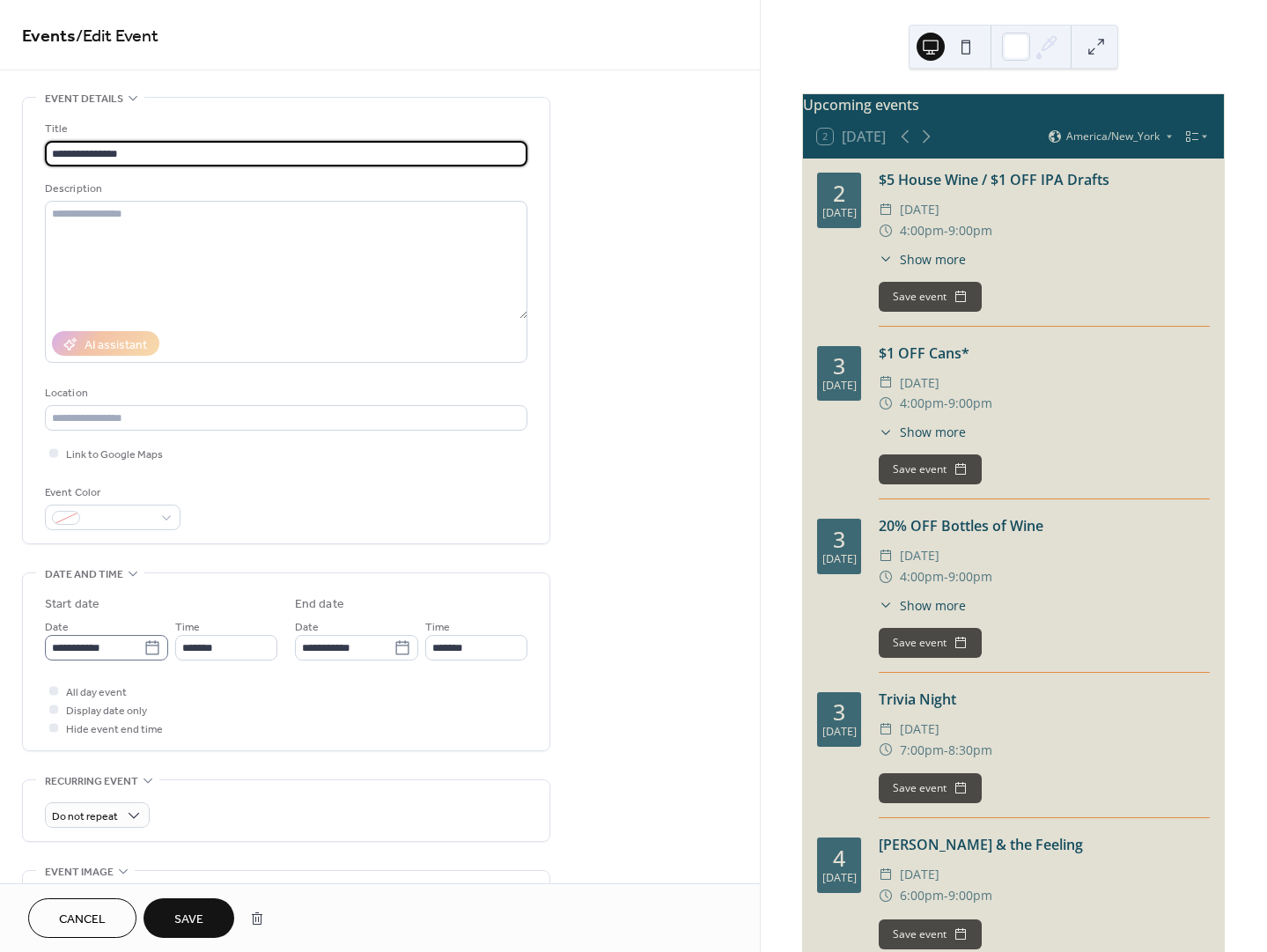 type on "**********" 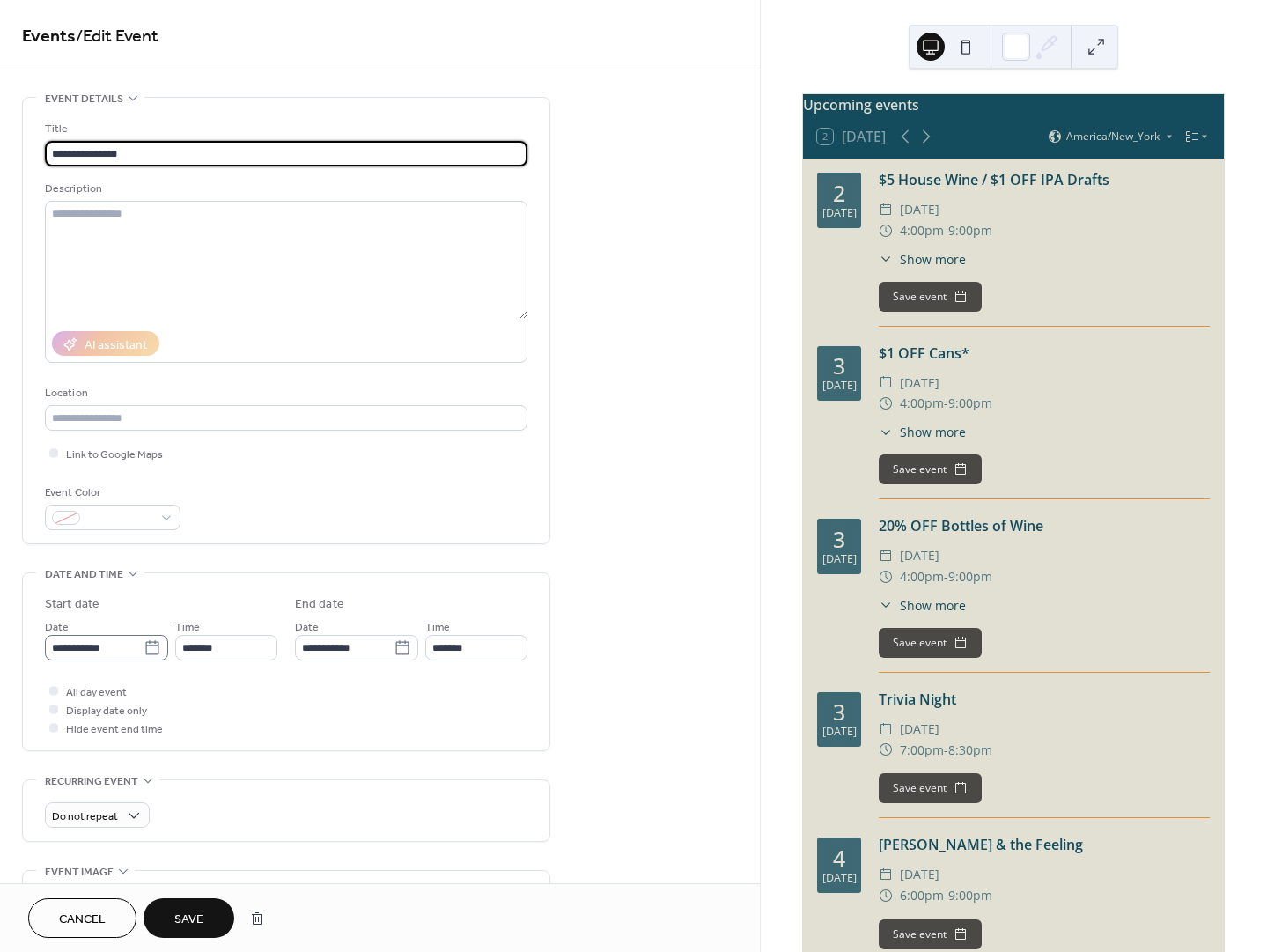 scroll, scrollTop: 0, scrollLeft: 0, axis: both 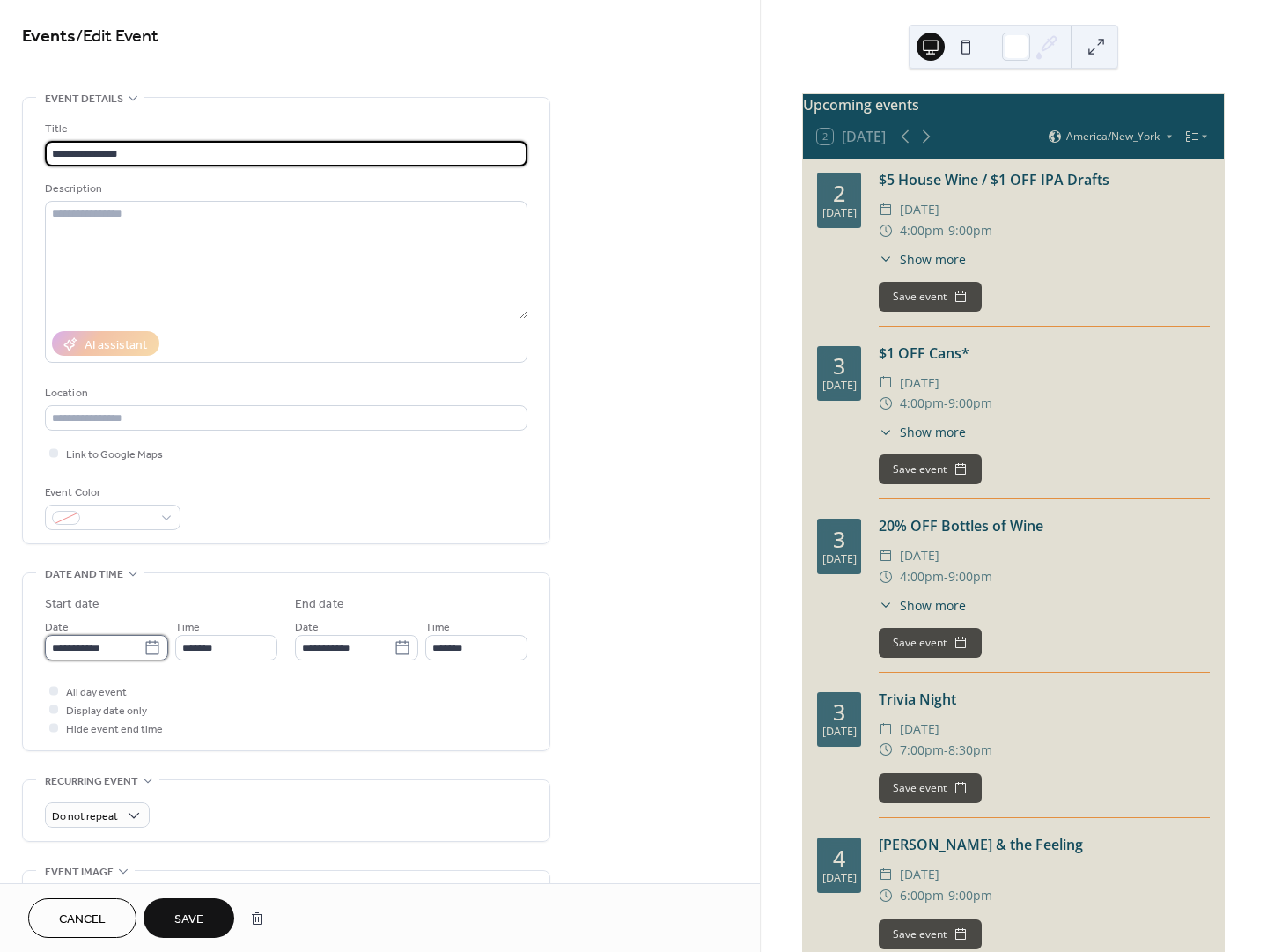 click on "**********" at bounding box center [94, 647] 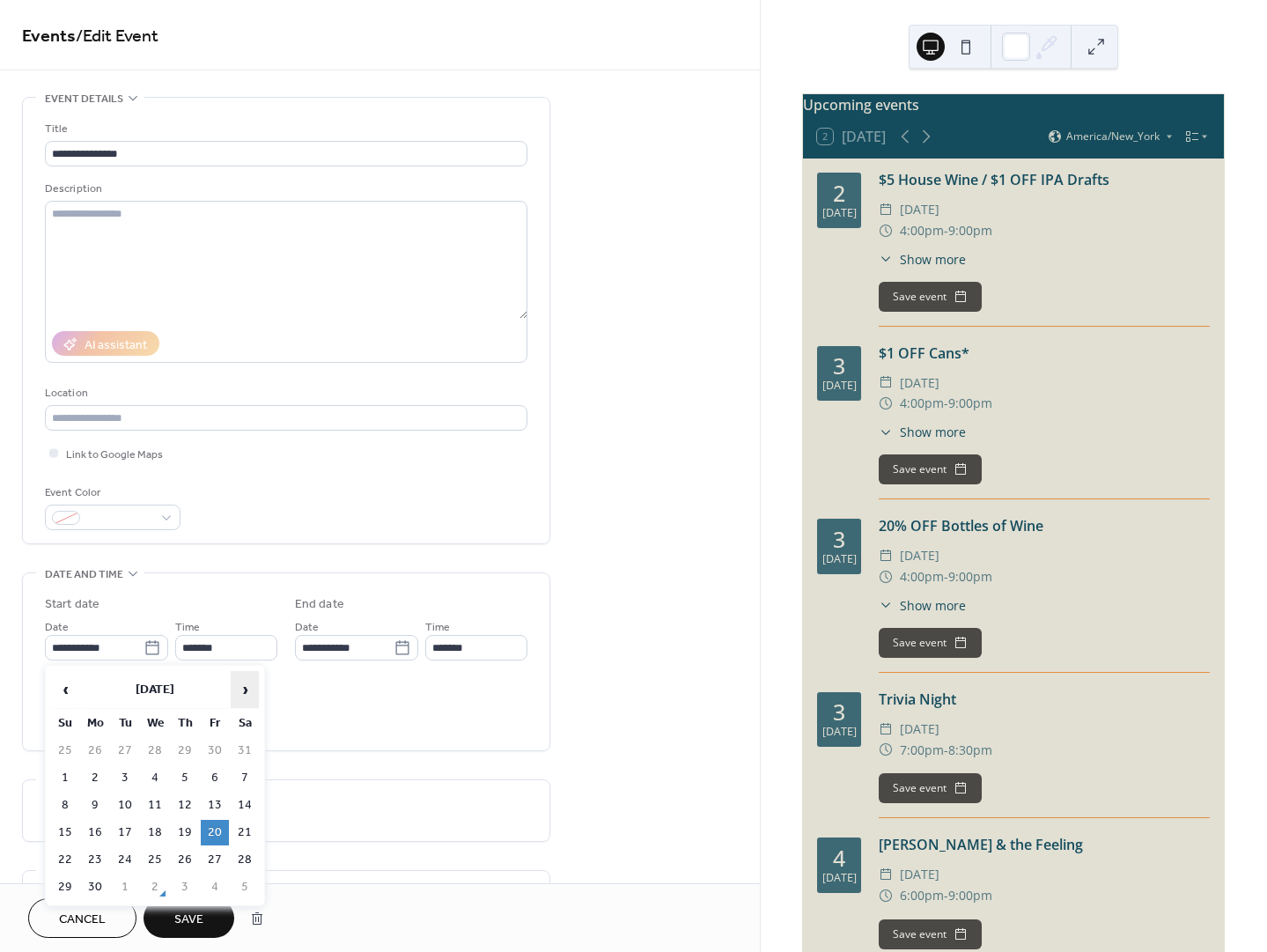 click on "›" at bounding box center [245, 690] 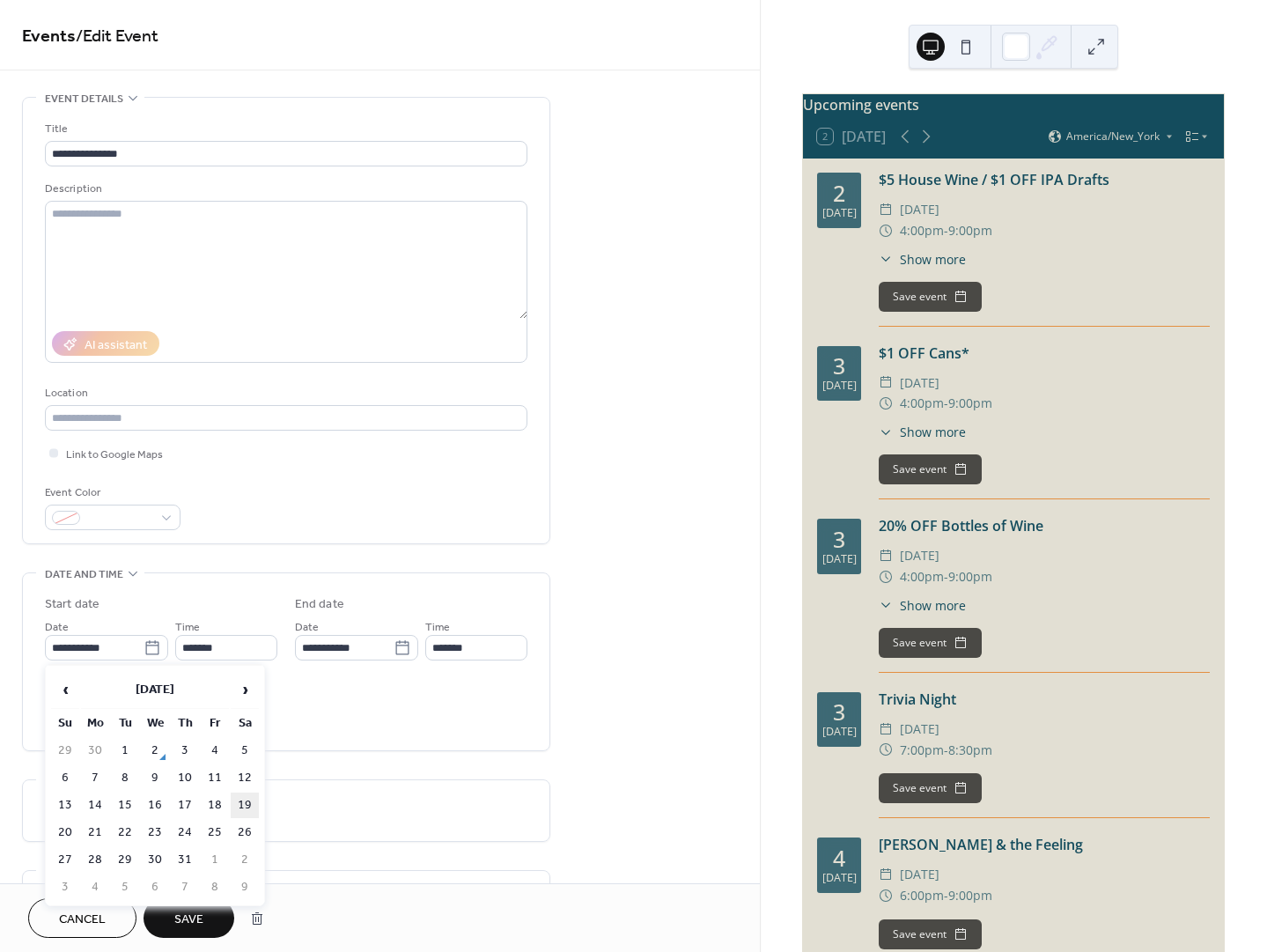click on "19" at bounding box center [245, 805] 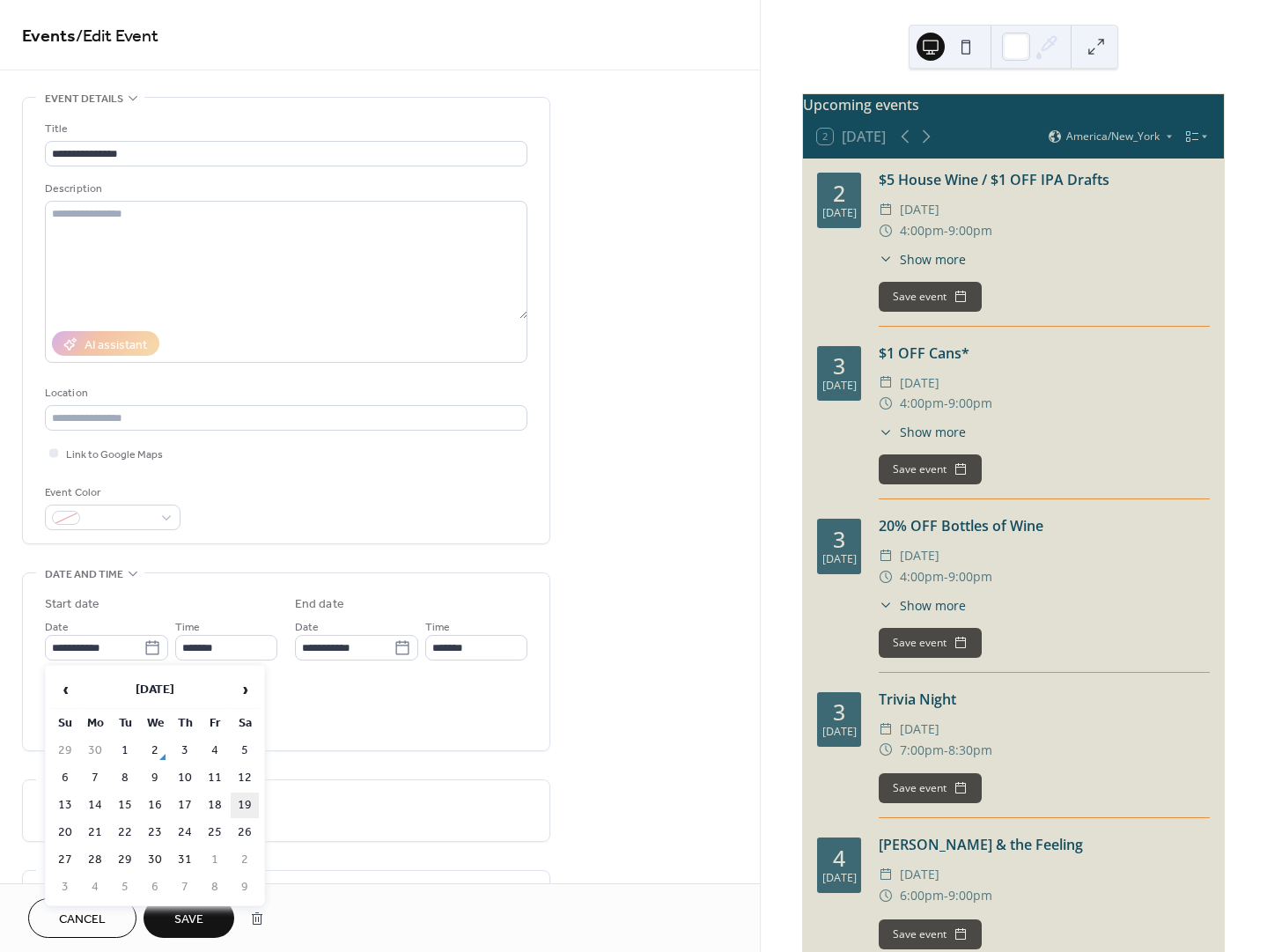 type on "**********" 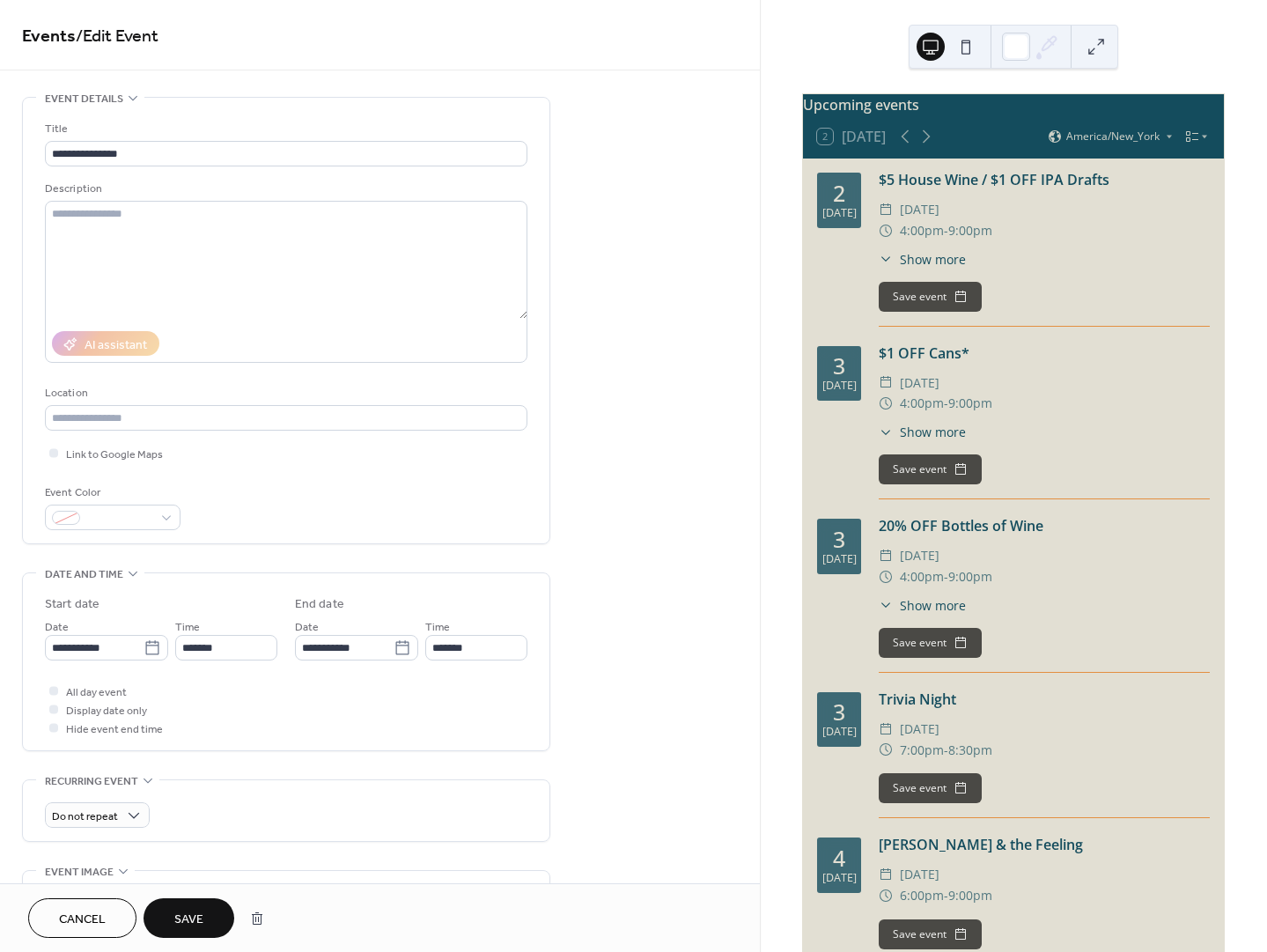 click on "Save" at bounding box center (188, 918) 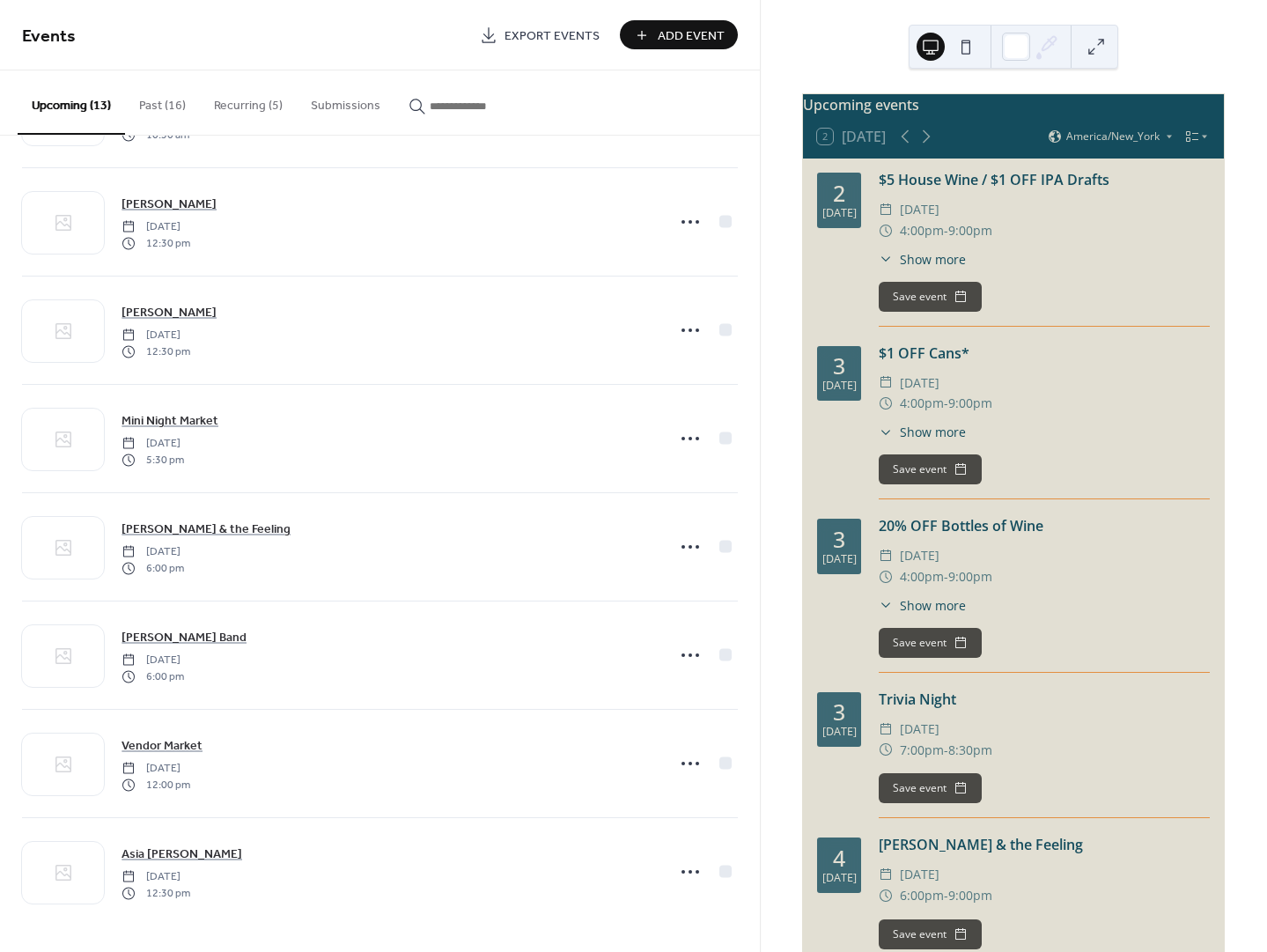 scroll, scrollTop: 0, scrollLeft: 0, axis: both 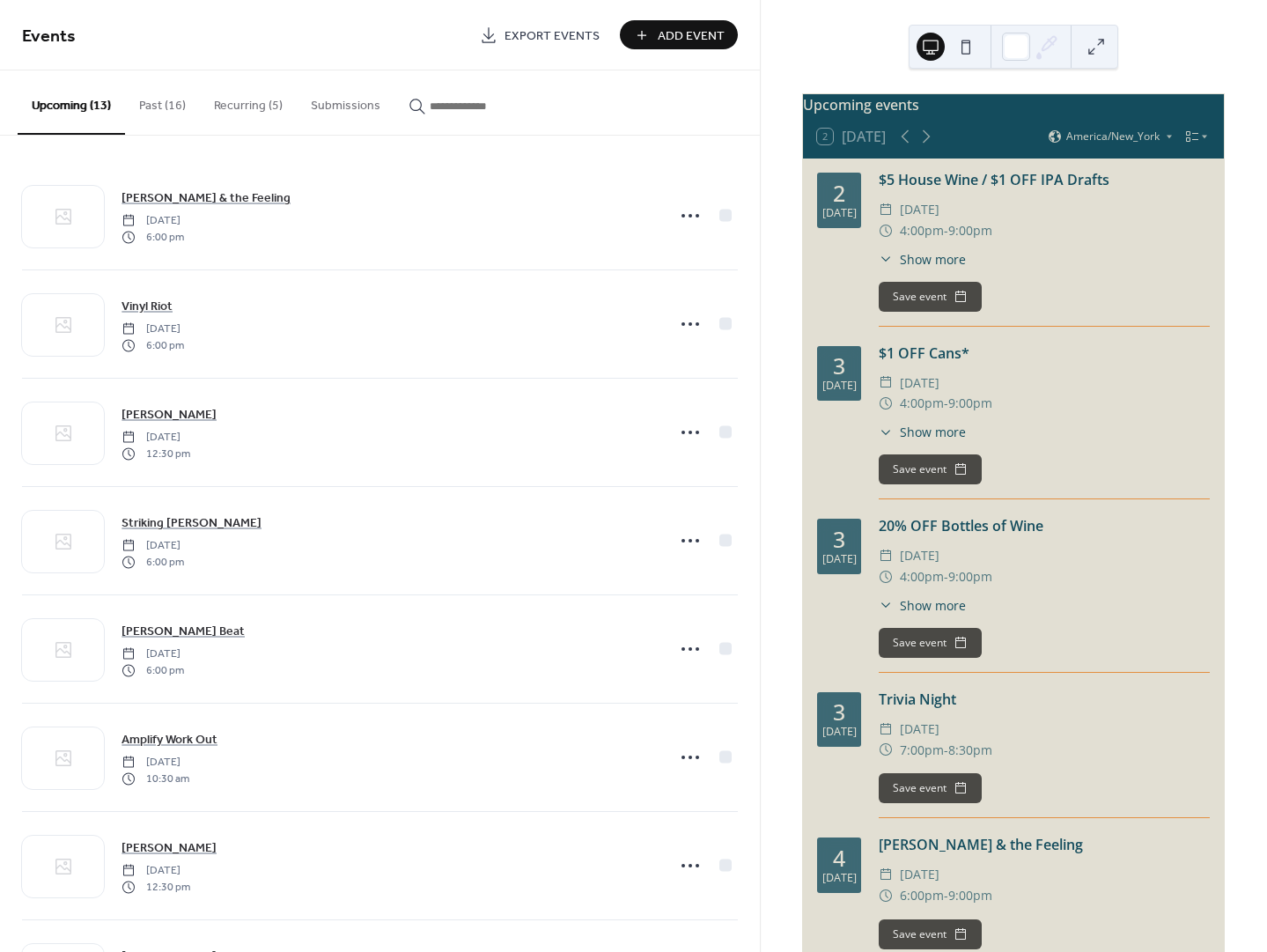 click on "Past  (16)" at bounding box center [162, 101] 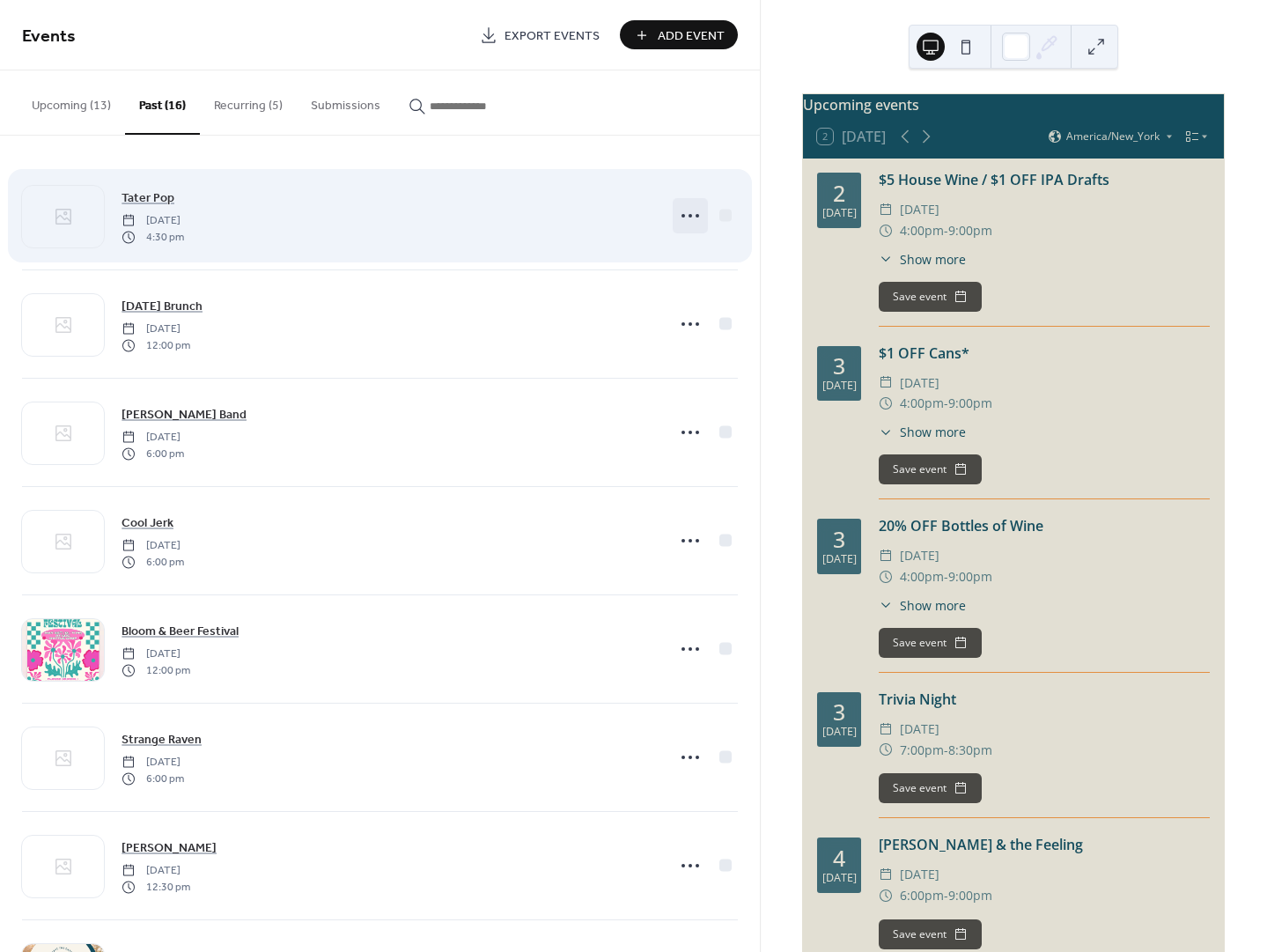 click 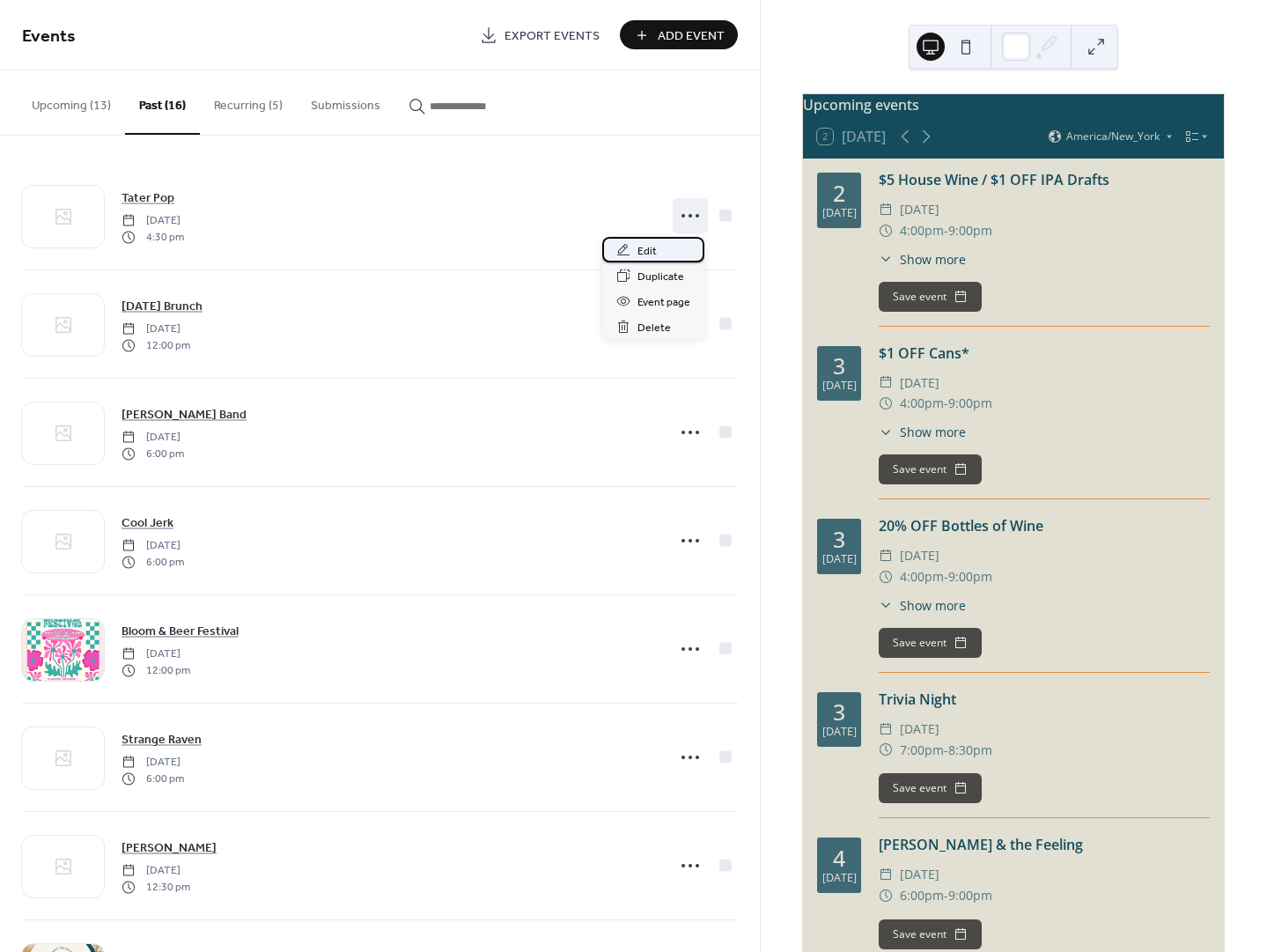 click on "Edit" at bounding box center [653, 249] 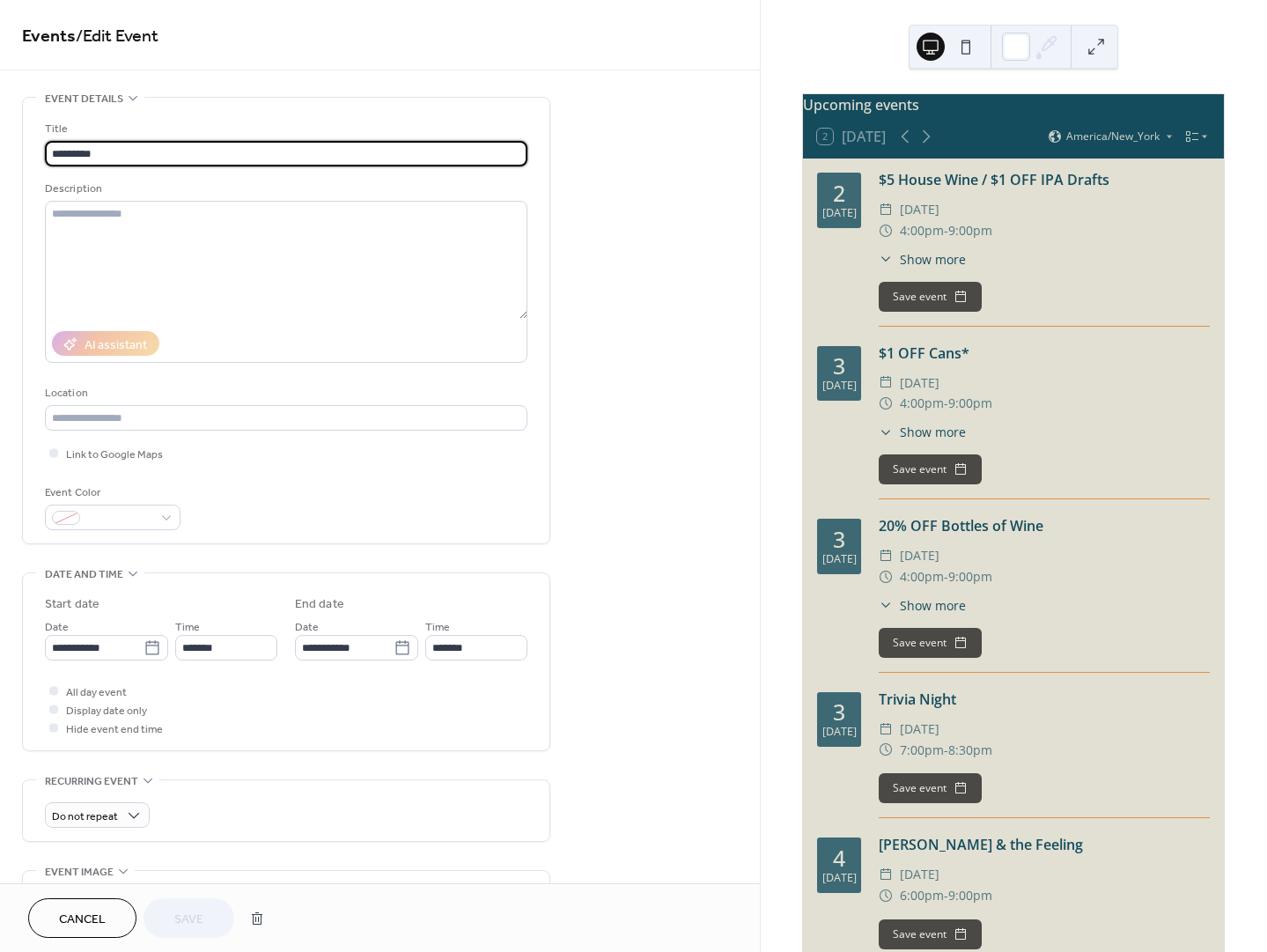 click on "*********" at bounding box center (286, 153) 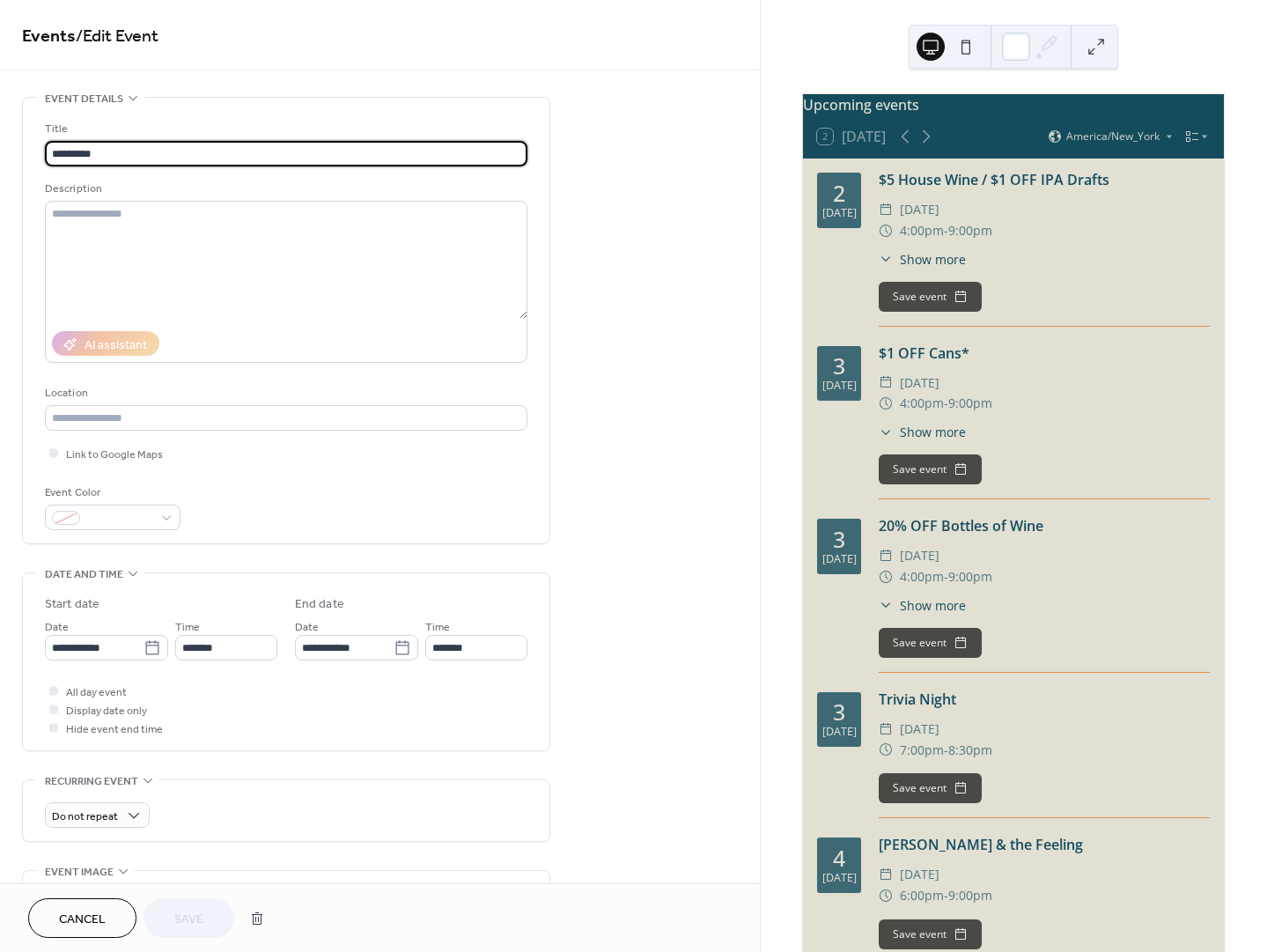 click on "*********" at bounding box center [286, 153] 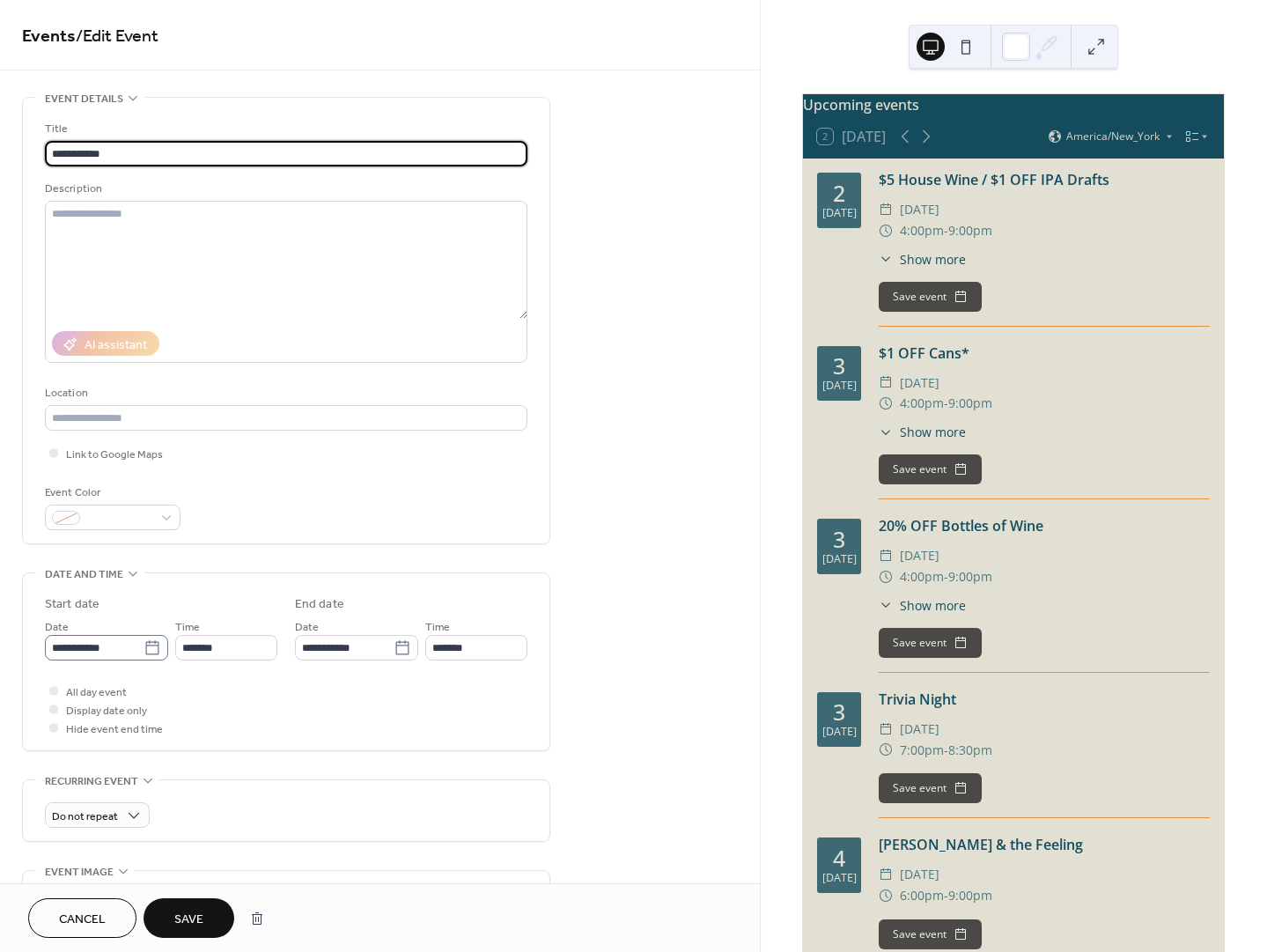 type on "**********" 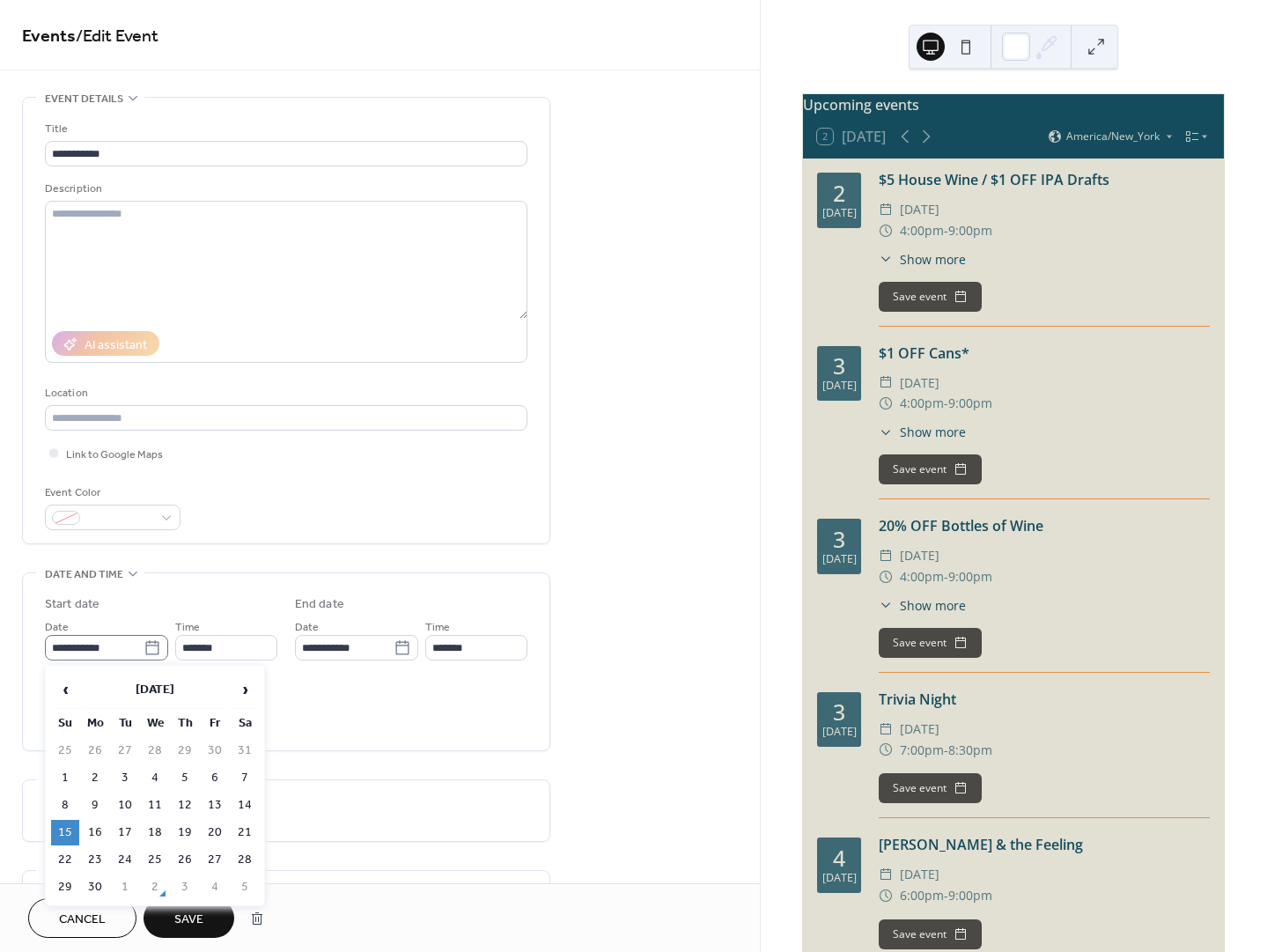 click 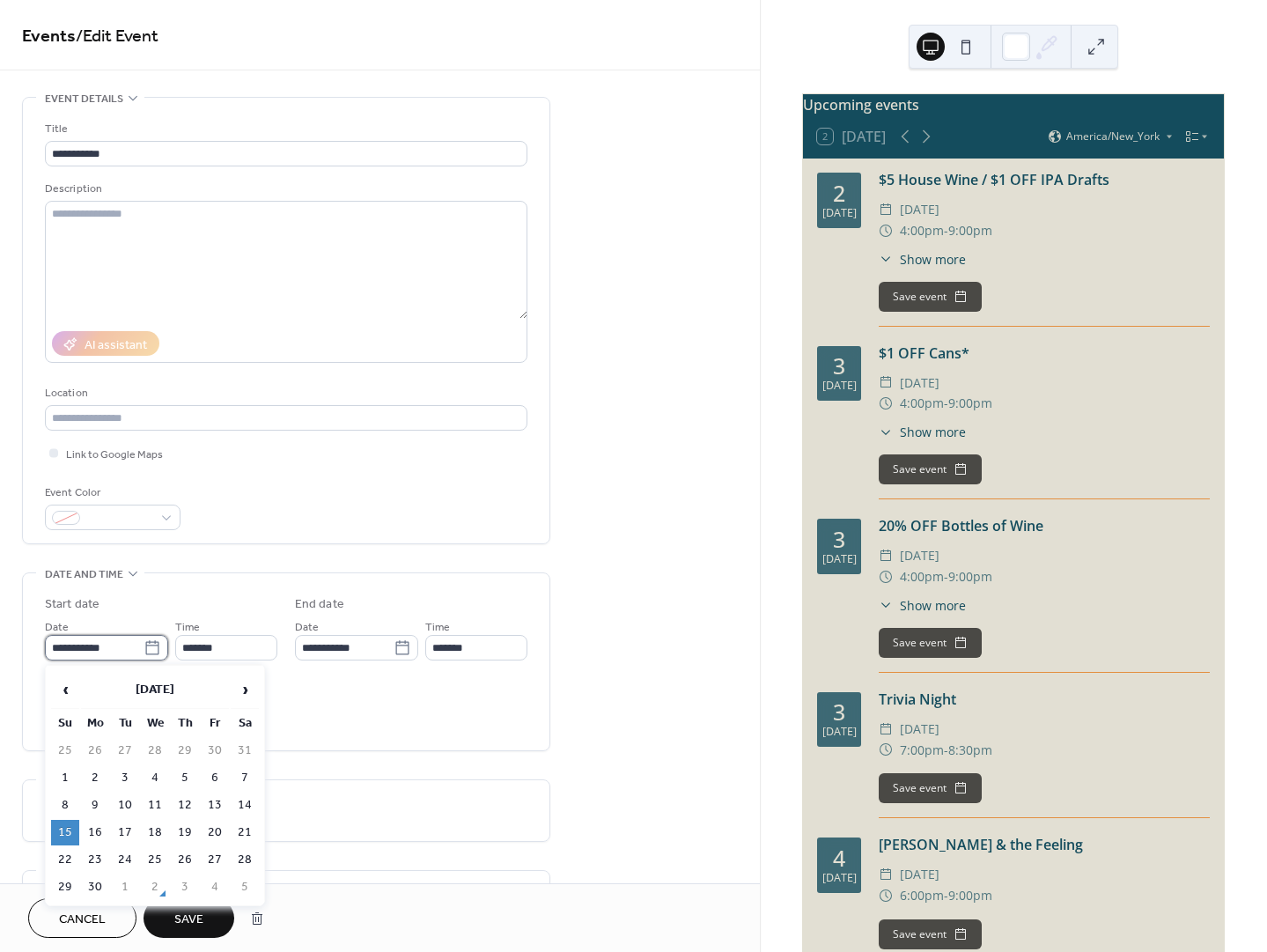 click on "**********" at bounding box center (94, 647) 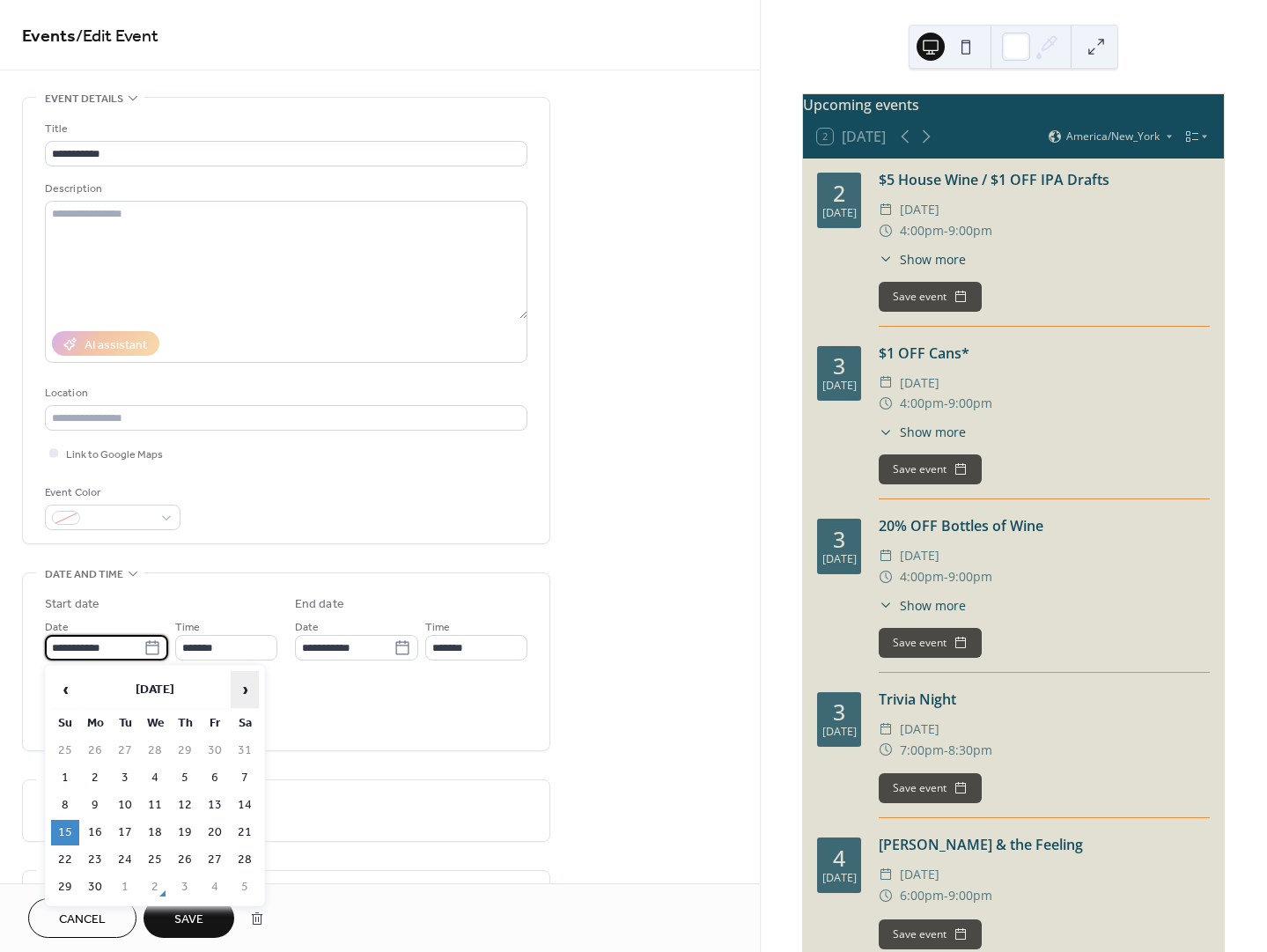 click on "›" at bounding box center [245, 690] 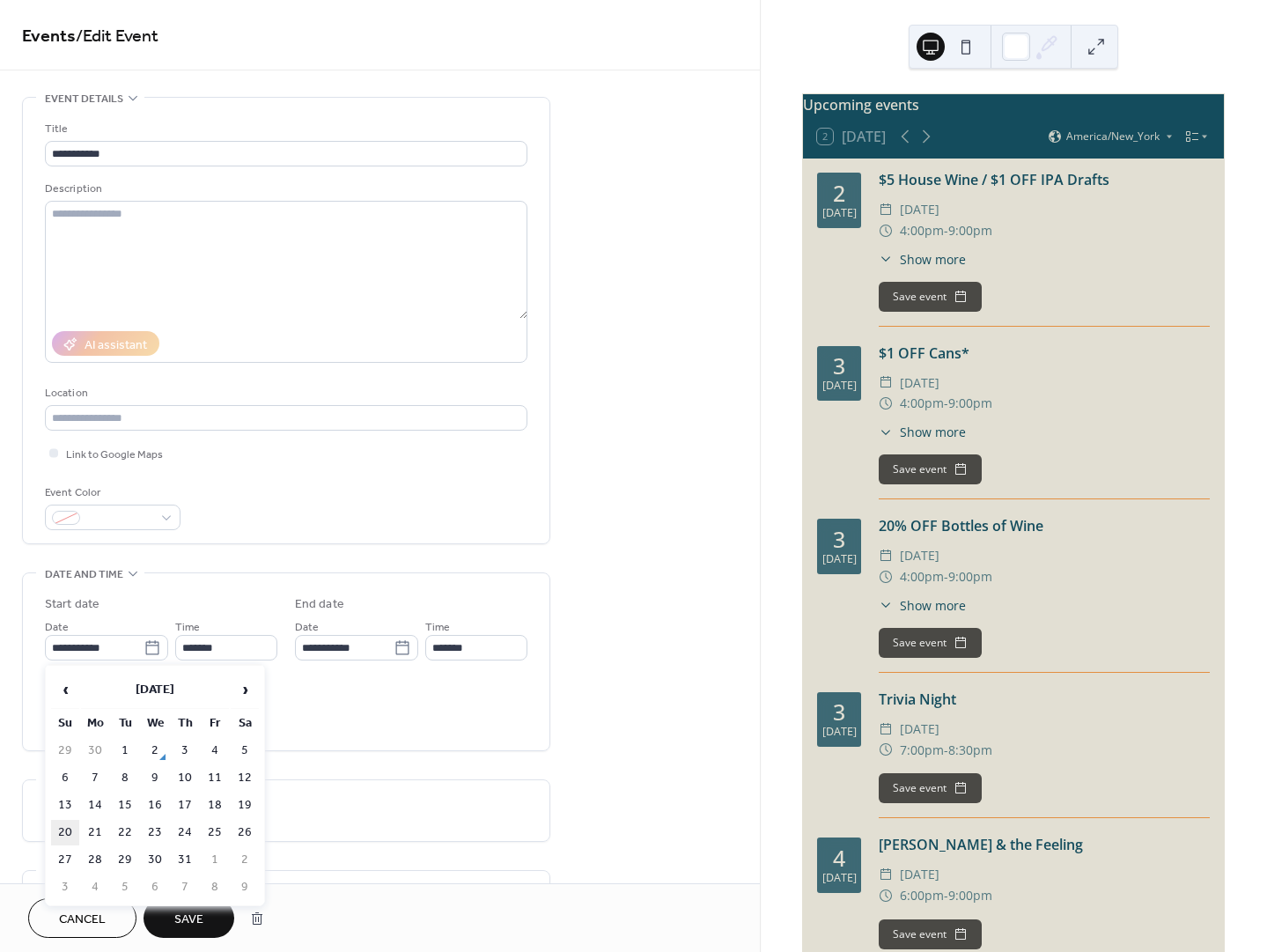 click on "20" at bounding box center [65, 832] 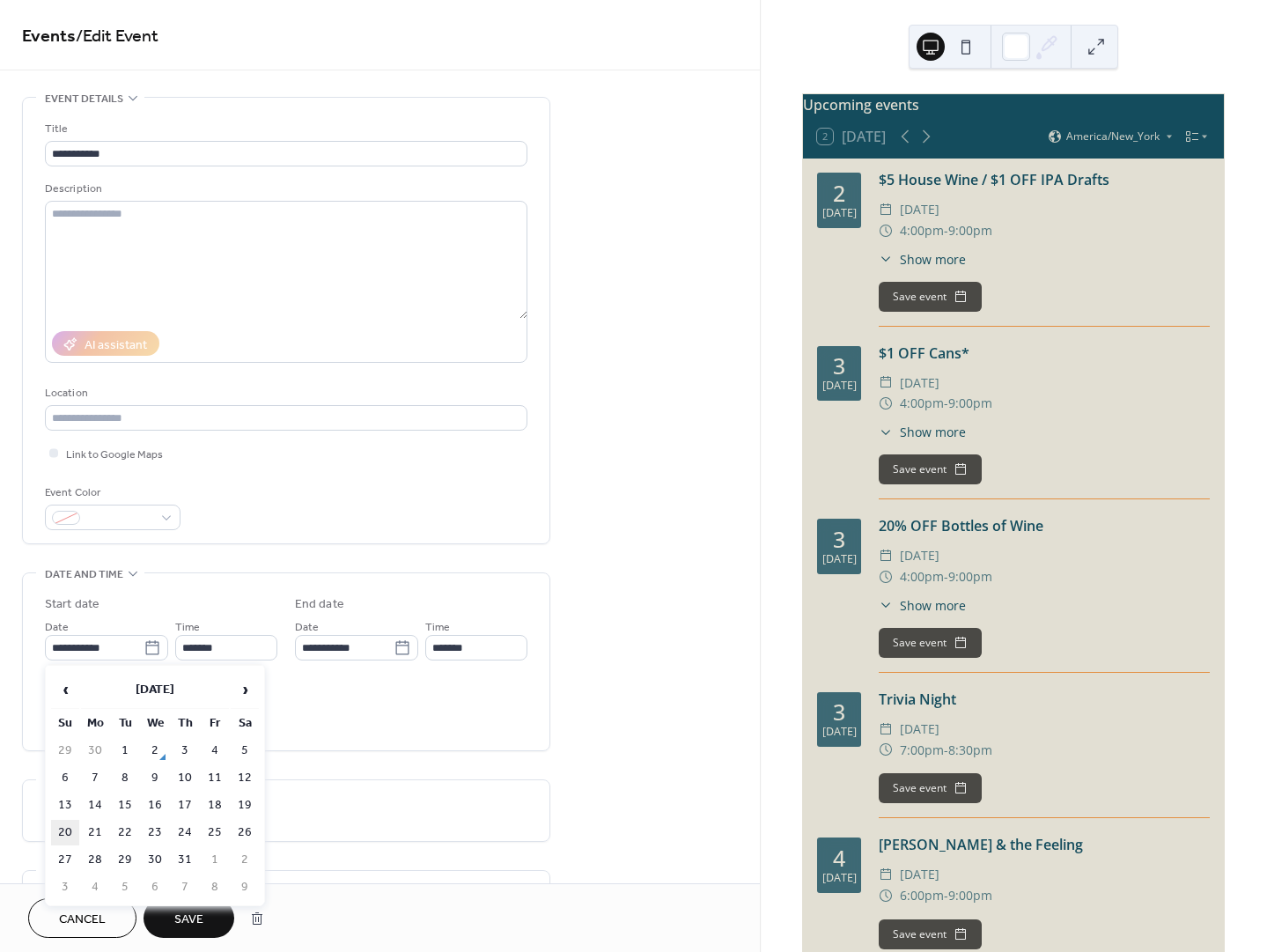 type on "**********" 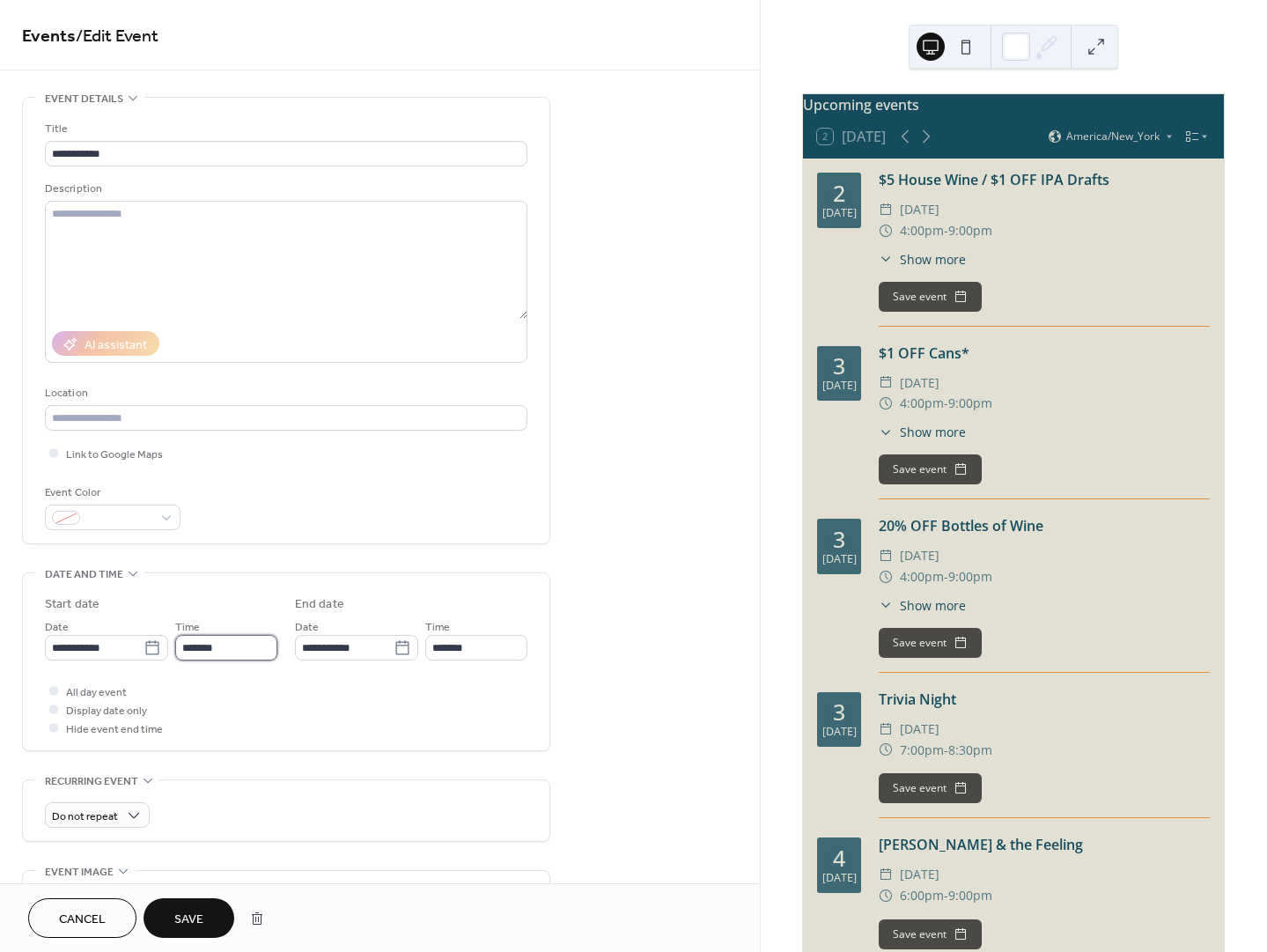 click on "*******" at bounding box center [226, 647] 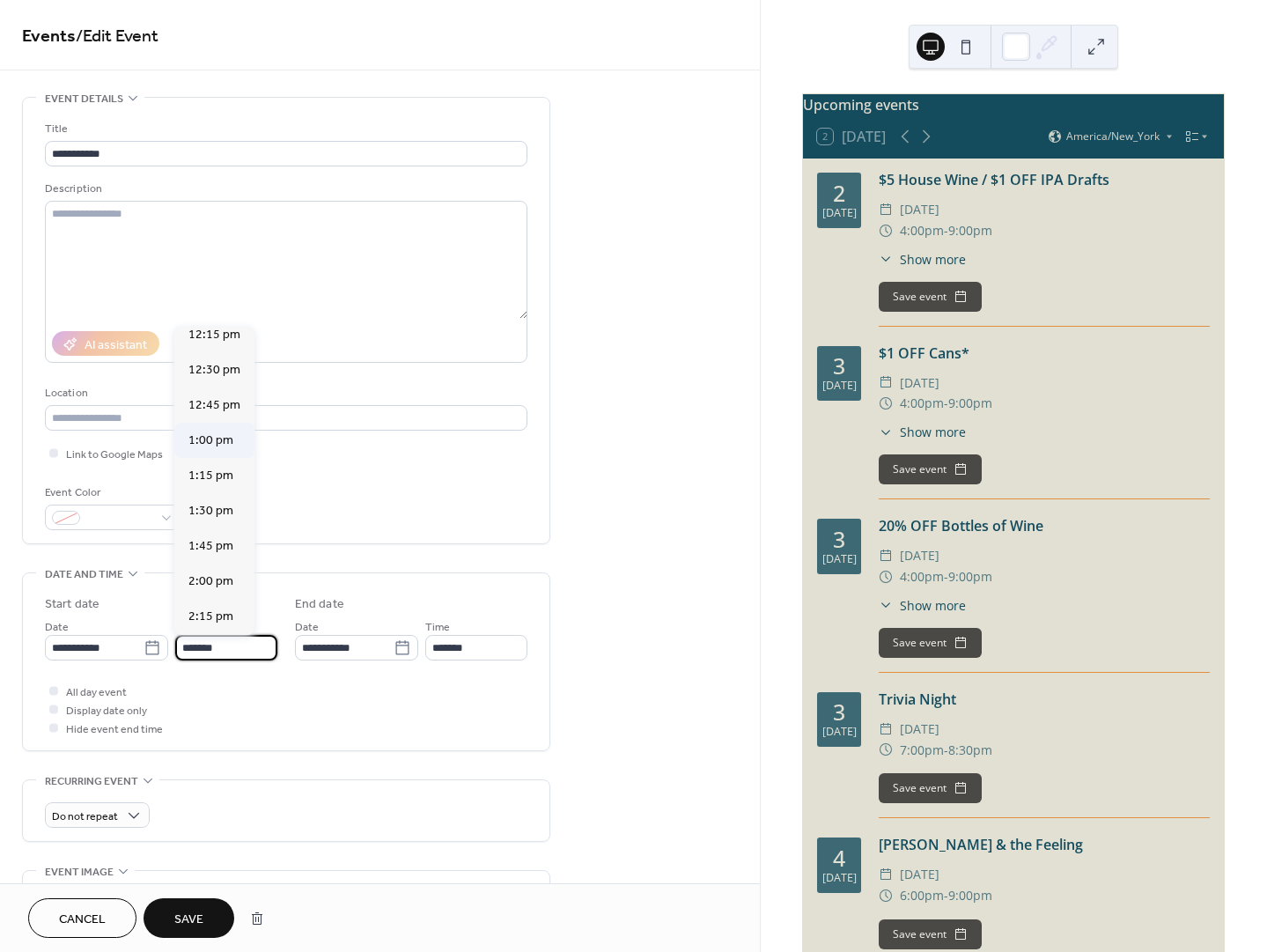 scroll, scrollTop: 1722, scrollLeft: 0, axis: vertical 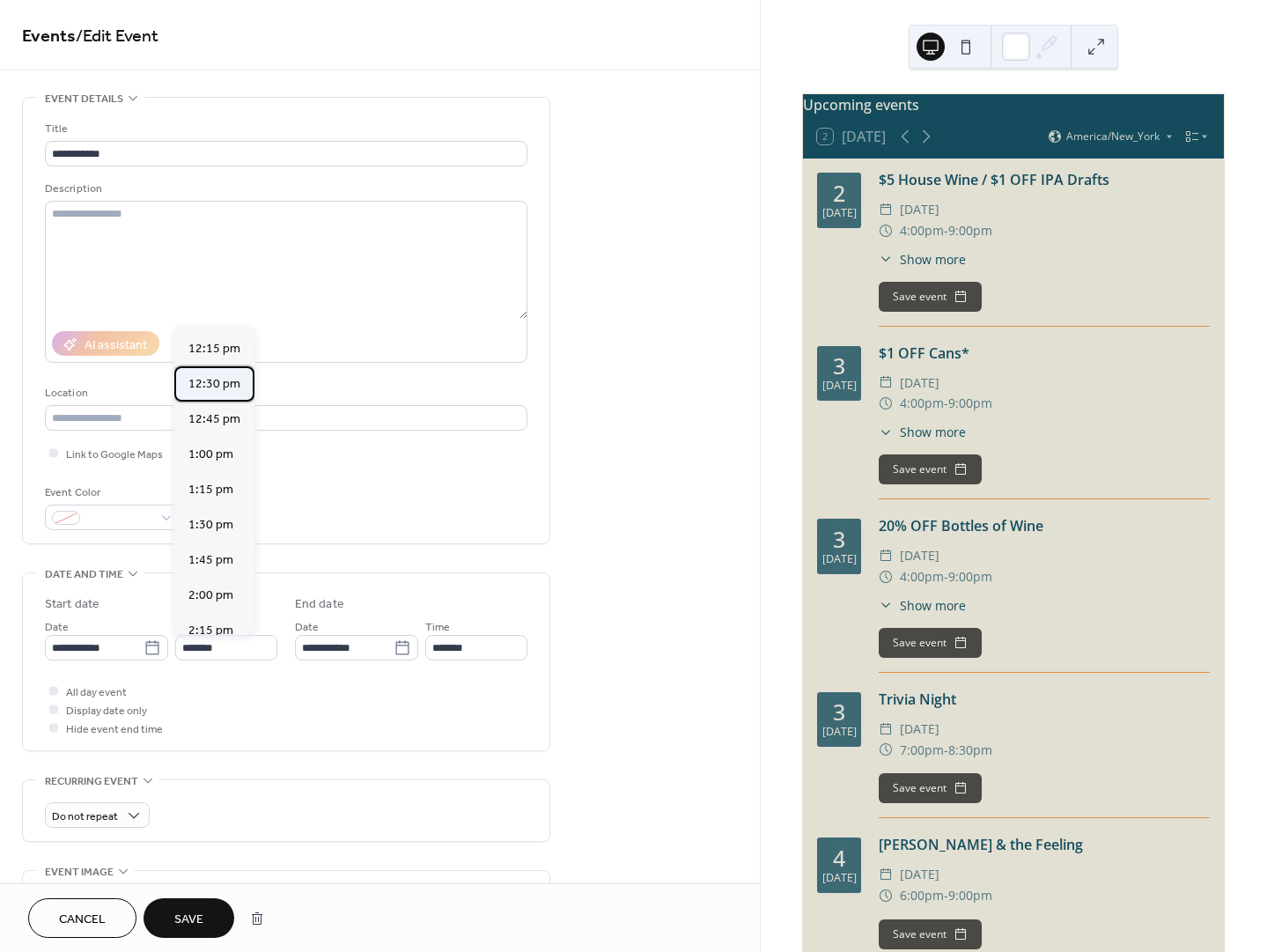 click on "12:30 pm" at bounding box center (214, 384) 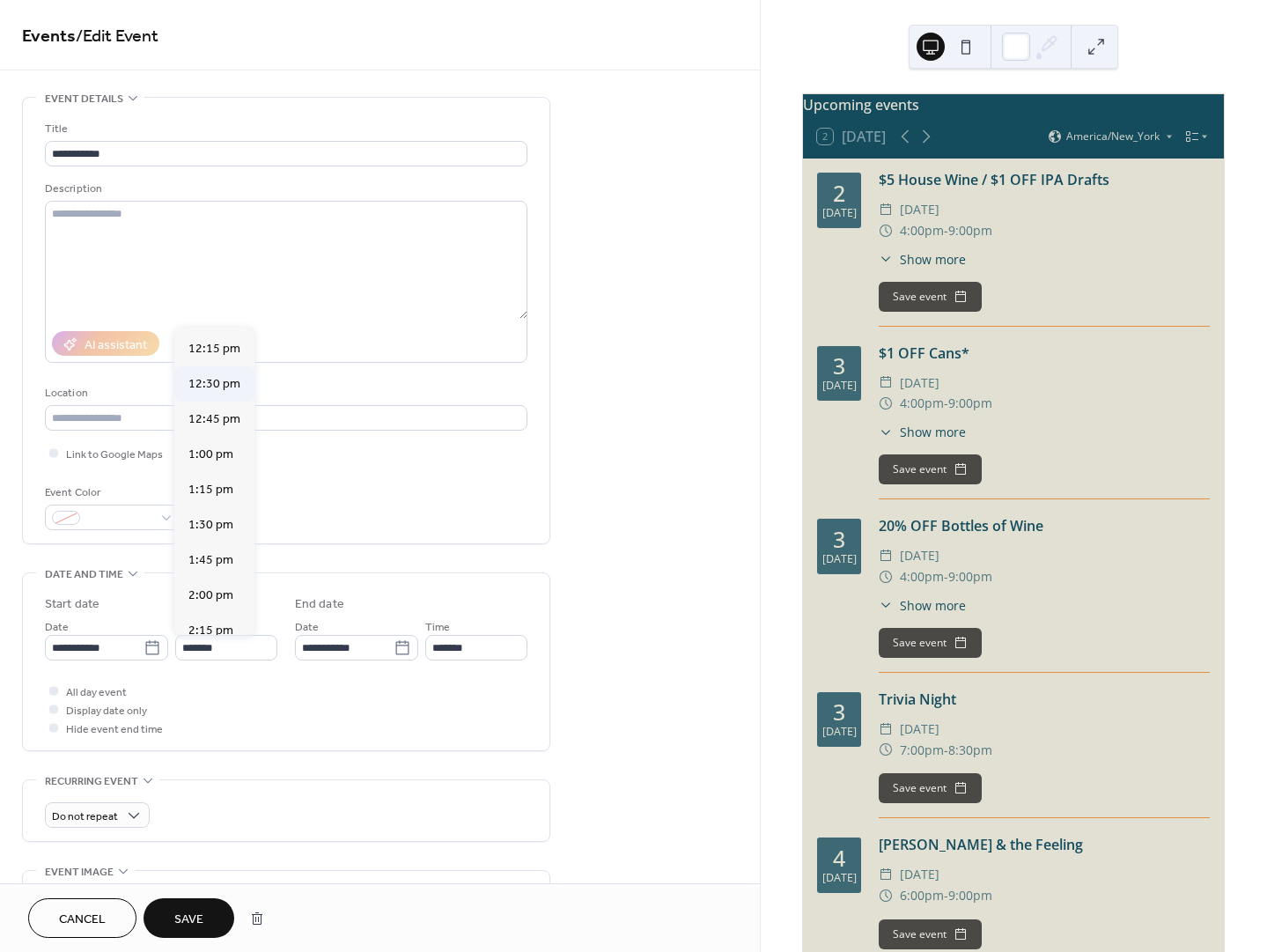 type on "********" 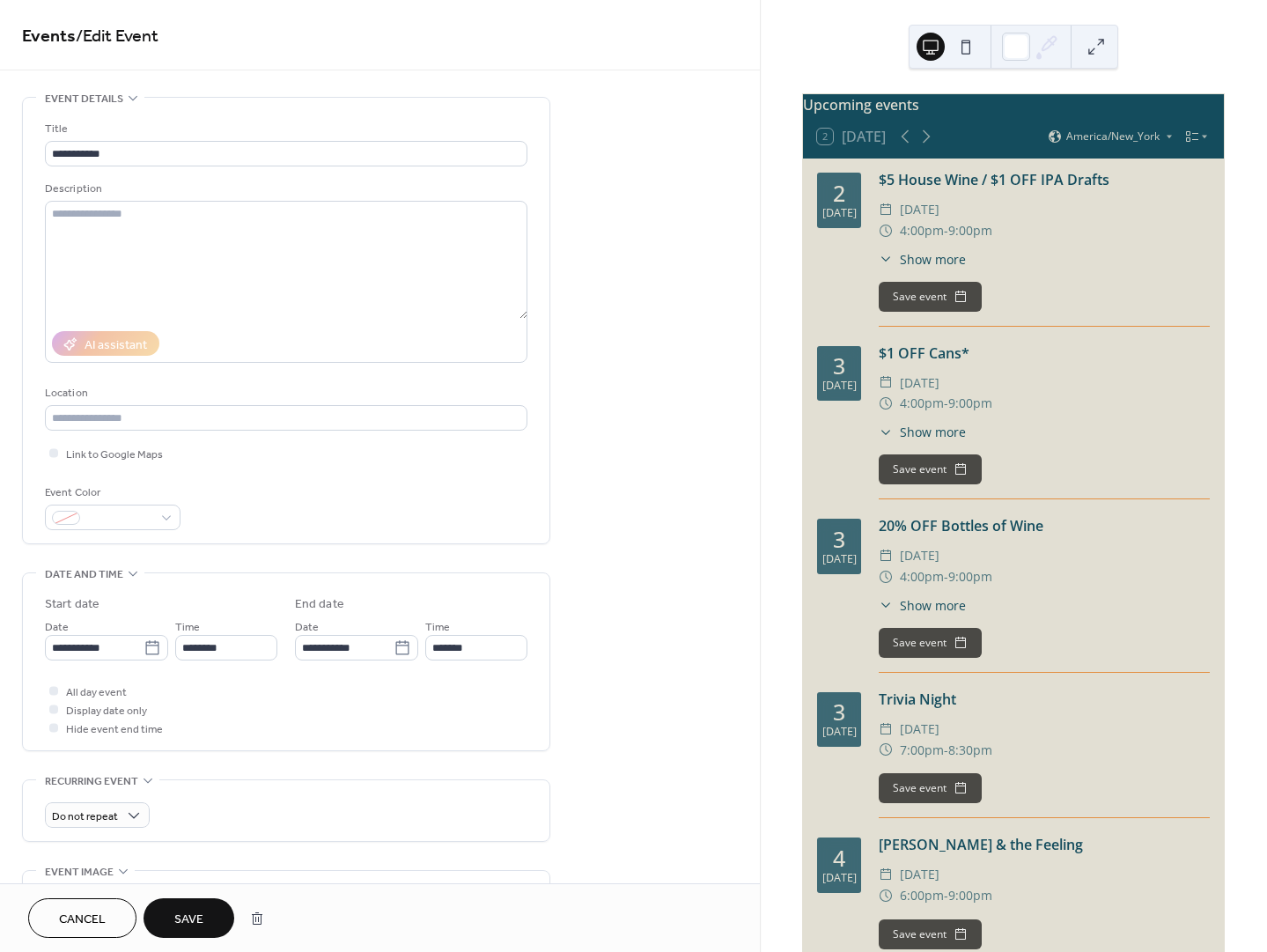 click on "Save" at bounding box center (188, 919) 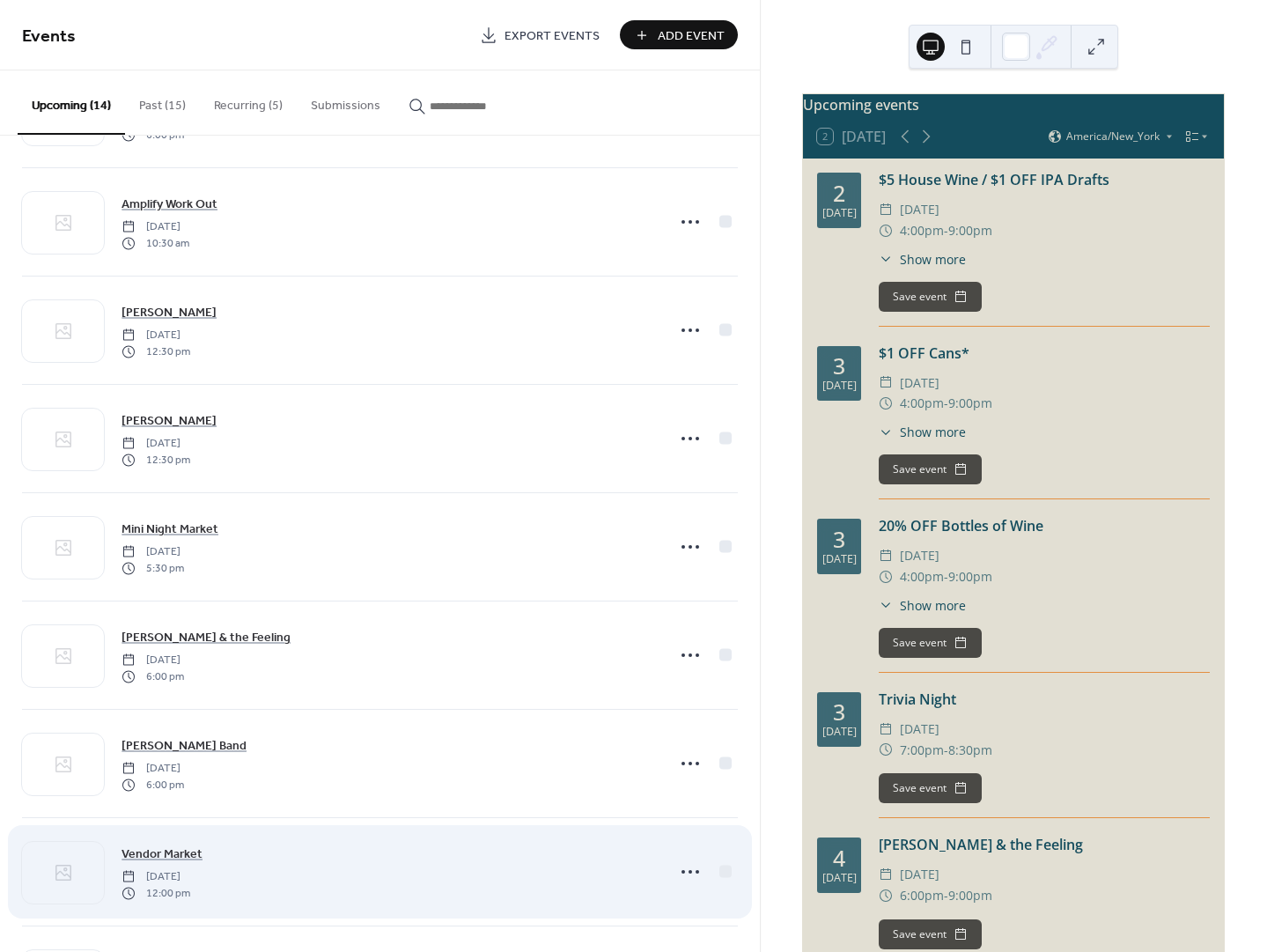 scroll, scrollTop: 752, scrollLeft: 0, axis: vertical 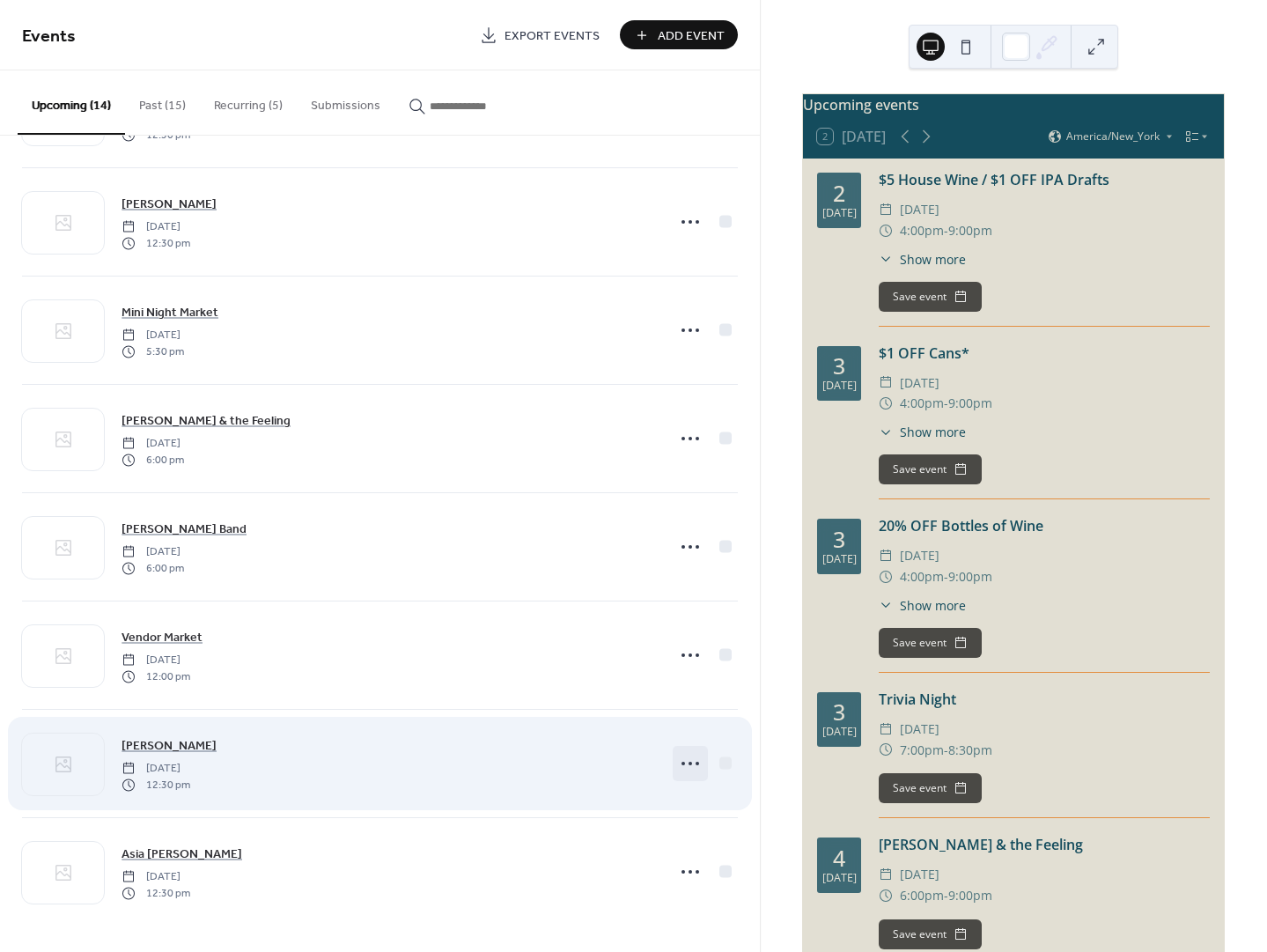 click 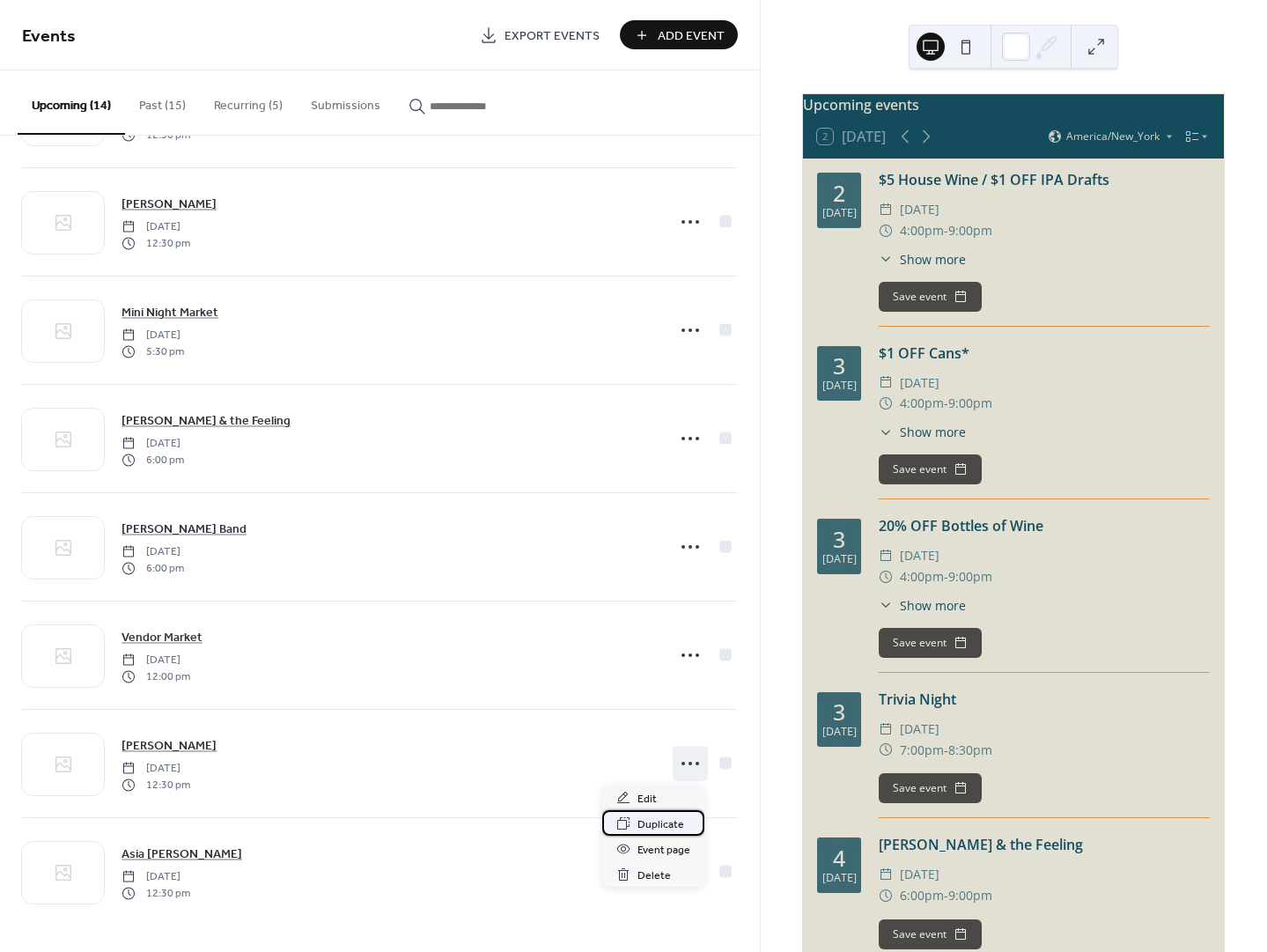 click on "Duplicate" at bounding box center (660, 824) 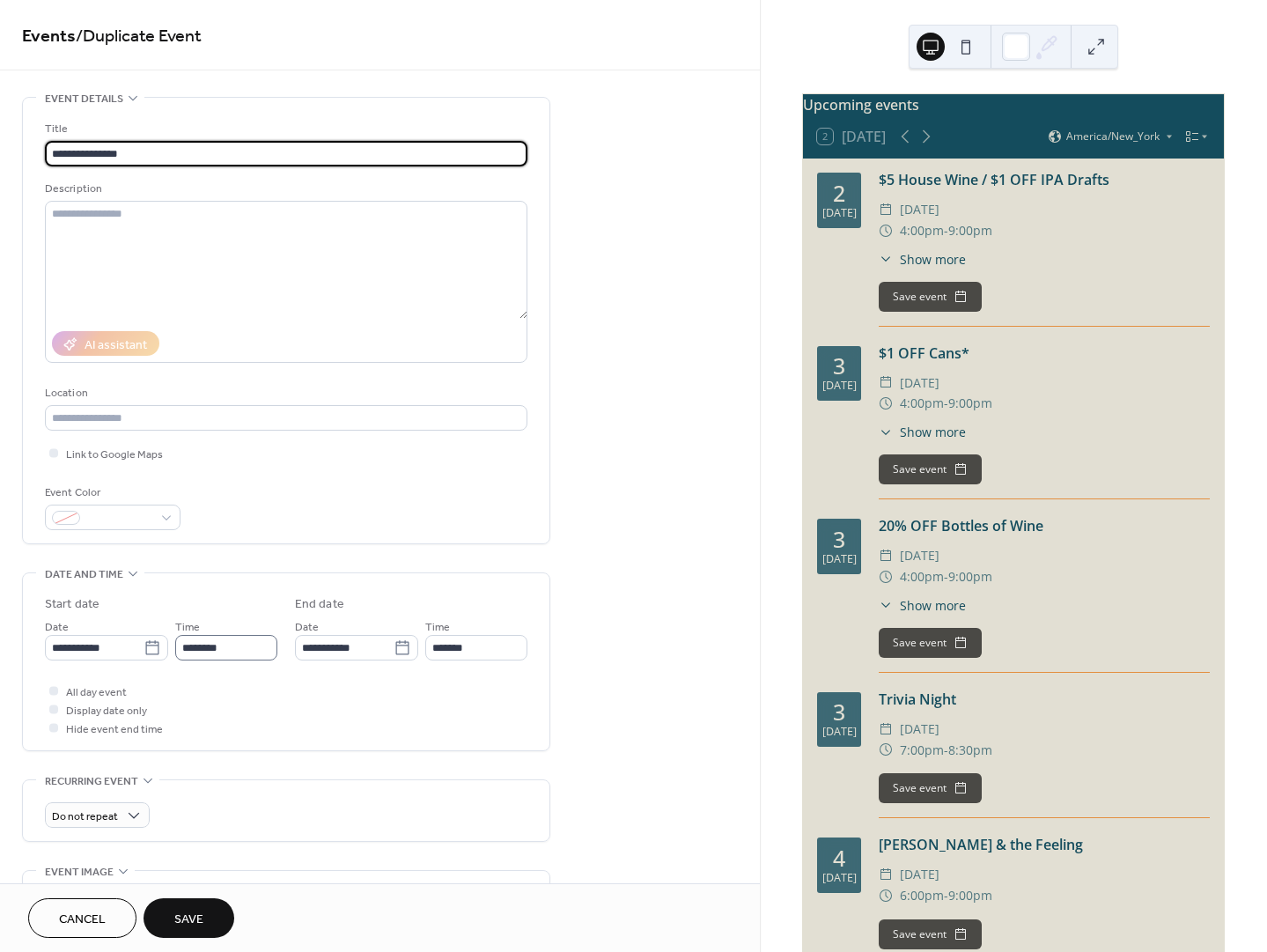 type on "**********" 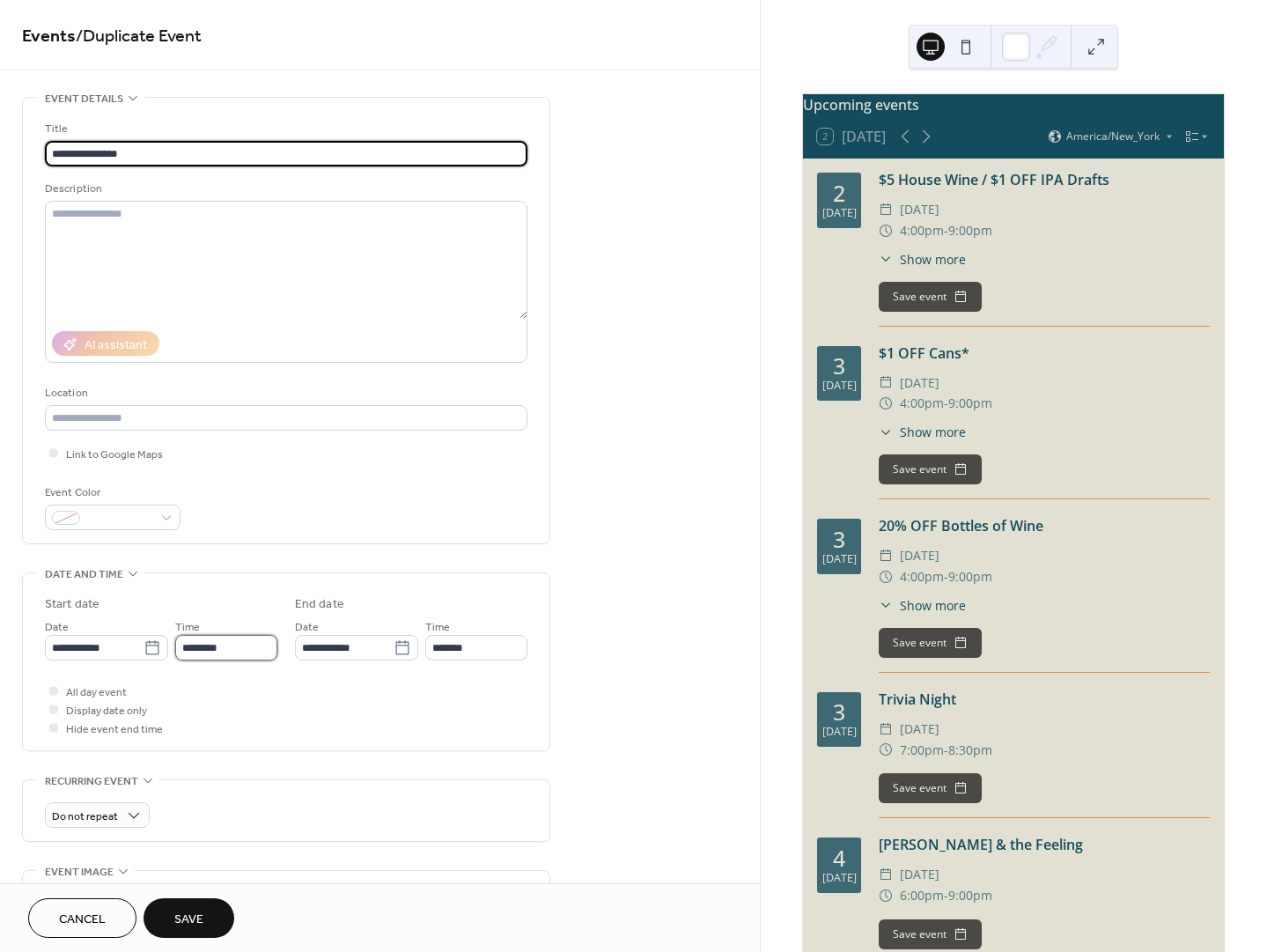 click on "********" at bounding box center [226, 647] 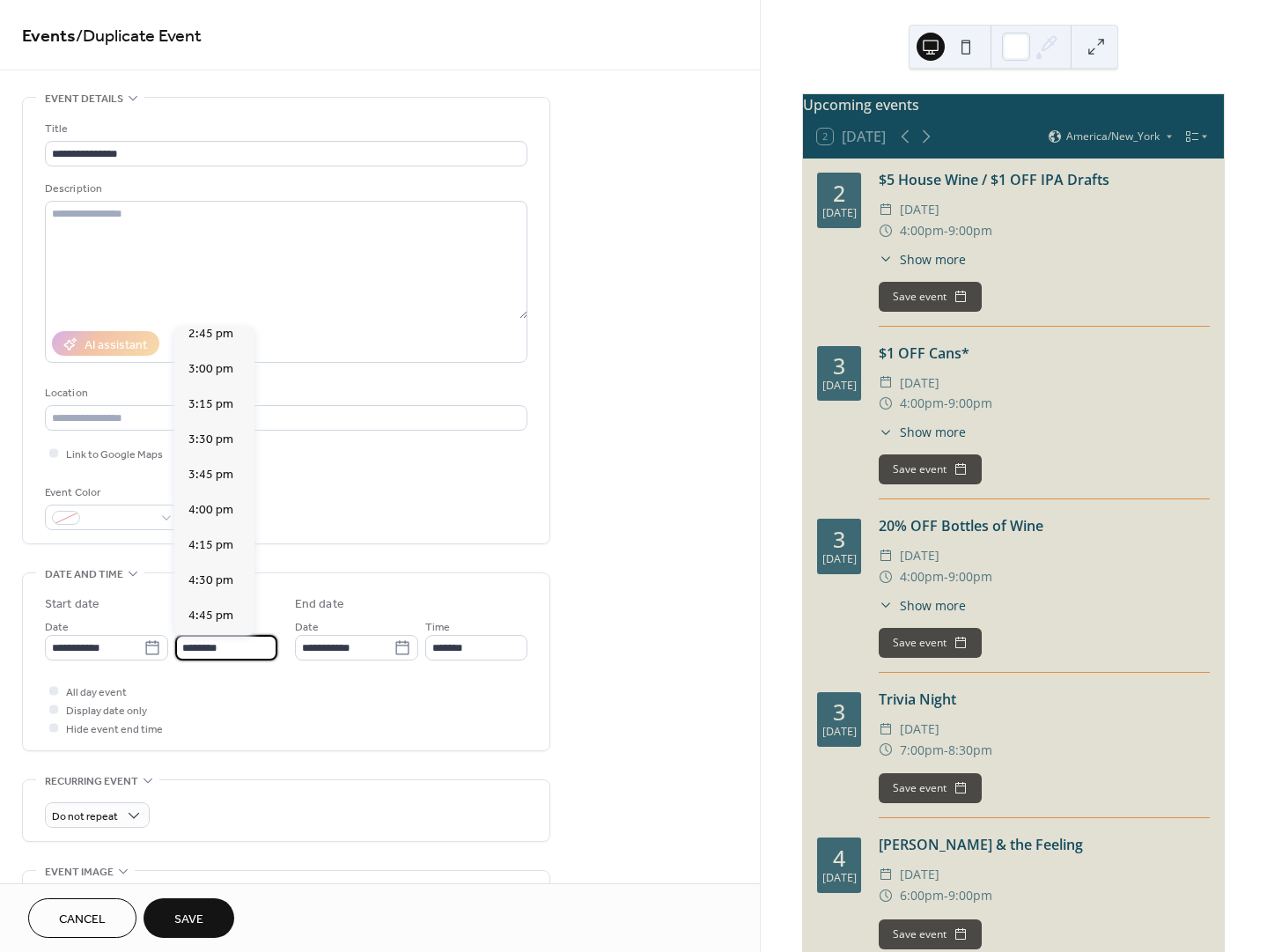 scroll, scrollTop: 2130, scrollLeft: 0, axis: vertical 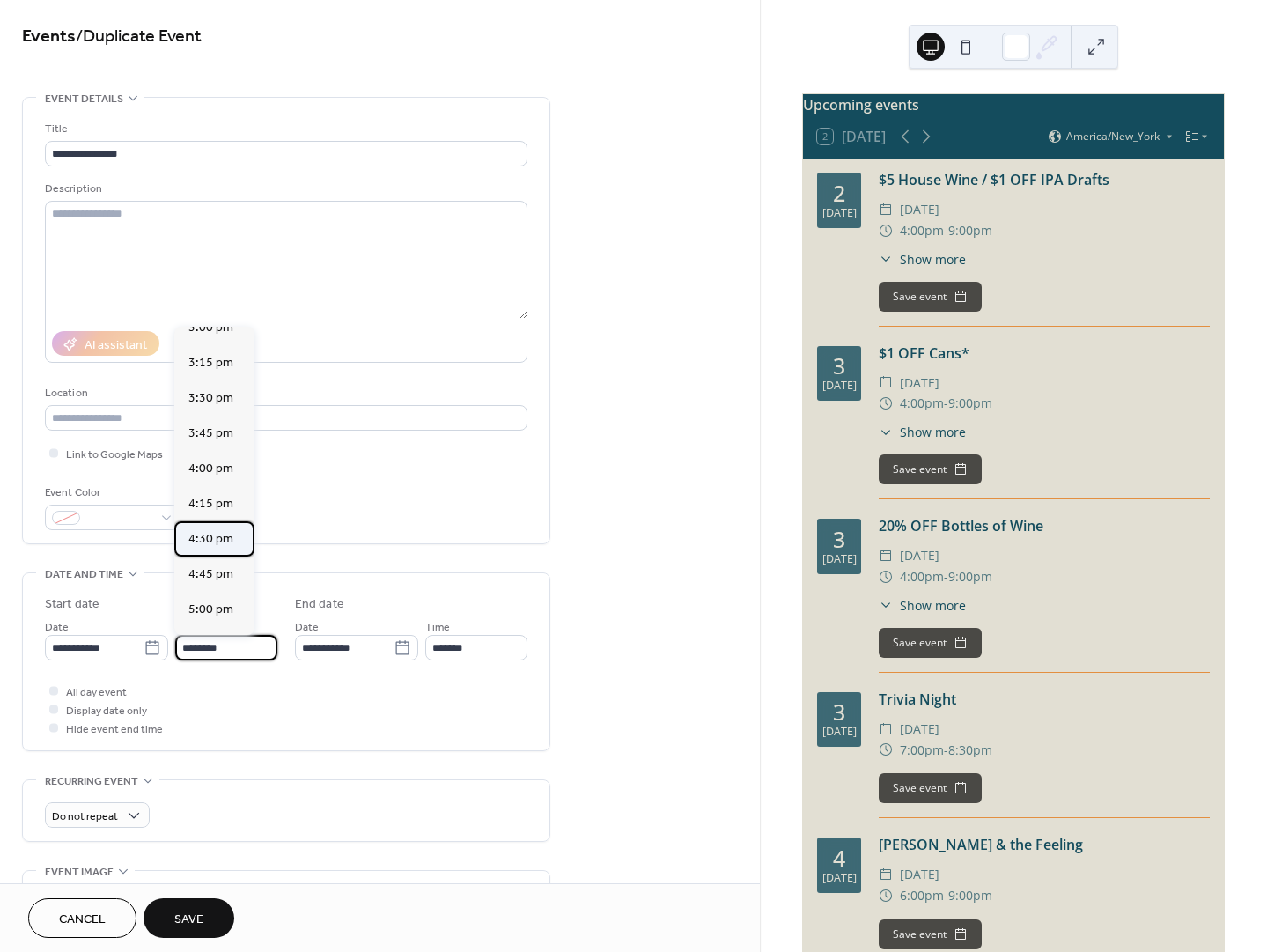 click on "4:30 pm" at bounding box center [210, 539] 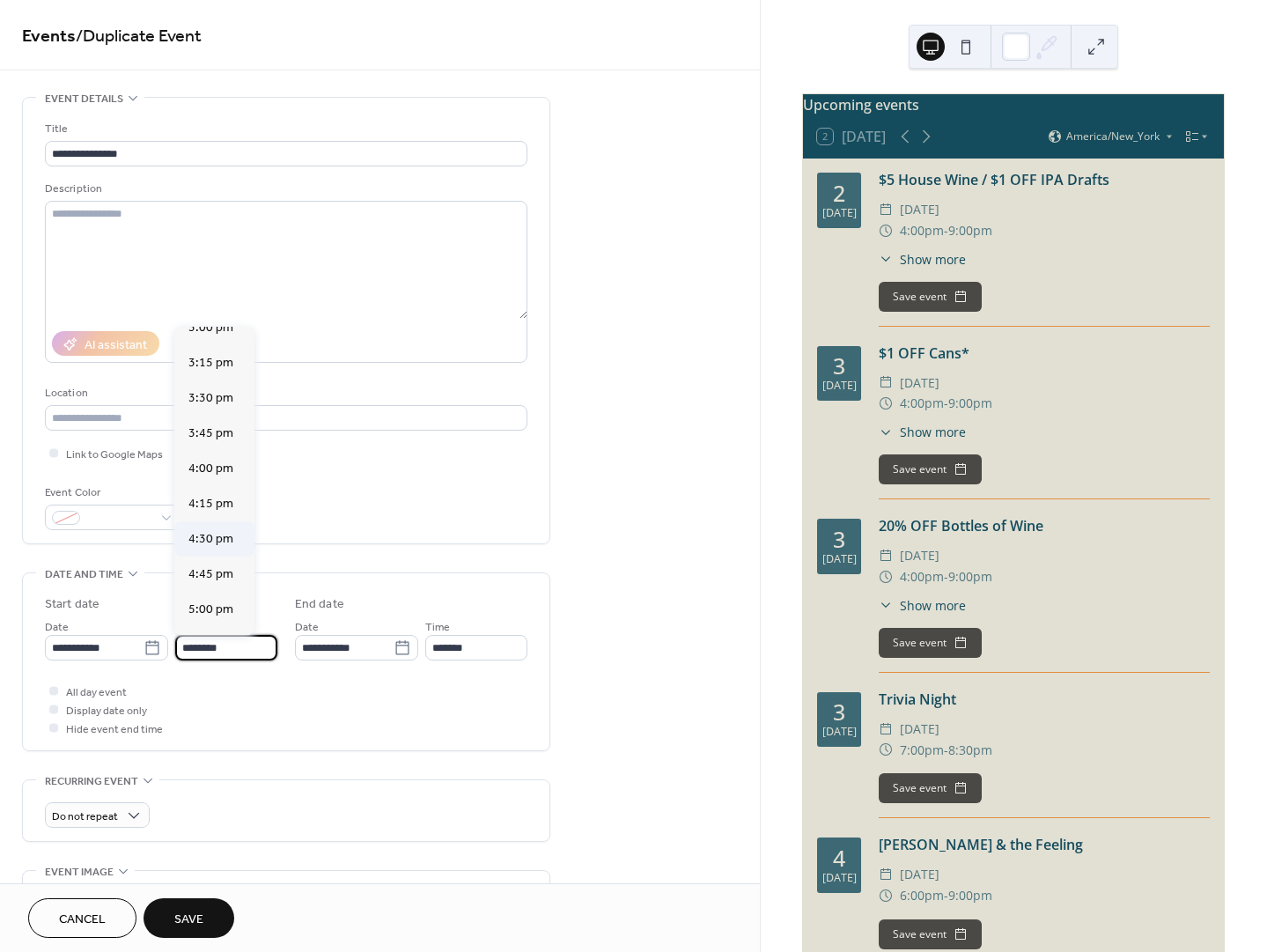 type on "*******" 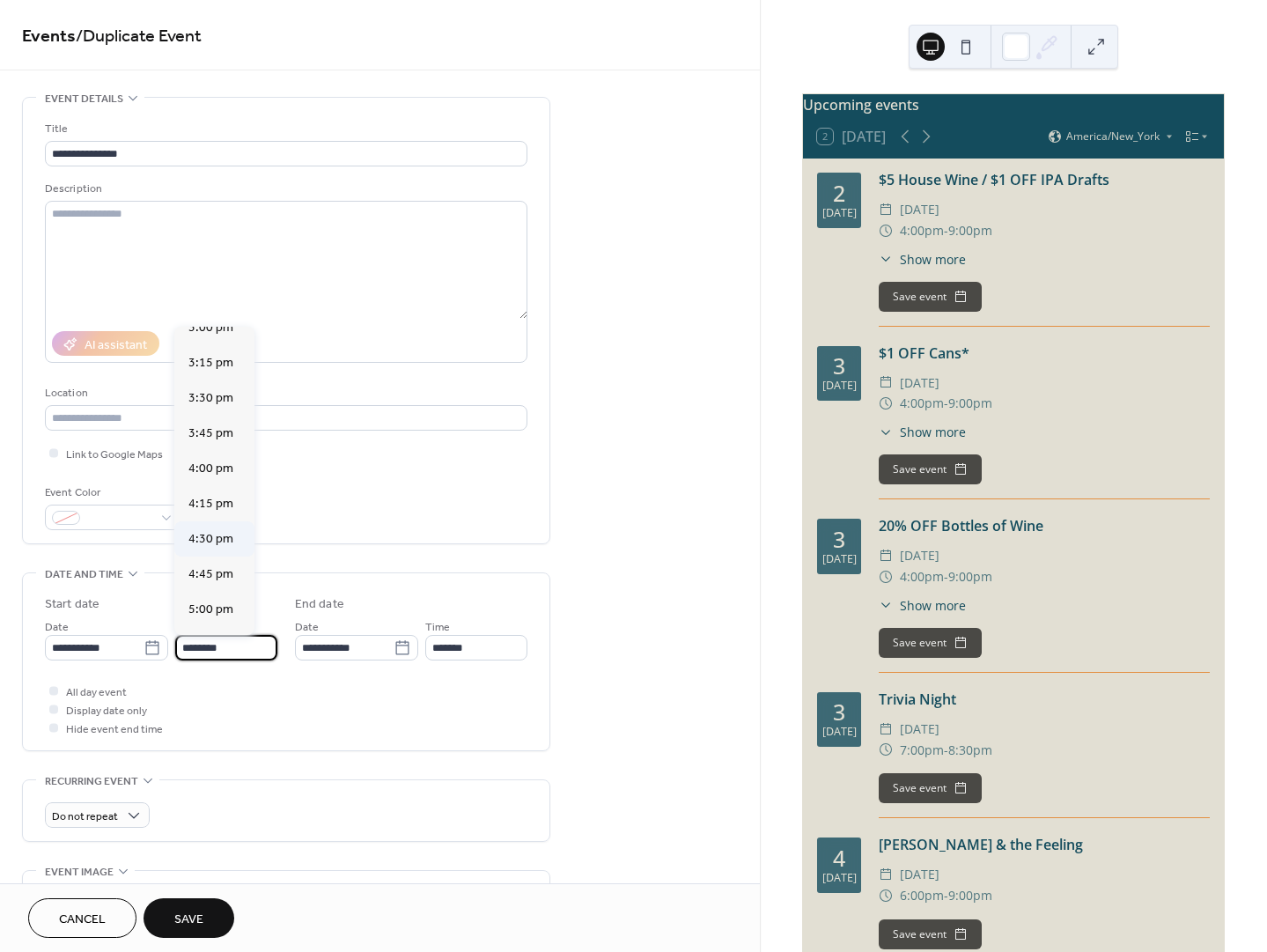 type on "*******" 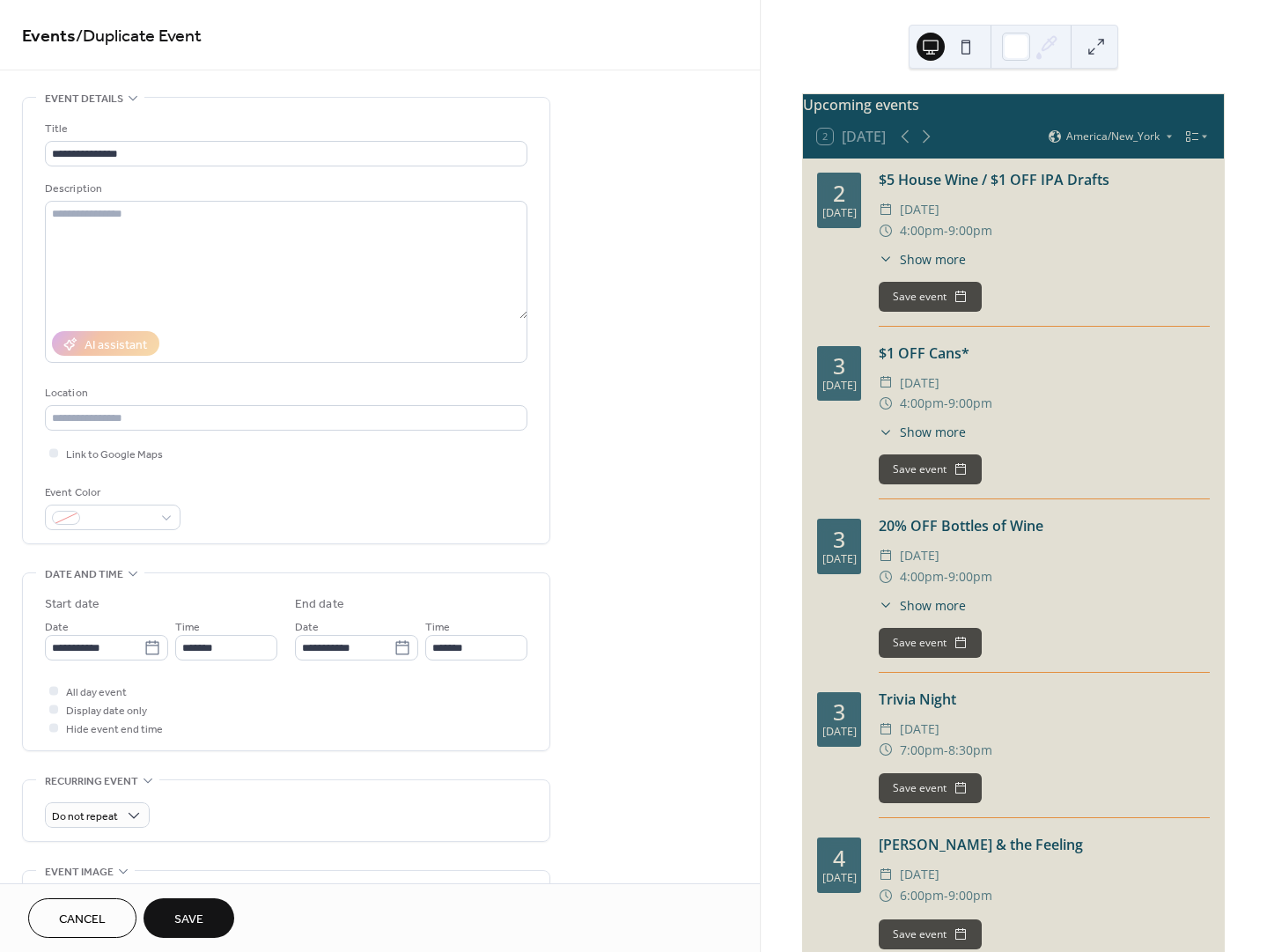 click on "Save" at bounding box center [188, 918] 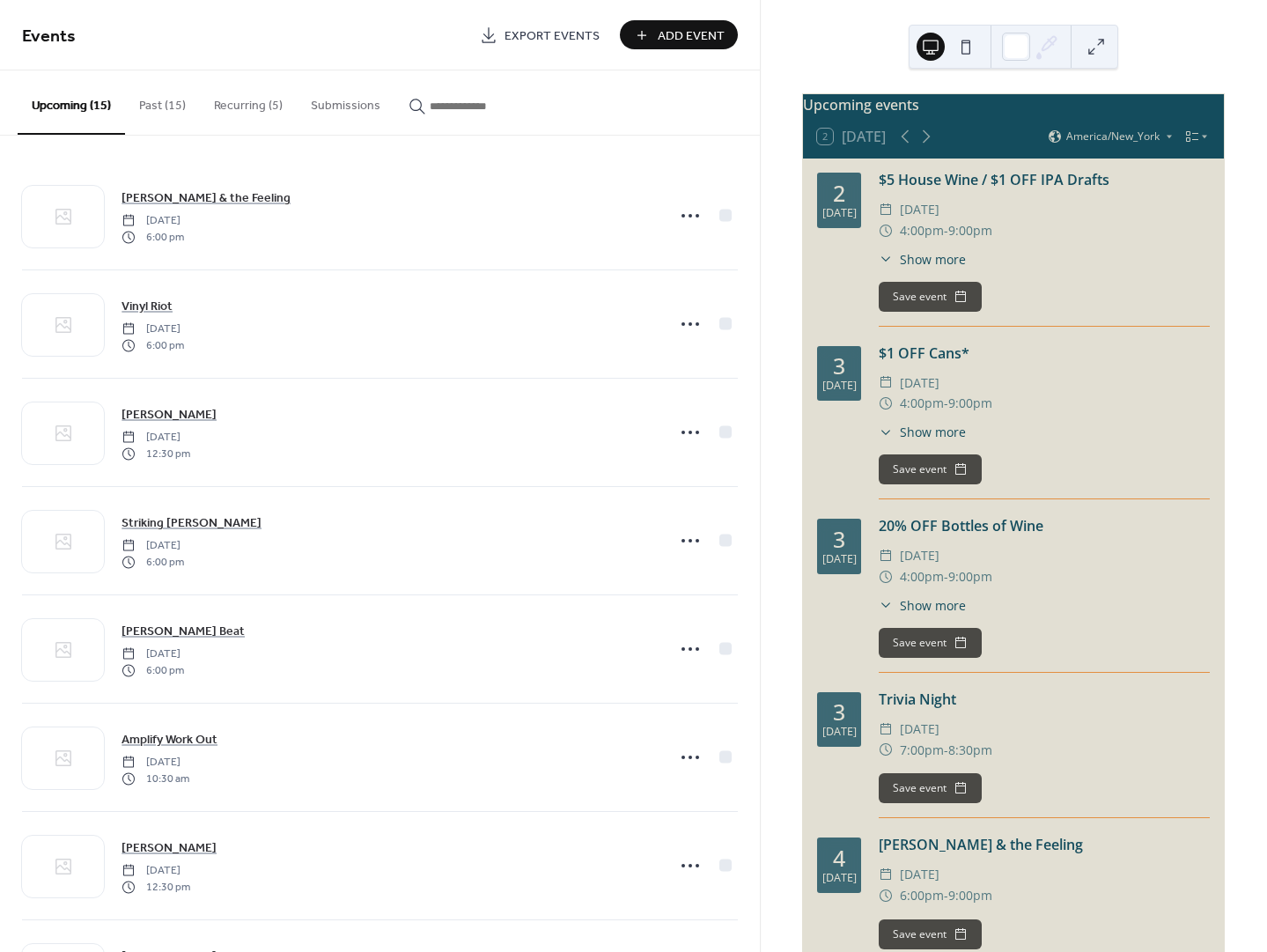 click on "Past  (15)" at bounding box center (162, 101) 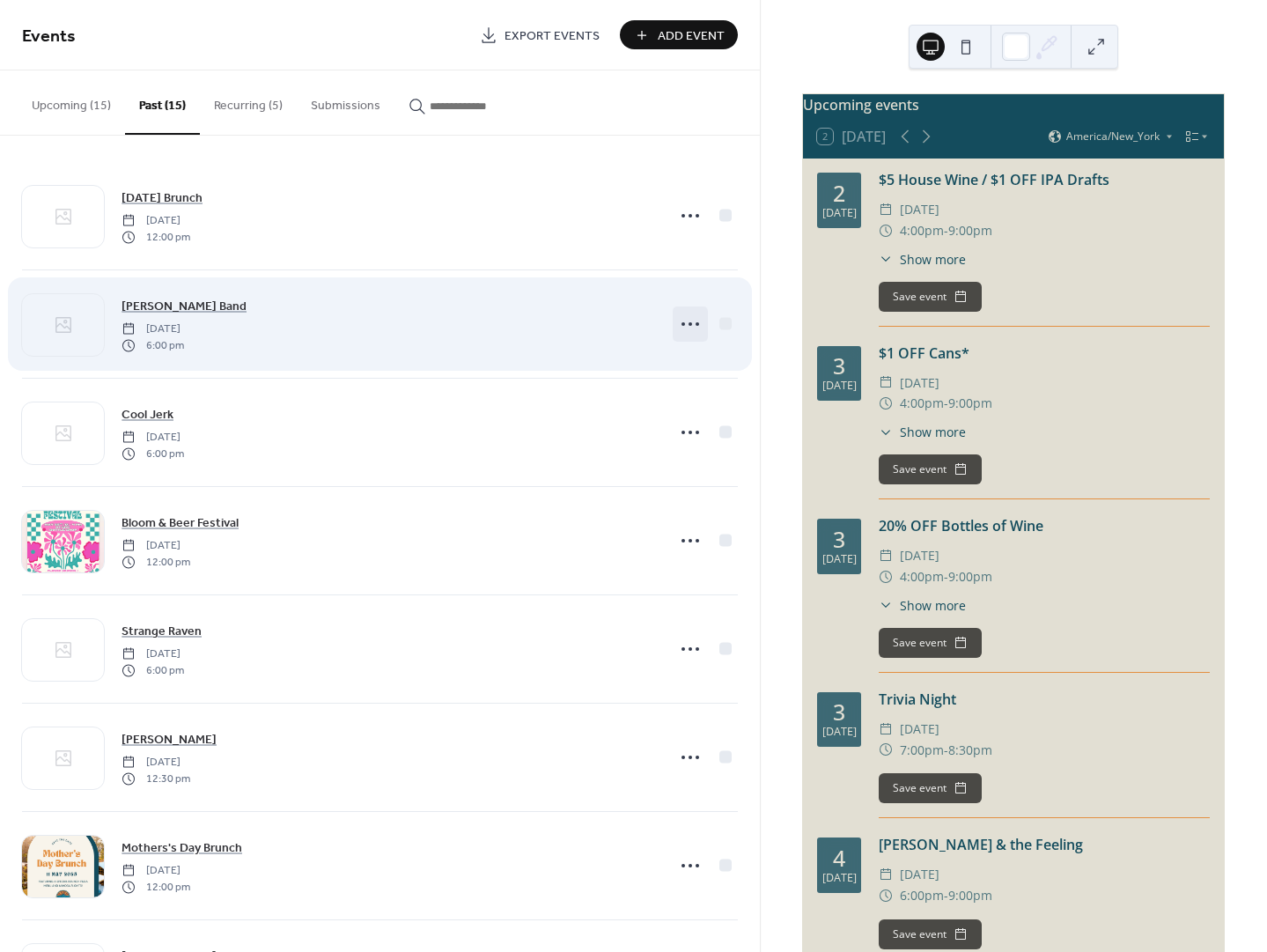 click 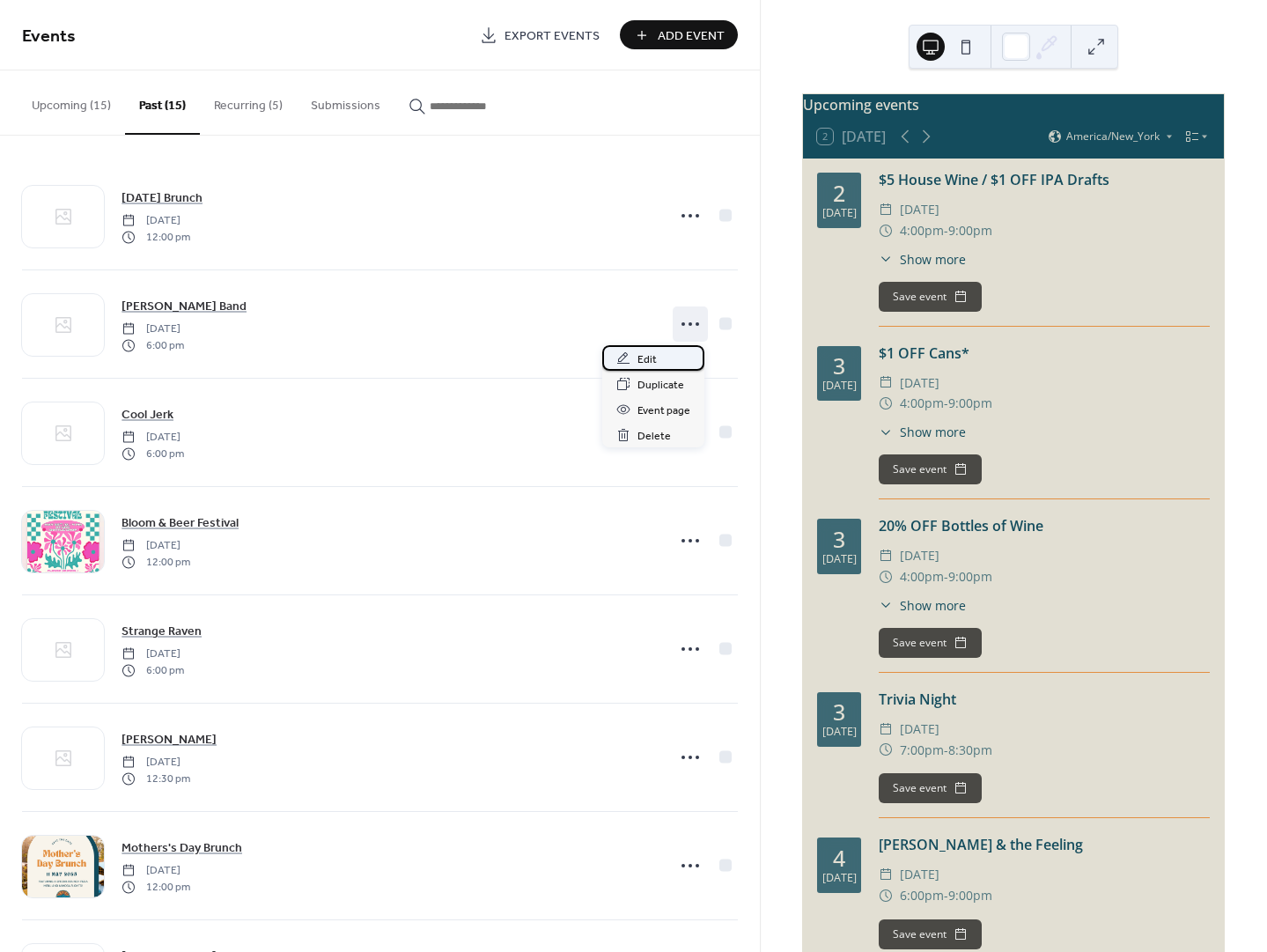 click on "Edit" at bounding box center [647, 359] 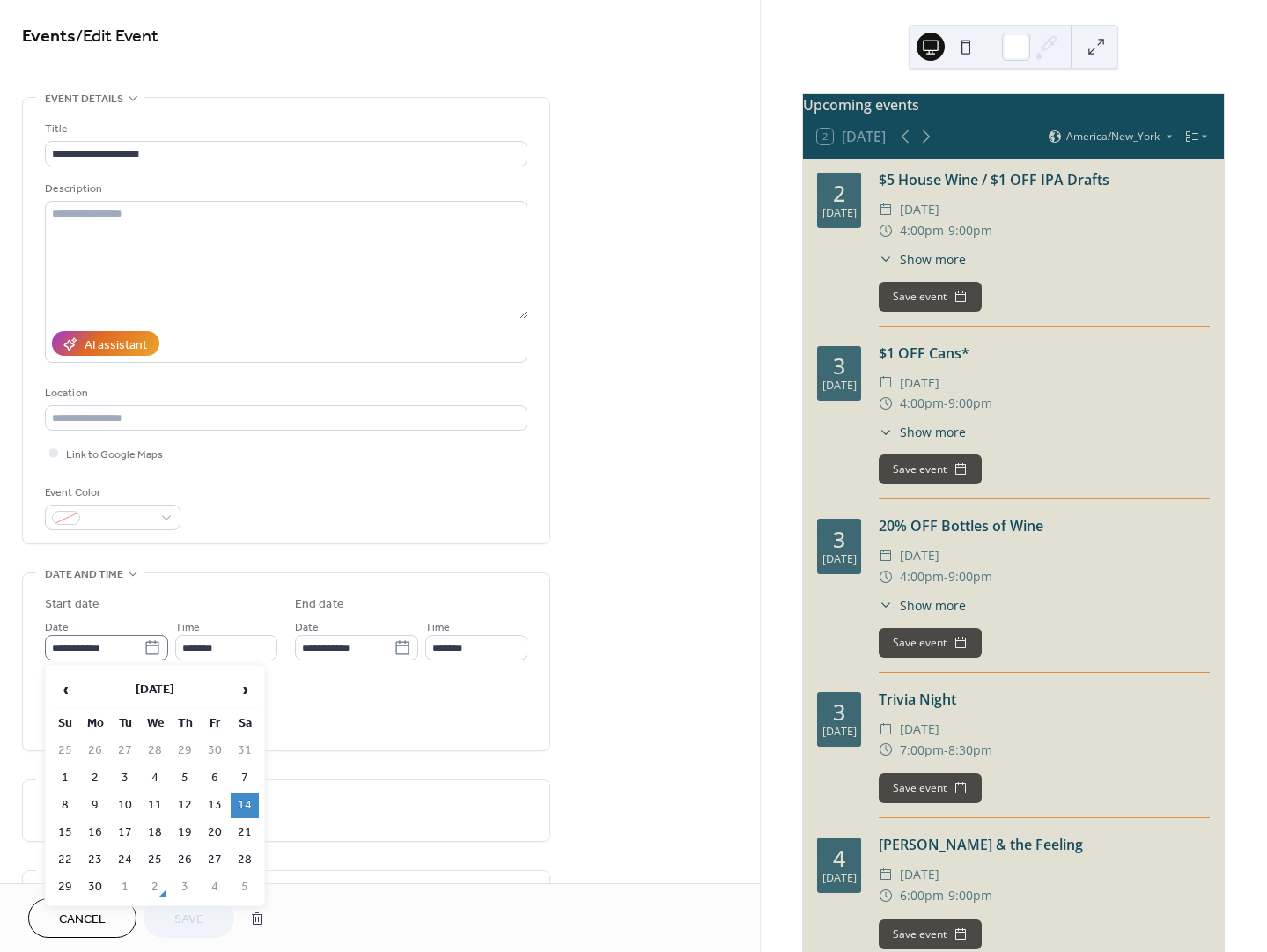 click on "**********" at bounding box center [107, 647] 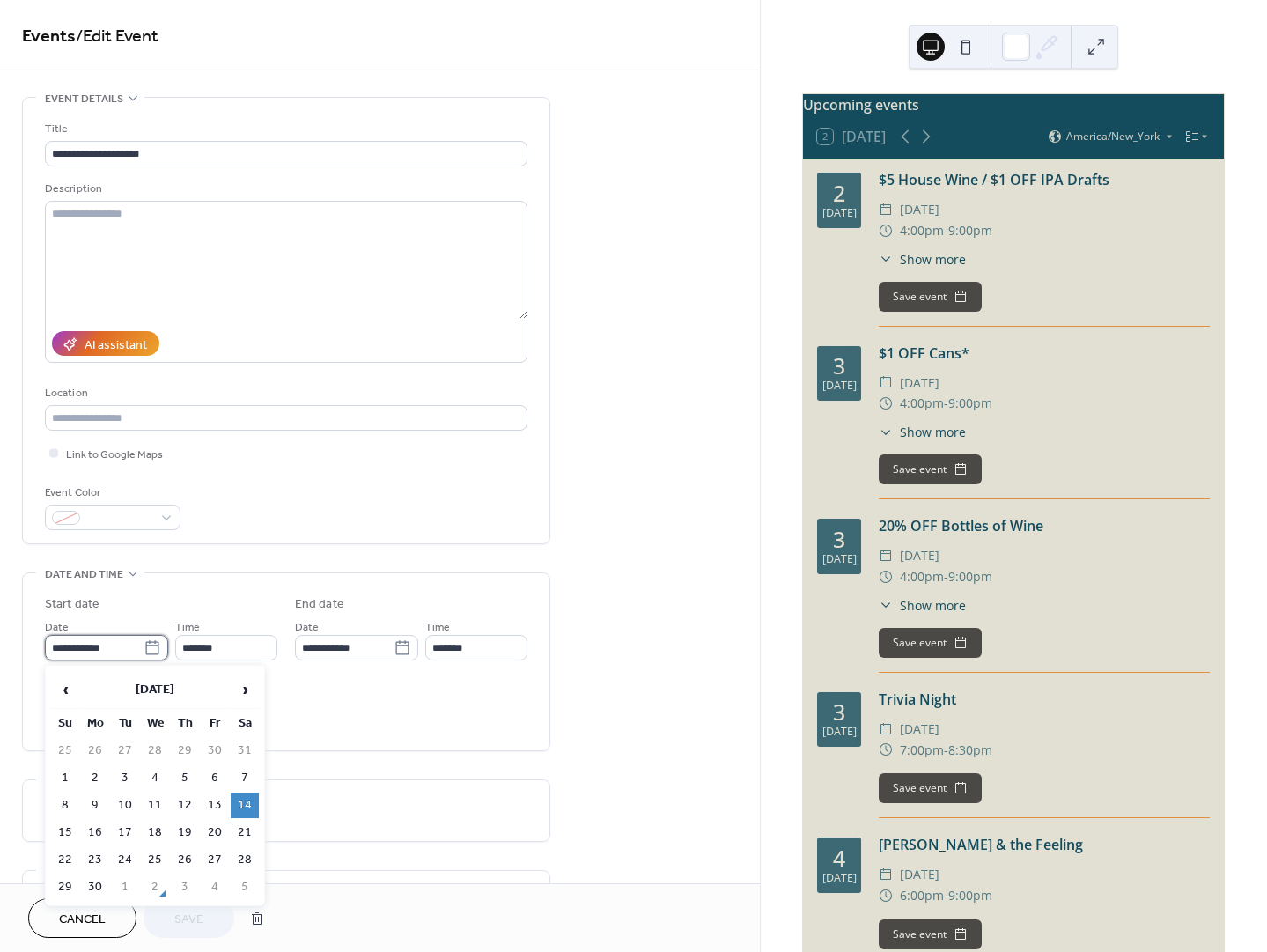 click on "**********" at bounding box center [94, 647] 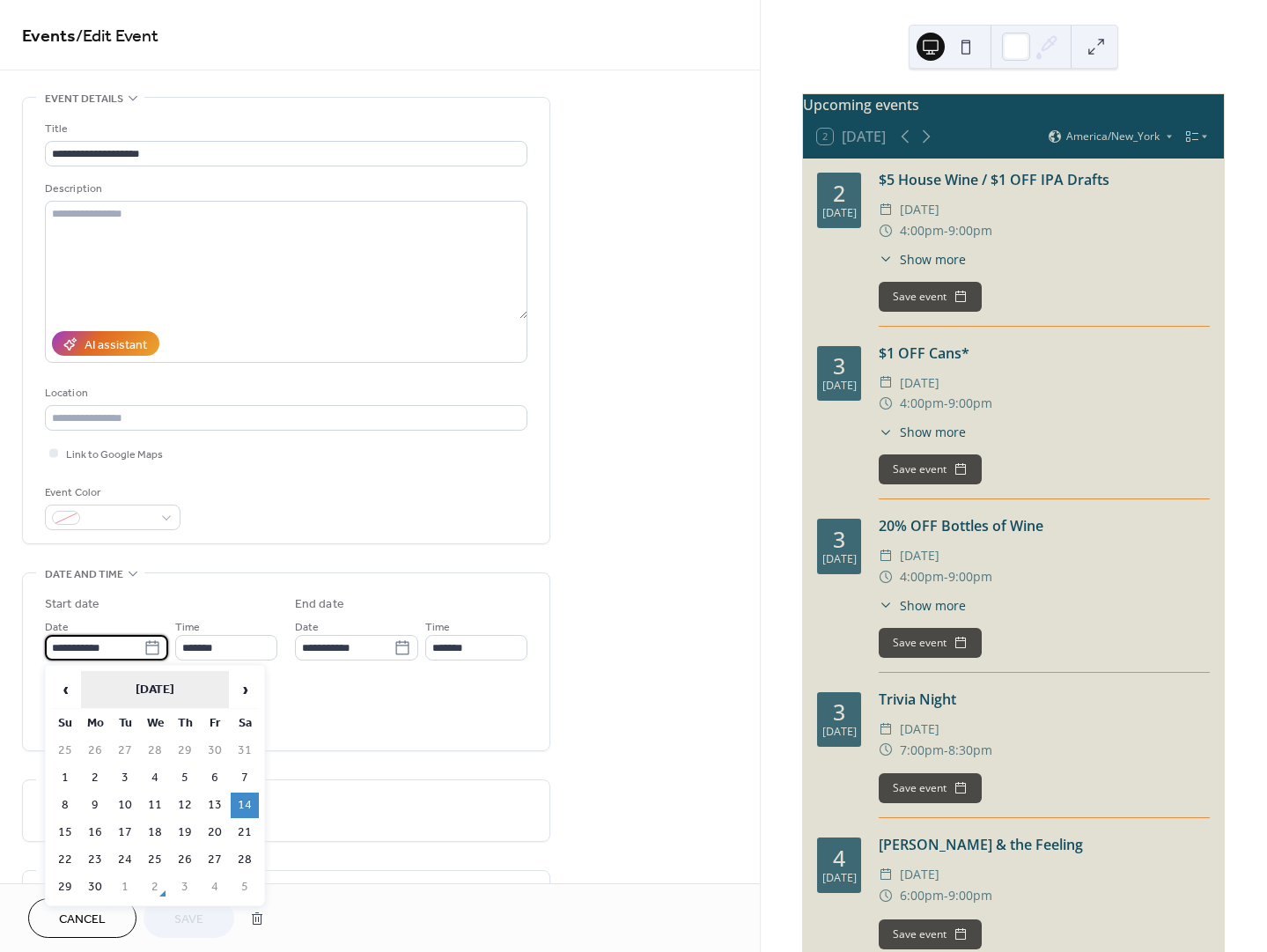 click on "[DATE]" at bounding box center (155, 690) 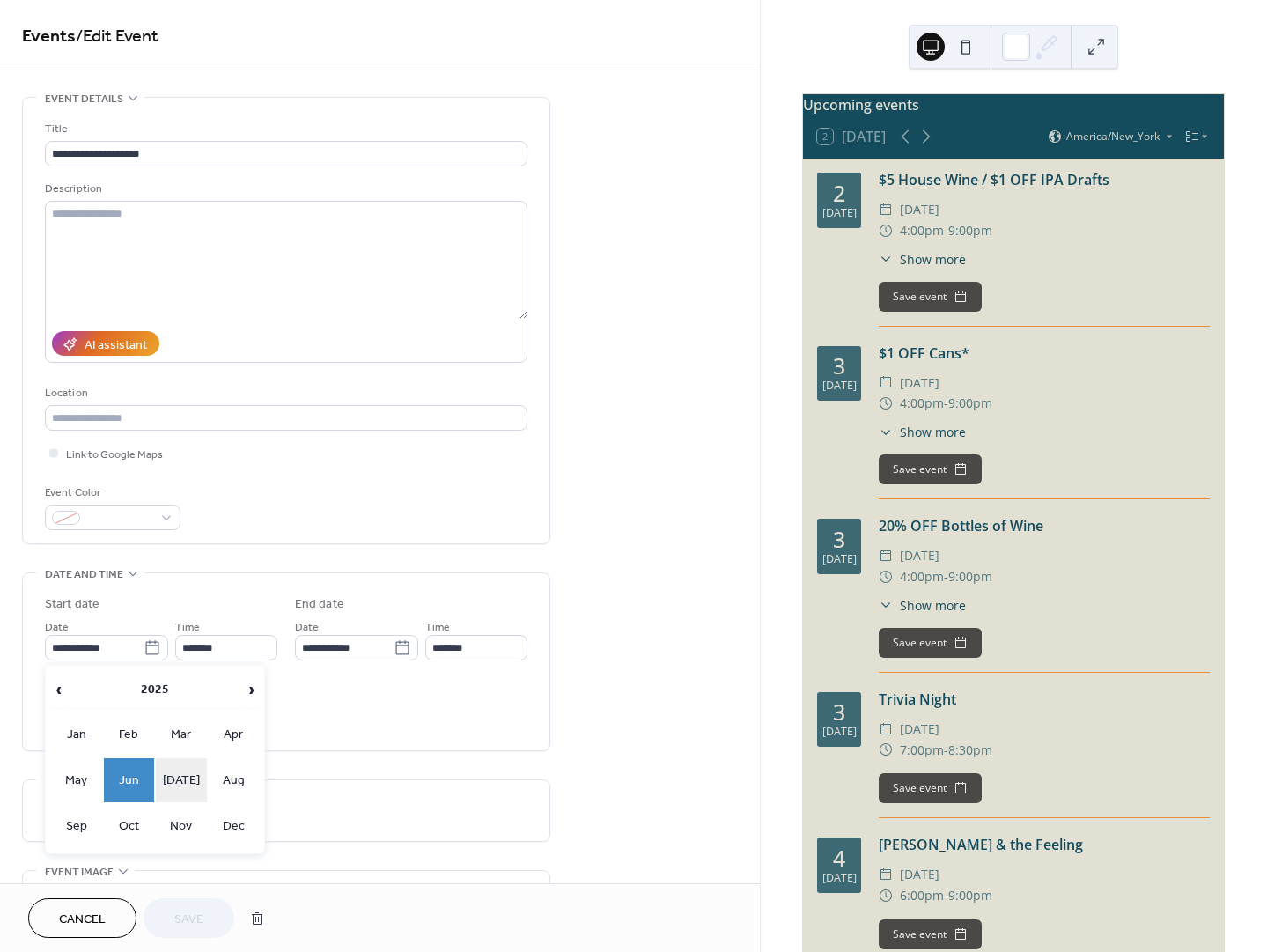 click on "[DATE]" at bounding box center [181, 780] 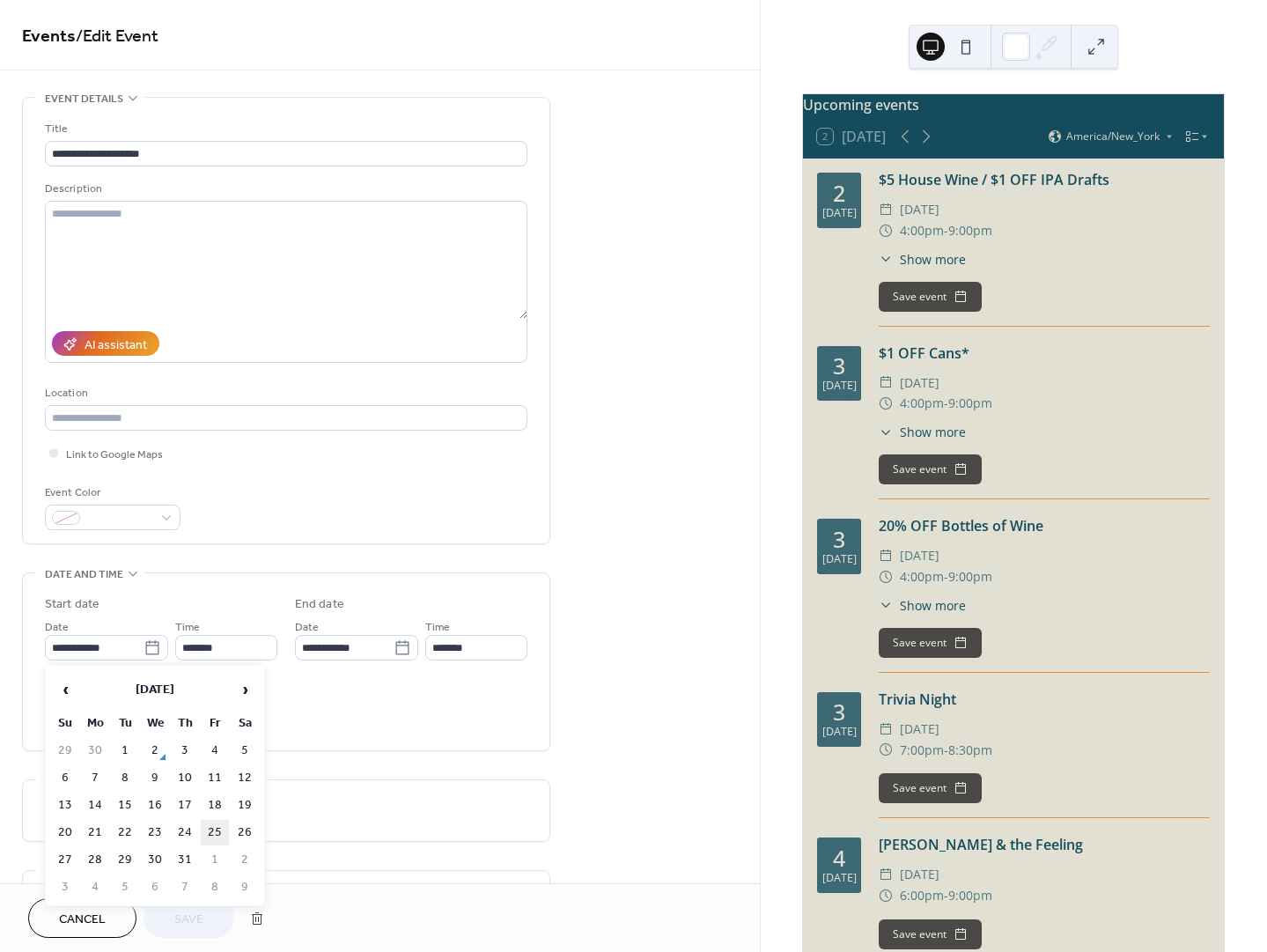 click on "25" at bounding box center (215, 832) 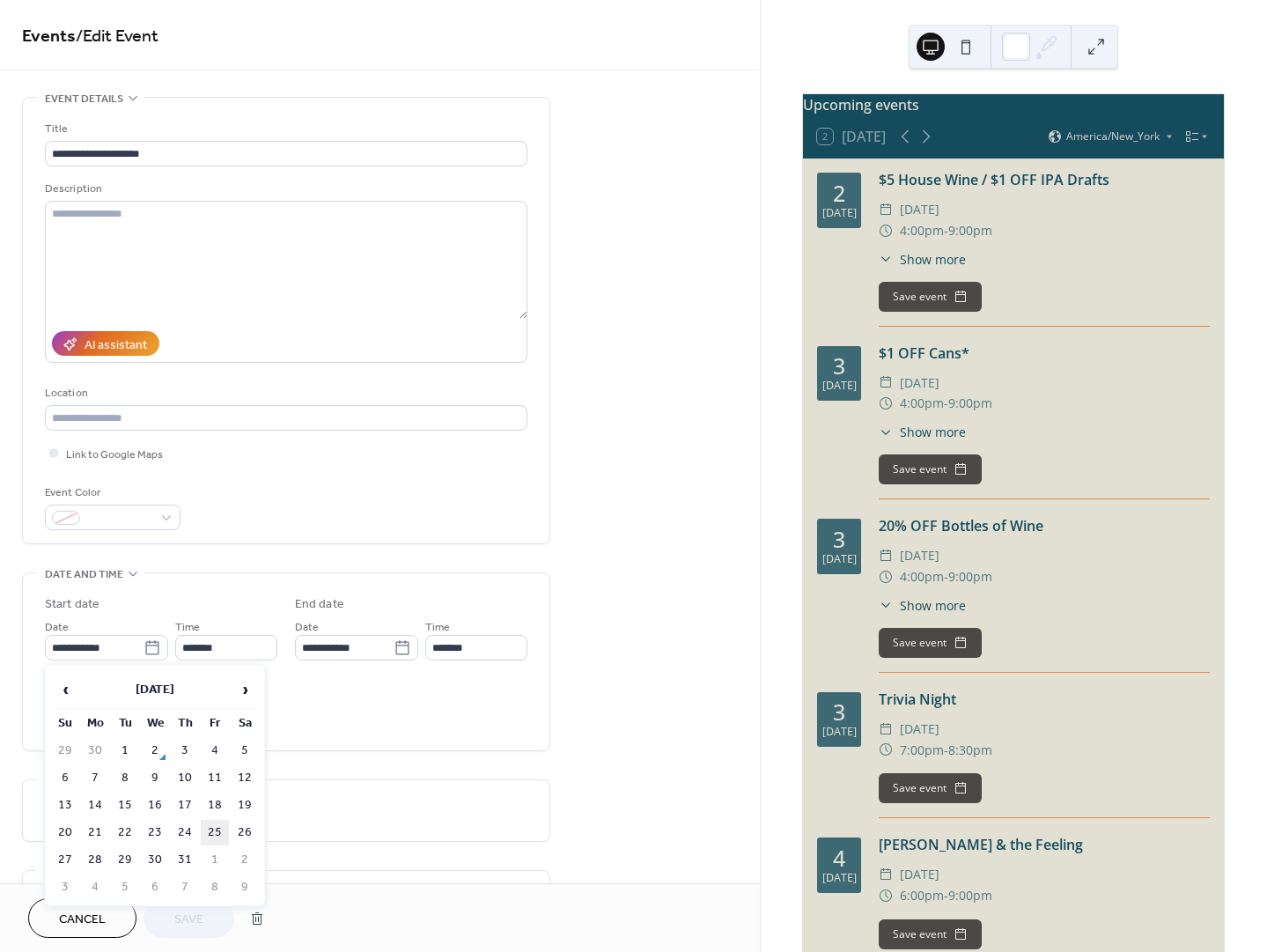 type on "**********" 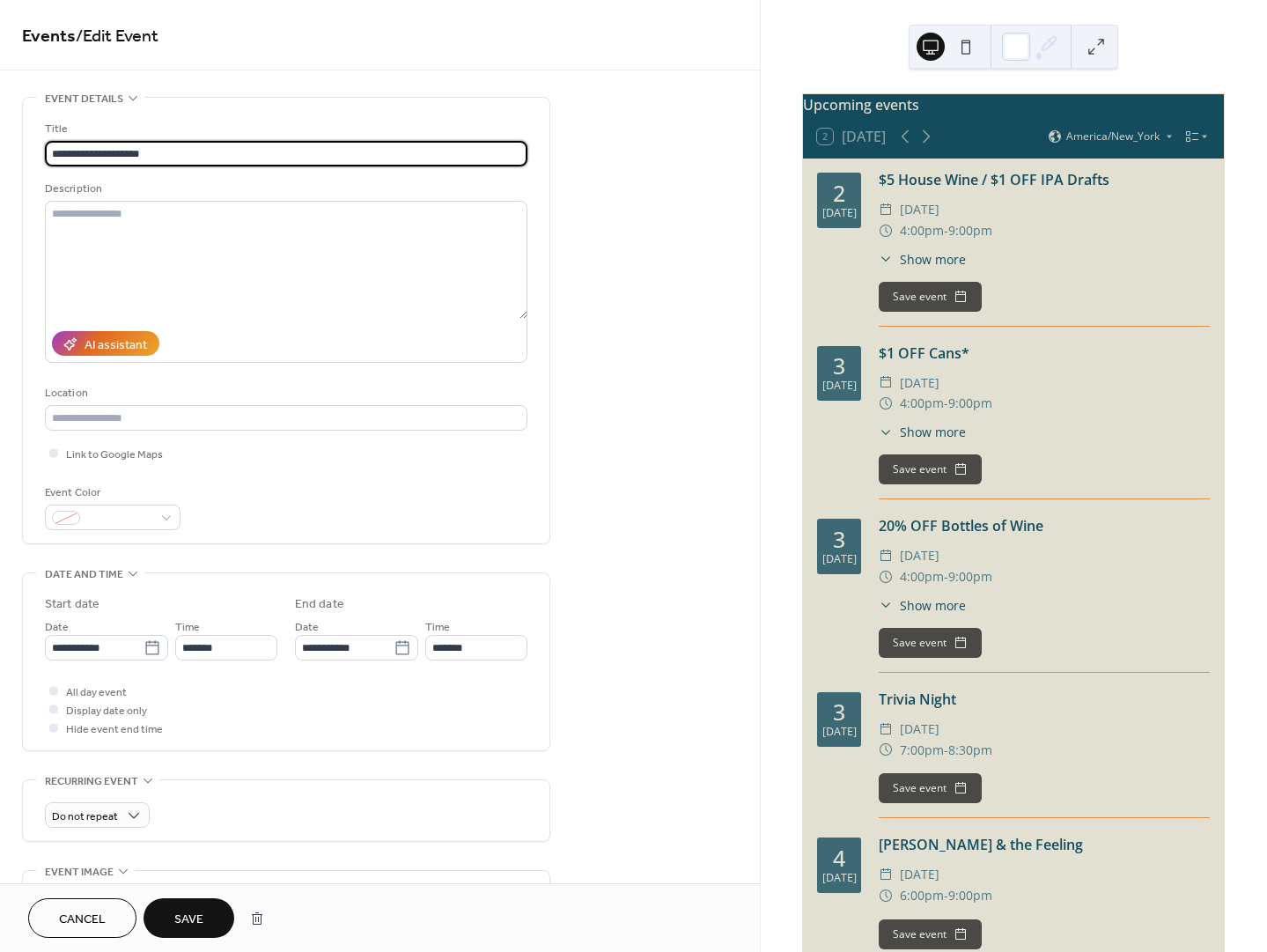 click on "**********" at bounding box center (286, 153) 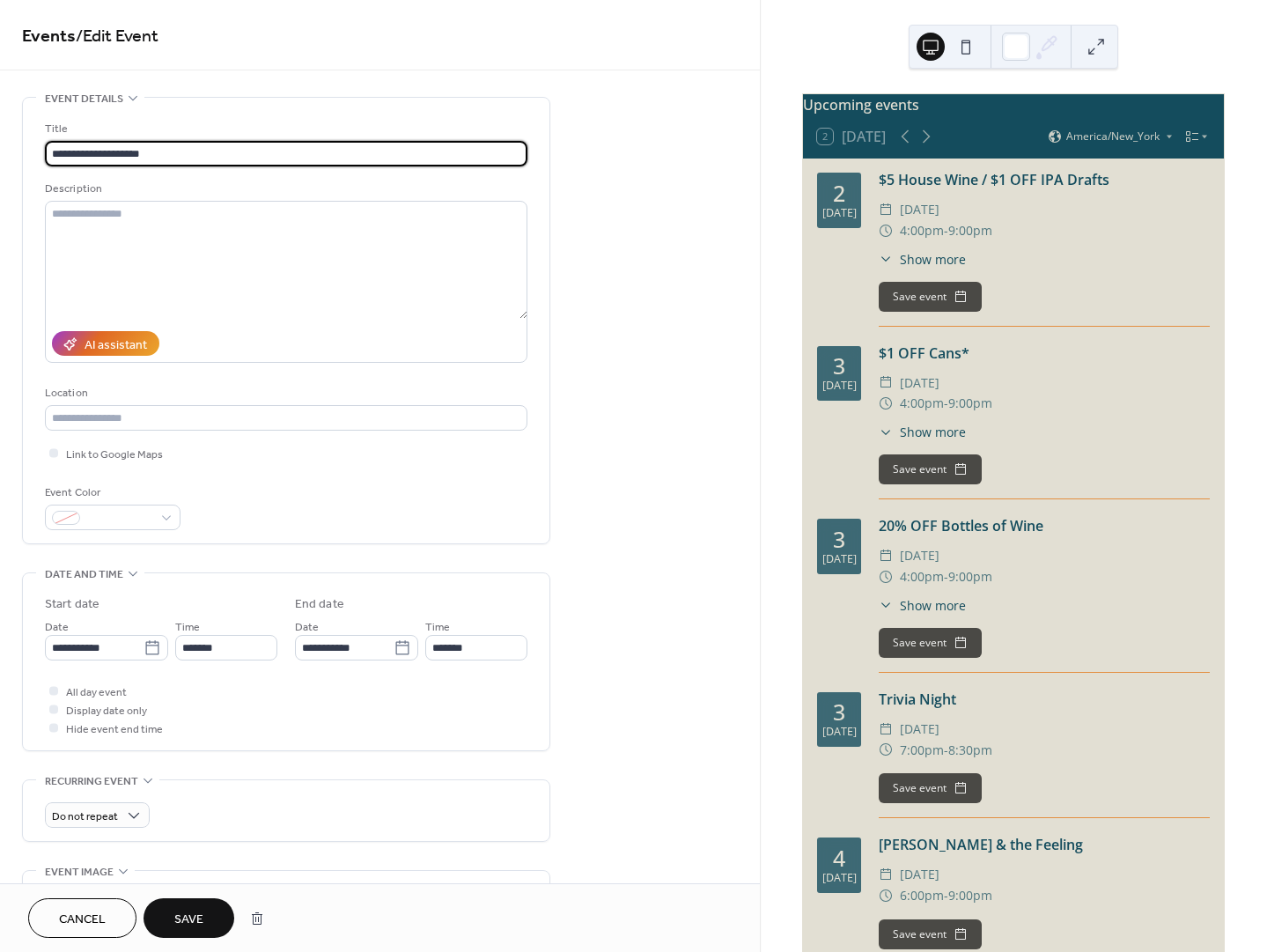 click on "**********" at bounding box center [286, 153] 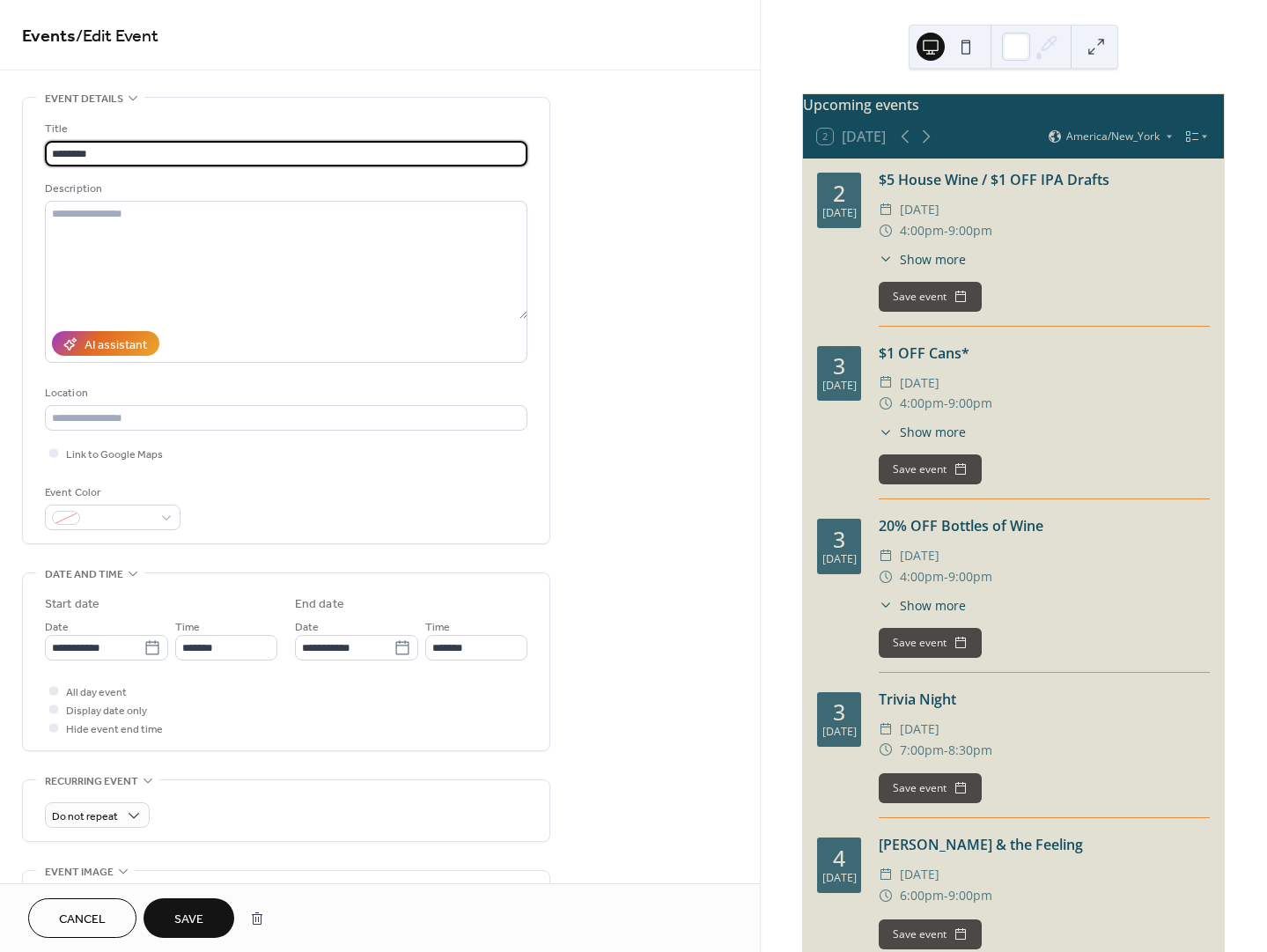 type on "********" 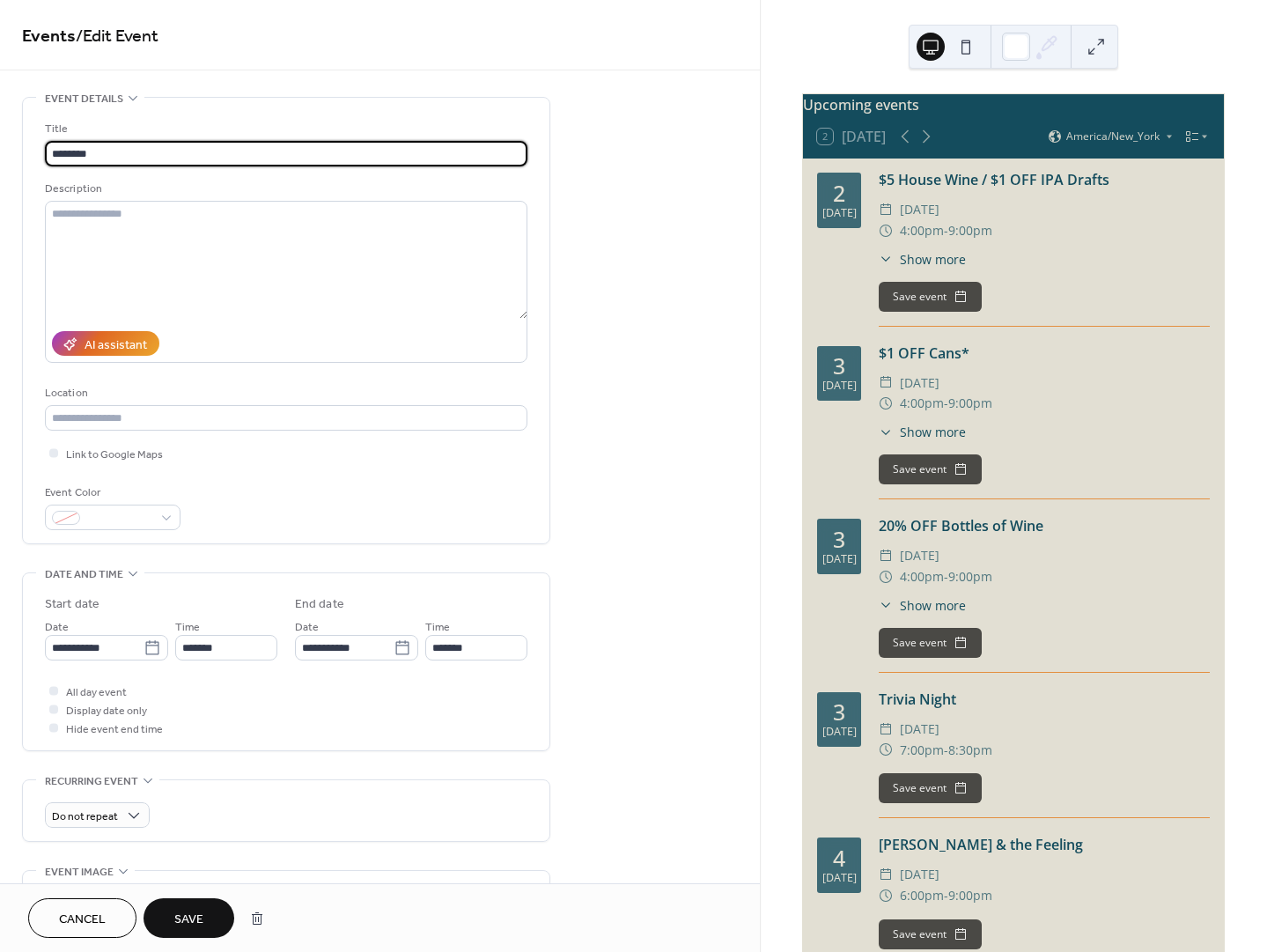 scroll, scrollTop: 0, scrollLeft: 0, axis: both 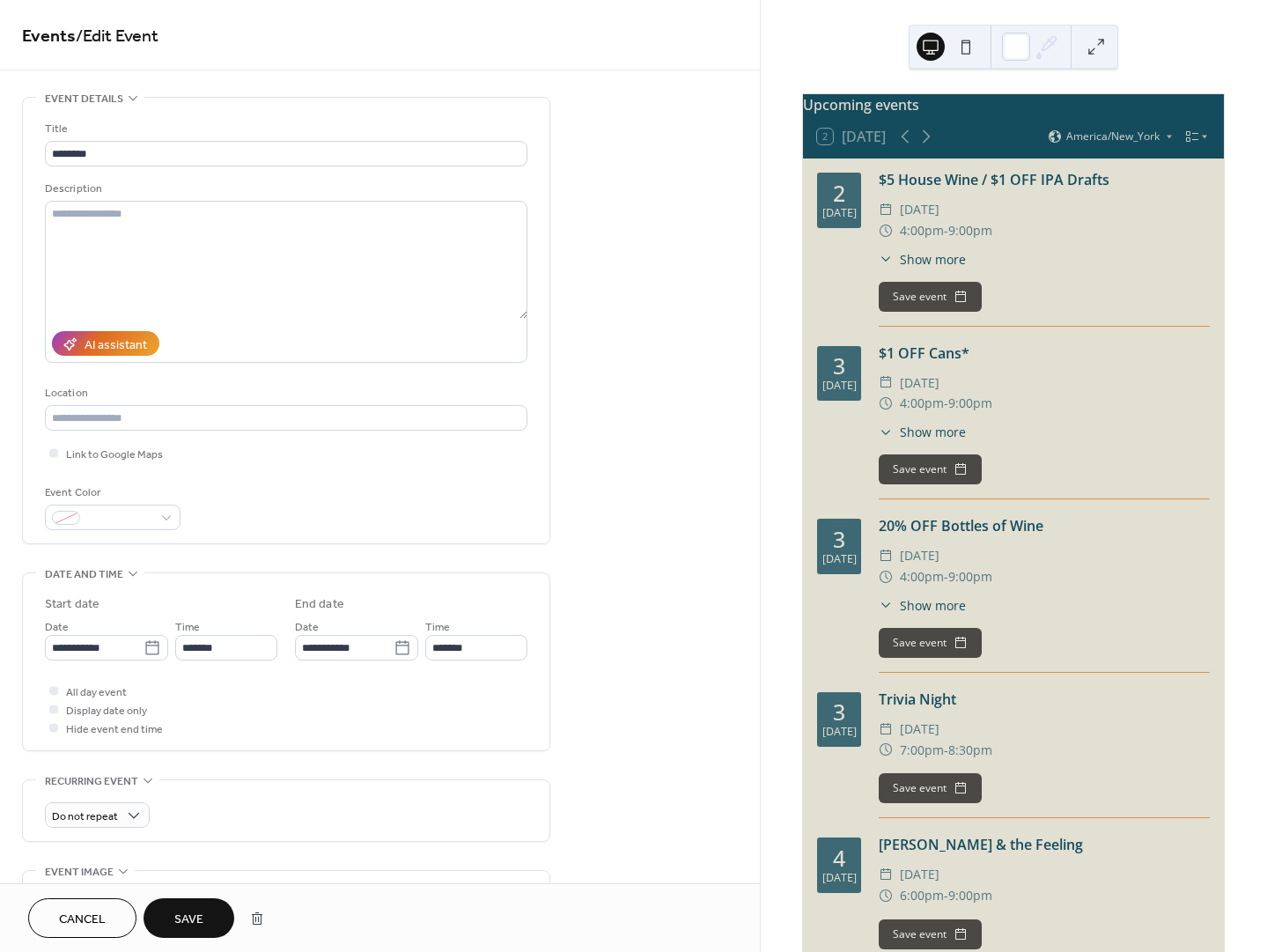 click on "Save" at bounding box center [188, 919] 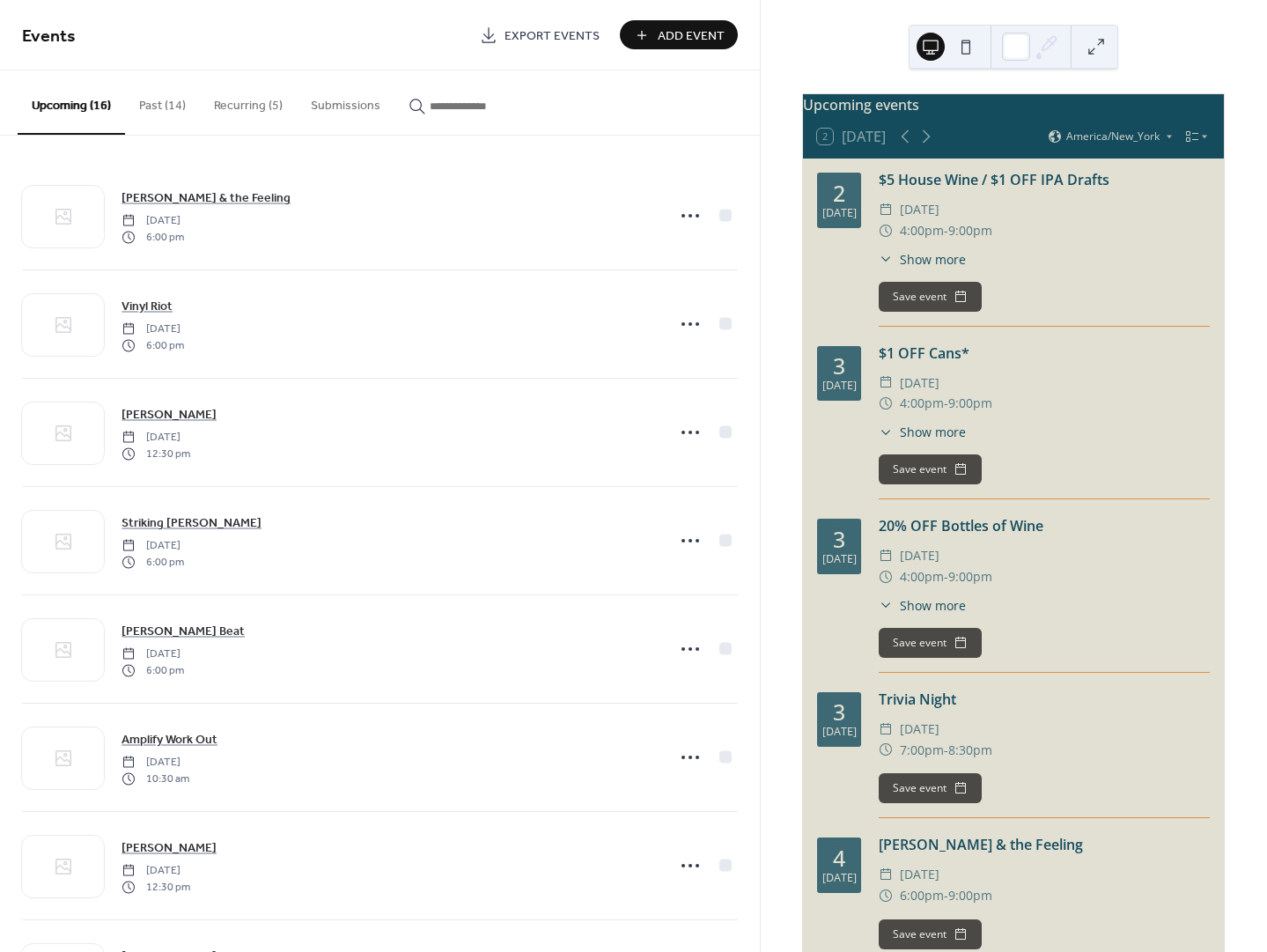 click on "Past  (14)" at bounding box center [162, 101] 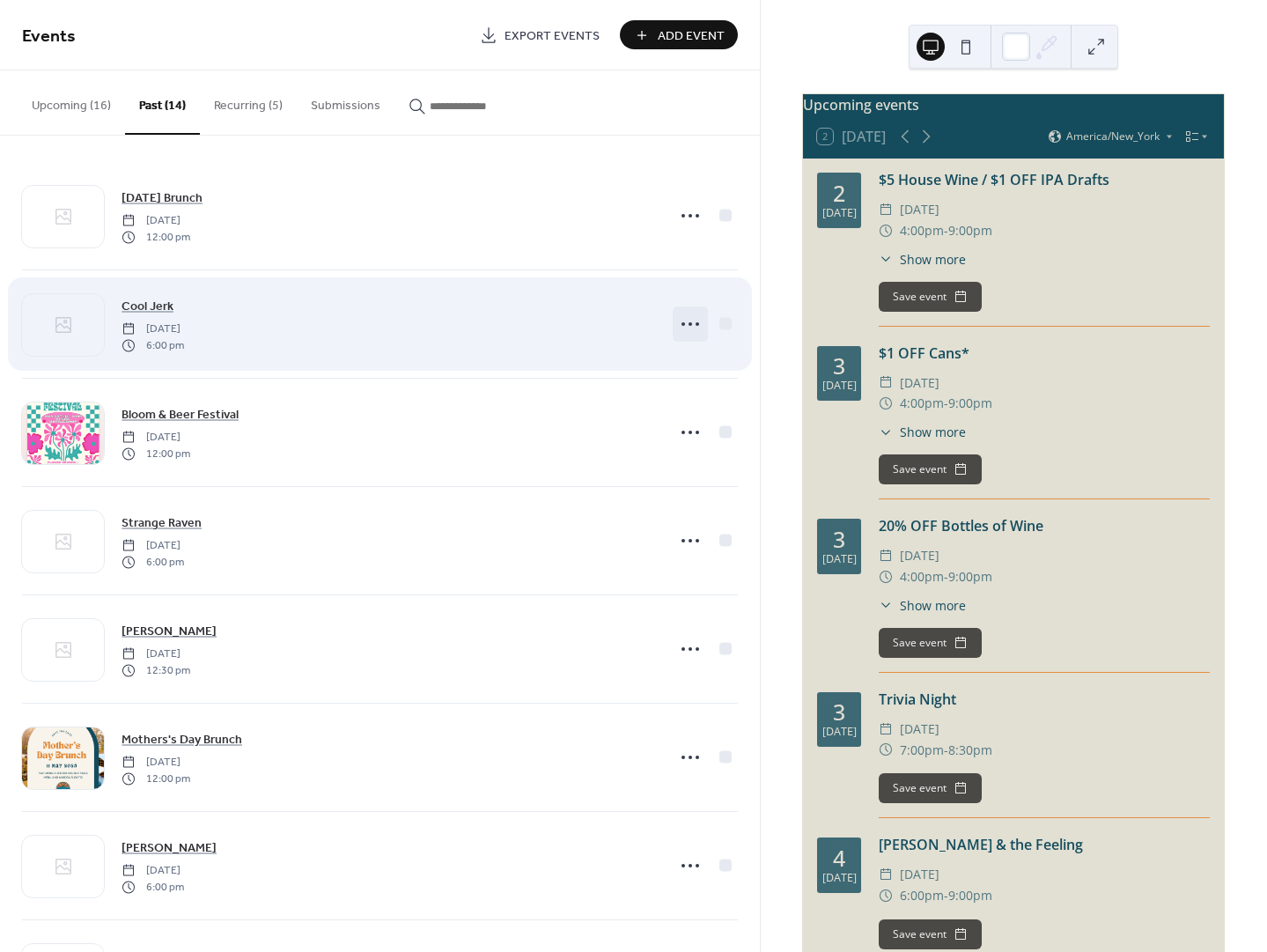 click 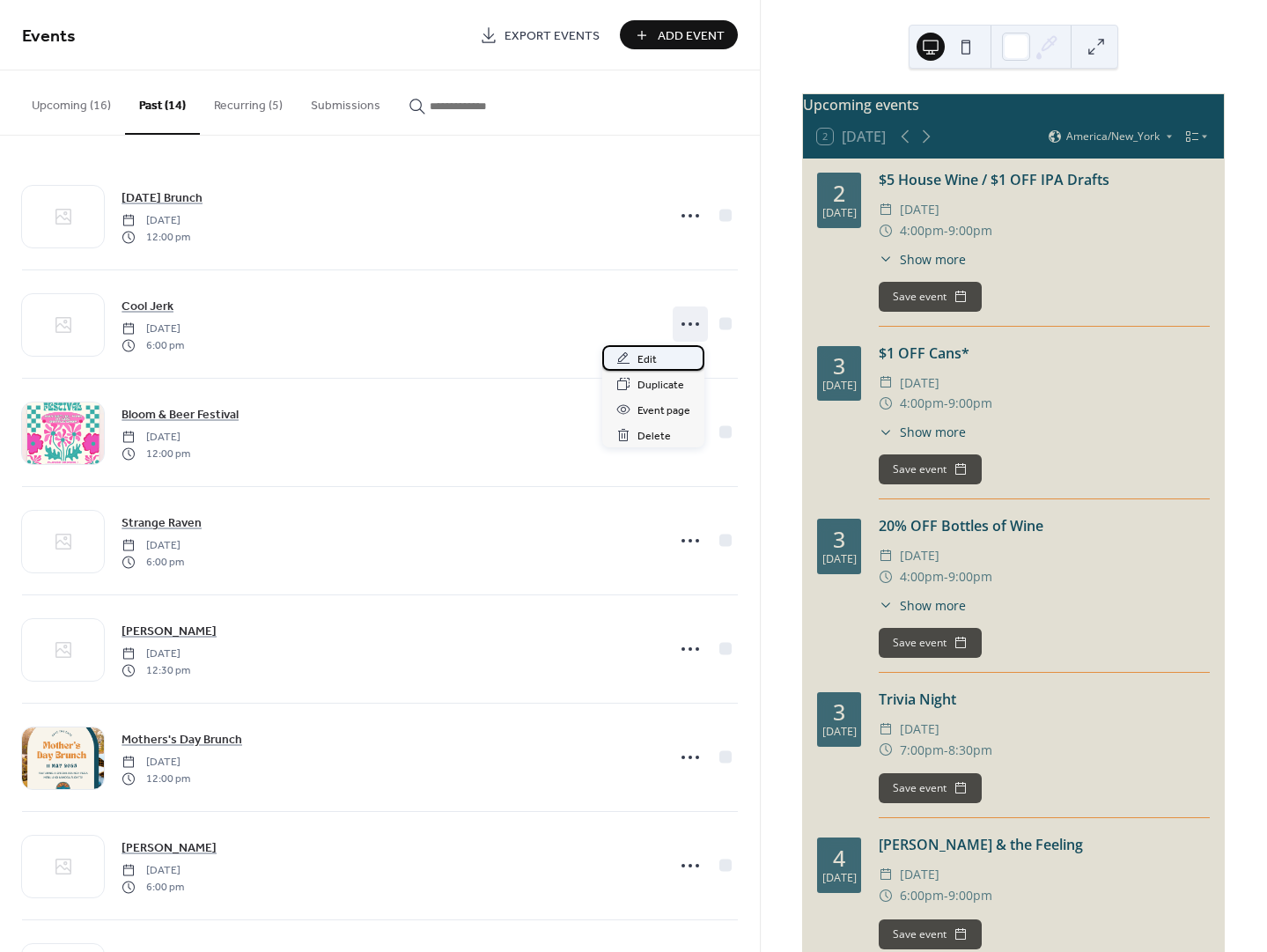 click on "Edit" at bounding box center (647, 359) 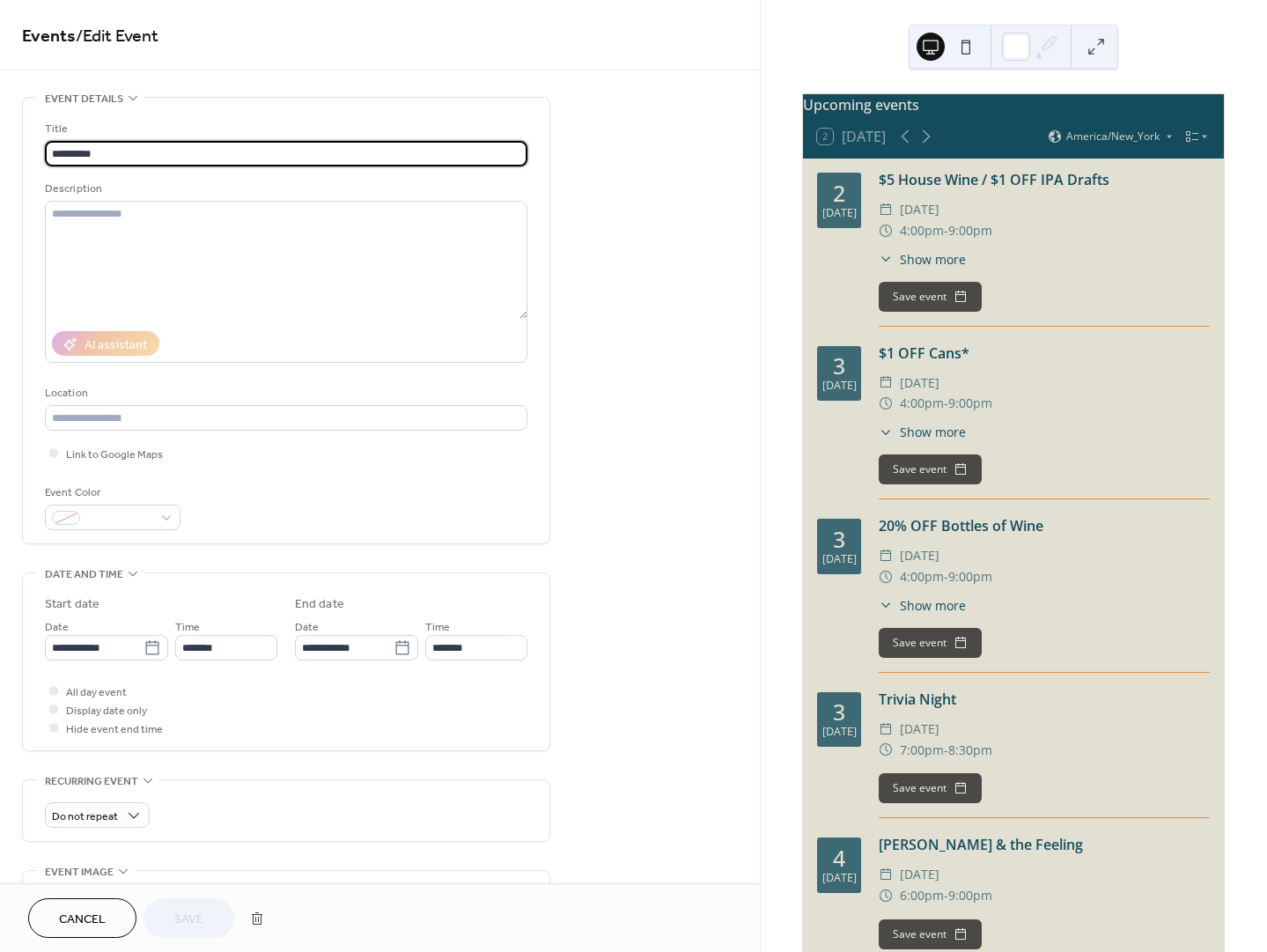 click on "*********" at bounding box center (286, 153) 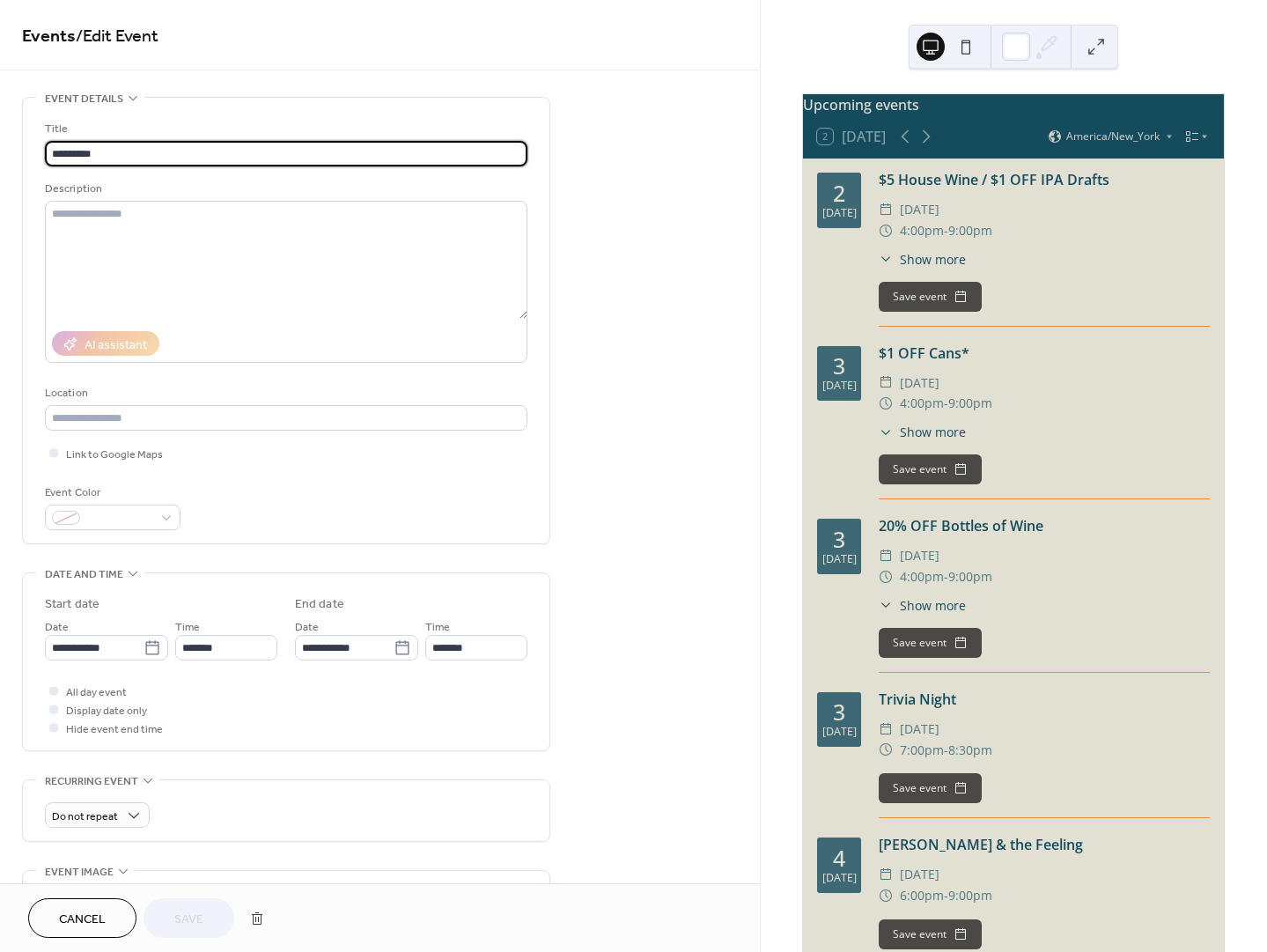 click on "*********" at bounding box center [286, 153] 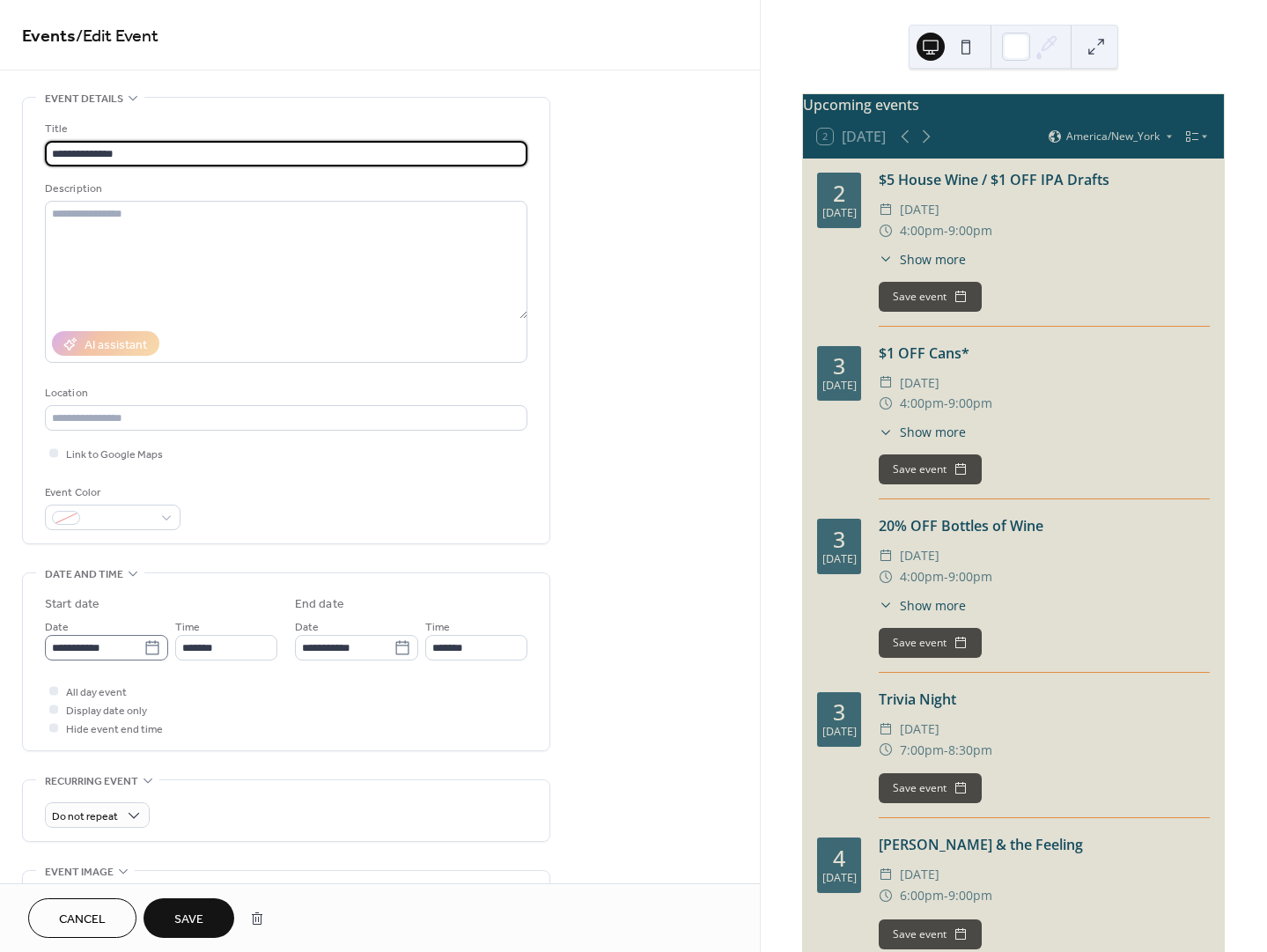 type on "**********" 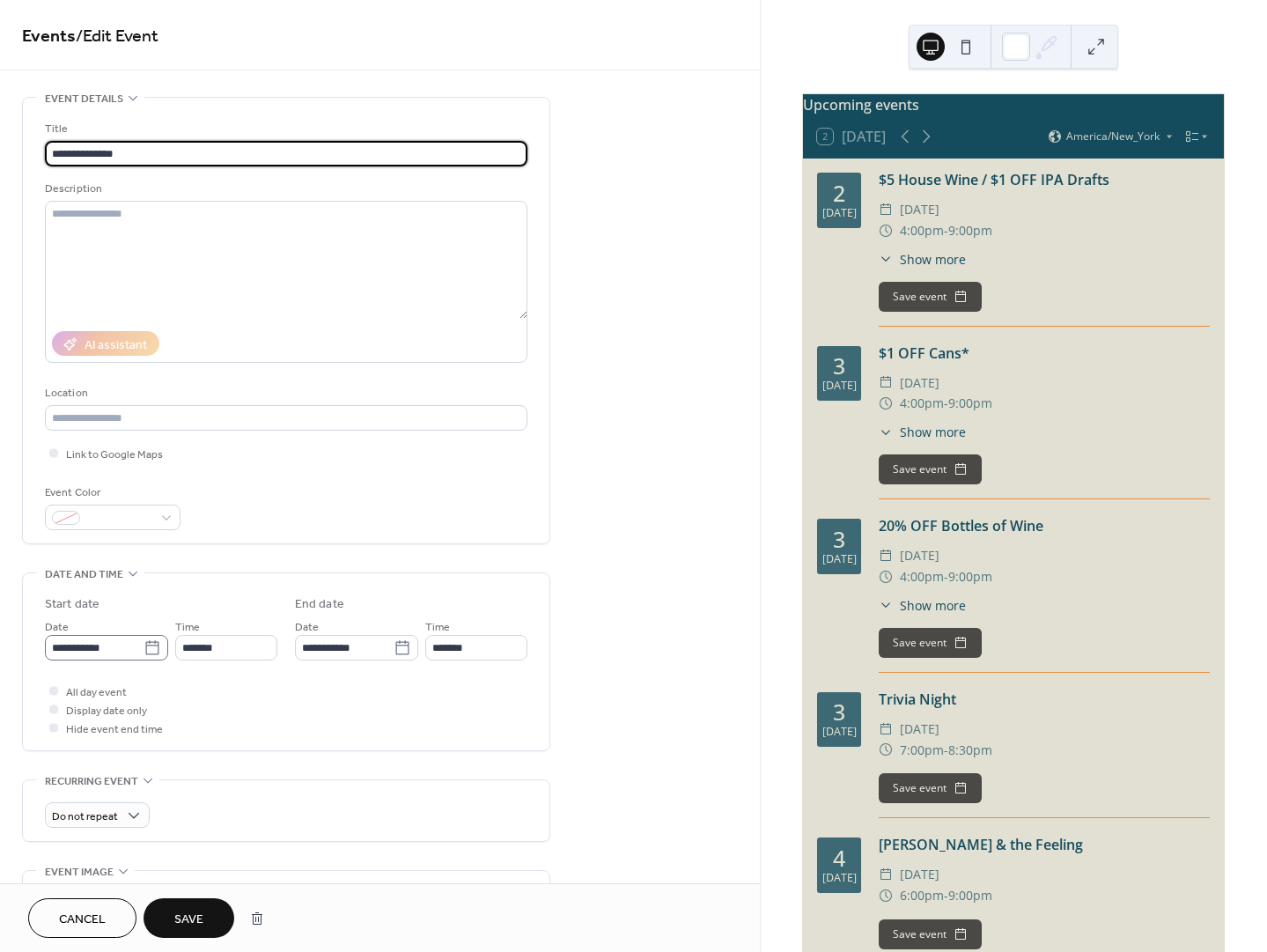 scroll, scrollTop: 0, scrollLeft: 0, axis: both 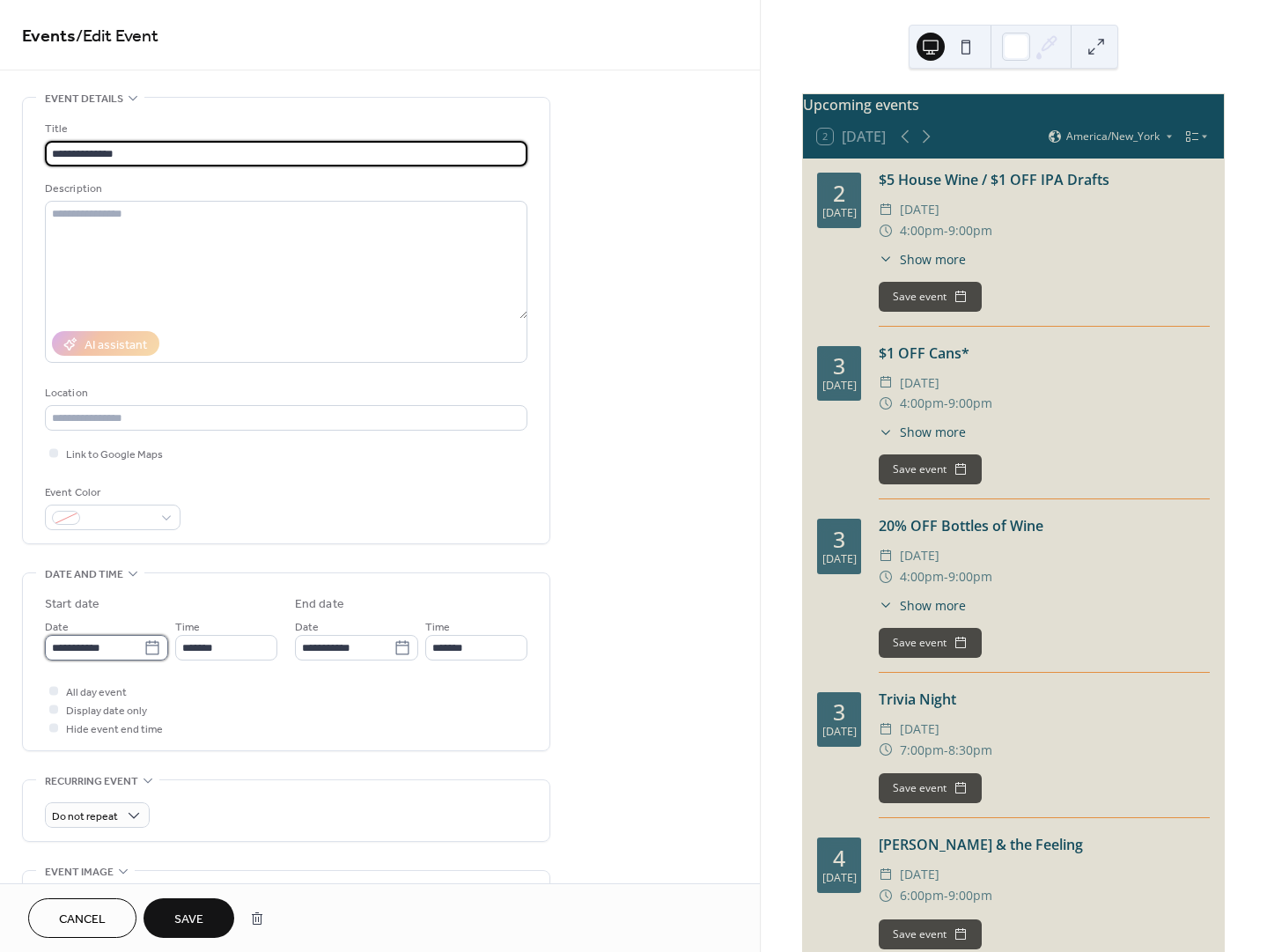 click on "**********" at bounding box center (94, 647) 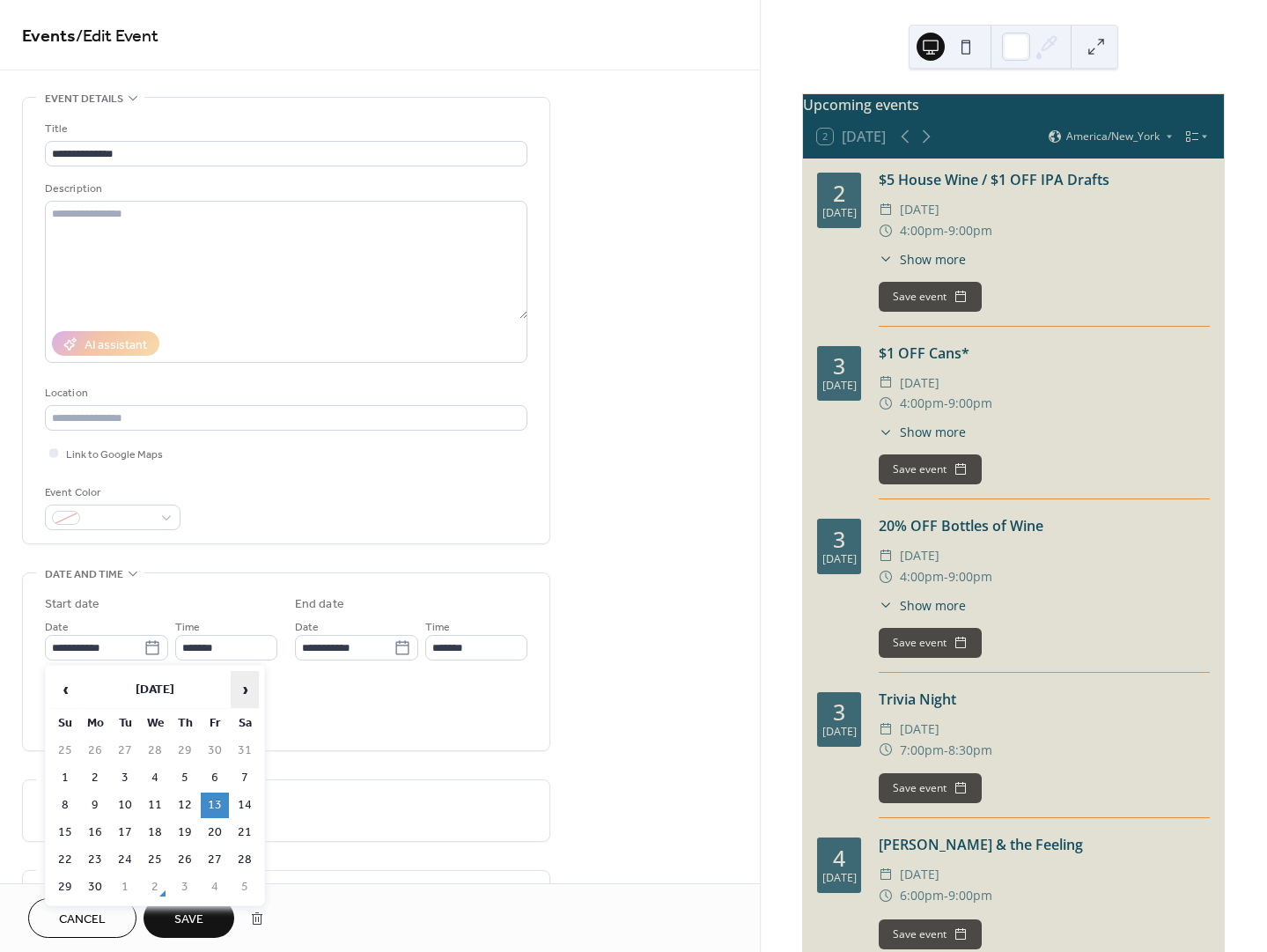 click on "›" at bounding box center (245, 690) 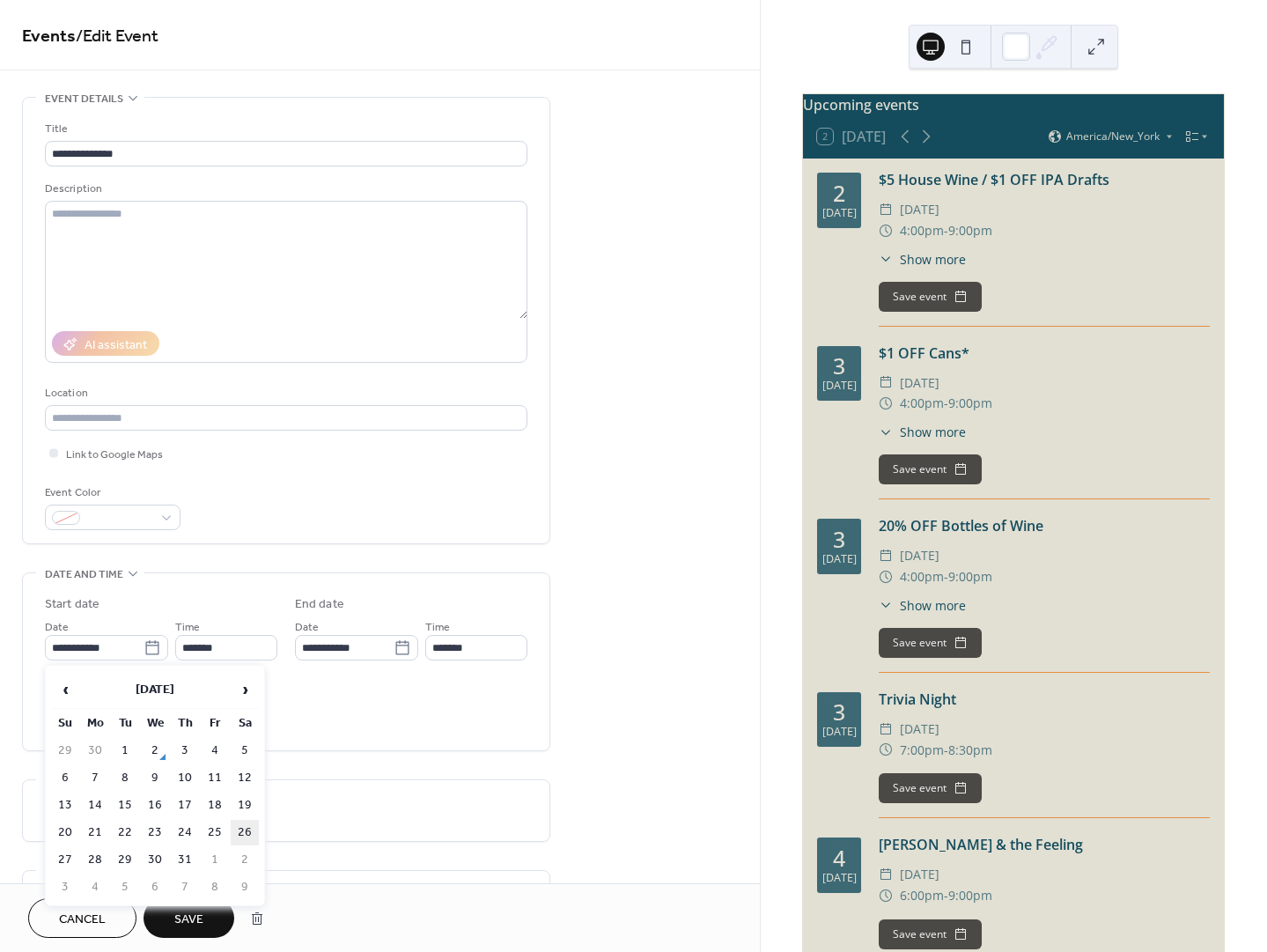 click on "26" at bounding box center (245, 832) 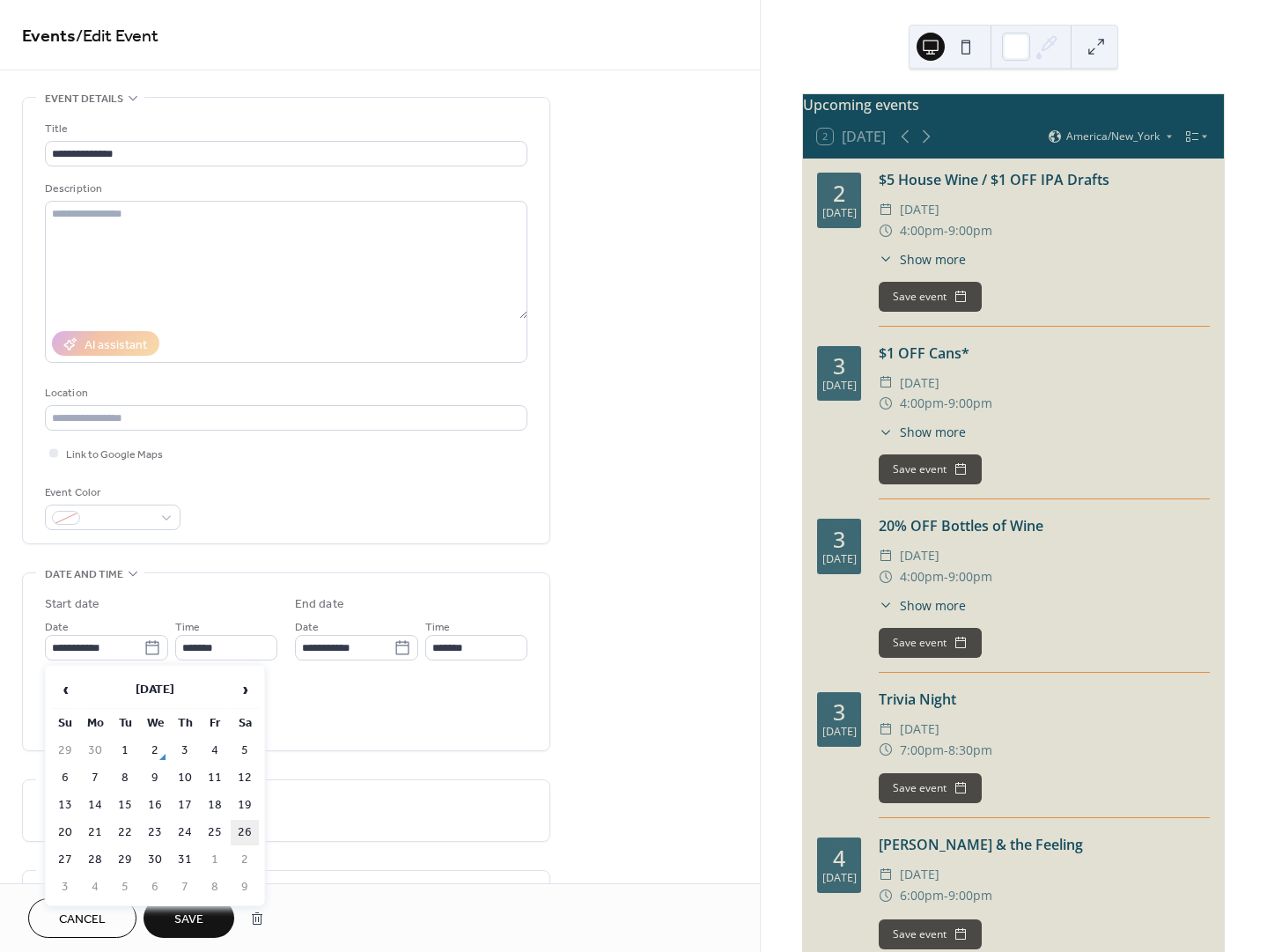 type on "**********" 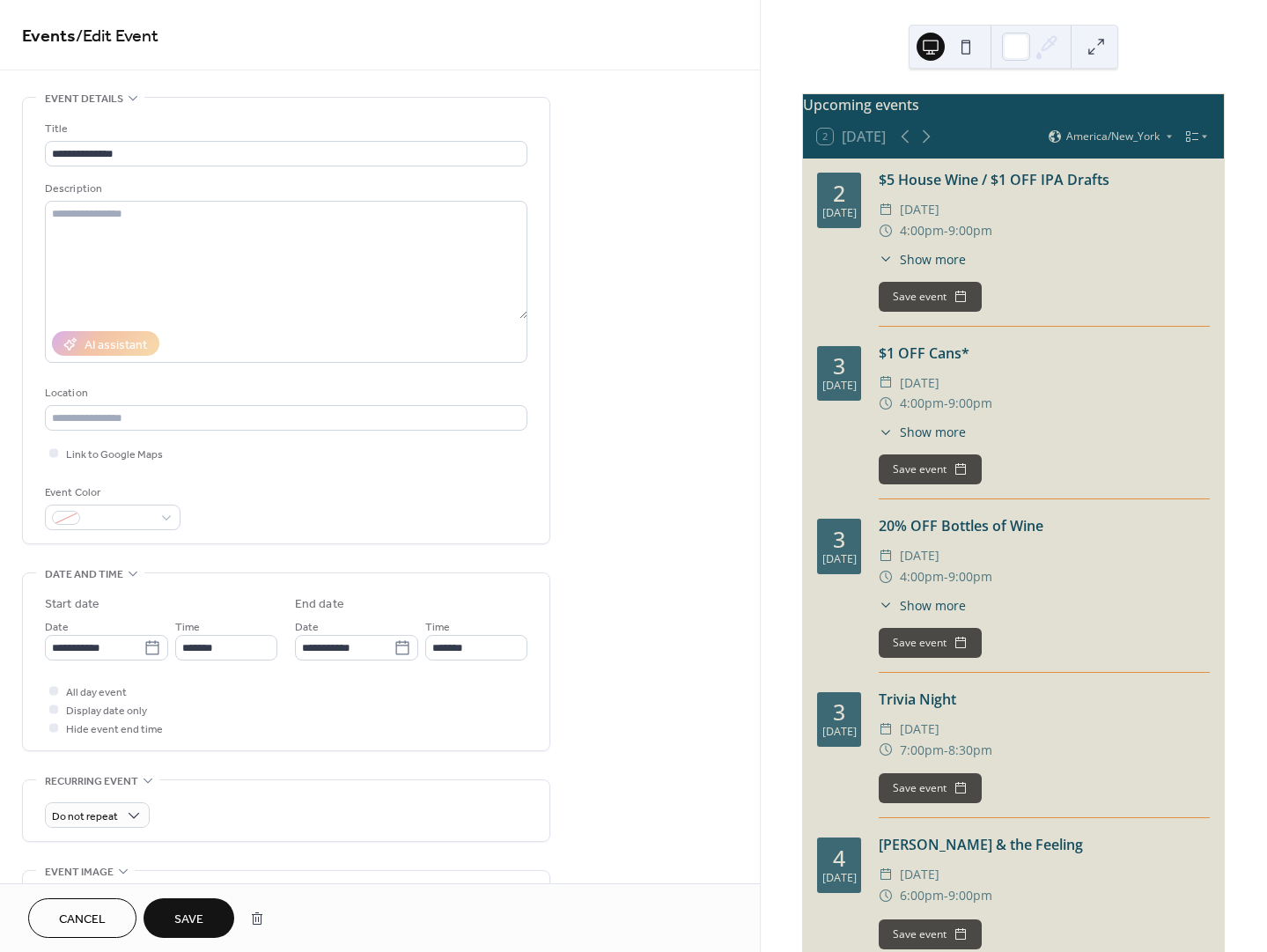 click on "Save" at bounding box center (188, 919) 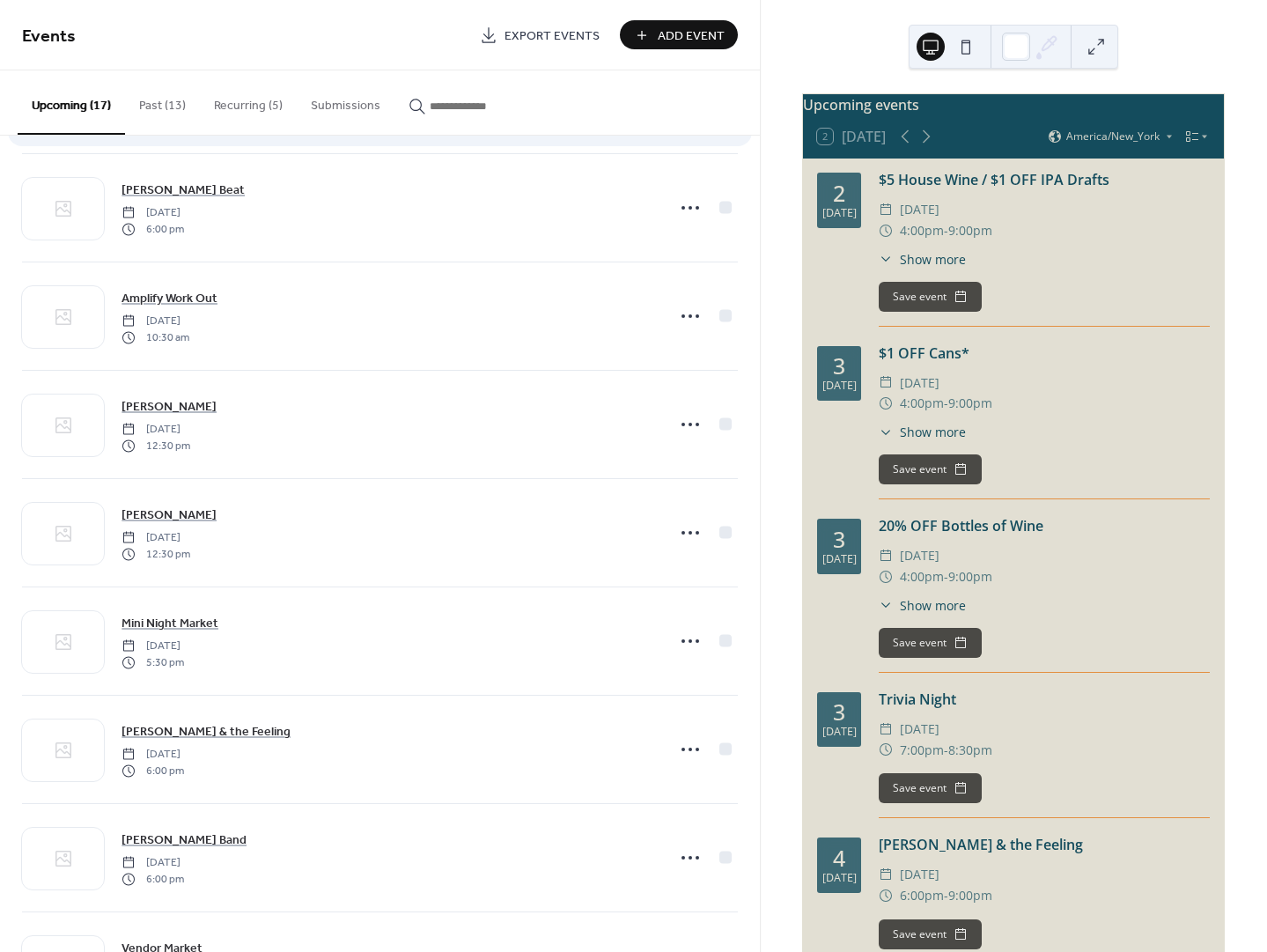 scroll, scrollTop: 0, scrollLeft: 0, axis: both 